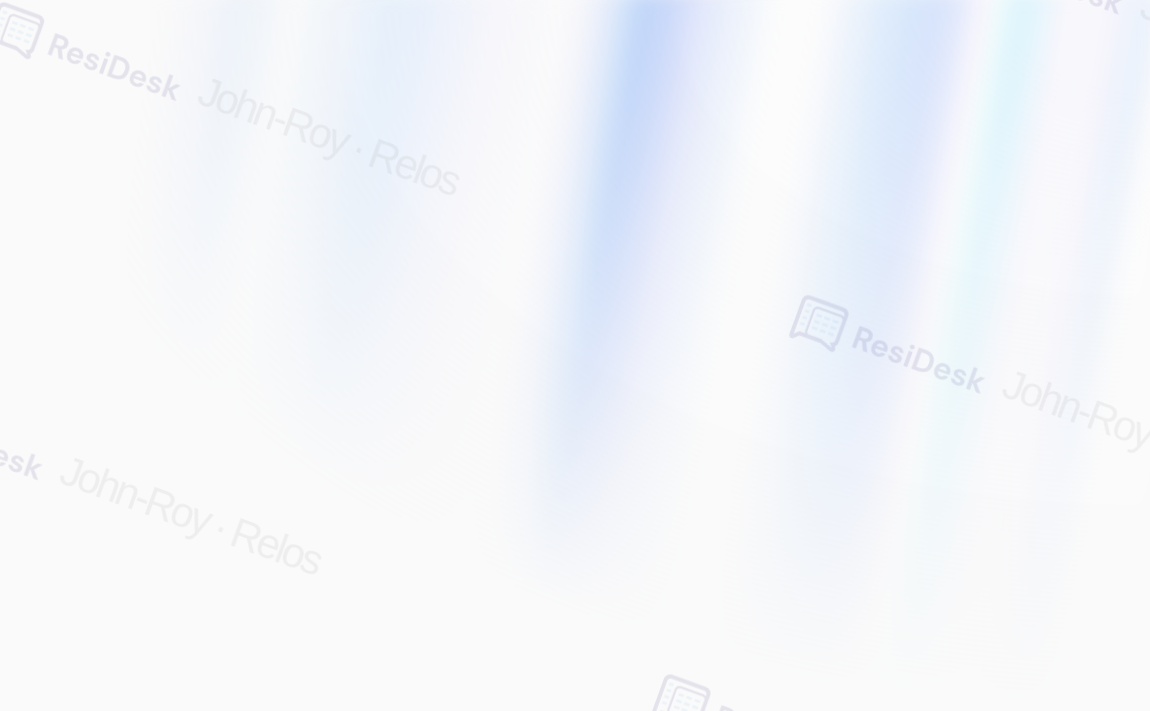 scroll, scrollTop: 0, scrollLeft: 0, axis: both 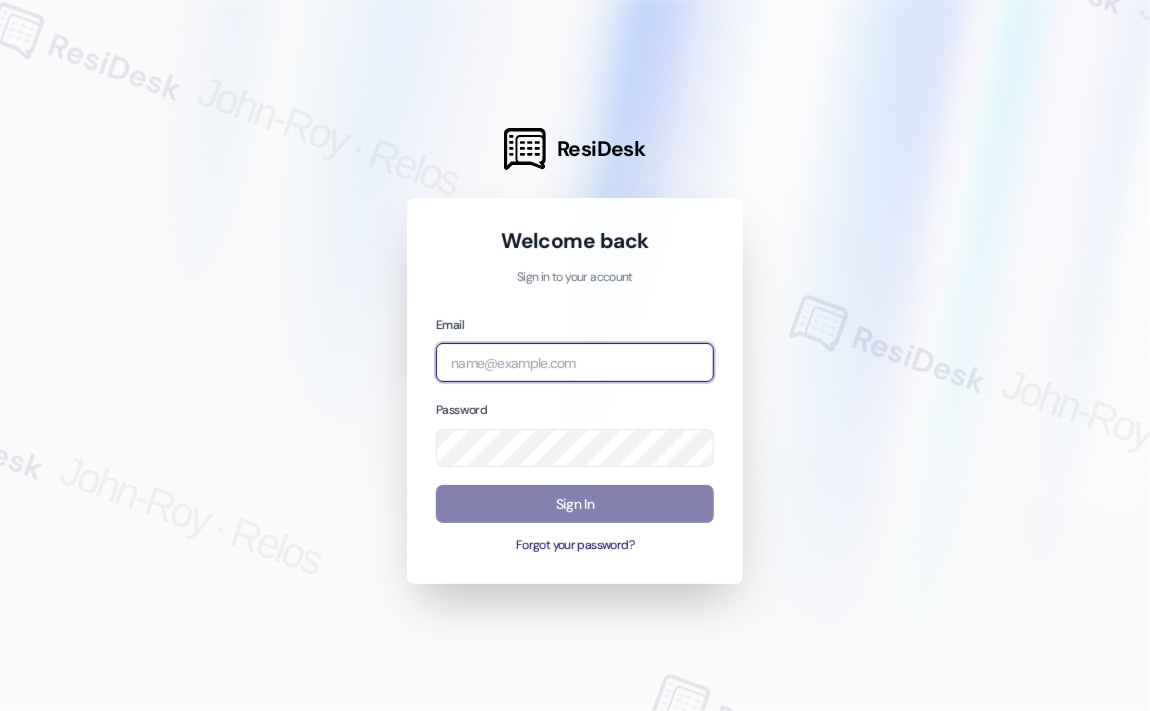 click at bounding box center [575, 362] 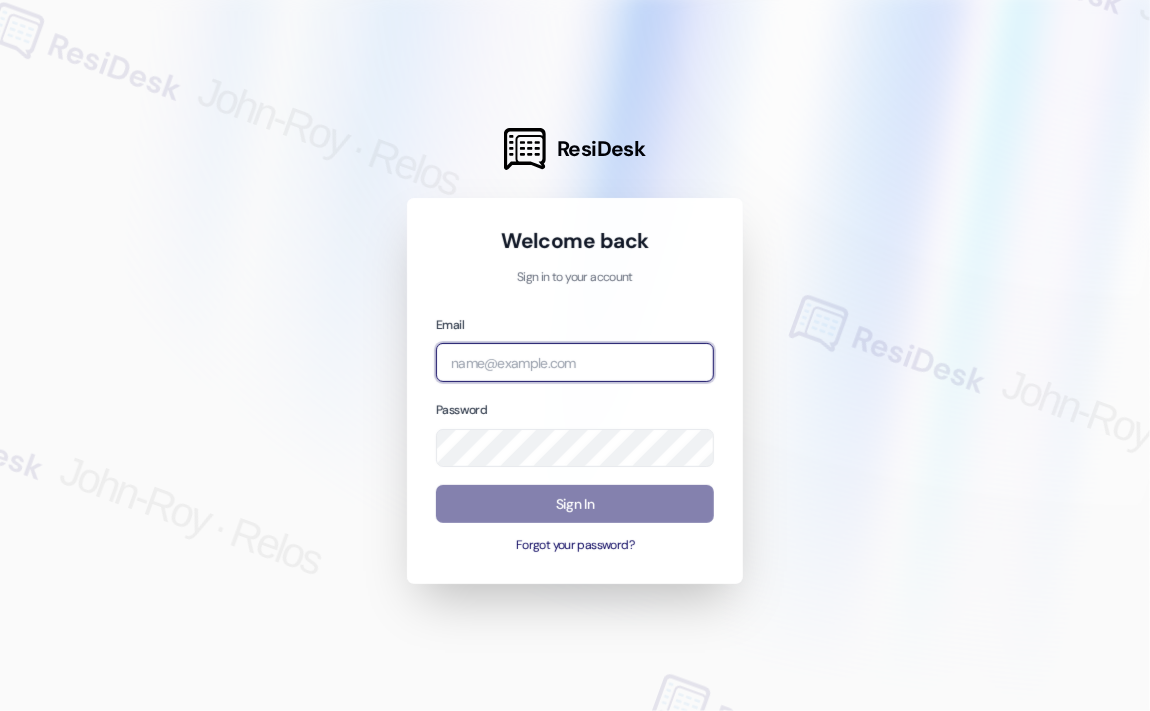 click at bounding box center [0, 711] 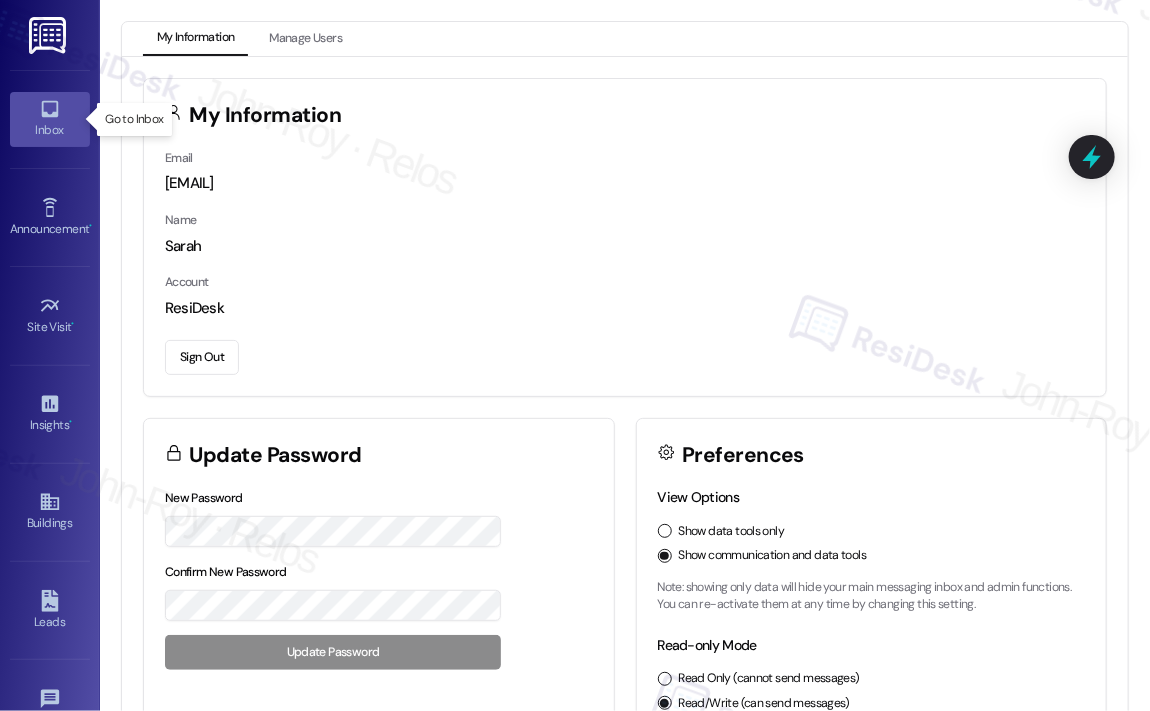 click on "Inbox" at bounding box center [50, 119] 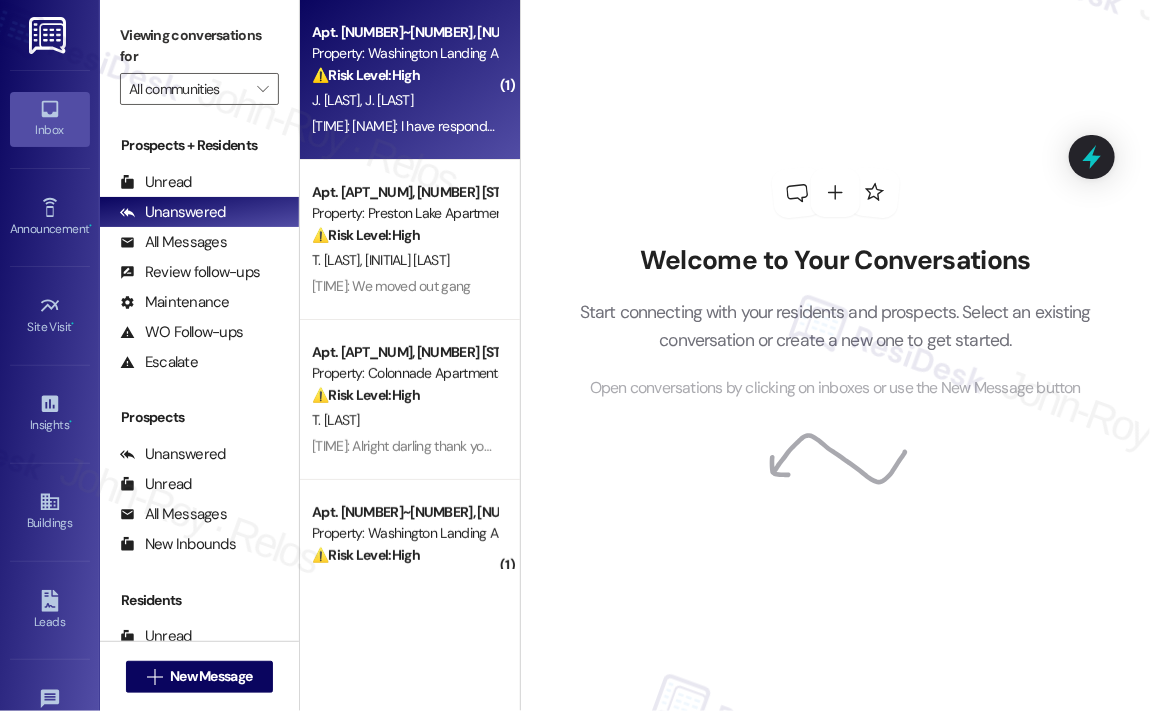 click on "Apt. [APT_NUM]~[UNIT_NUM], [NUMBER] [STREET] [STREET_NAME] Property: [ADDRESS] Apartments ⚠️ Risk Level: High The resident is having issues with their lease renewal, which can impact occupancy and requires timely resolution. The resident has contacted the office multiple times, indicating a potential breakdown in communication or process. [INITIALS] [LAST_NAME] [INITIALS] [LAST_NAME] [TIME]: [NAME]:
I have responded back to our renewal notices 3 times and haven't seen anything posted in the portal for us to sign. Can you please address this issue.
Thank you [TIME]: [NAME]:
I have responded back to our renewal notices 3 times and haven't seen anything posted in the portal for us to sign. Can you please address this issue.
Thank you" at bounding box center [410, 80] 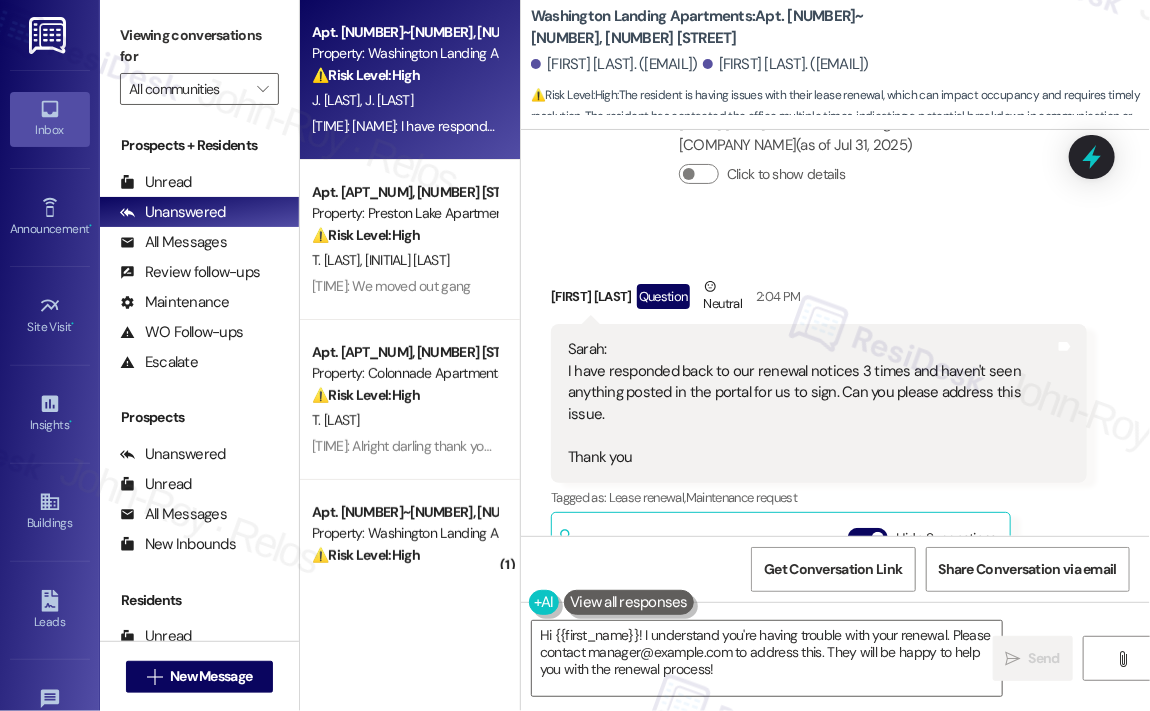 scroll, scrollTop: 1248, scrollLeft: 0, axis: vertical 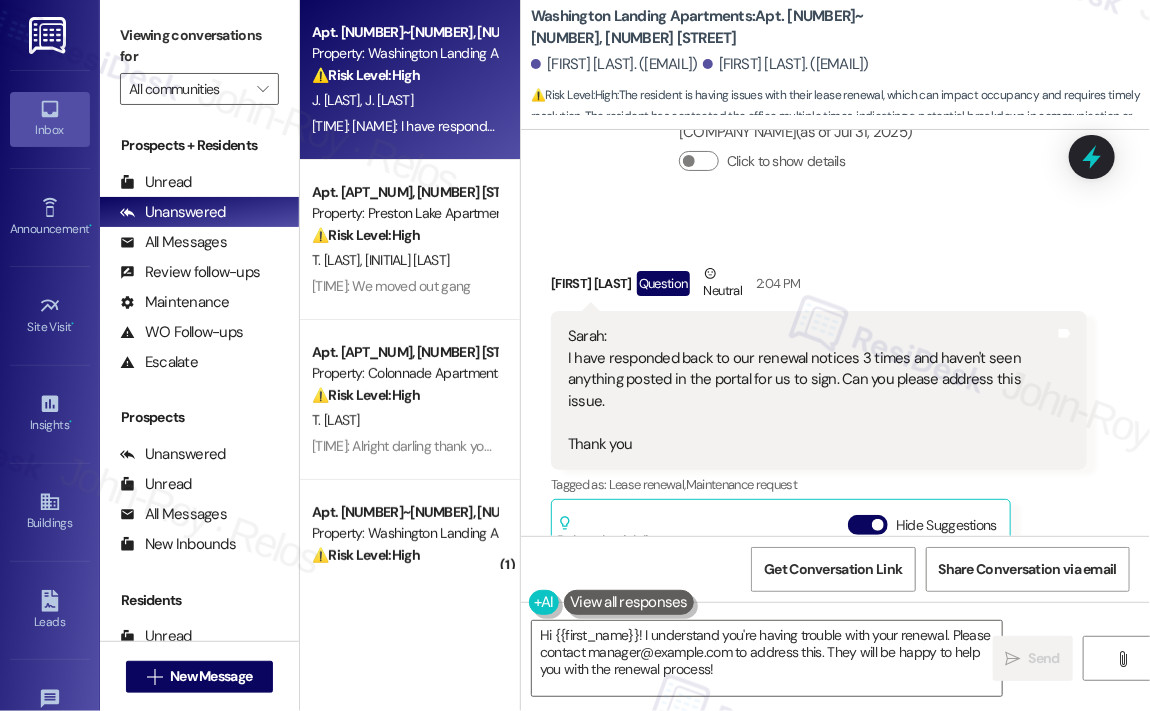 click on "[NAME]:
I have responded back to our renewal notices 3 times and haven't seen anything posted in the portal for us to sign. Can you please address this issue.
Thank you" at bounding box center (811, 390) 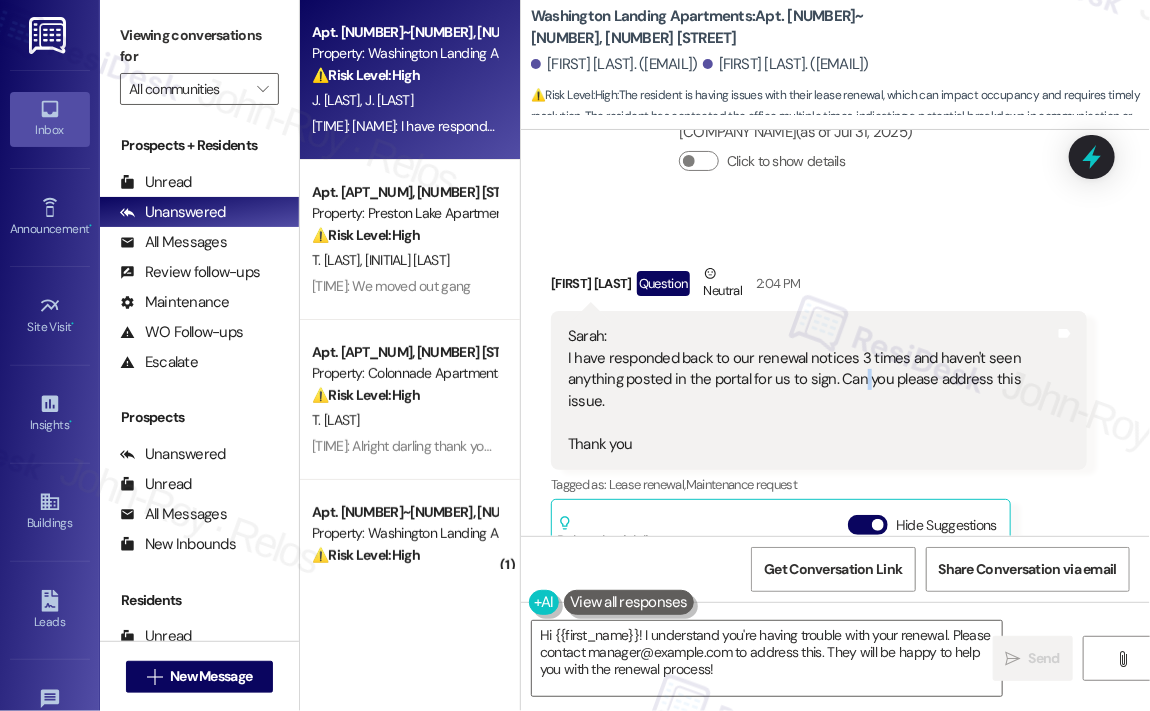 click on "[NAME]:
I have responded back to our renewal notices 3 times and haven't seen anything posted in the portal for us to sign. Can you please address this issue.
Thank you" at bounding box center (811, 390) 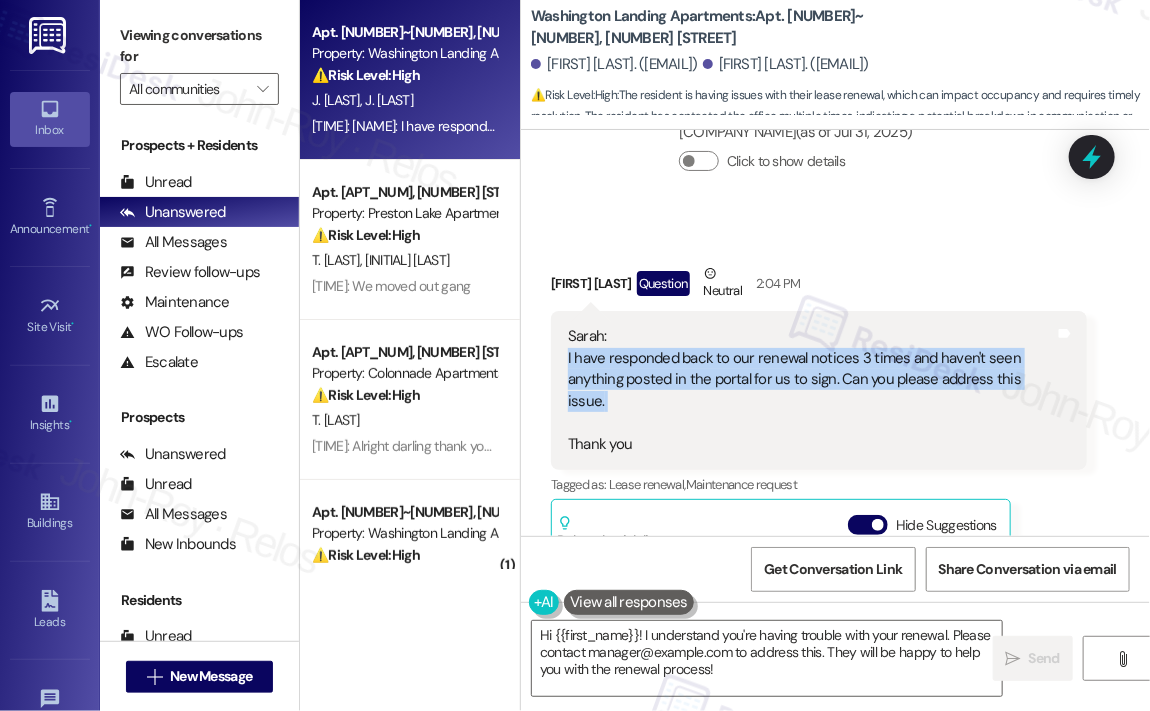 click on "[NAME]:
I have responded back to our renewal notices 3 times and haven't seen anything posted in the portal for us to sign. Can you please address this issue.
Thank you" at bounding box center [811, 390] 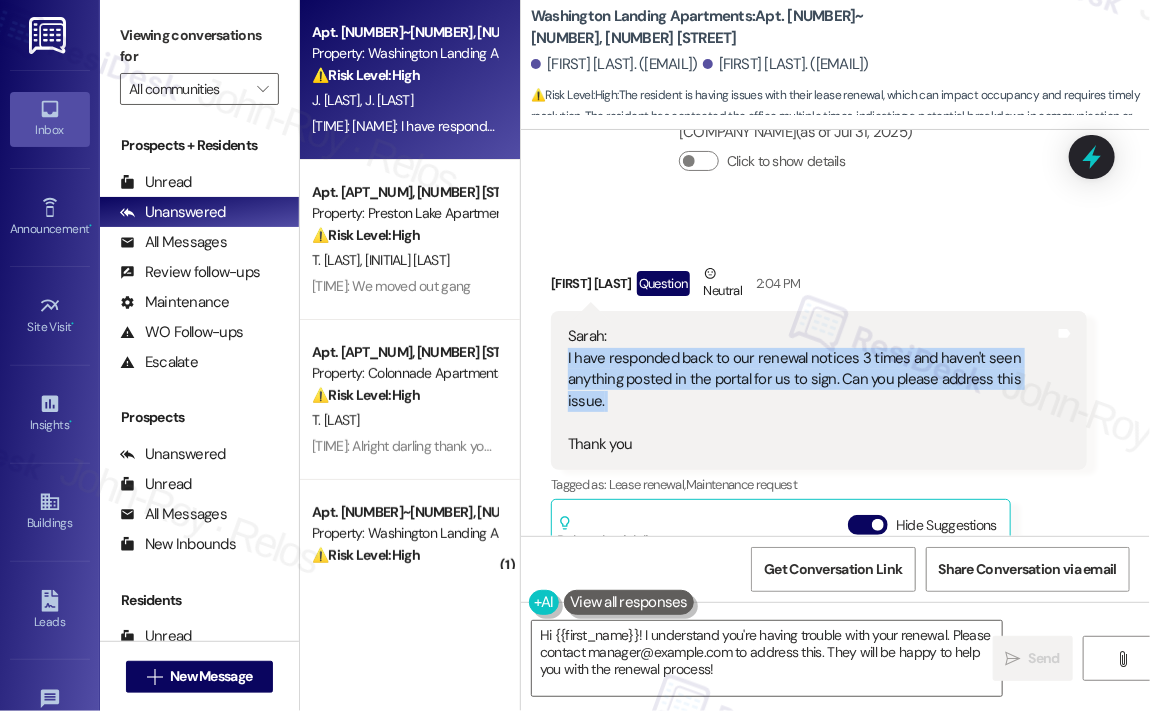 copy on "I have responded back to our renewal notices 3 times and haven't seen anything posted in the portal for us to sign. Can you please address this issue." 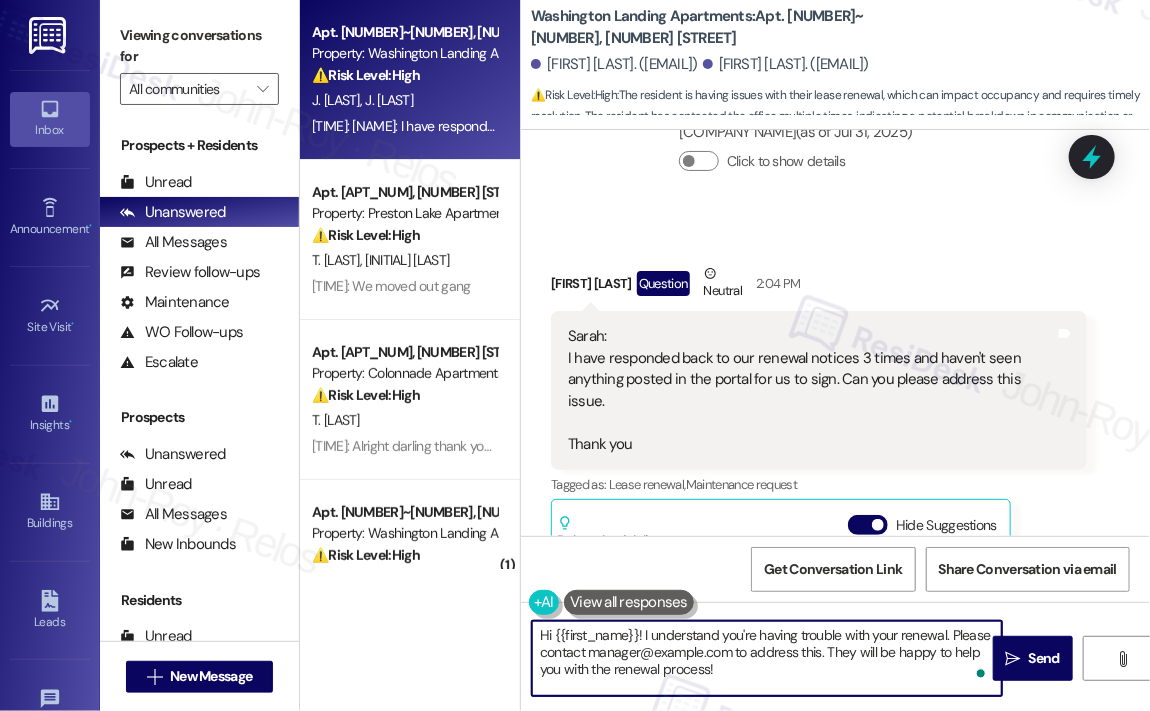 drag, startPoint x: 788, startPoint y: 663, endPoint x: 644, endPoint y: 632, distance: 147.29901 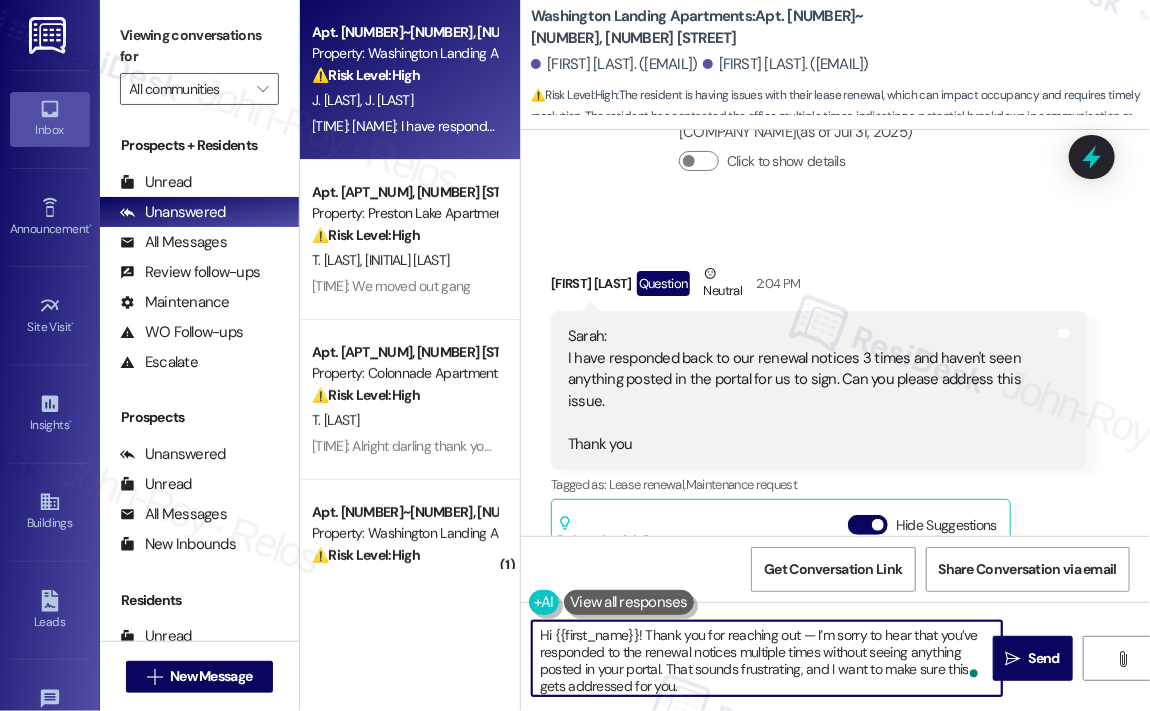 scroll, scrollTop: 50, scrollLeft: 0, axis: vertical 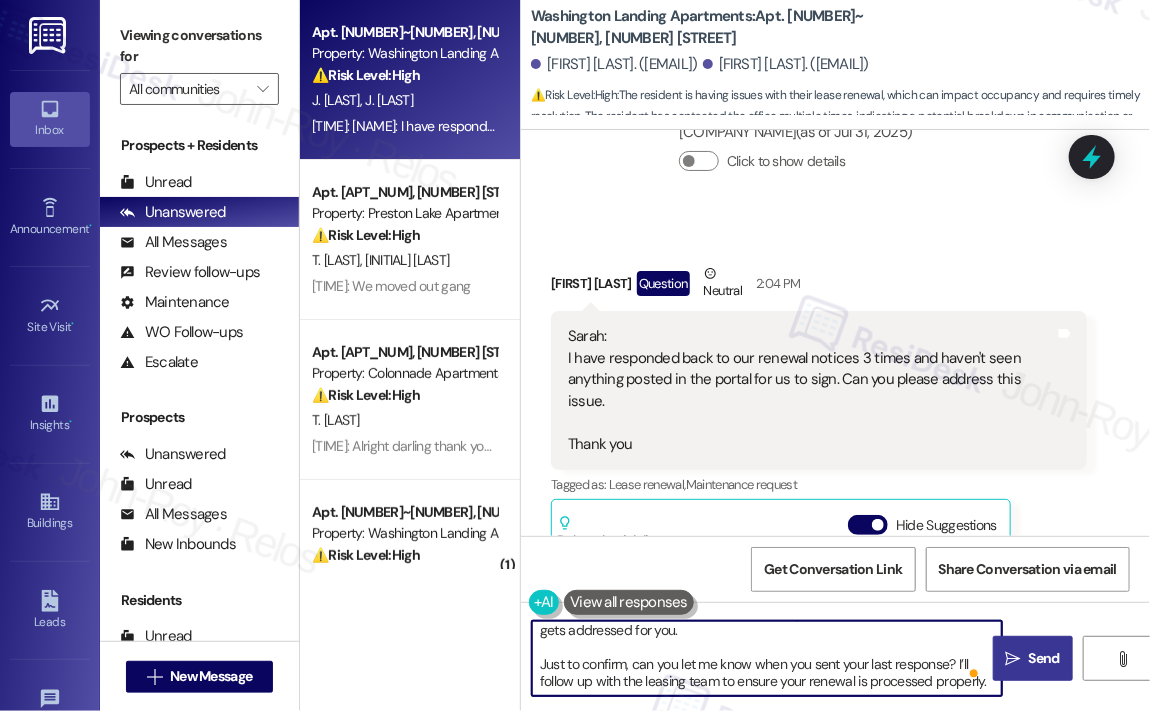 type on "Hi {{first_name}}! Thank you for reaching out — I’m sorry to hear that you’ve responded to the renewal notices multiple times without seeing anything posted in your portal. That sounds frustrating, and I want to make sure this gets addressed for you.
Just to confirm, can you let me know when you sent your last response? I’ll follow up with the leasing team to ensure your renewal is processed properly." 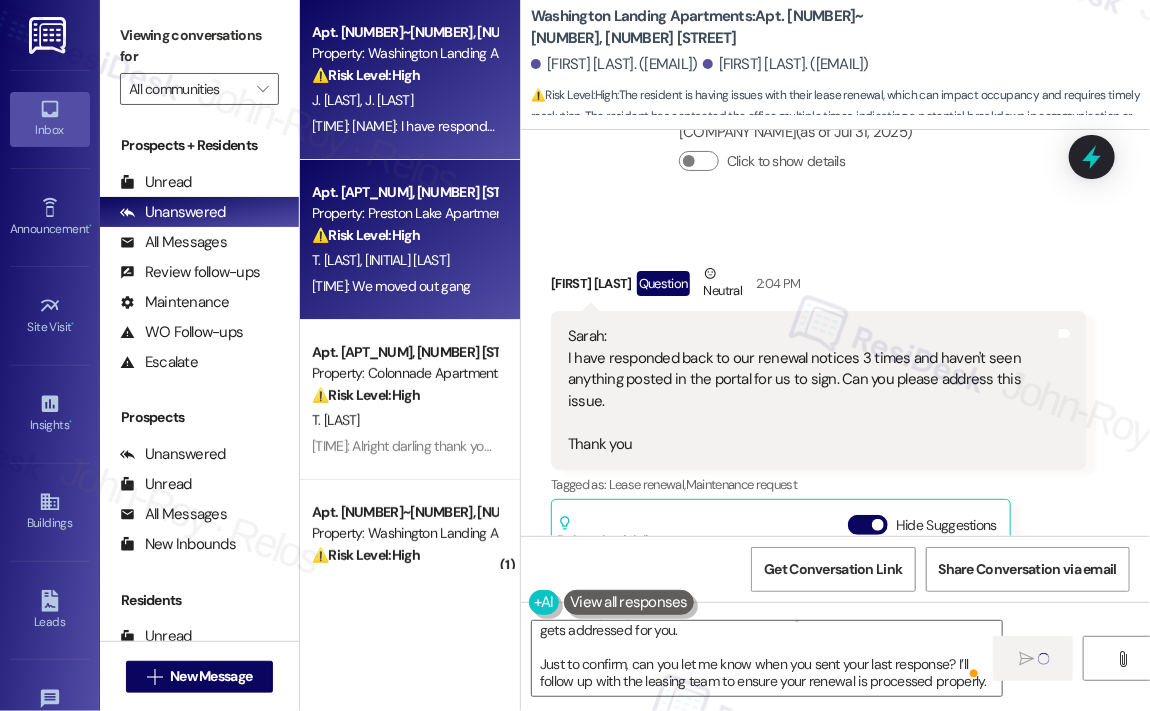 click on "10:57 AM: We moved out gang 10:57 AM: We moved out gang" at bounding box center (391, 286) 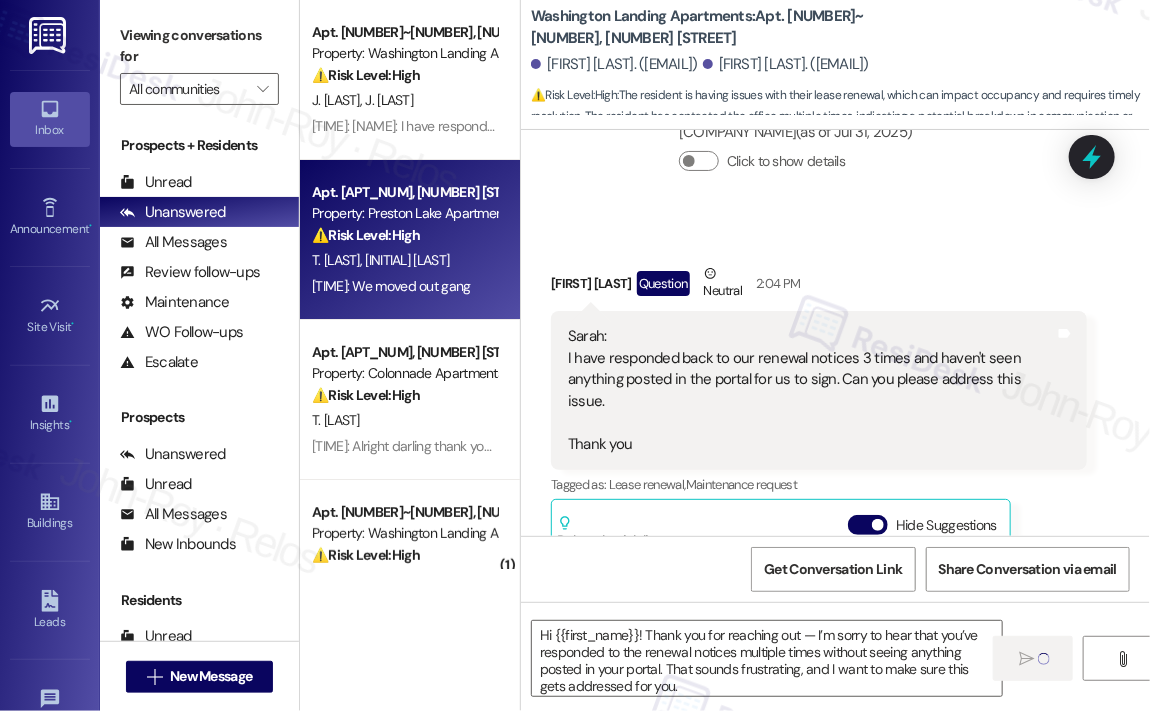 type on "Fetching suggested responses. Please feel free to read through the conversation in the meantime." 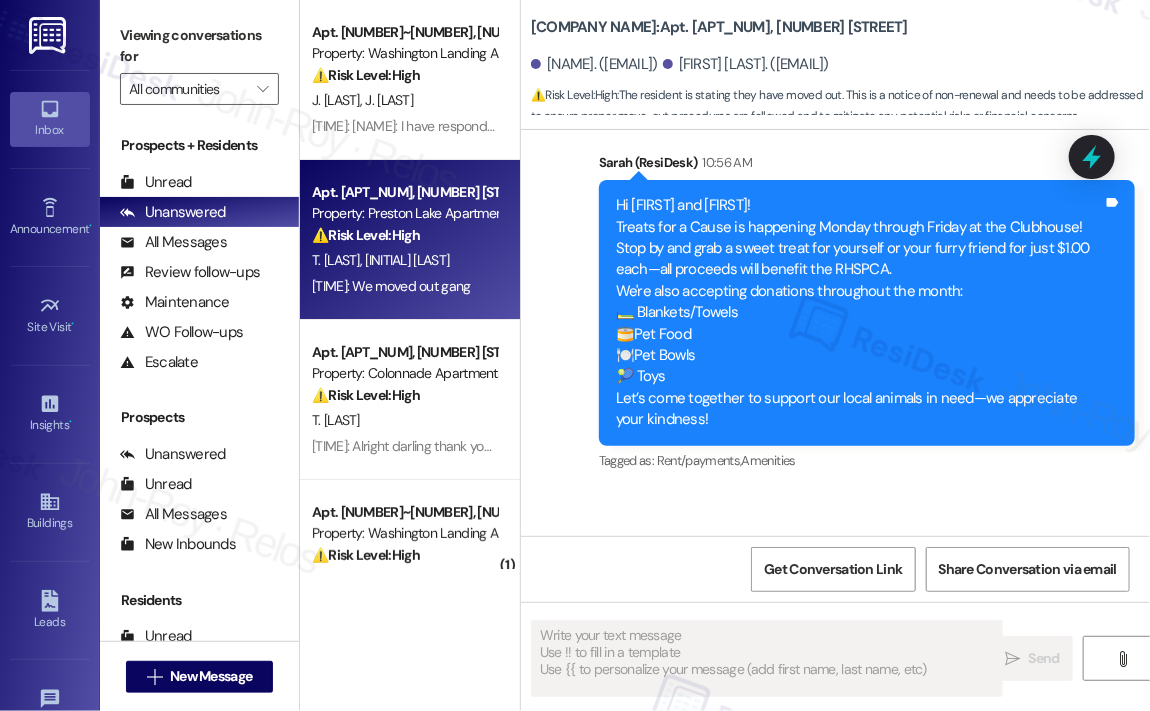 scroll, scrollTop: 2151, scrollLeft: 0, axis: vertical 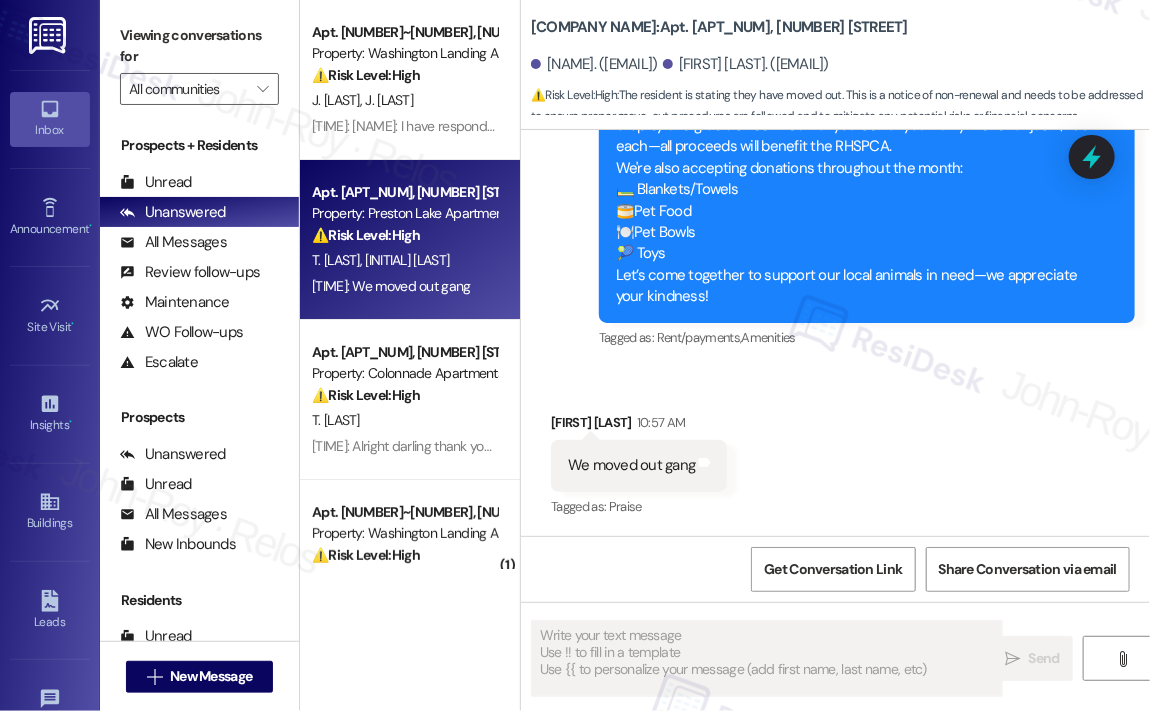 click on "Received via SMS Todd Mozoki 10:57 AM We moved out gang Tags and notes Tagged as:   Praise Click to highlight conversations about Praise" at bounding box center (835, 451) 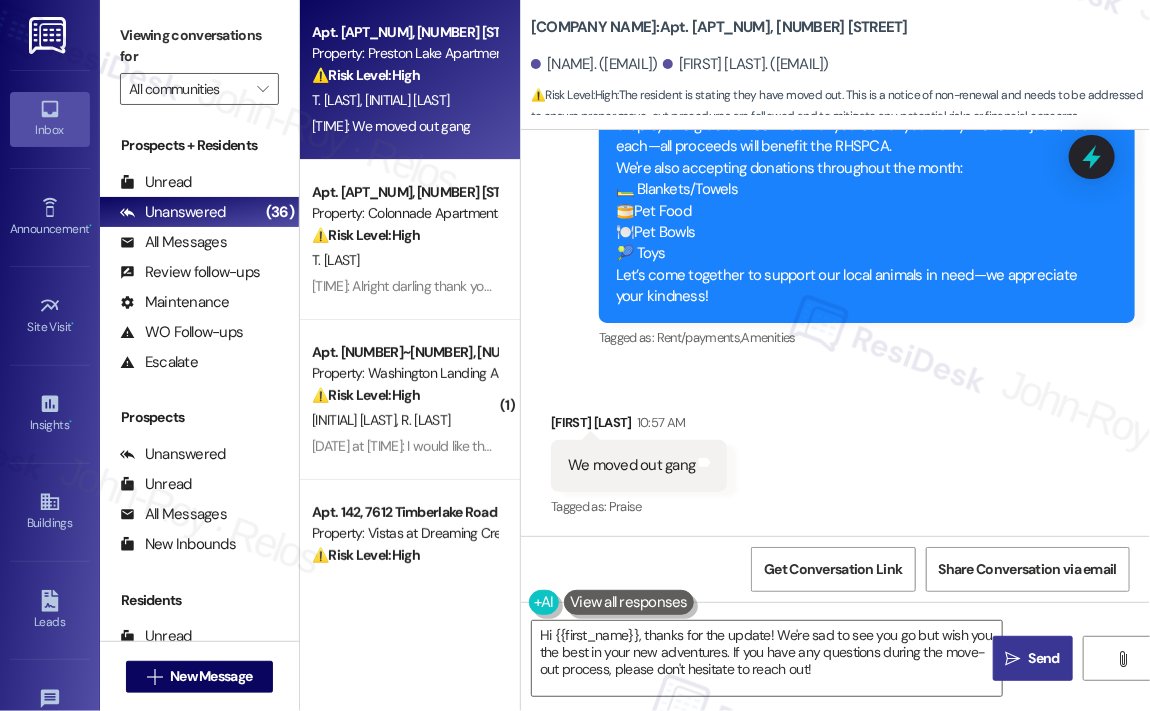 click on "Announcement, sent via SMS Sarah   (ResiDesk) 10:56 AM Hi Todd and Jackson!
Treats for a Cause is happening Monday through Friday at the Clubhouse!
Stop by and grab a sweet treat for yourself or your furry friend for just $1.00 each—all proceeds will benefit the RHSPCA.
We're also accepting donations throughout the month:
🛏️ Blankets/Towels
🥫Pet Food
🍽️Pet Bowls
🎾 Toys
Let’s come together to support our local animals in need—we appreciate your kindness! Tags and notes Tagged as:   Rent/payments ,  Click to highlight conversations about Rent/payments Amenities Click to highlight conversations about Amenities" at bounding box center (835, 175) 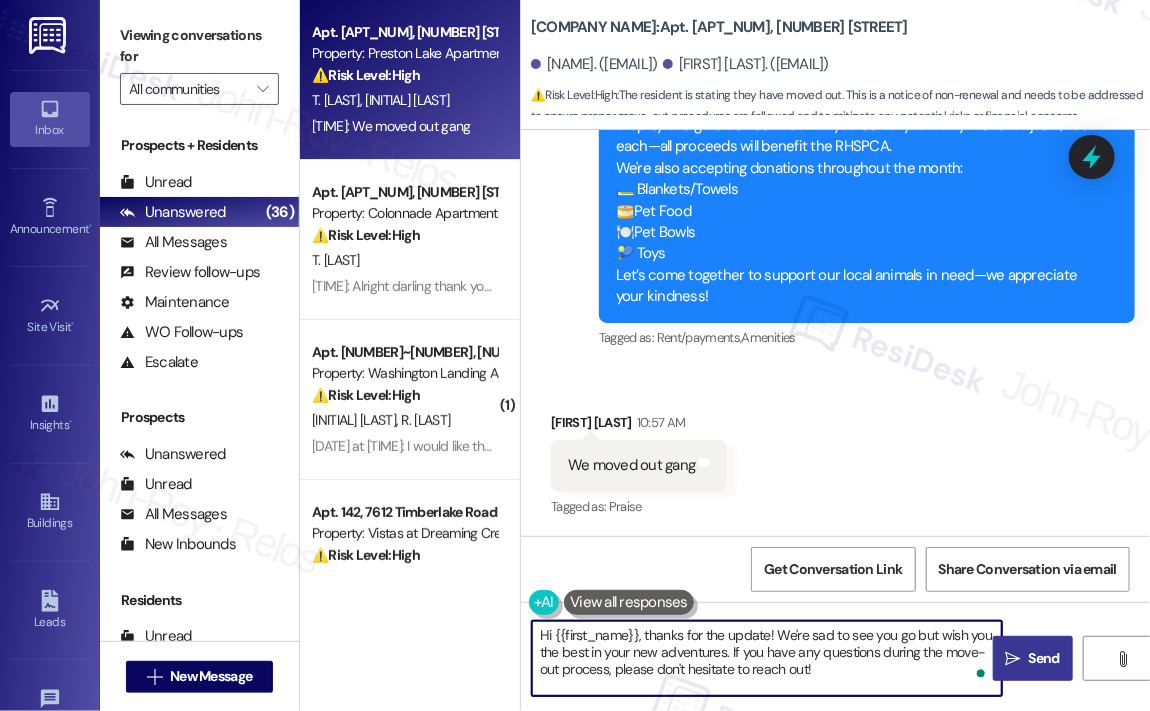 drag, startPoint x: 832, startPoint y: 665, endPoint x: 493, endPoint y: 607, distance: 343.92587 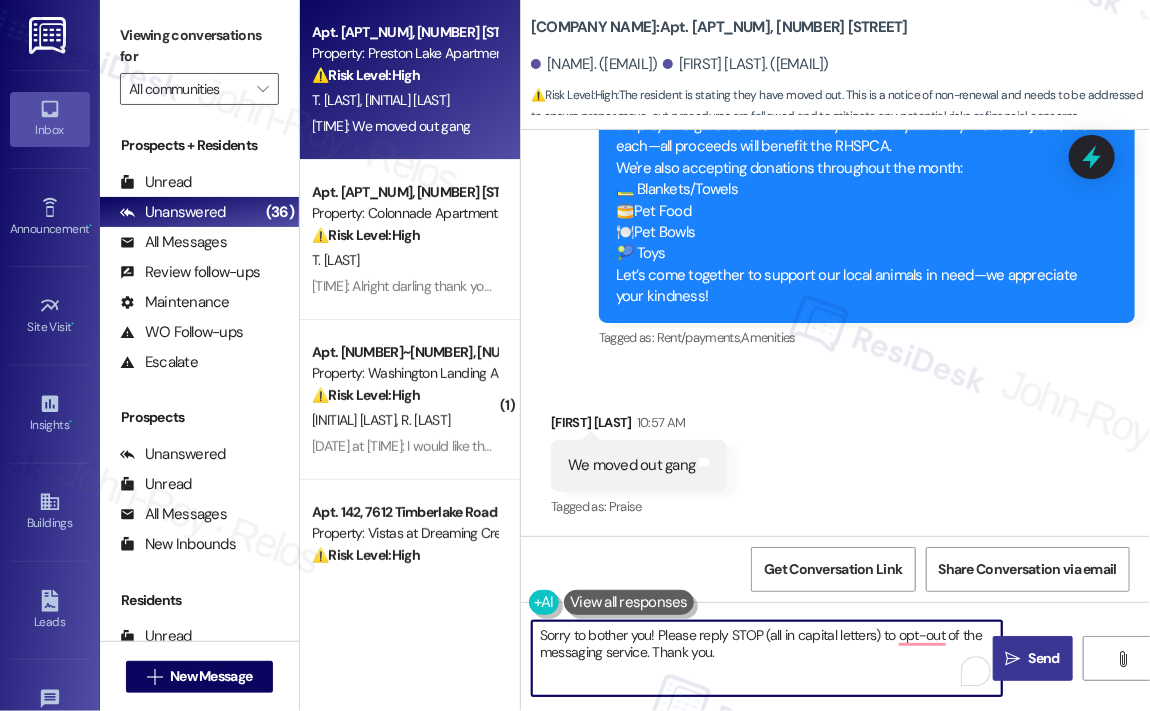 type on "Sorry to bother you! Please reply STOP (all in capital letters) to opt-out of the messaging service. Thank you." 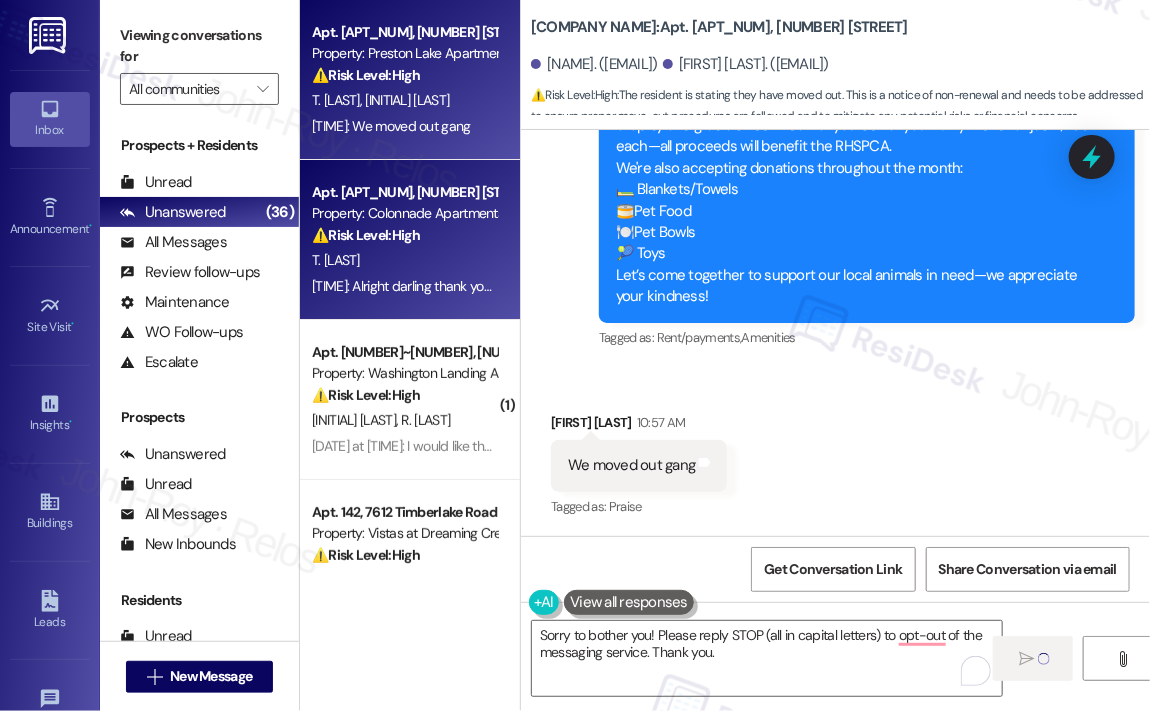 click on "T. Whetzel" at bounding box center (404, 260) 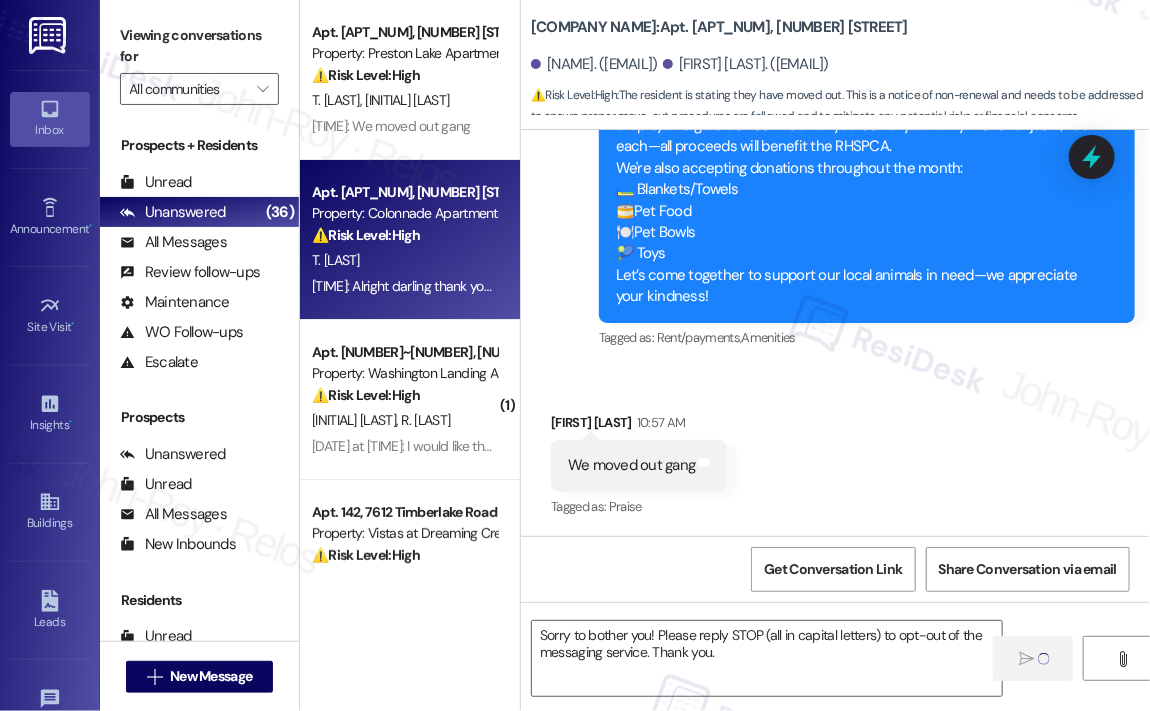 type on "Fetching suggested responses. Please feel free to read through the conversation in the meantime." 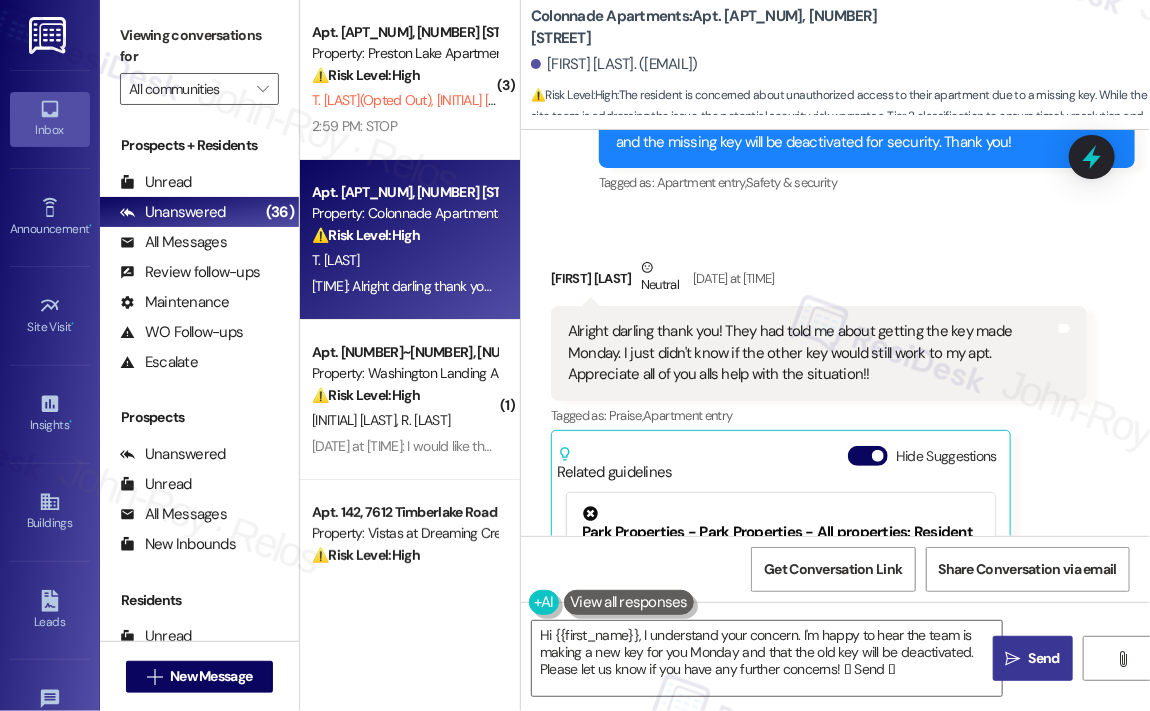 scroll, scrollTop: 3216, scrollLeft: 0, axis: vertical 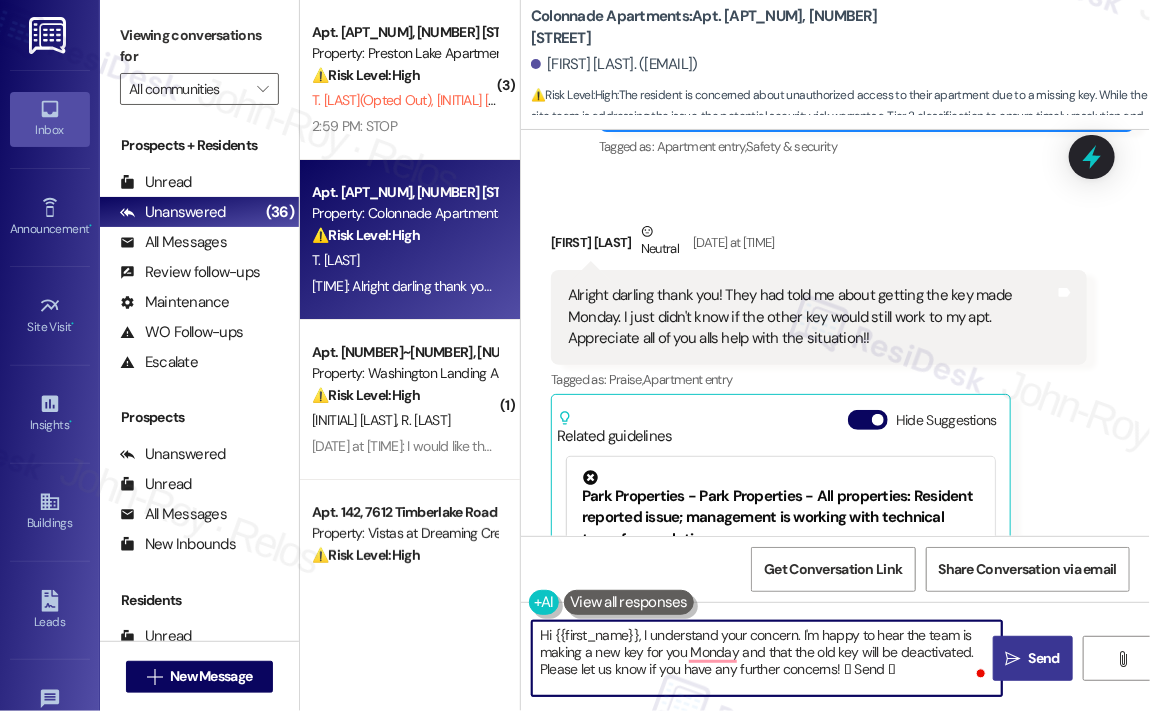 drag, startPoint x: 912, startPoint y: 669, endPoint x: 524, endPoint y: 605, distance: 393.24292 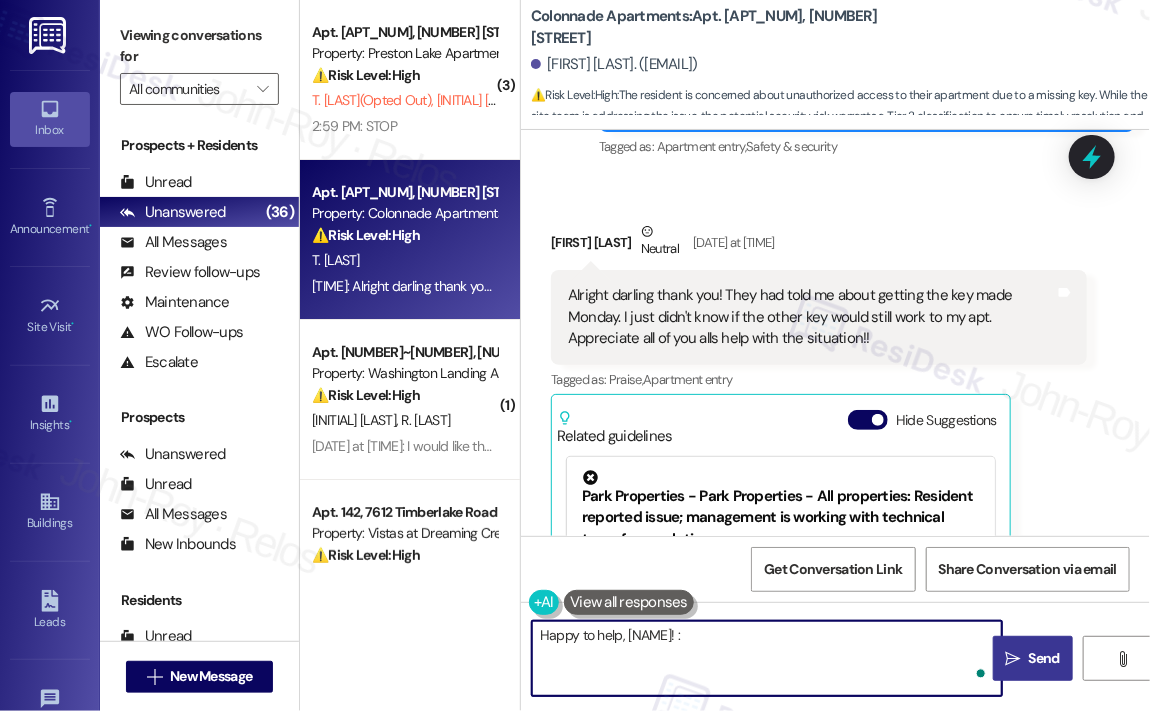 type on "Happy to help, Tiara! :)" 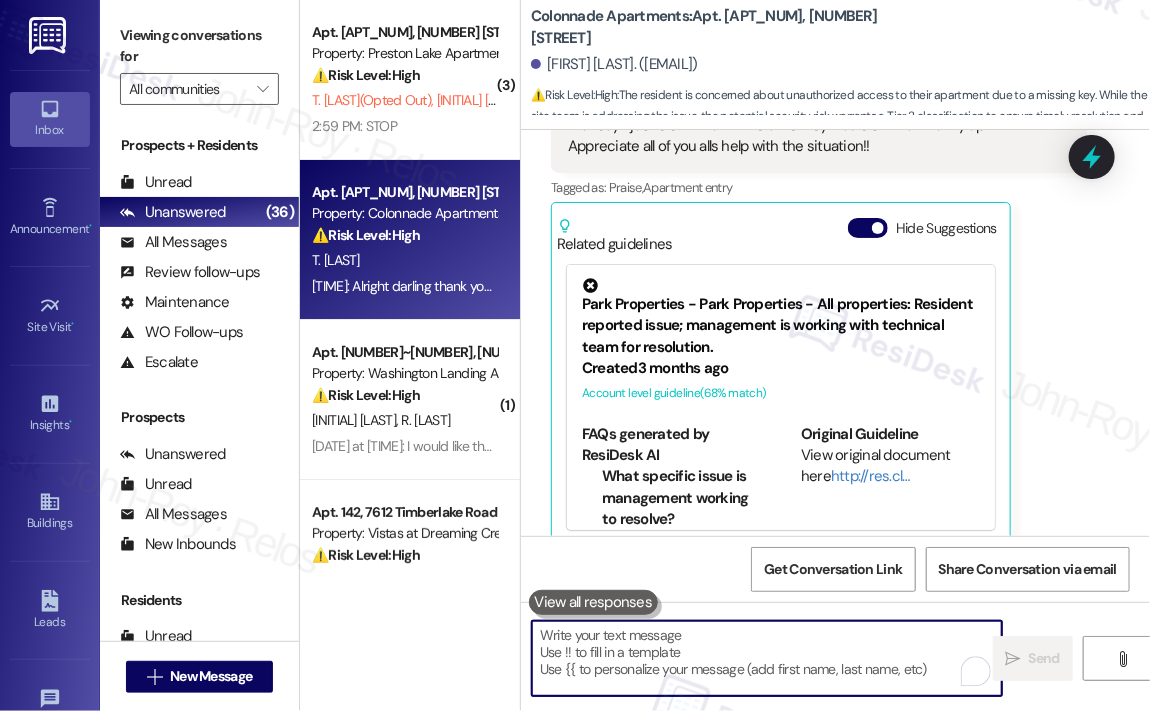 scroll, scrollTop: 3409, scrollLeft: 0, axis: vertical 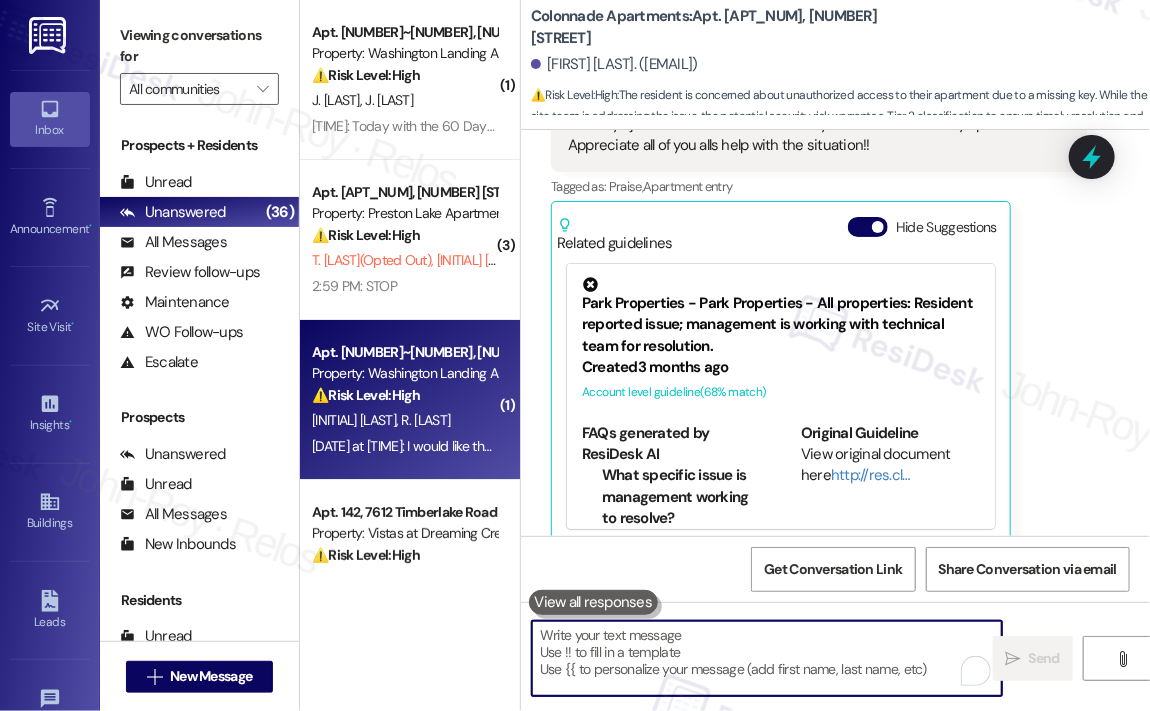 type 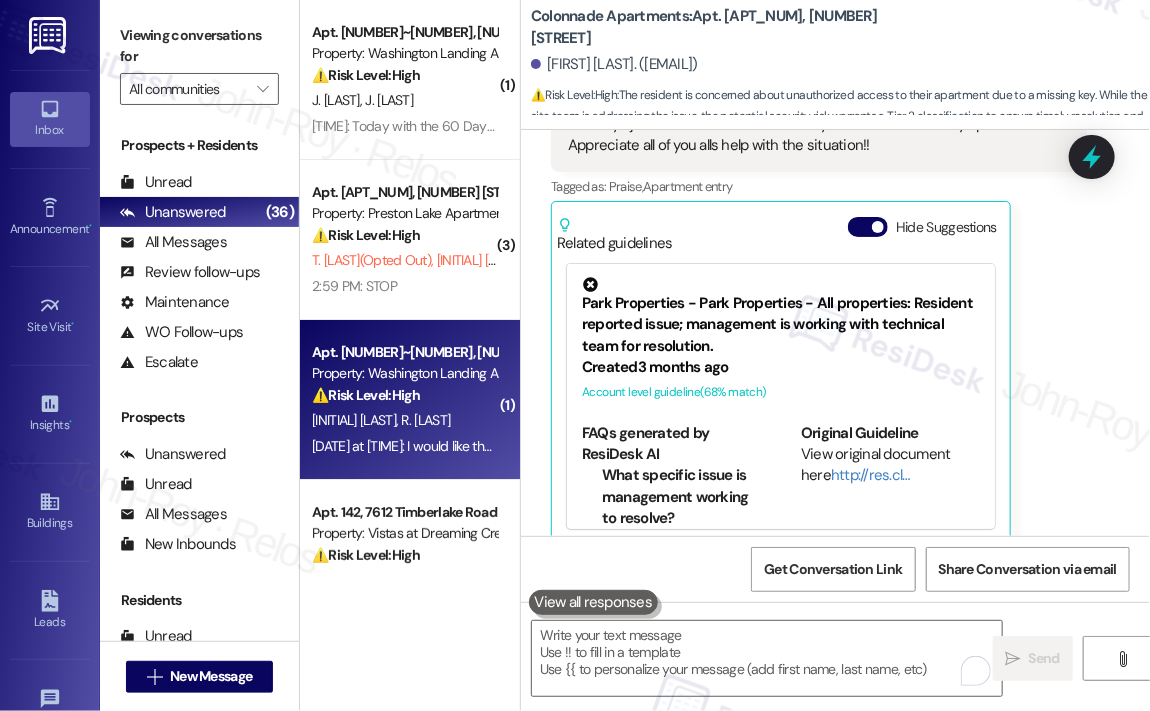 click on "⚠️  Risk Level:  High The resident is requesting the email for the Charlottesville, VA location and wants to speak to a 'real person, not a robot,' indicating frustration and a potential breakdown in communication. This suggests a need for direct human intervention to address their concerns effectively and prevent further escalation. The initial message also mentions concerns about rent increases and utility charges, which fall under financial concerns." at bounding box center [404, 395] 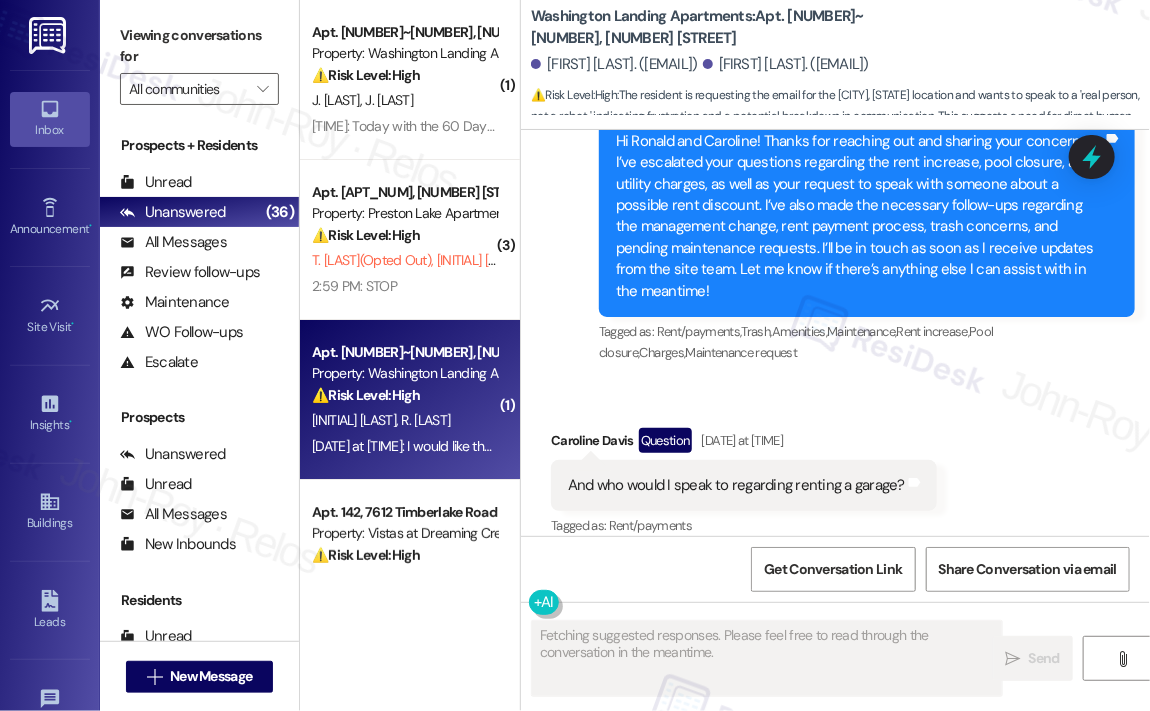 scroll, scrollTop: 7048, scrollLeft: 0, axis: vertical 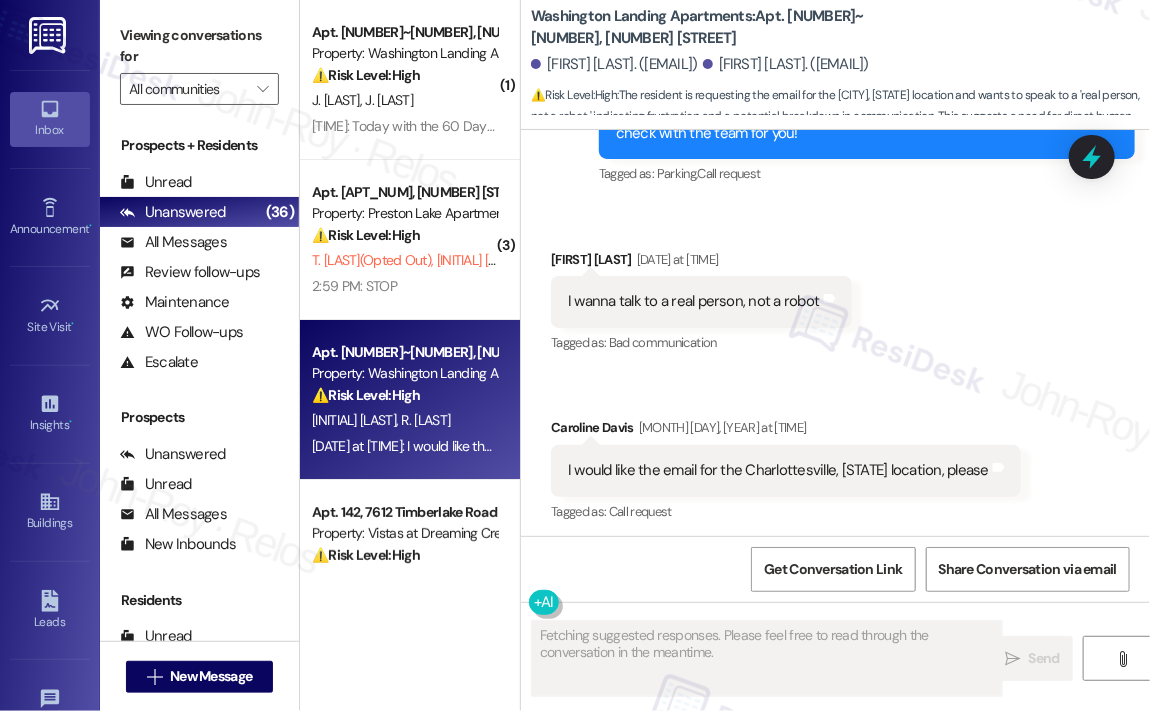 click on "Received via SMS [FIRST] [LAST] [DATE] at [TIME] I wanna talk to a real person, not a robot Tags and notes Tagged as: Bad communication Click to highlight conversations about Bad communication Received via SMS [FIRST] [LAST] [DATE] at [TIME] I would like the email for the Charlottesville, VA location, please Tags and notes Tagged as: Call request Click to highlight conversations about Call request" at bounding box center (835, 373) 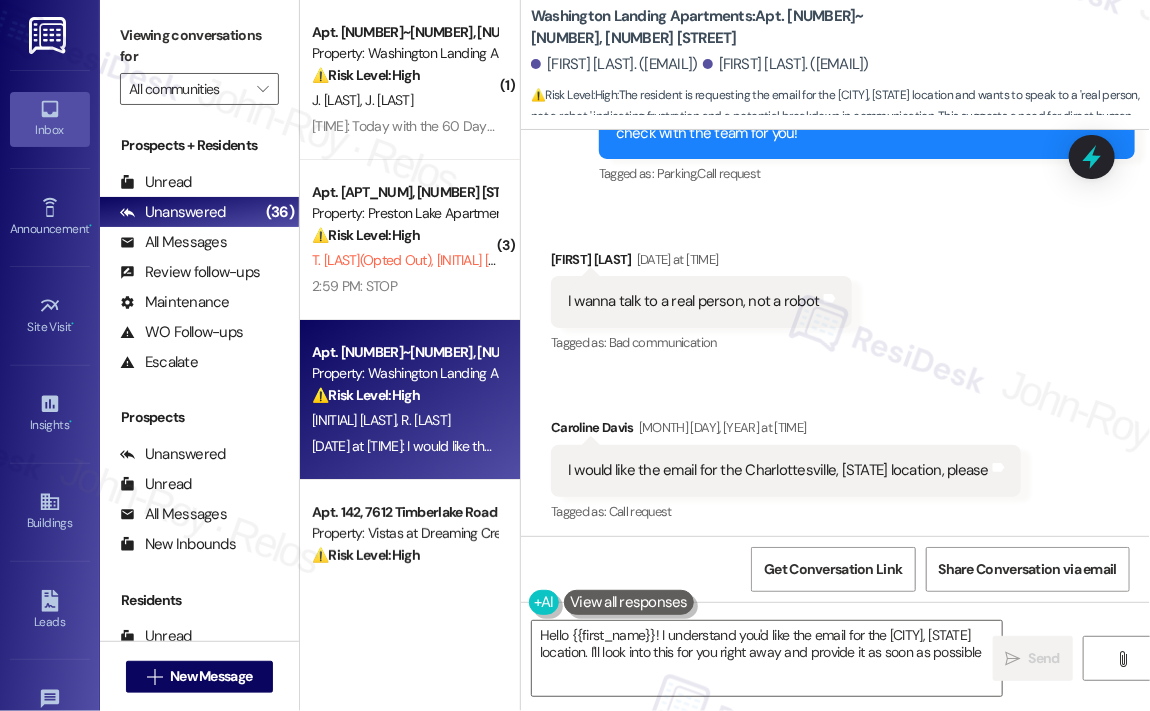 type on "Hello {{first_name}}! I understand you'd like the email for the Charlottesville, VA location. I'll look into this for you right away and provide it as soon as possible!" 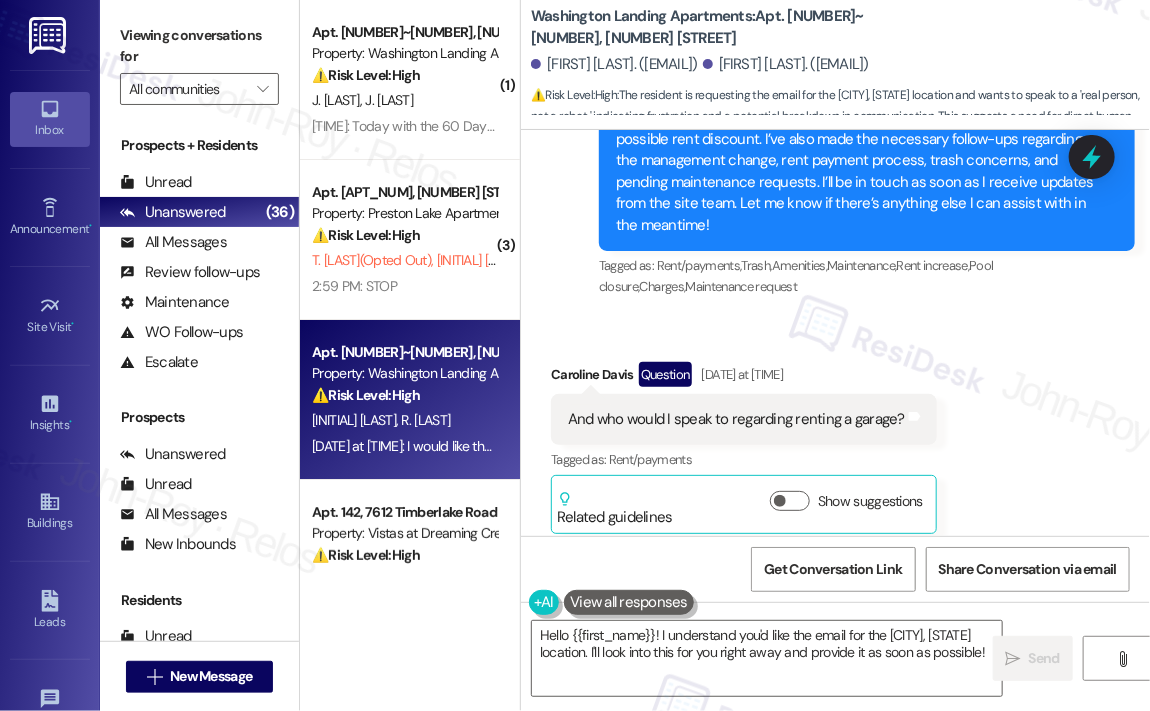 scroll, scrollTop: 6248, scrollLeft: 0, axis: vertical 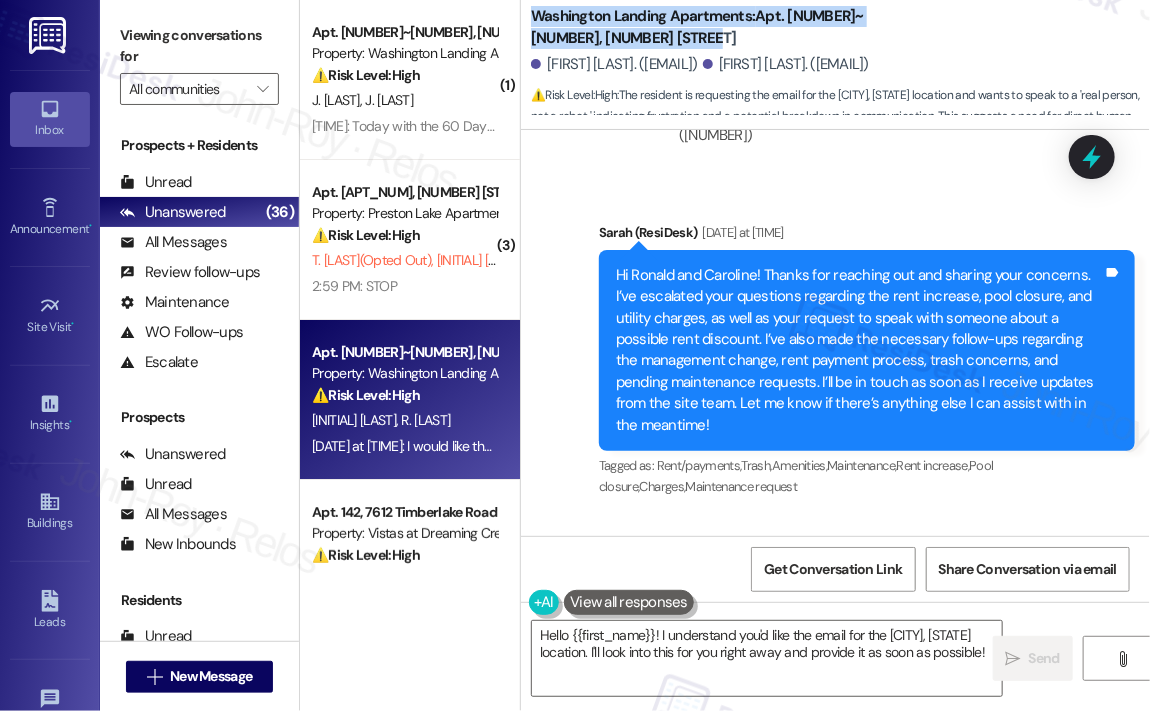 drag, startPoint x: 716, startPoint y: 33, endPoint x: 540, endPoint y: 16, distance: 176.81912 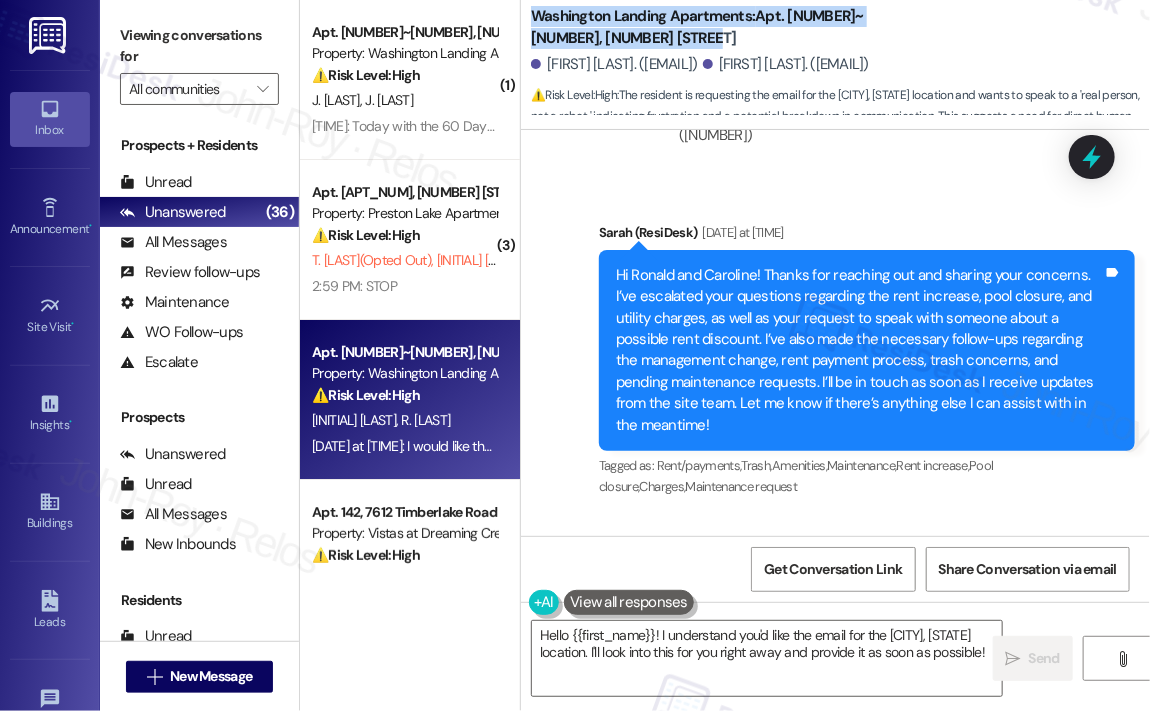 click on "Washington Landing  Apartments:  Apt. 710~104, 650 II Summerchase Street" at bounding box center (731, 27) 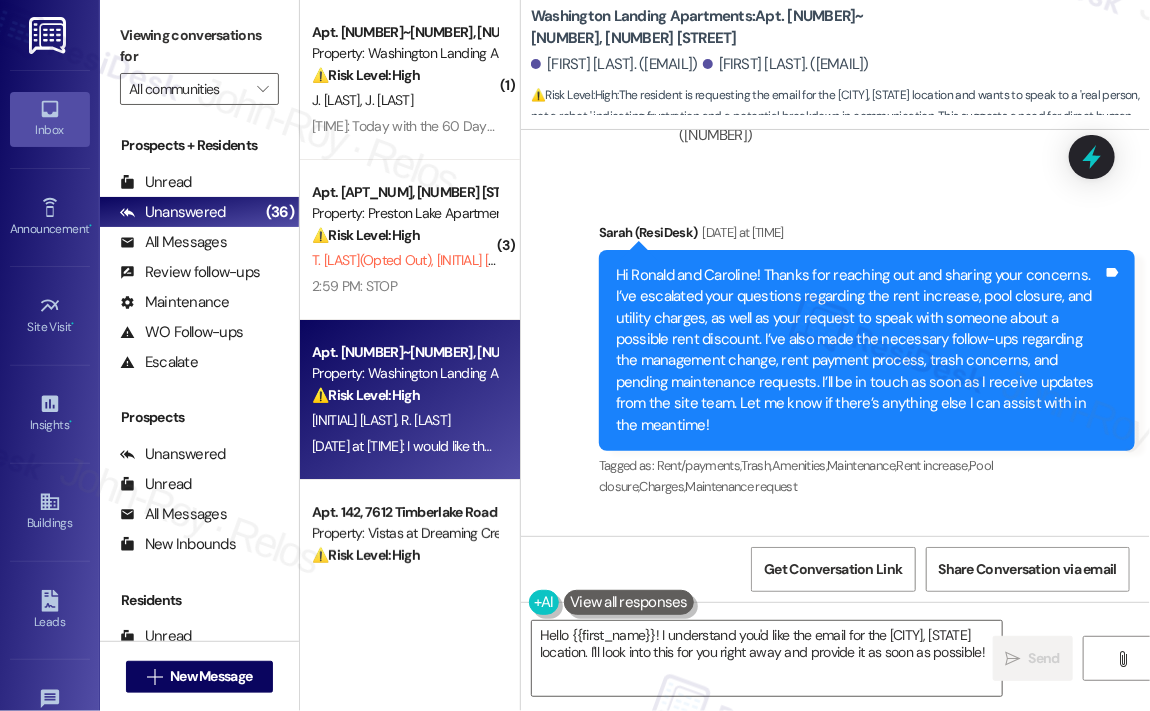 click on "Washington Landing  Apartments:  Apt. 710~104, 650 II Summerchase Street" at bounding box center (731, 27) 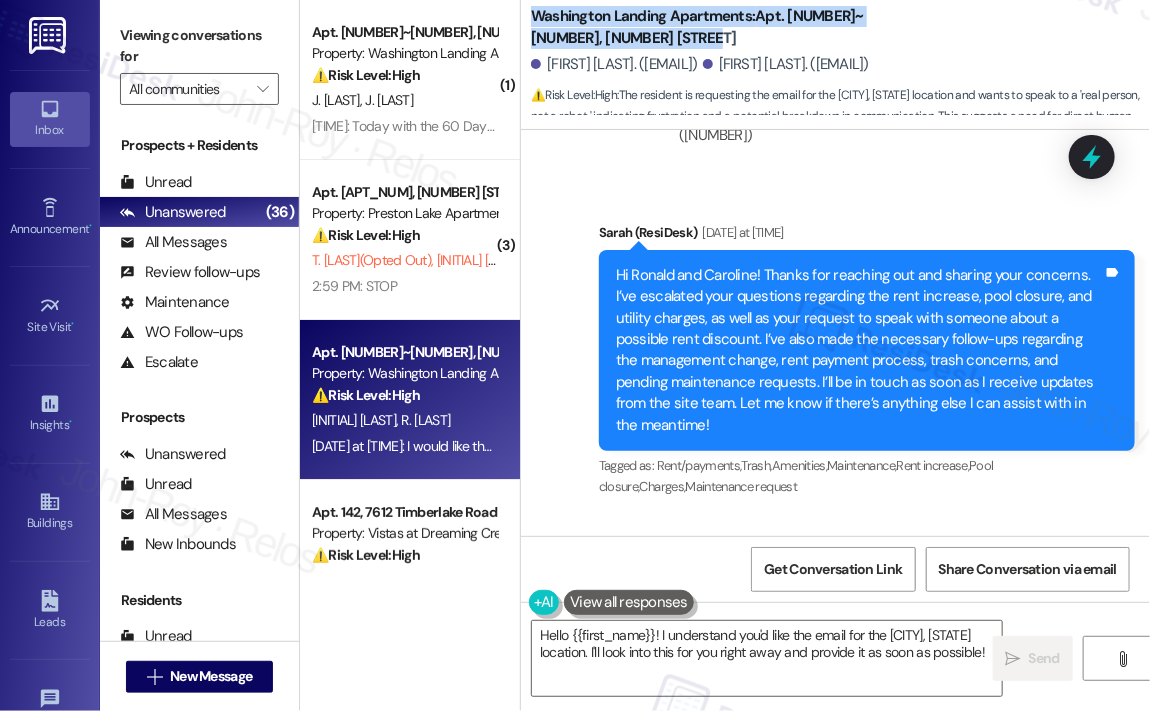 drag, startPoint x: 690, startPoint y: 38, endPoint x: 531, endPoint y: 9, distance: 161.62302 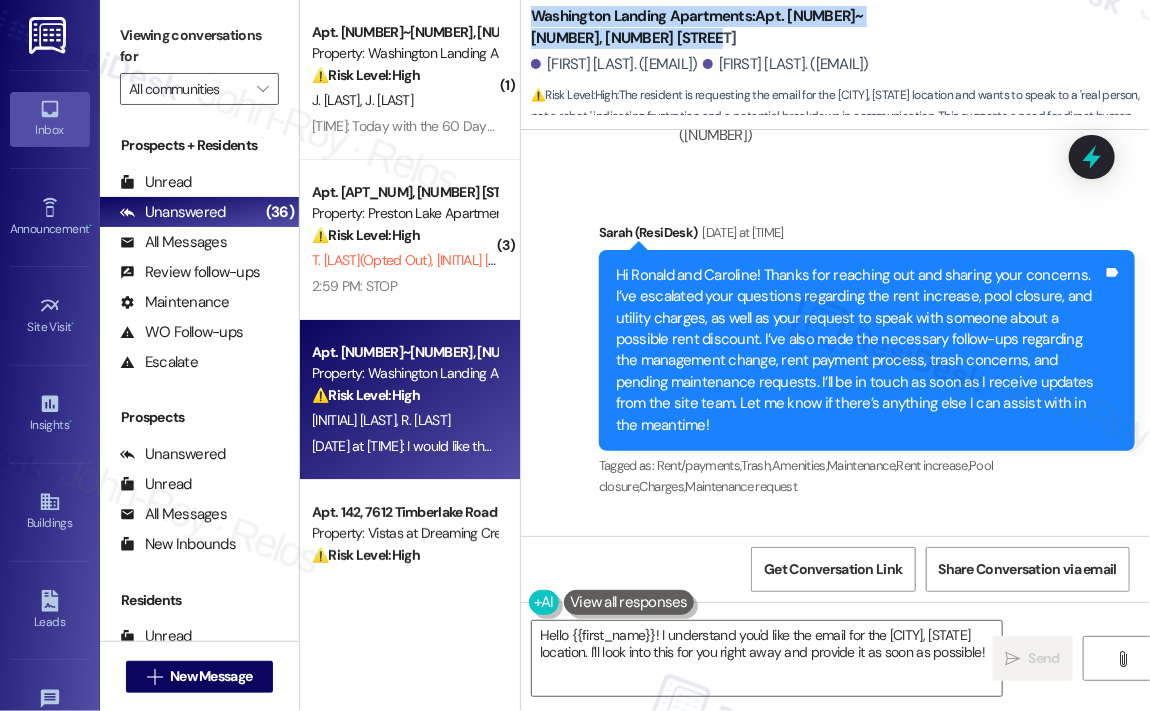 drag, startPoint x: 711, startPoint y: 0, endPoint x: 1045, endPoint y: 15, distance: 334.33667 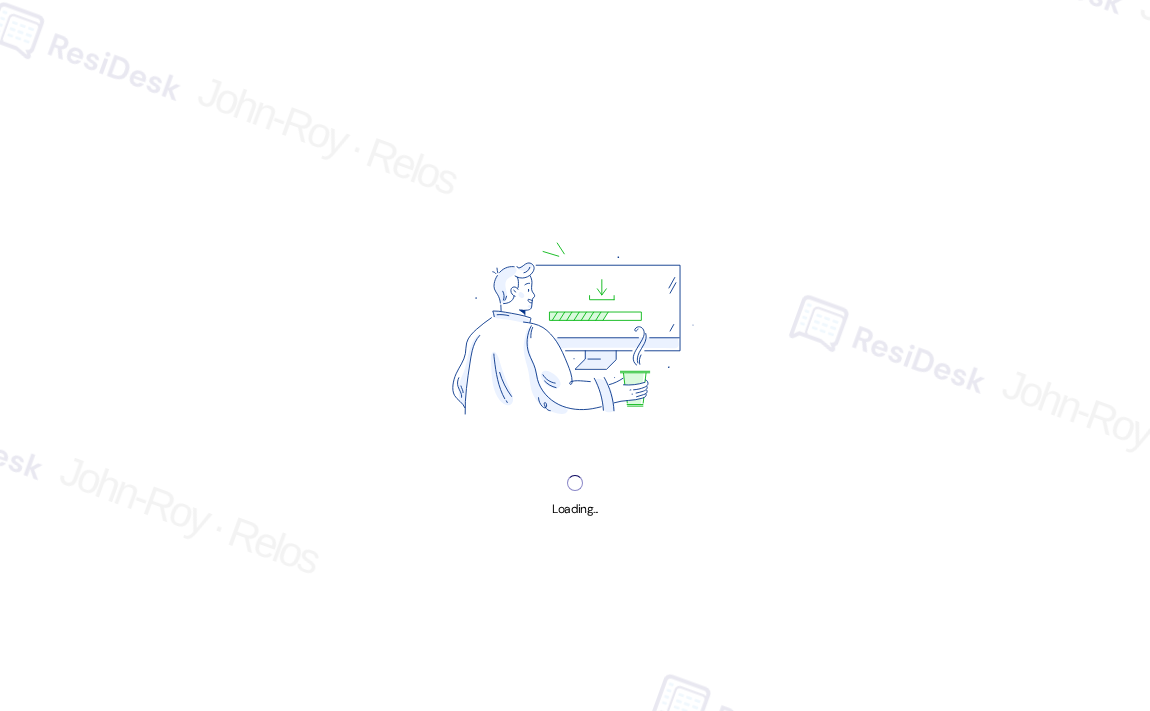 scroll, scrollTop: 0, scrollLeft: 0, axis: both 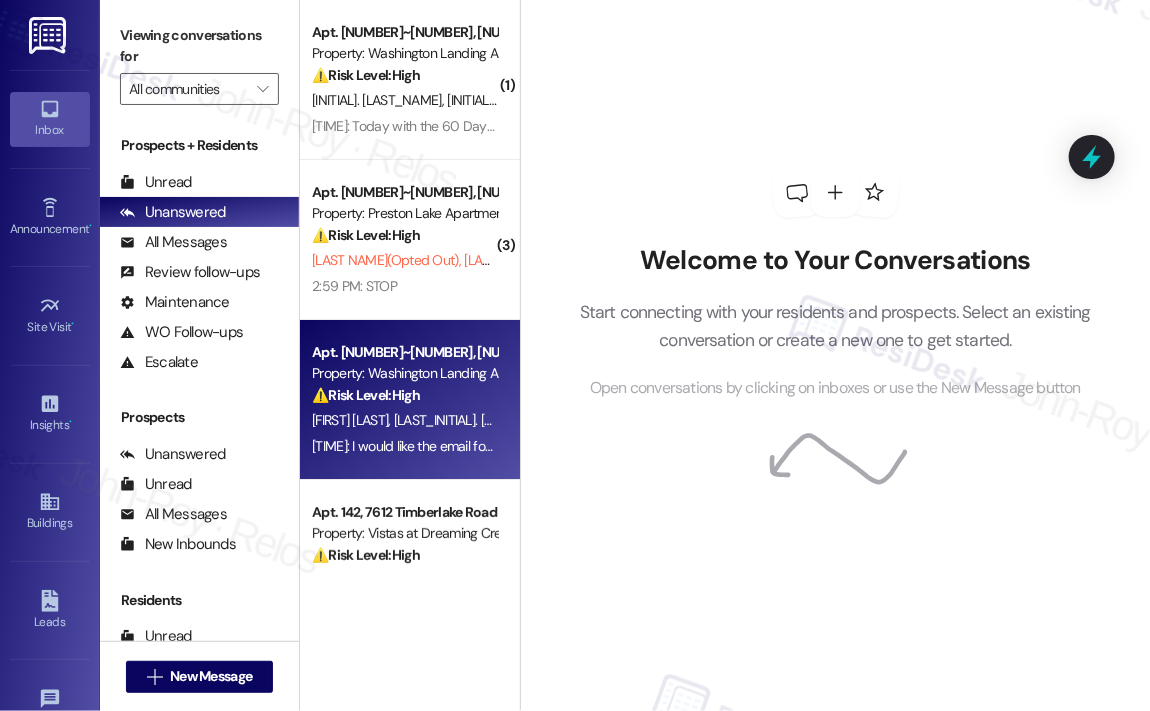click on "Property: Washington Landing  Apartments" at bounding box center (404, 373) 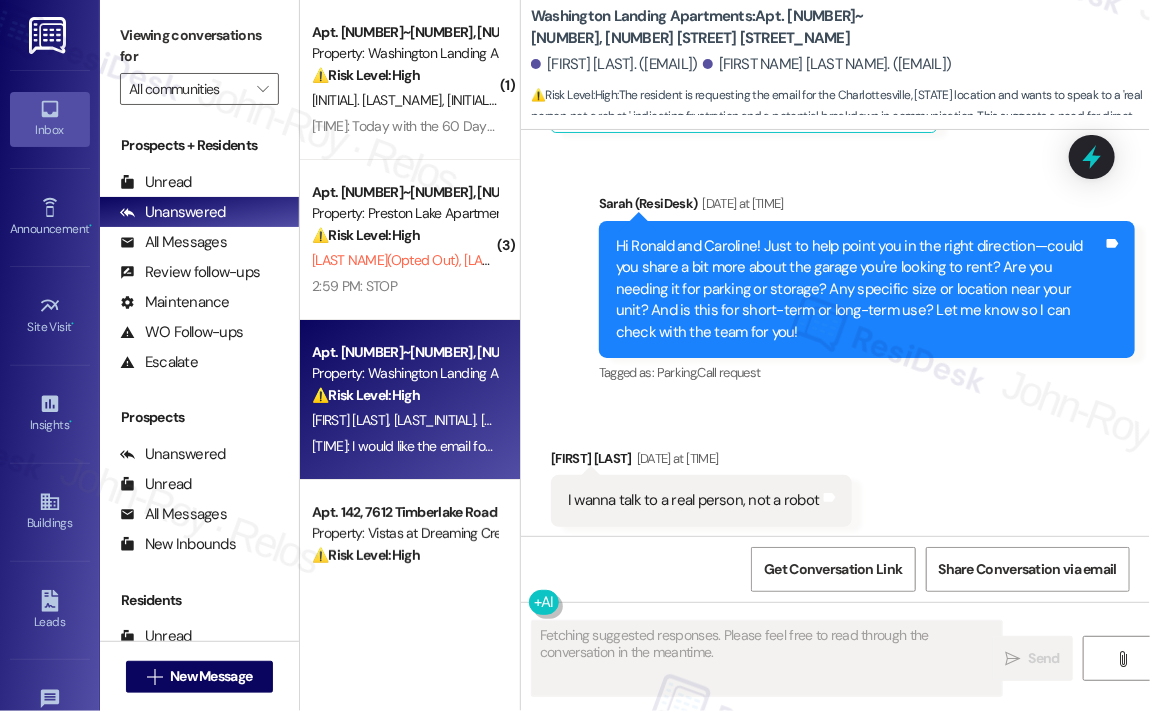 scroll, scrollTop: 7048, scrollLeft: 0, axis: vertical 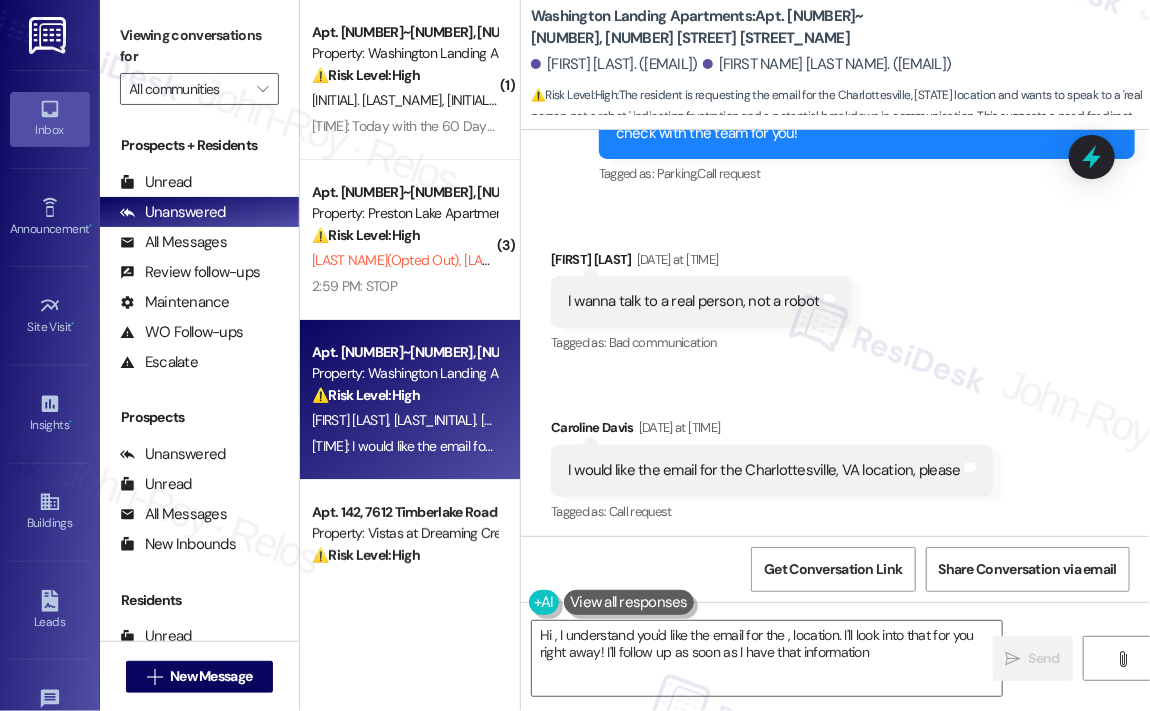 type on "Hi [FIRST_NAME], I understand you'd like the email for the [CITY], [STATE] location. I'll look into that for you right away! I'll follow up as soon as I have that information." 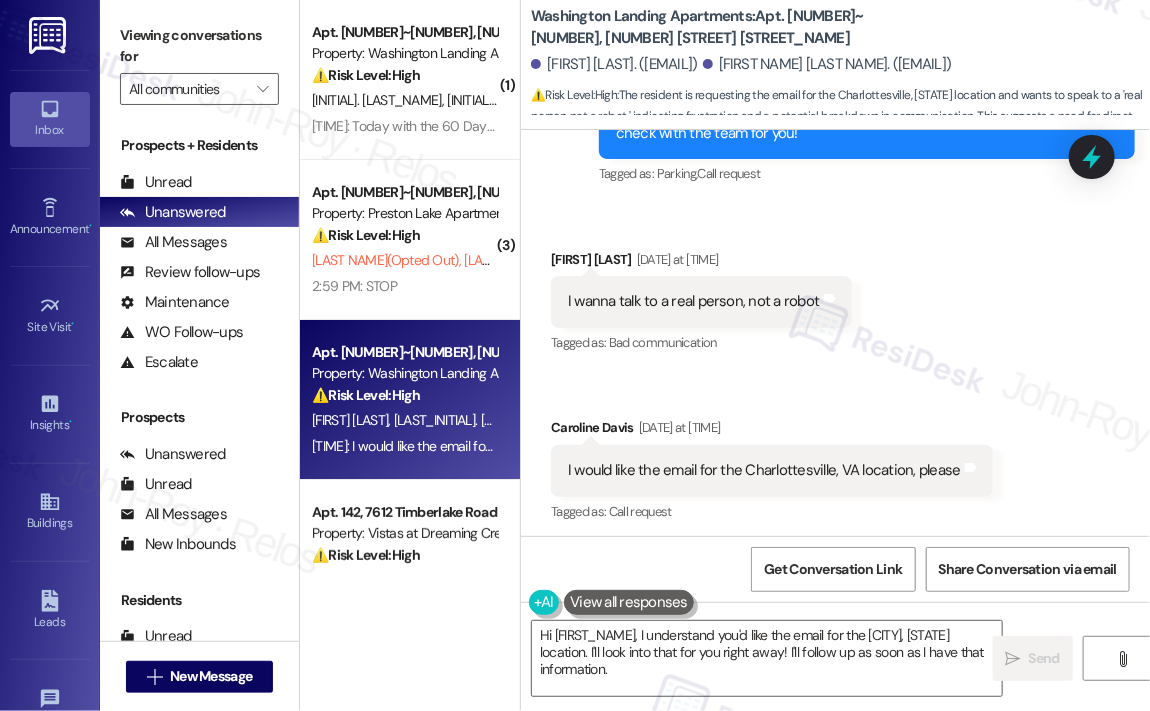 click on "Received via SMS [FIRST] [LAST] [DATE] at [TIME] I wanna talk to a real person, not a robot Tags and notes Tagged as: Bad communication Click to highlight conversations about Bad communication Received via SMS [FIRST] [LAST] [DATE] at [TIME] I would like the email for the Charlottesville, VA location, please Tags and notes Tagged as: Call request Click to highlight conversations about Call request" at bounding box center (835, 373) 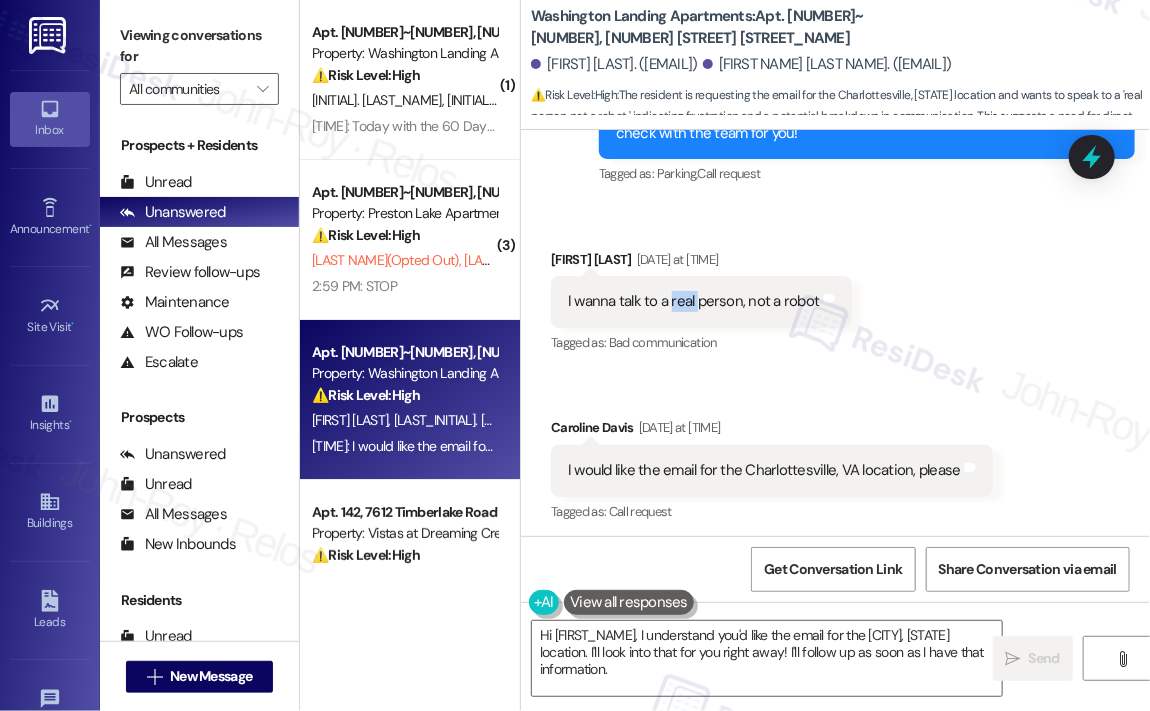 click on "I wanna talk to a real person, not a robot" at bounding box center (694, 301) 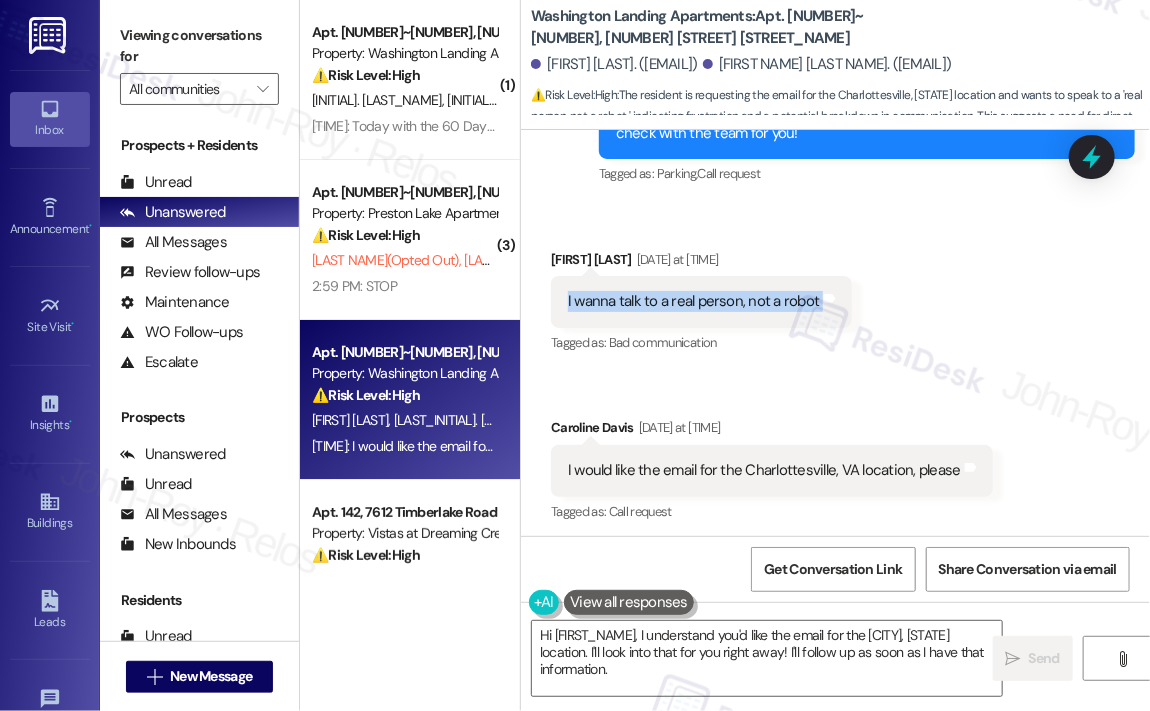 click on "I wanna talk to a real person, not a robot" at bounding box center (694, 301) 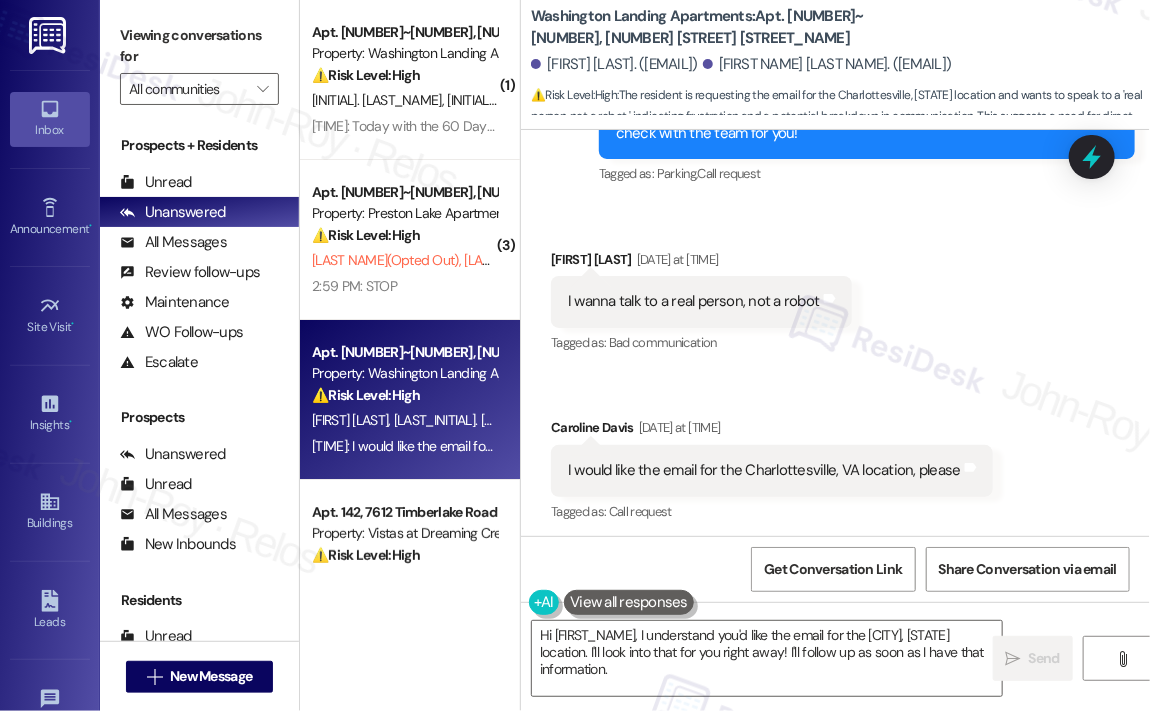 click on "I would like the email for the Charlottesville, VA location, please" at bounding box center (764, 470) 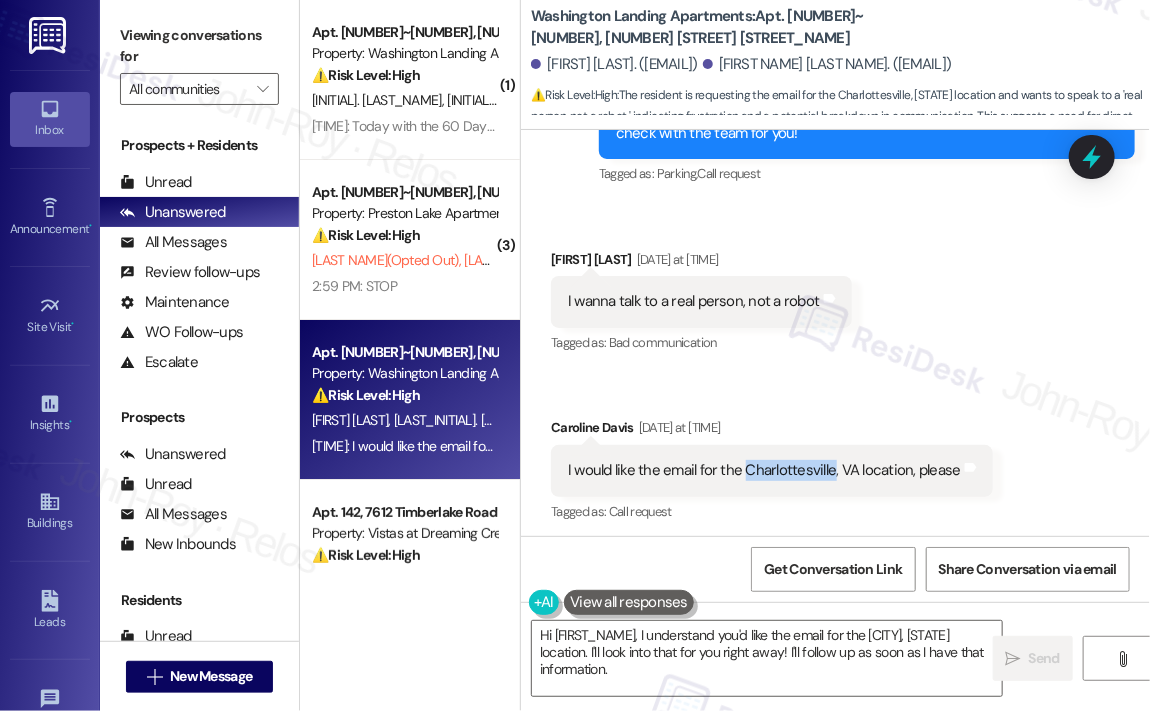 click on "I would like the email for the Charlottesville, VA location, please" at bounding box center (764, 470) 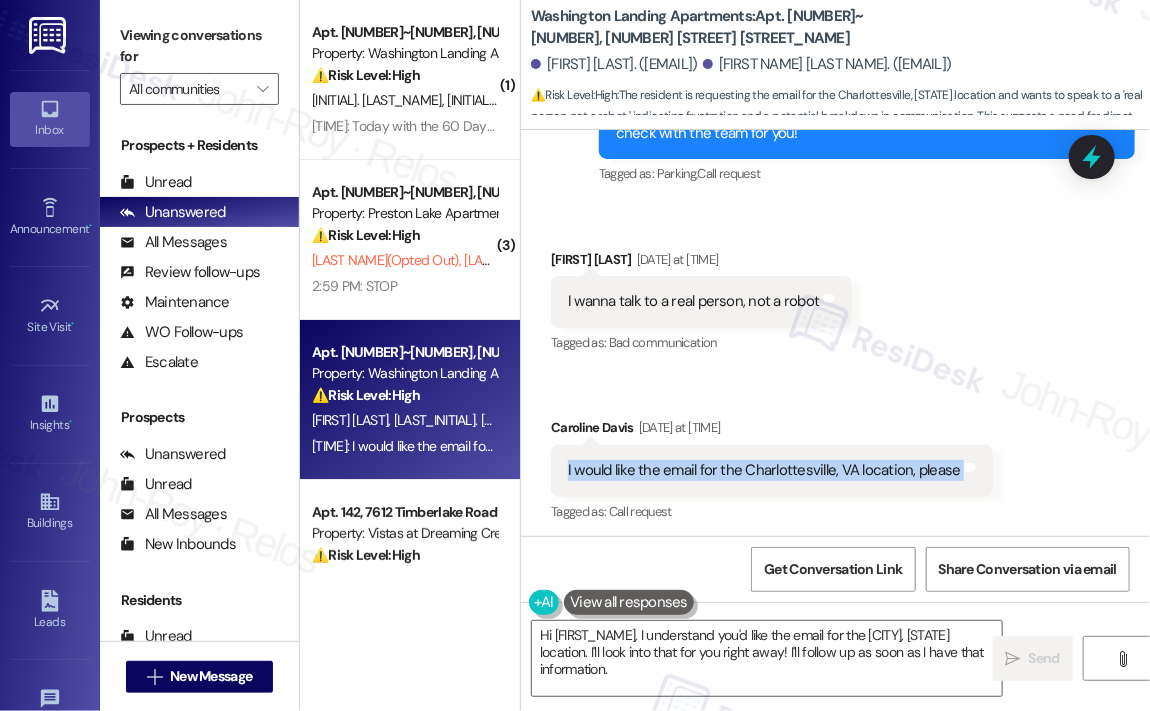 click on "I would like the email for the Charlottesville, VA location, please" at bounding box center [764, 470] 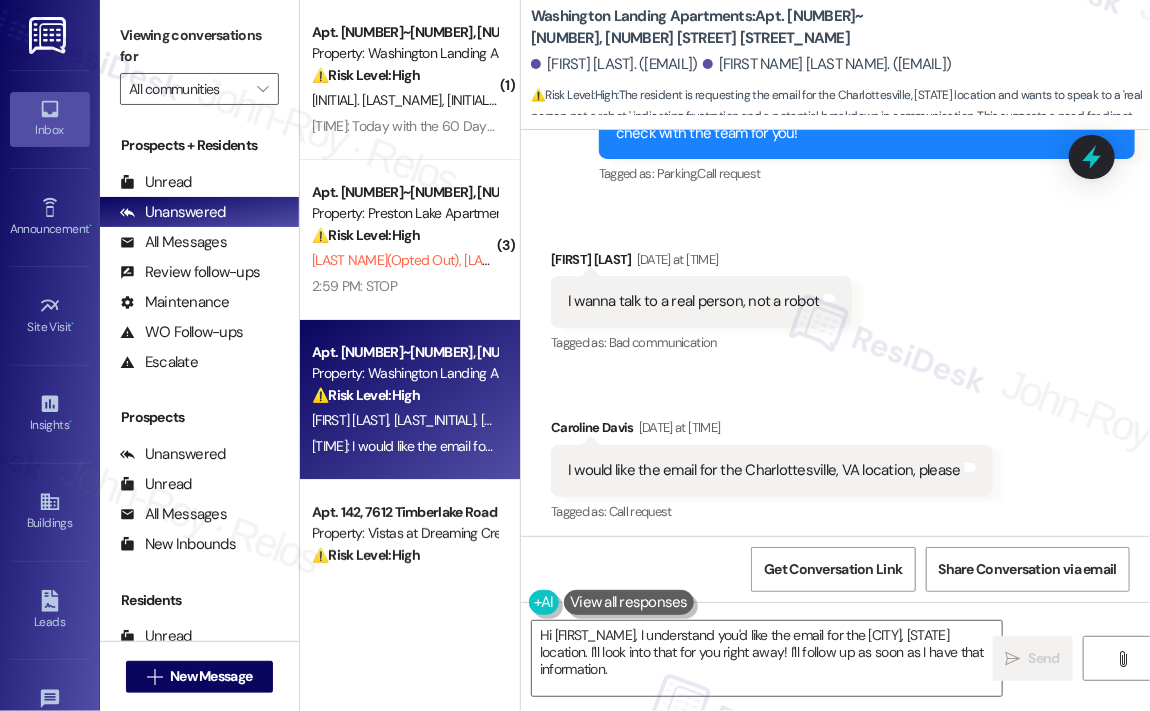 click on "Received via SMS [FIRST] [LAST] [DATE] at [TIME] I wanna talk to a real person, not a robot Tags and notes Tagged as: Bad communication Click to highlight conversations about Bad communication Received via SMS [FIRST] [LAST] [DATE] at [TIME] I would like the email for the Charlottesville, VA location, please Tags and notes Tagged as: Call request Click to highlight conversations about Call request" at bounding box center (835, 373) 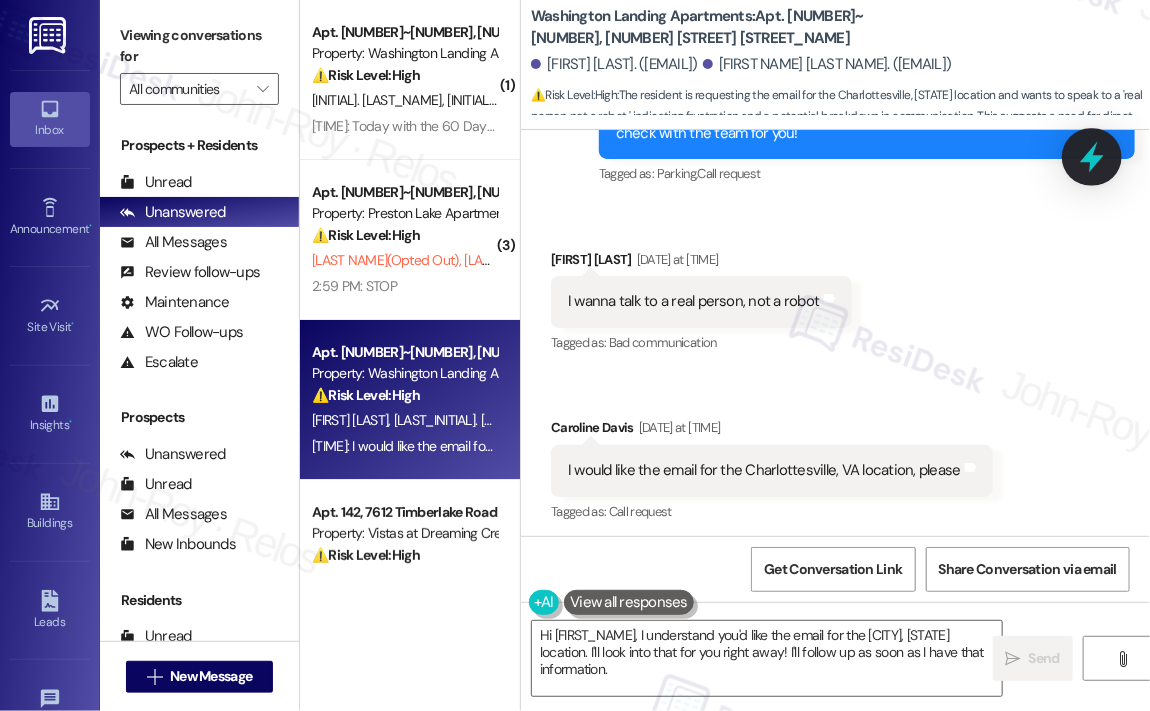click 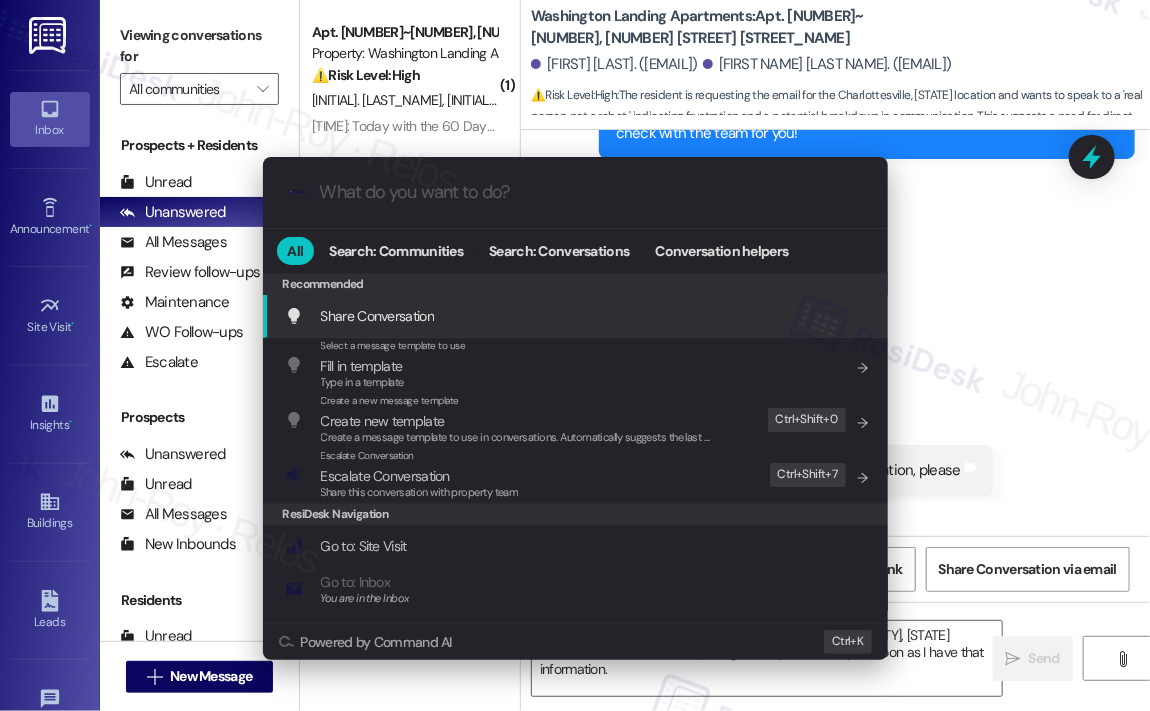 click at bounding box center (591, 192) 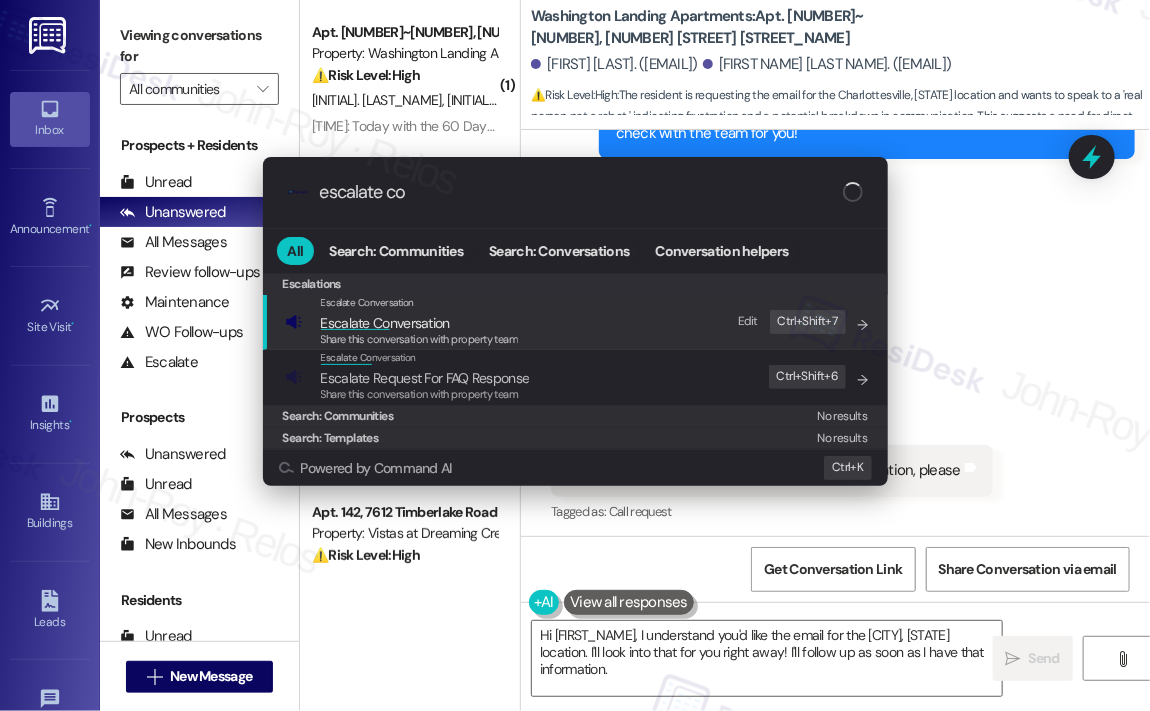 type on "escalate con" 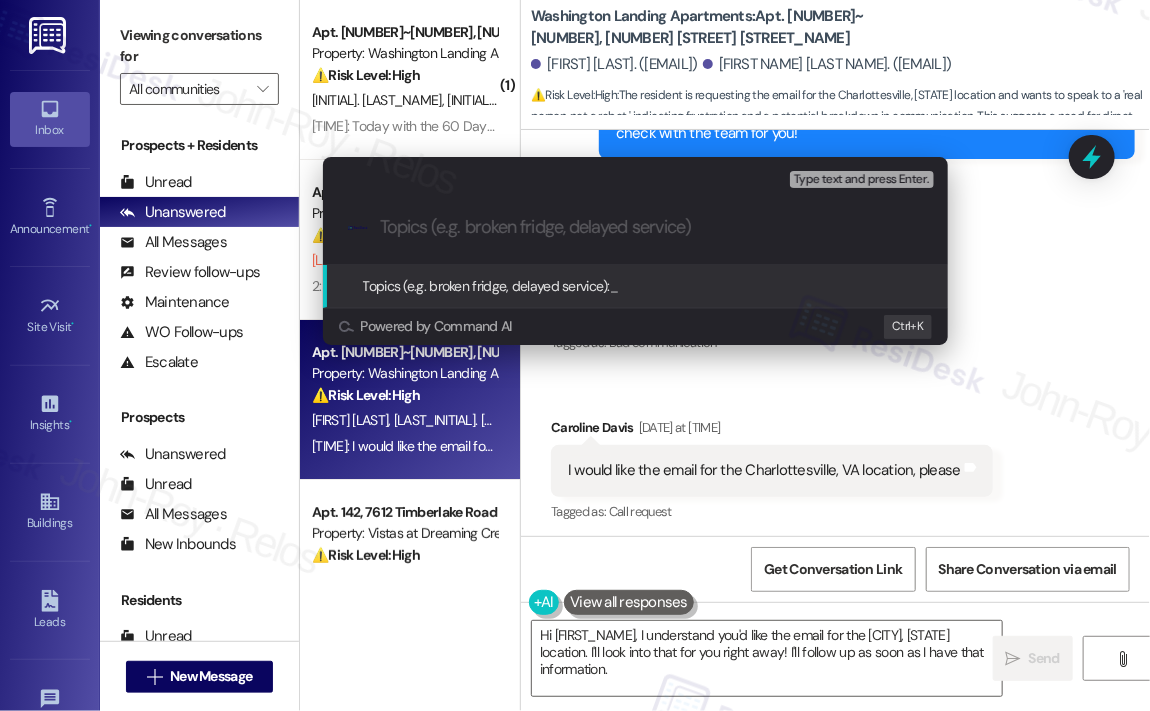 type on "Requesting Email Contact for [CITY], [STATE] Location" 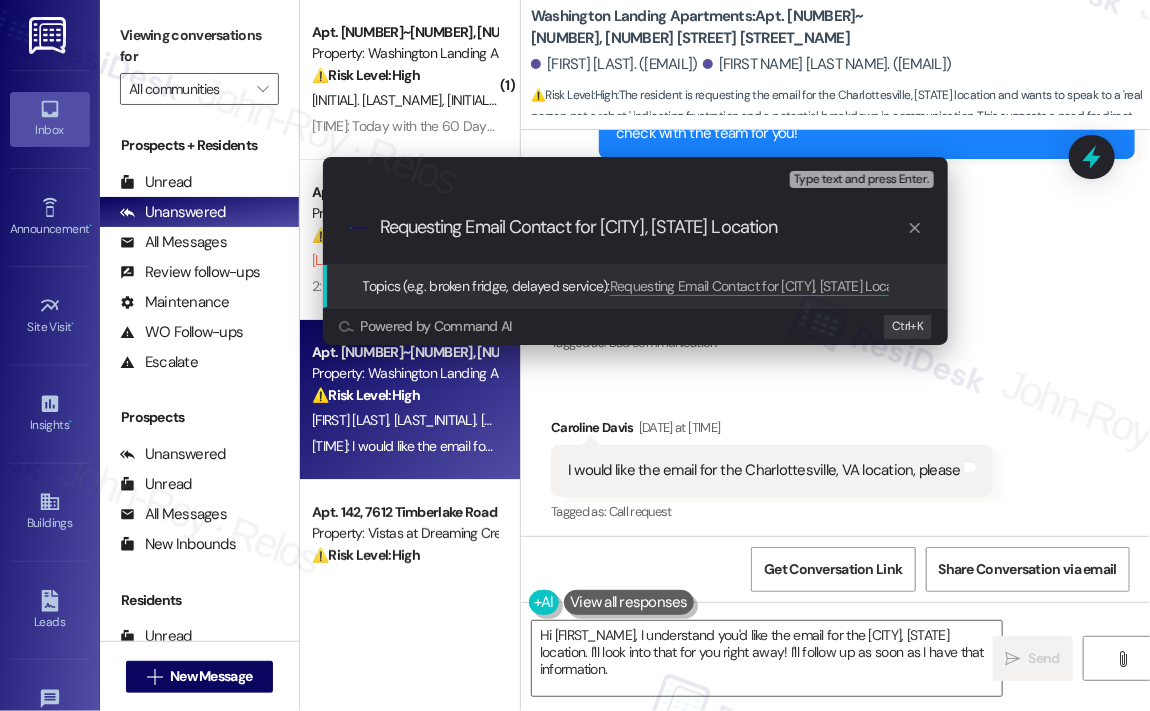type 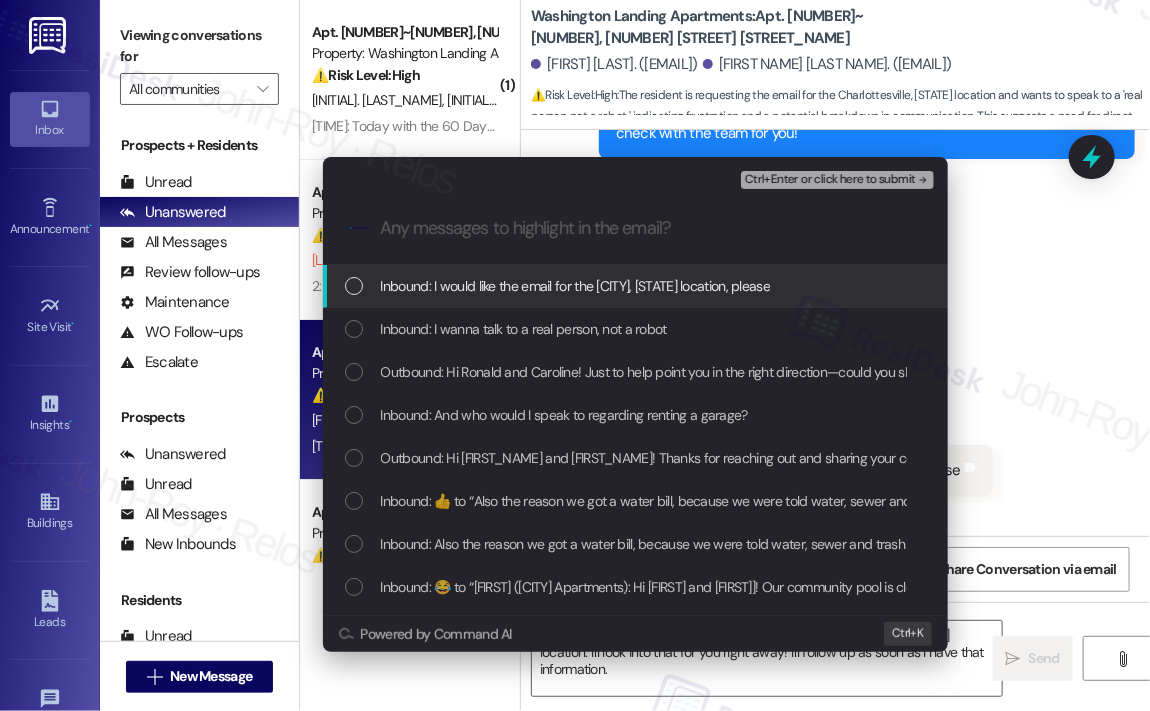 click on "Inbound: I would like the email for the [CITY], [STATE] location, please" at bounding box center [576, 286] 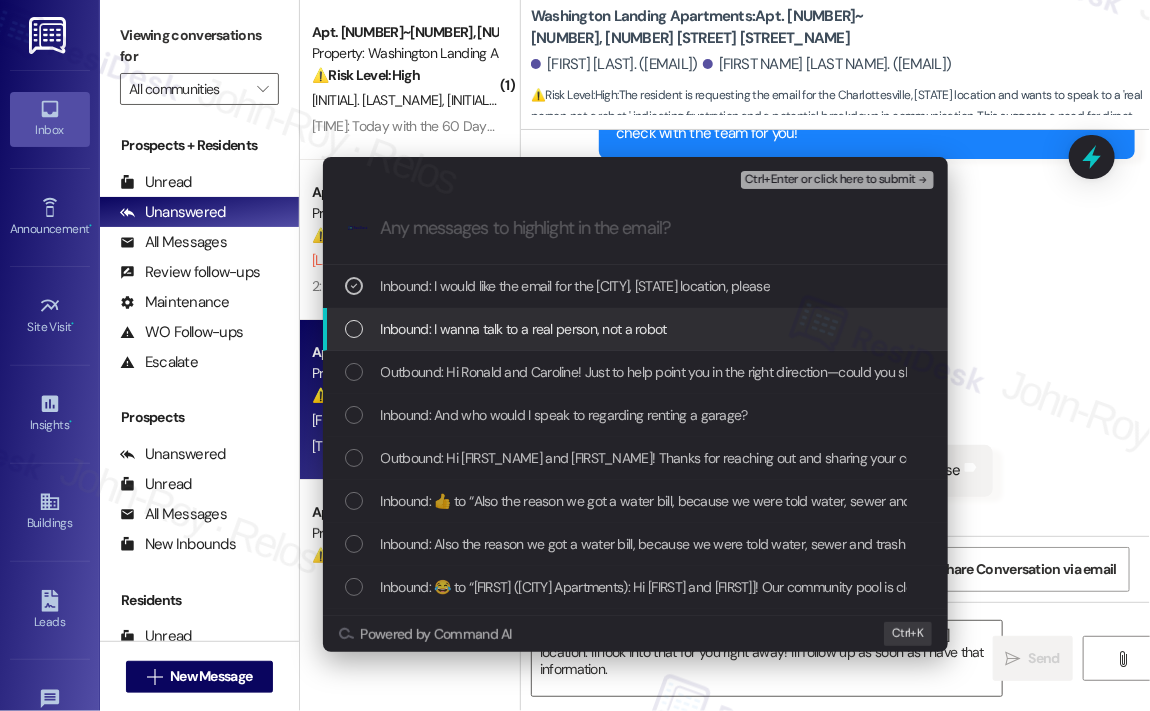 click on "Inbound: I wanna talk to a real person, not a robot" at bounding box center [524, 329] 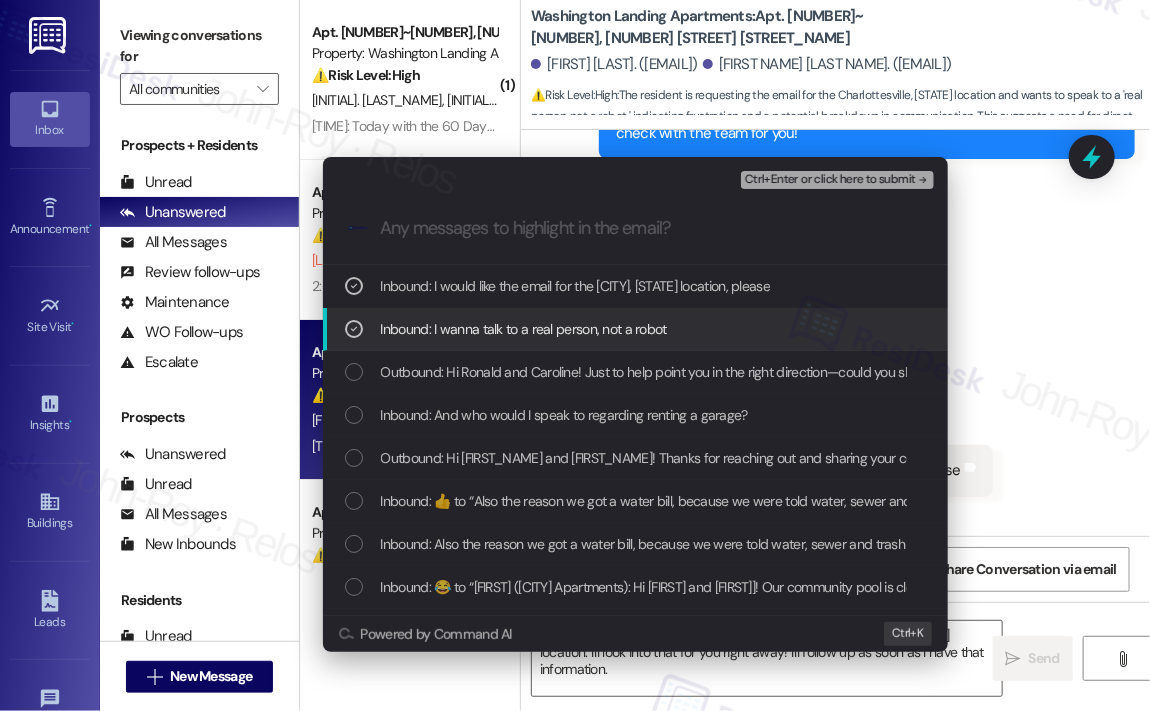click on "Inbound: I wanna talk to a real person, not a robot" at bounding box center [524, 329] 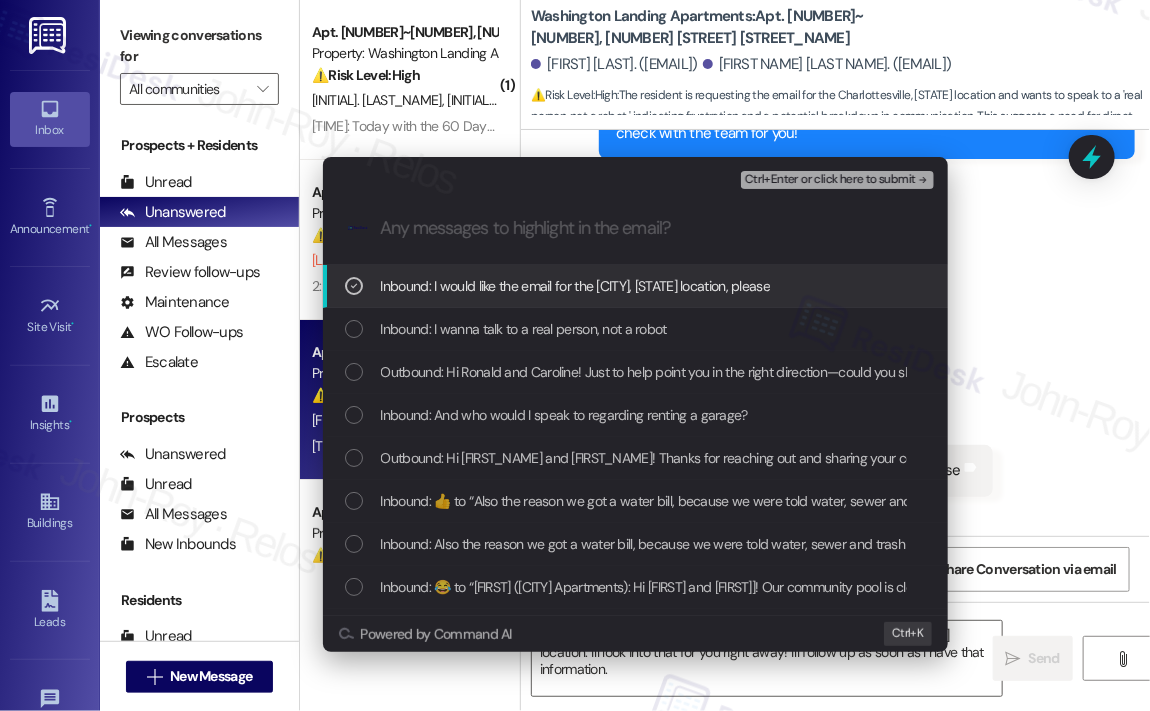 click on "Ctrl+Enter or click here to submit" at bounding box center (830, 180) 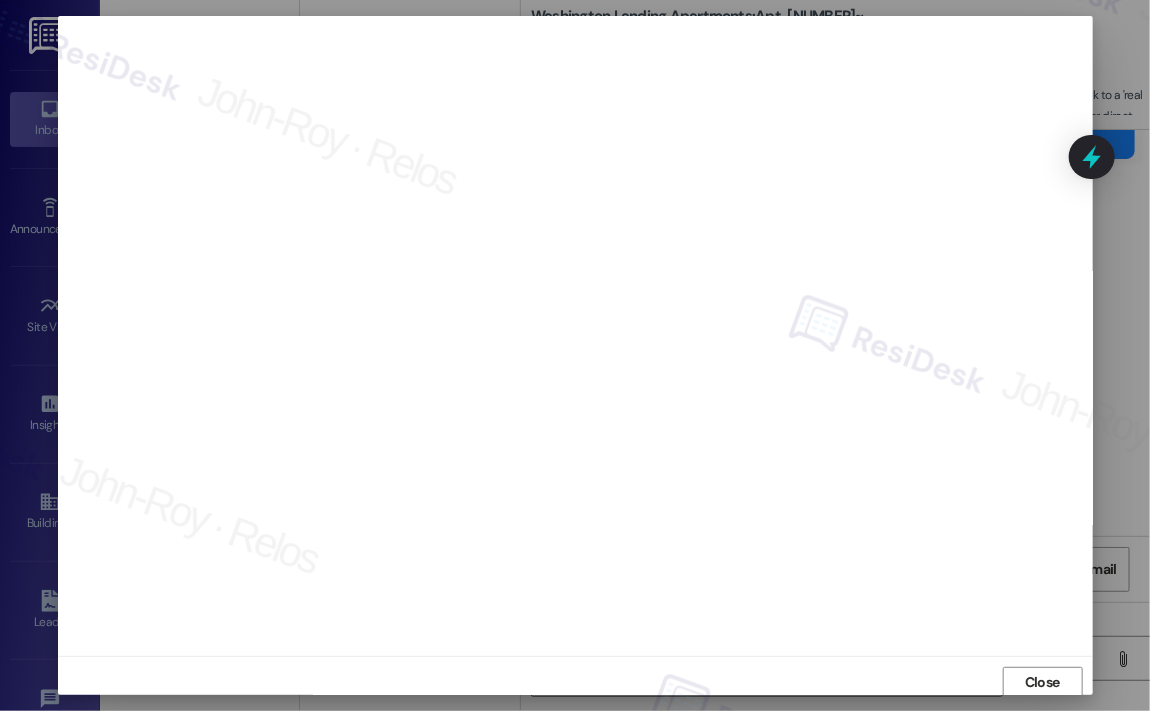scroll, scrollTop: 4, scrollLeft: 0, axis: vertical 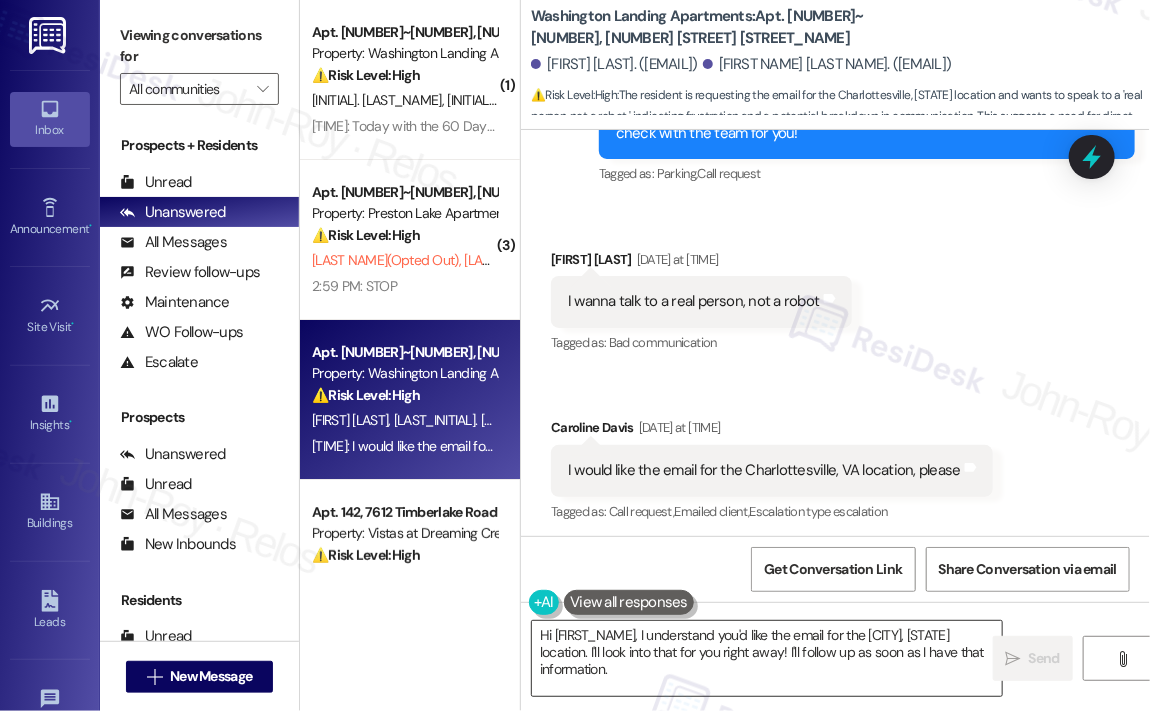 click on "Hi [FIRST_NAME], I understand you'd like the email for the [CITY], [STATE] location. I'll look into that for you right away! I'll follow up as soon as I have that information." at bounding box center (767, 658) 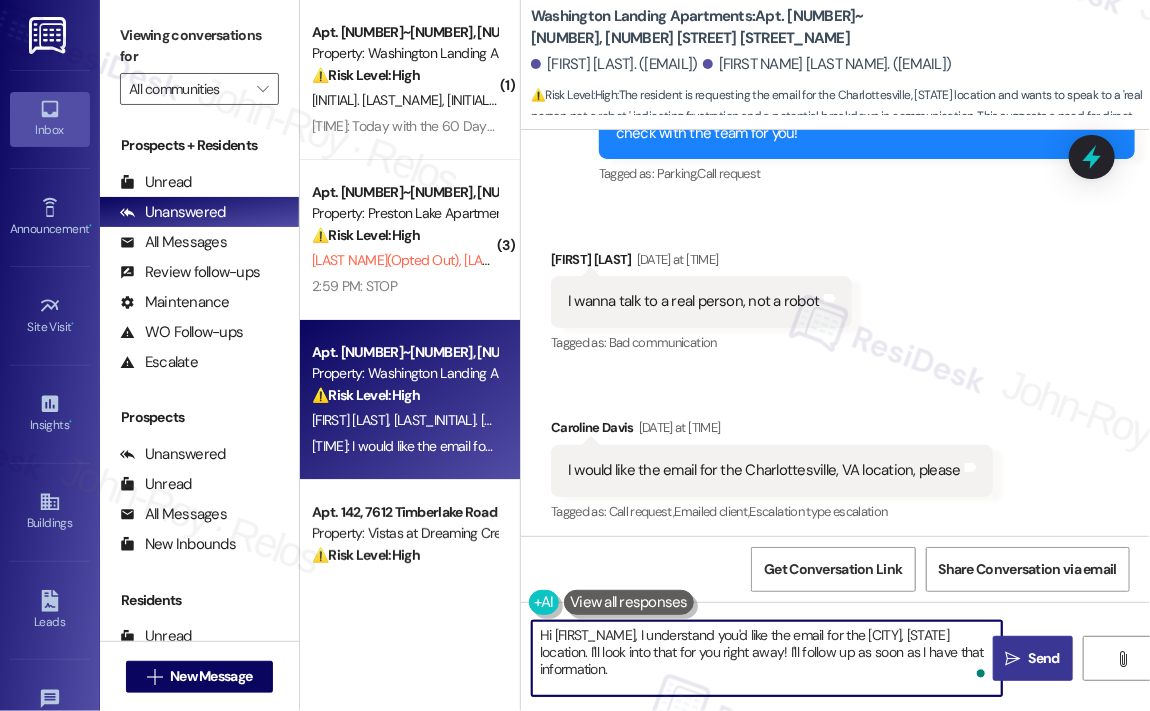 click on "Send" at bounding box center (1044, 658) 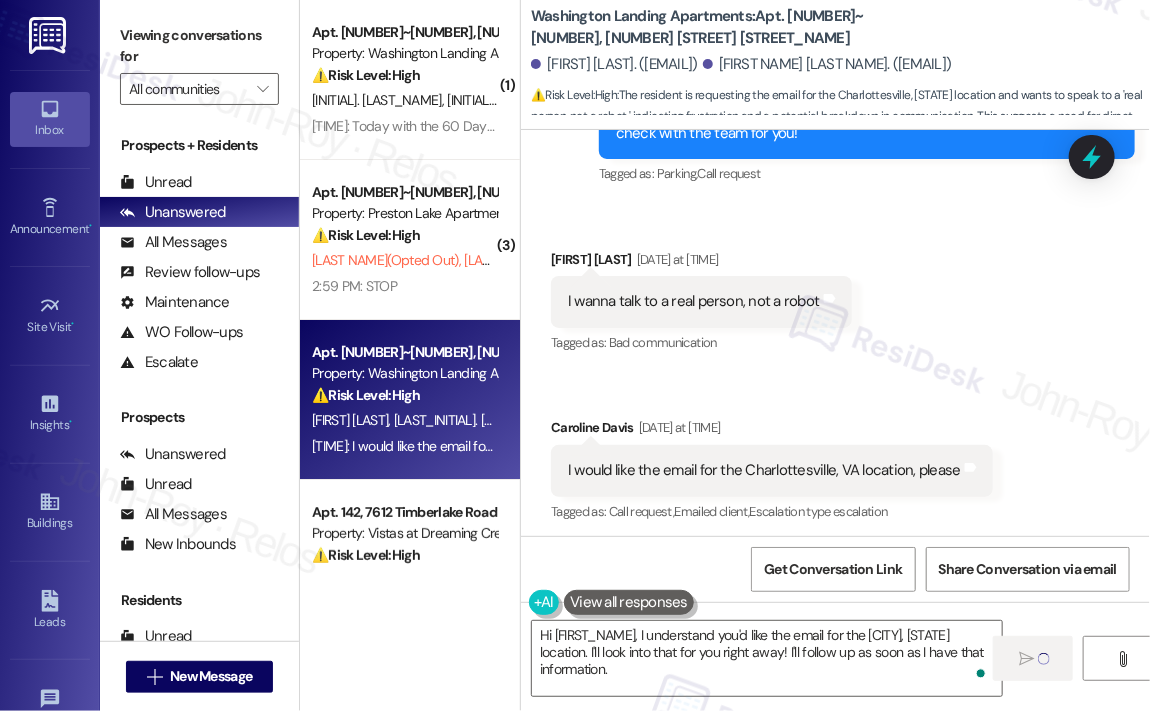 type 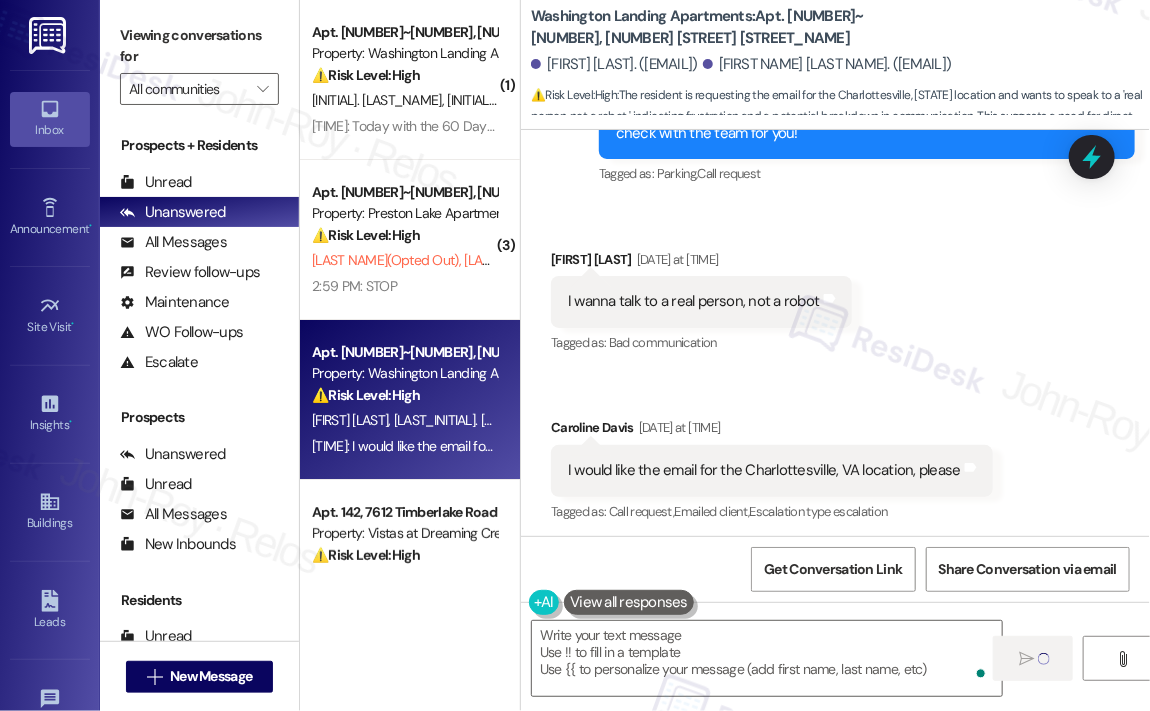 scroll, scrollTop: 200, scrollLeft: 0, axis: vertical 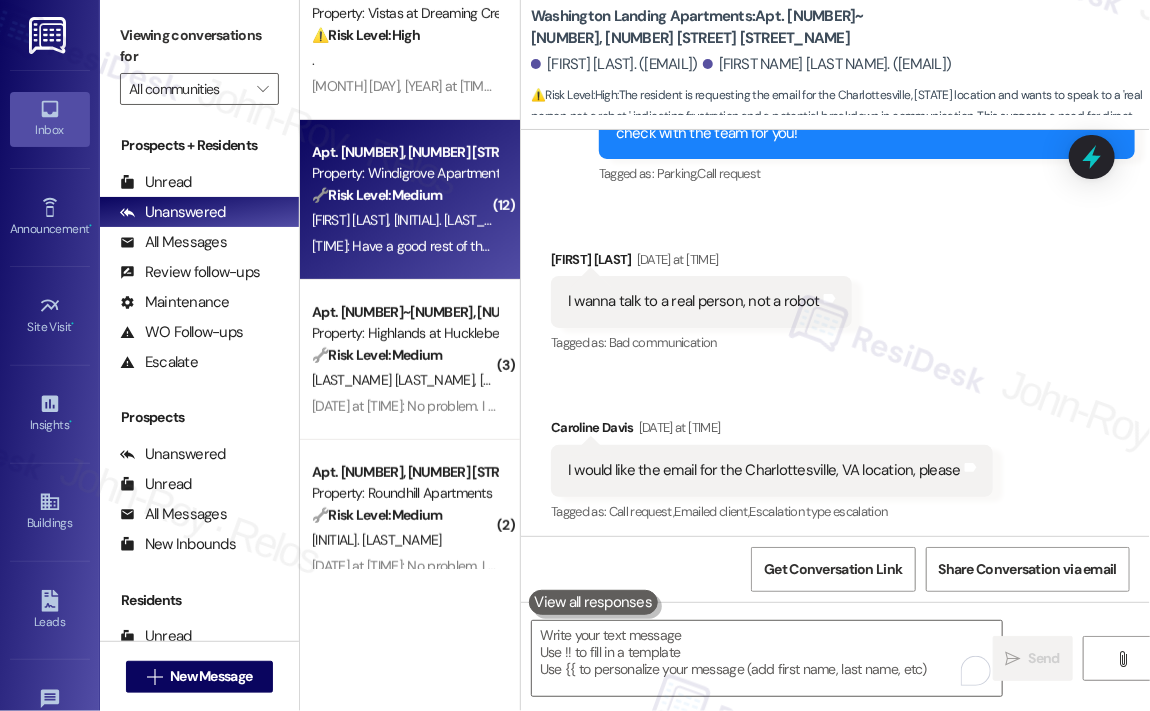 click on "2:26 PM: Have a good rest of the day 2:26 PM: Have a good rest of the day" at bounding box center (414, 246) 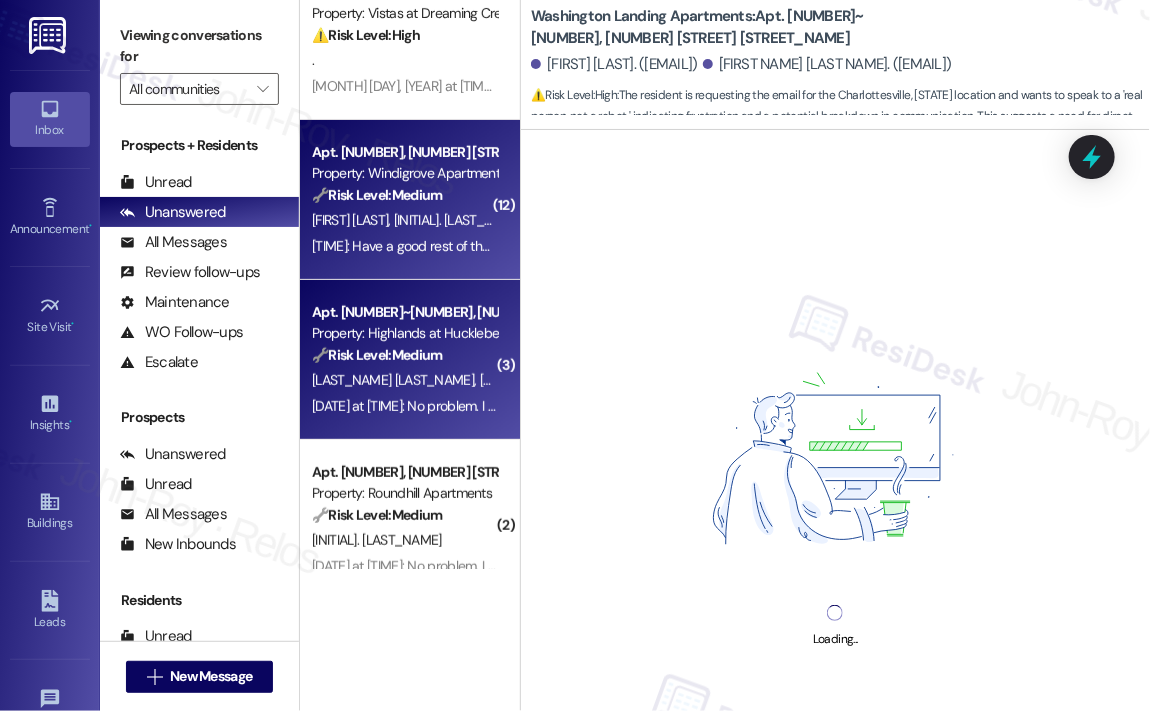 click on "Property: Highlands at Huckleberry Ridge Apartments" at bounding box center (404, 333) 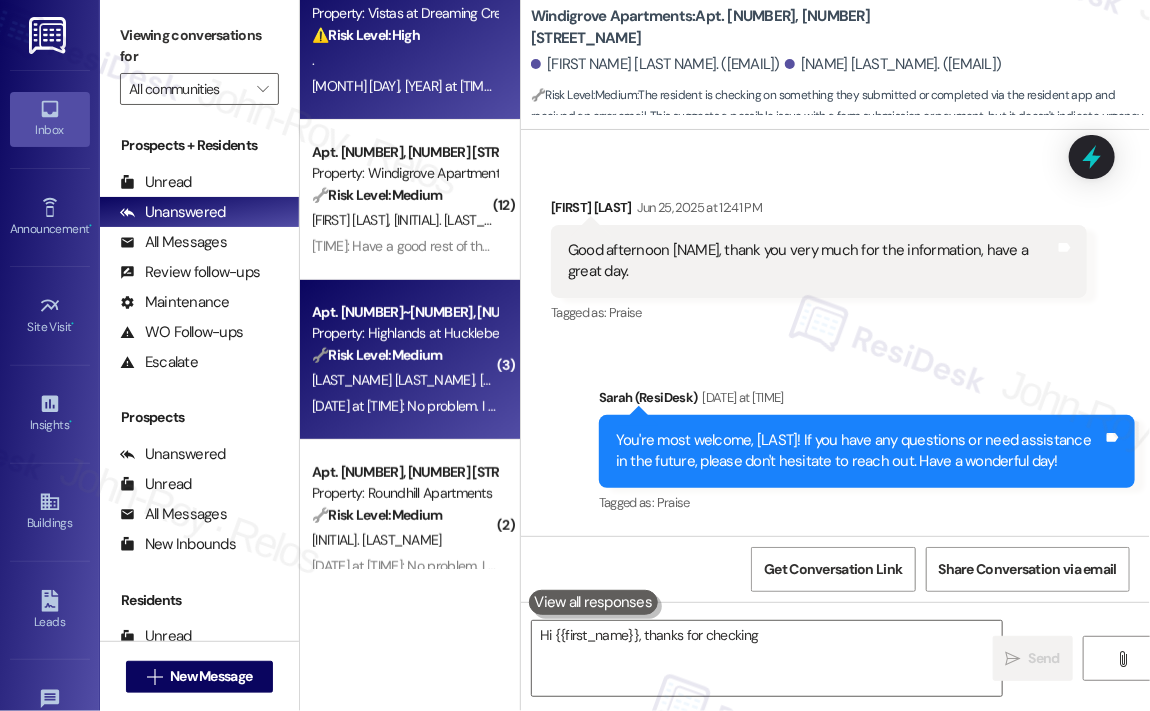 type on "Hi {{first_name}}, thanks for checking" 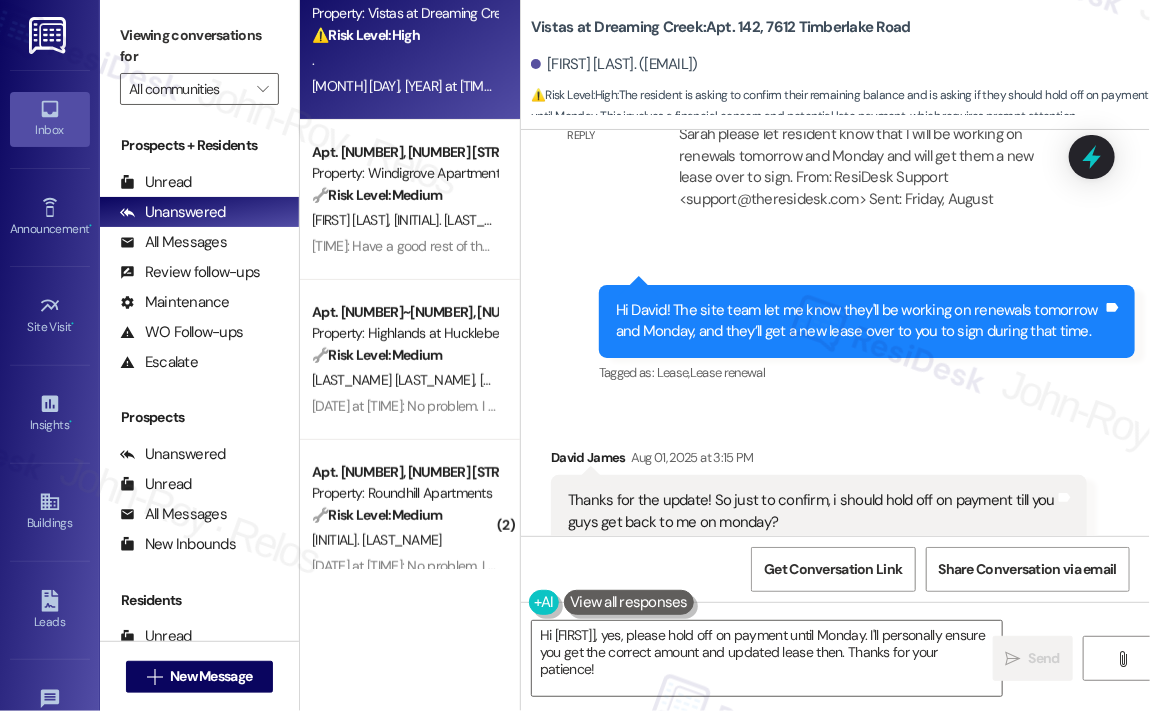 scroll, scrollTop: 15201, scrollLeft: 0, axis: vertical 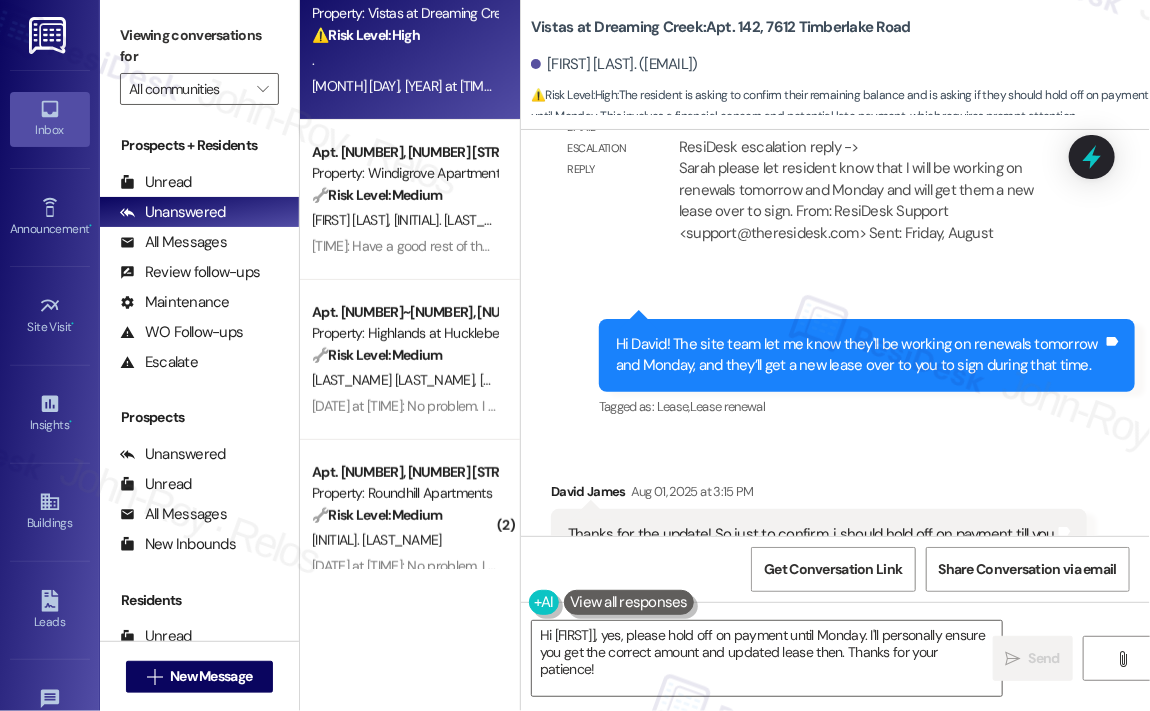 click on "Received via SMS [NAME] [LAST] [DATE] at [TIME] Thanks for the update! So just to confirm, i should hold off on payment till you guys get back to me on monday? Tags and notes Tagged as:   Rent/payments Click to highlight conversations about Rent/payments  Related guidelines Hide Suggestions Park Properties - Park Properties - All properties: Resident reported issue; management is working with the technical team for resolution.
Created  3 months ago Account level guideline  ( 67 % match) FAQs generated by ResiDesk AI What specific issue is management working to resolve? The document doesn't specify the exact issue. Management is aware of a problem and is working with their technical team to resolve it. How long will it take to resolve the issue? The document doesn't provide a timeframe. Management is actively working on the issue, but no specific resolution time is mentioned. Who can I contact for more information about the issue? Will residents be updated on the progress of the issue resolution?" at bounding box center (835, 703) 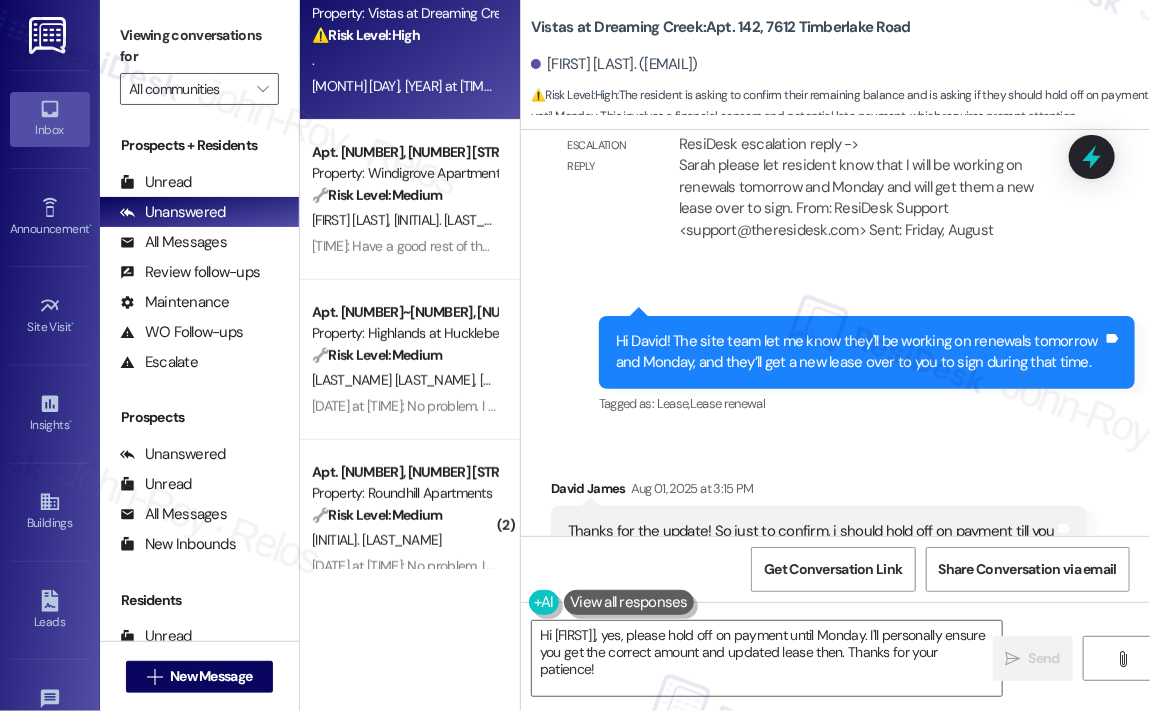 scroll, scrollTop: 15208, scrollLeft: 0, axis: vertical 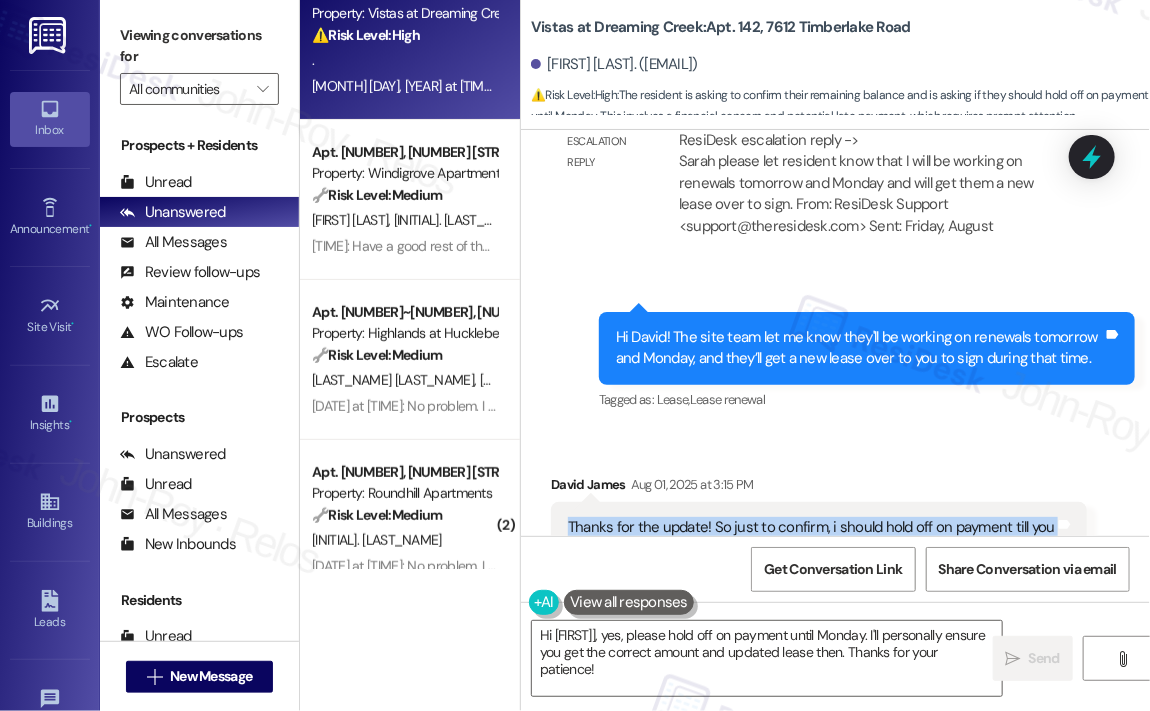 drag, startPoint x: 804, startPoint y: 418, endPoint x: 567, endPoint y: 391, distance: 238.53302 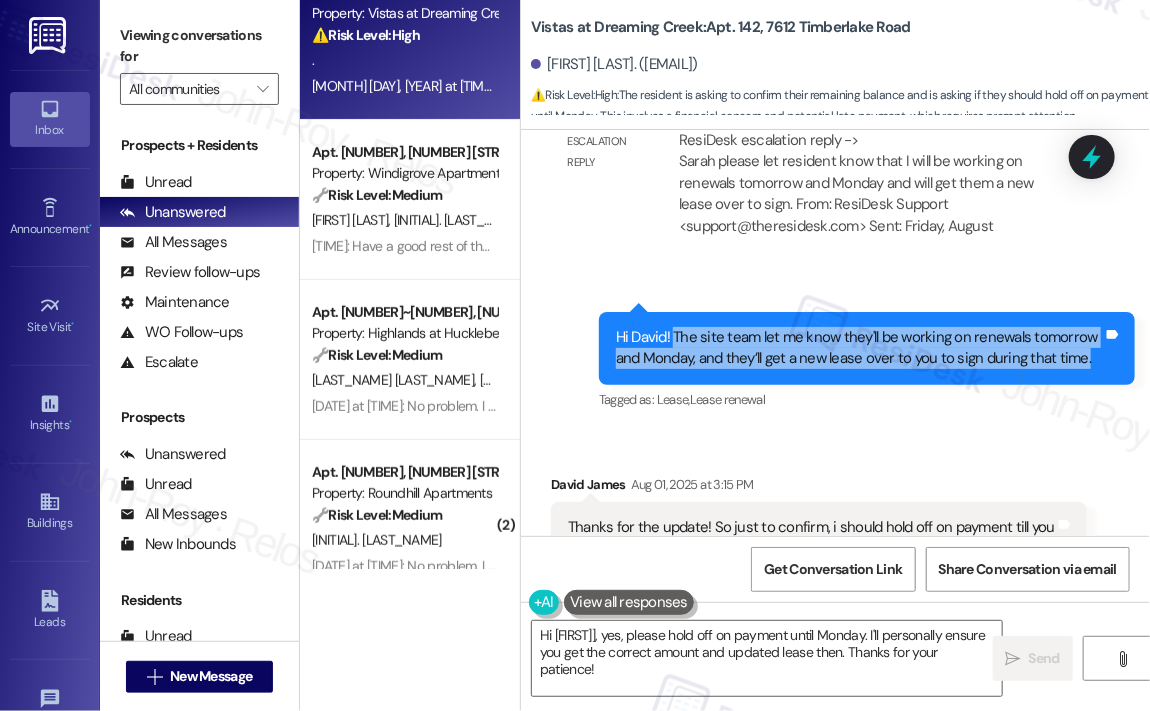 drag, startPoint x: 673, startPoint y: 200, endPoint x: 1084, endPoint y: 220, distance: 411.48633 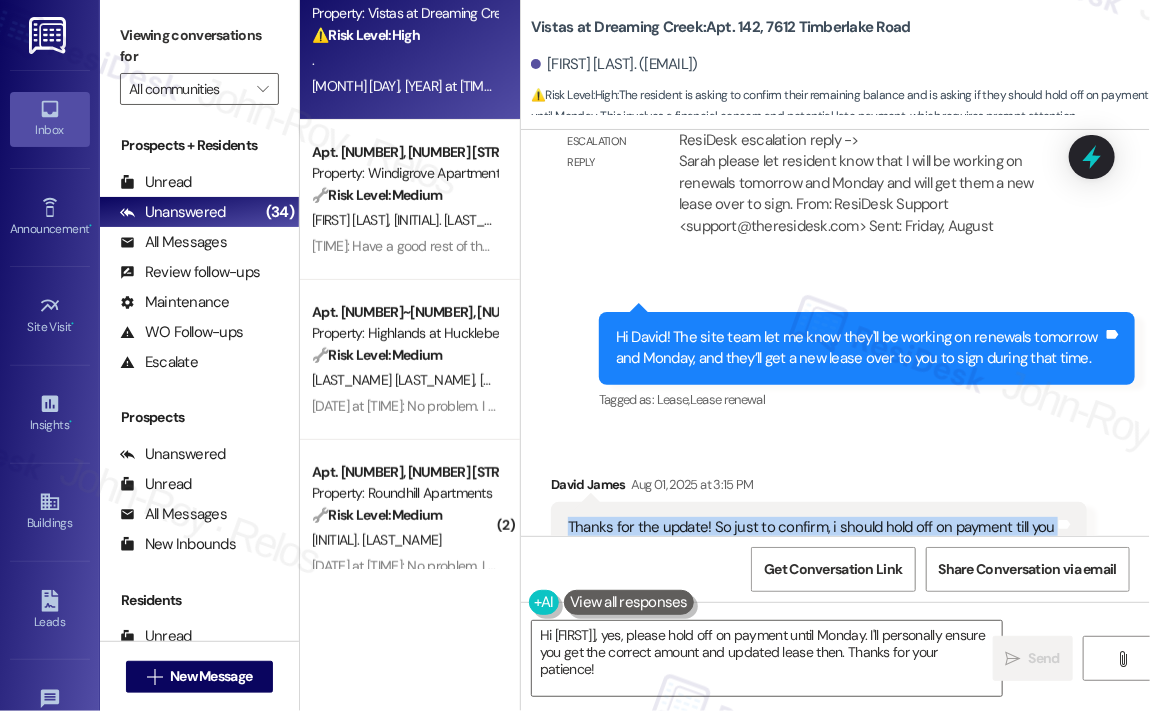 drag, startPoint x: 801, startPoint y: 411, endPoint x: 562, endPoint y: 370, distance: 242.49124 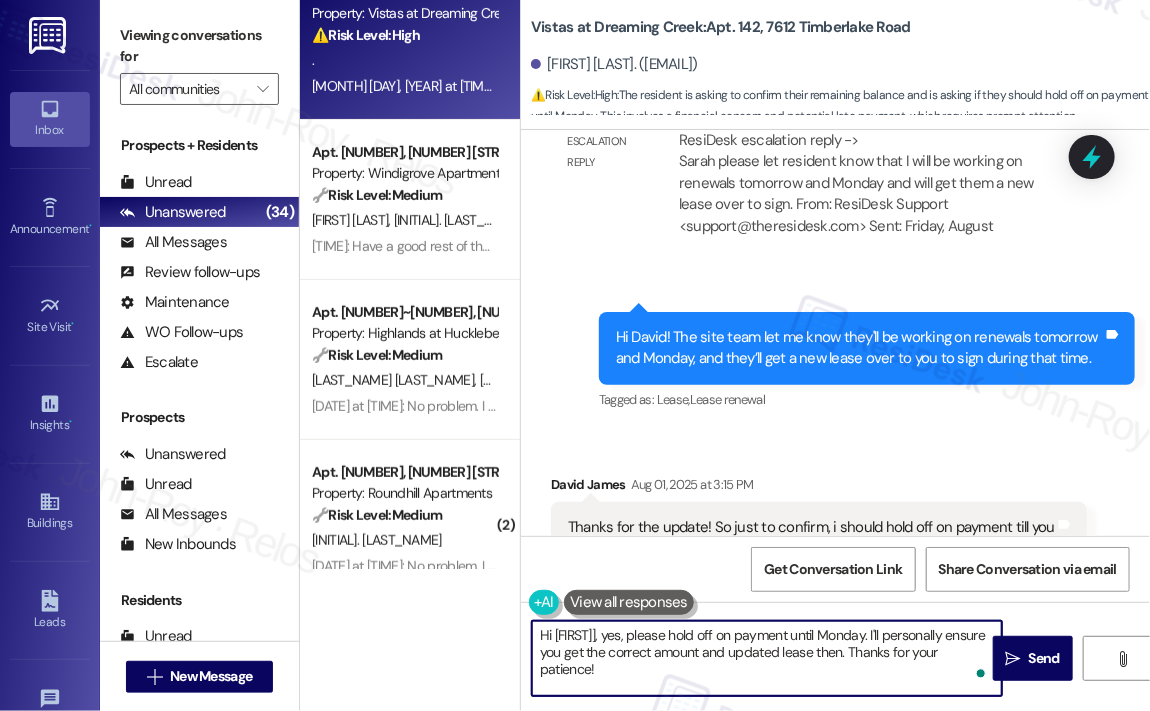 drag, startPoint x: 680, startPoint y: 674, endPoint x: 644, endPoint y: 638, distance: 50.91169 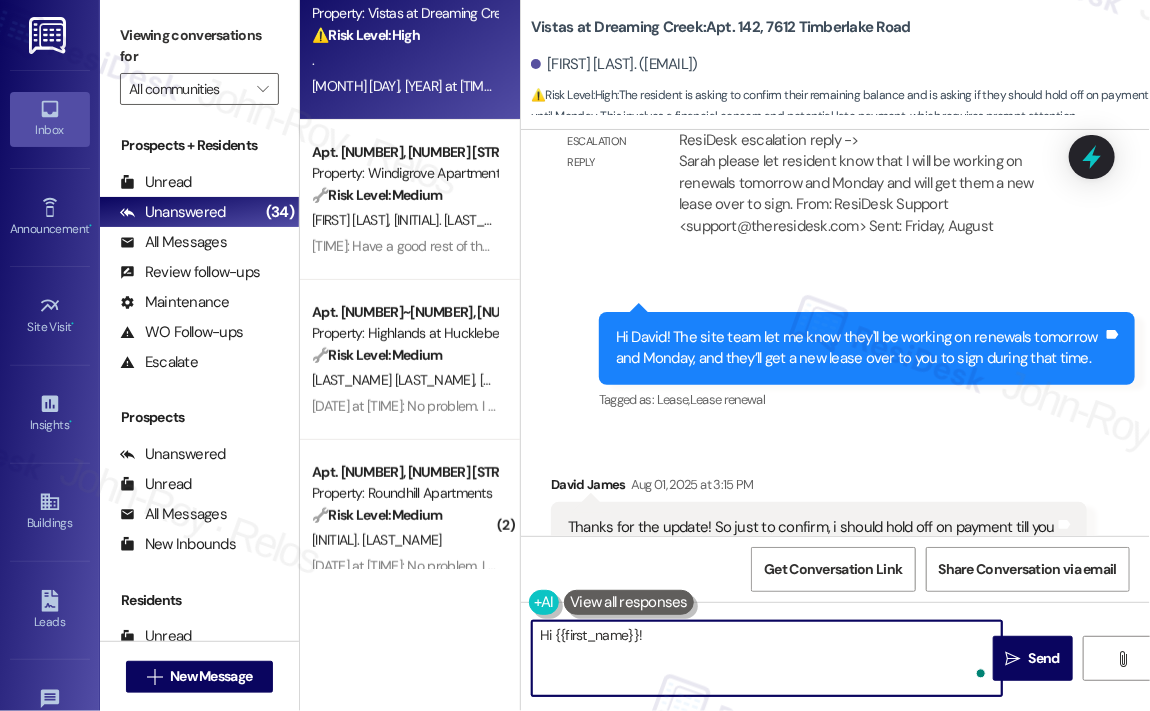 paste on "Thanks for your message! Just checking in — were you able to get an update from the leasing team regarding your lease? Let me know if anything’s still pending, and I’ll be happy to follow up for you." 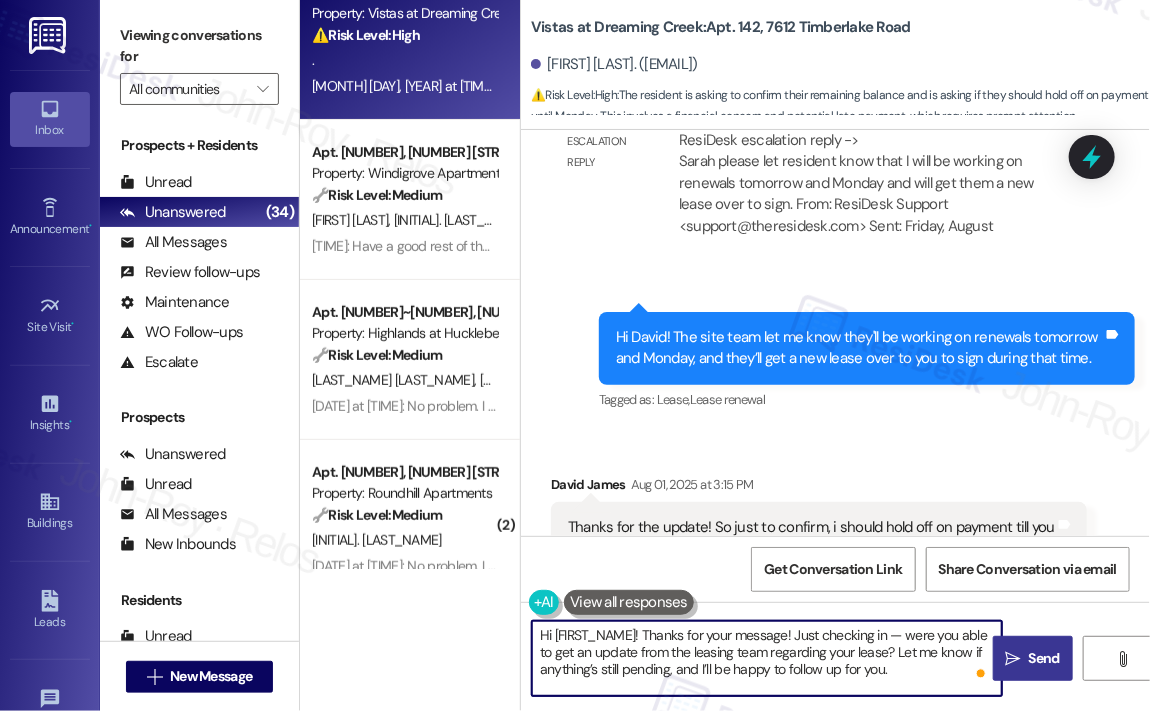 type on "Hi [FIRST_NAME]! Thanks for your message! Just checking in — were you able to get an update from the leasing team regarding your lease? Let me know if anything’s still pending, and I’ll be happy to follow up for you." 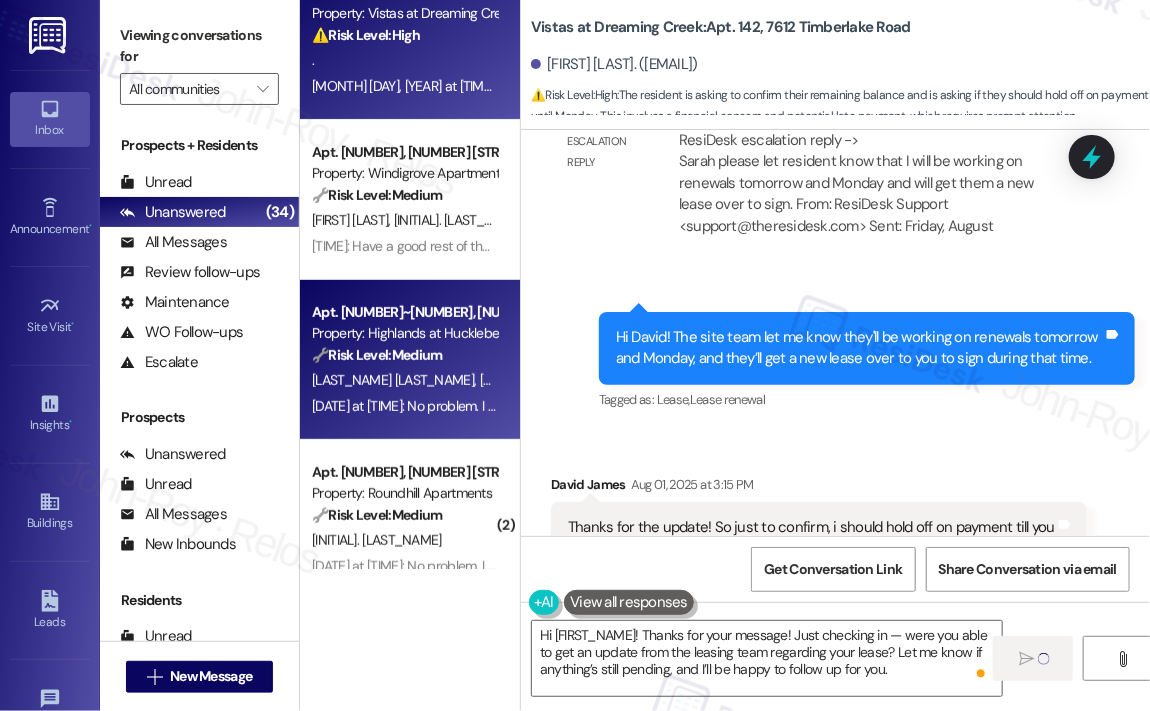 click on "[FIRST] [LAST]" at bounding box center [518, 380] 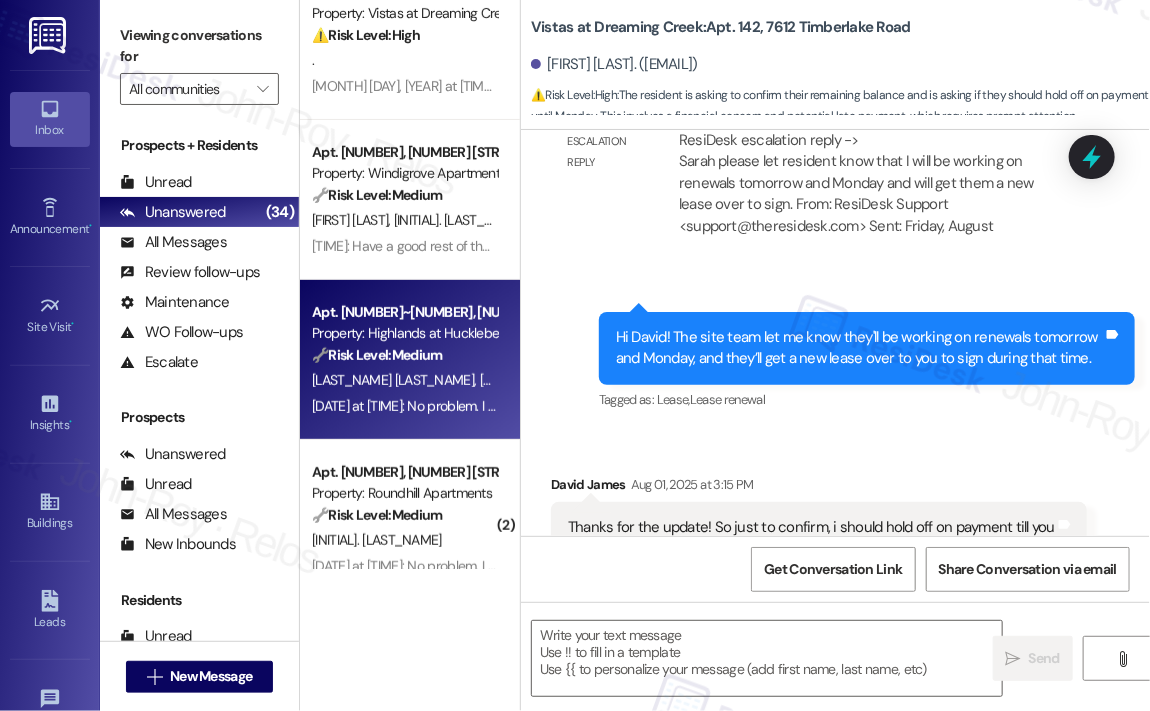 type on "Fetching suggested responses. Please feel free to read through the conversation in the meantime." 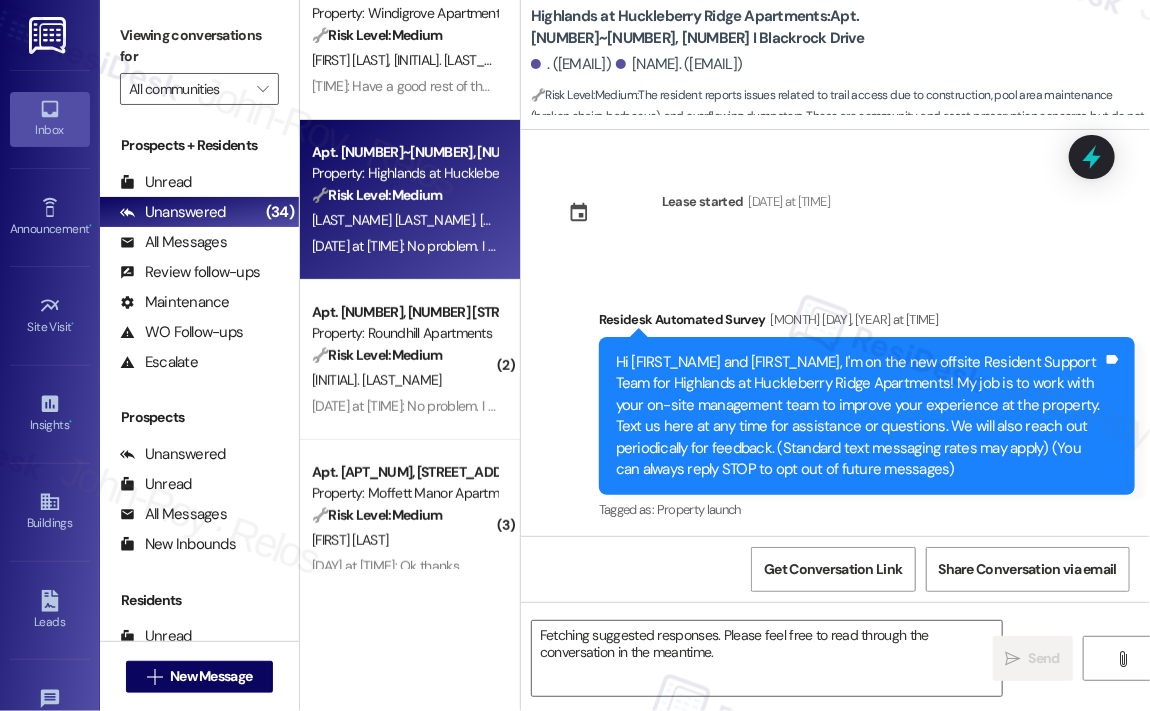 scroll, scrollTop: 27236, scrollLeft: 0, axis: vertical 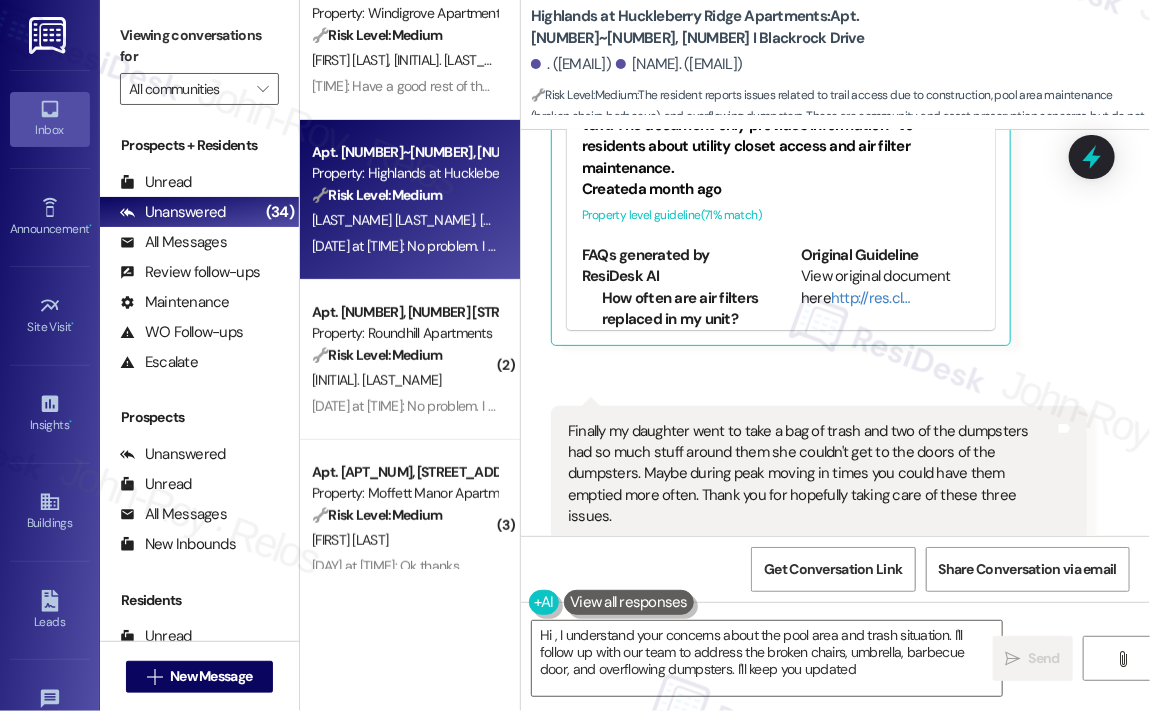type on "Hi {{first_name}}, I understand your concerns about the pool area and trash situation. I'll follow up with our team to address the broken chairs, umbrella, barbecue door, and overflowing dumpsters. I'll keep you updated!" 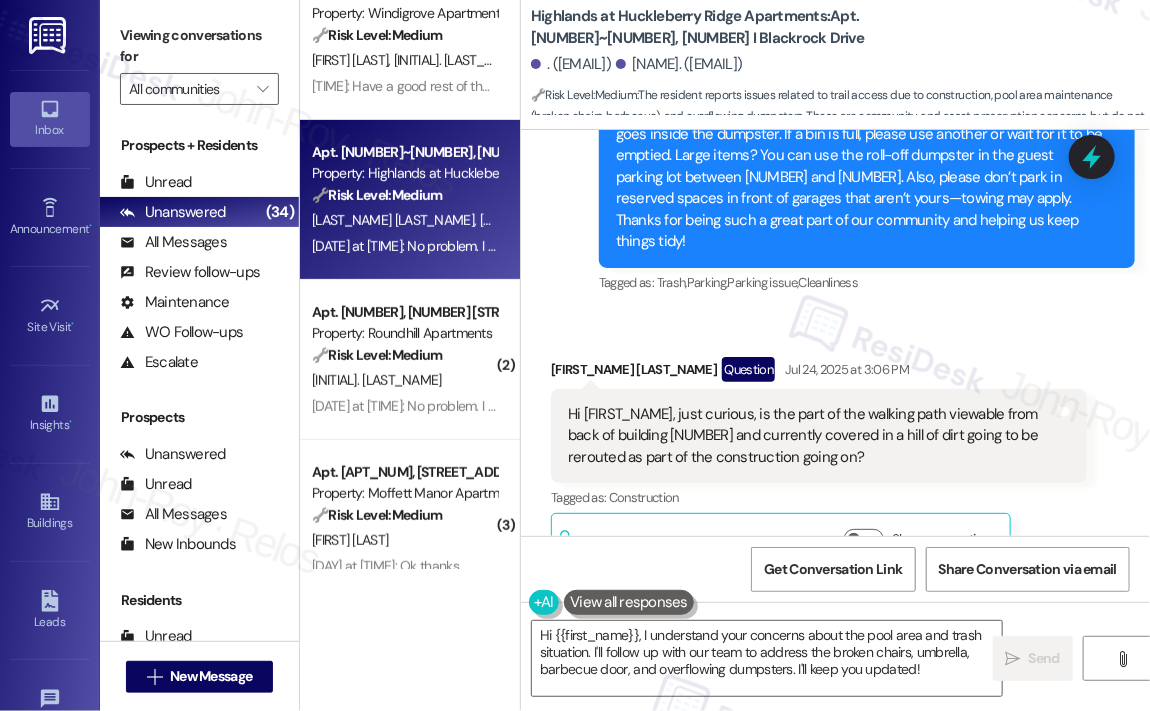 scroll, scrollTop: 25436, scrollLeft: 0, axis: vertical 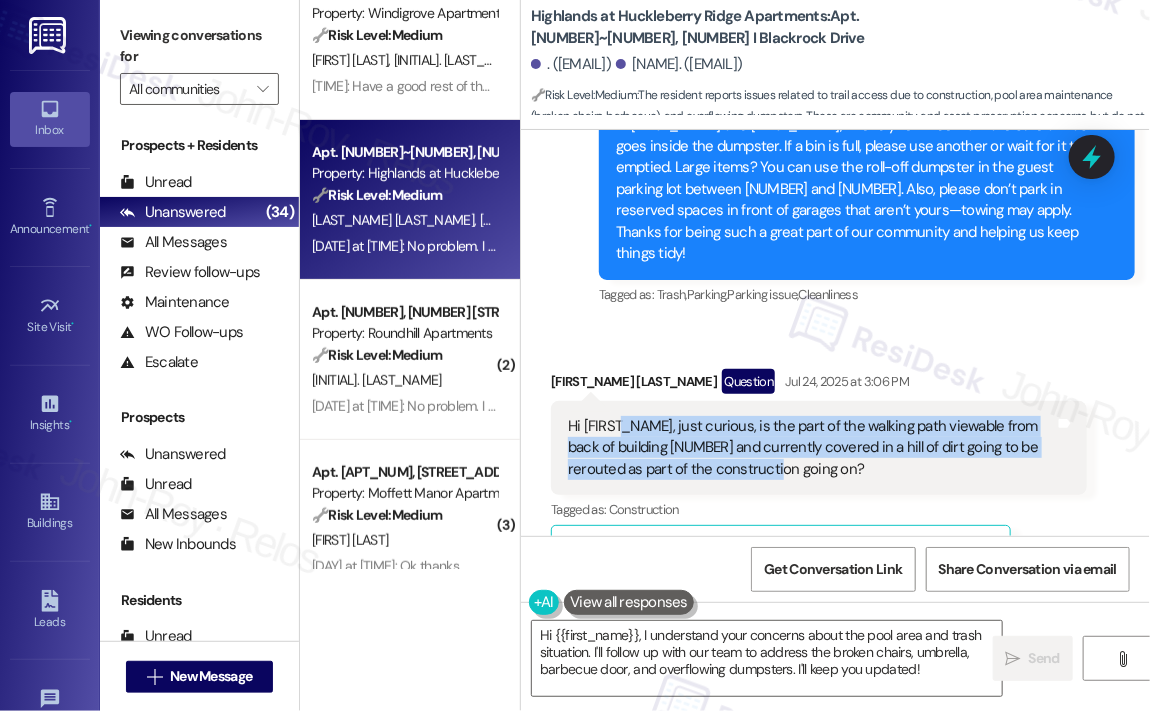 drag, startPoint x: 794, startPoint y: 360, endPoint x: 621, endPoint y: 319, distance: 177.792 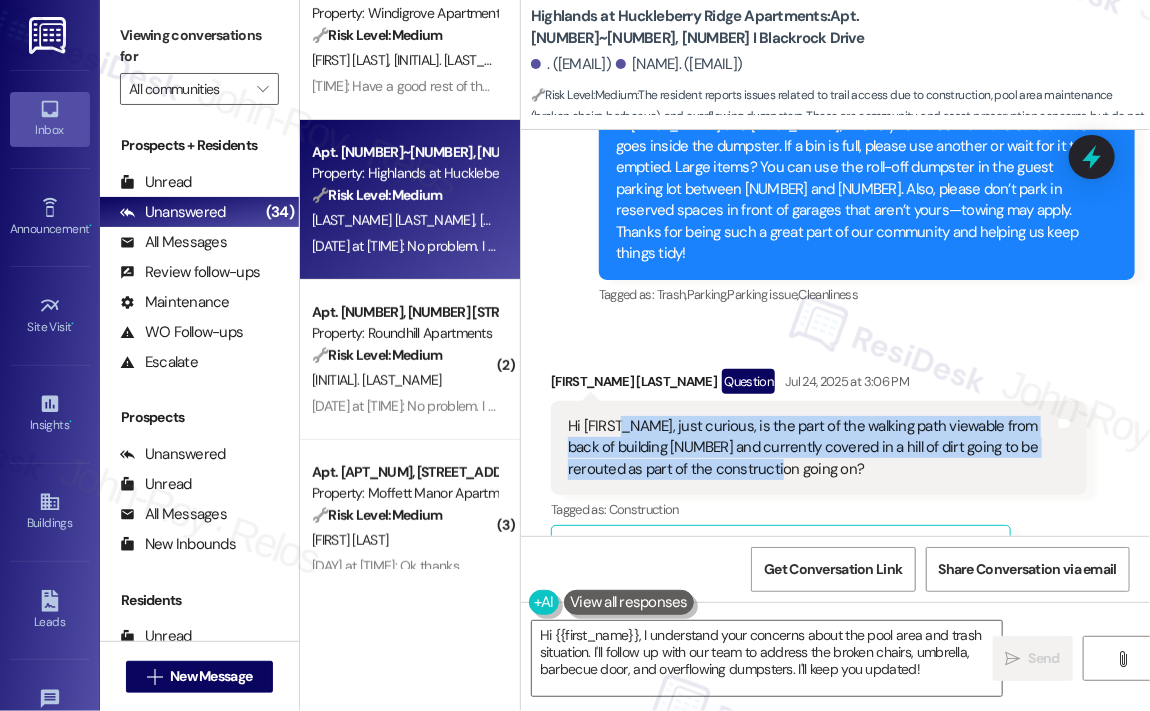 copy on "just curious, is the part of the walking path viewable from back of building [NUMBER] and currently covered in a hill of dirt going to be rerouted  as part of the construction going on?" 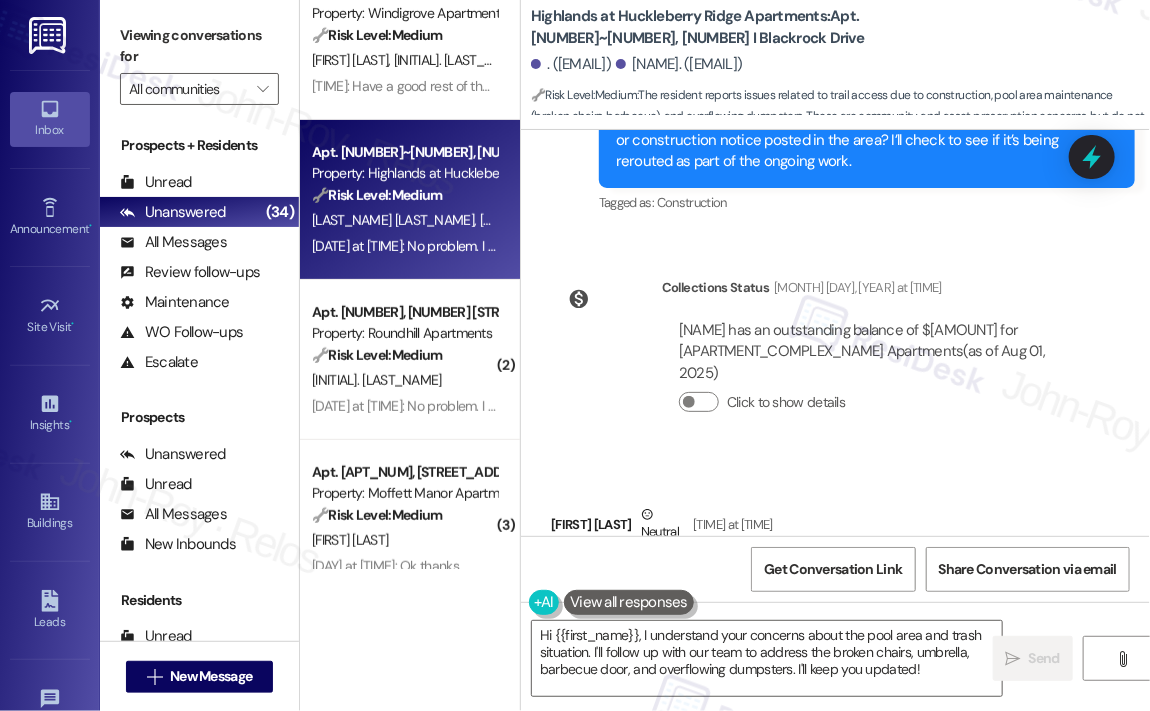 scroll, scrollTop: 26236, scrollLeft: 0, axis: vertical 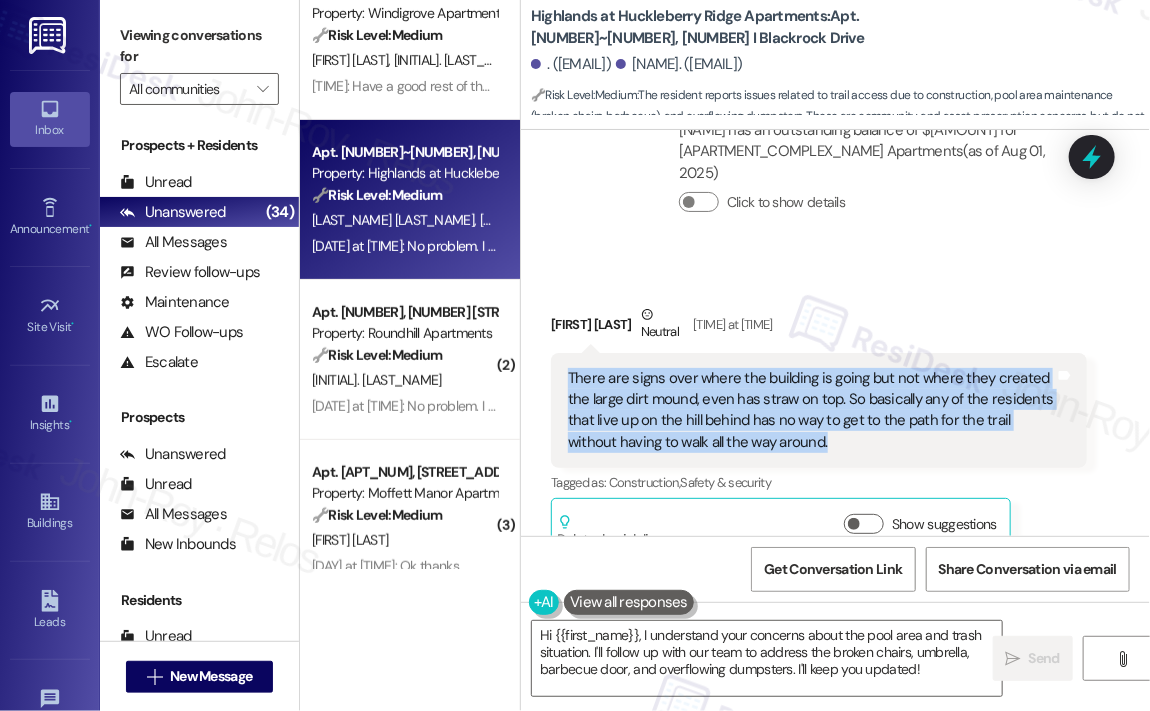 drag, startPoint x: 868, startPoint y: 323, endPoint x: 542, endPoint y: 262, distance: 331.65796 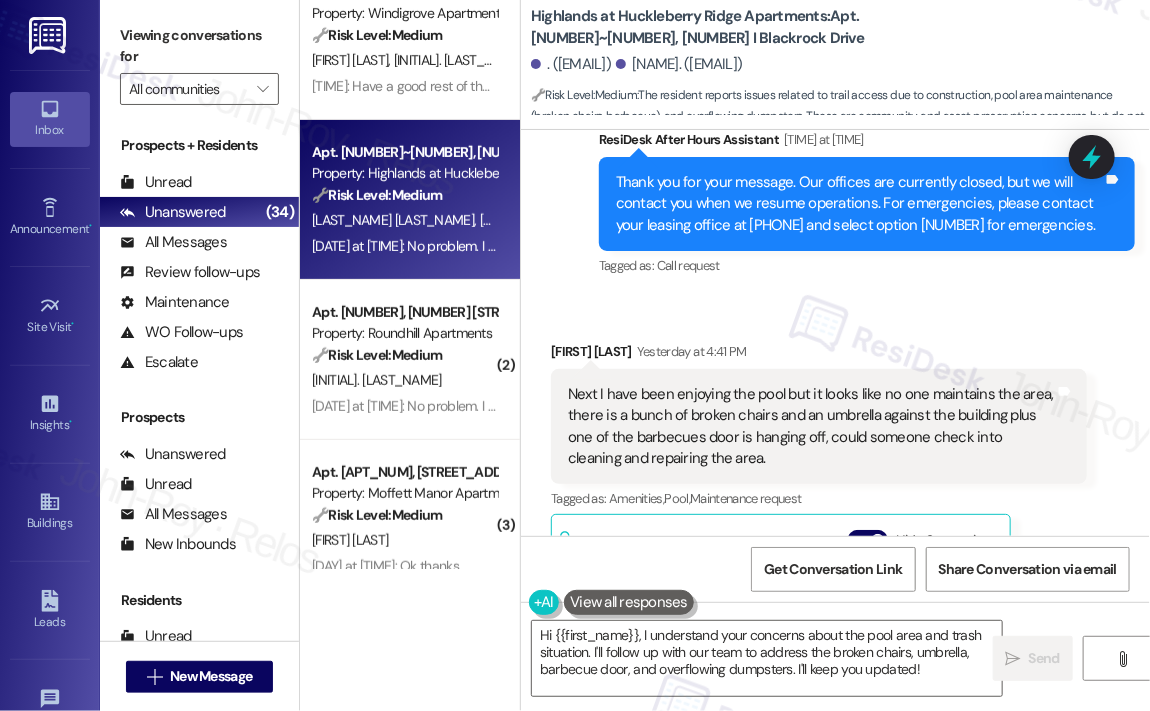 scroll, scrollTop: 26736, scrollLeft: 0, axis: vertical 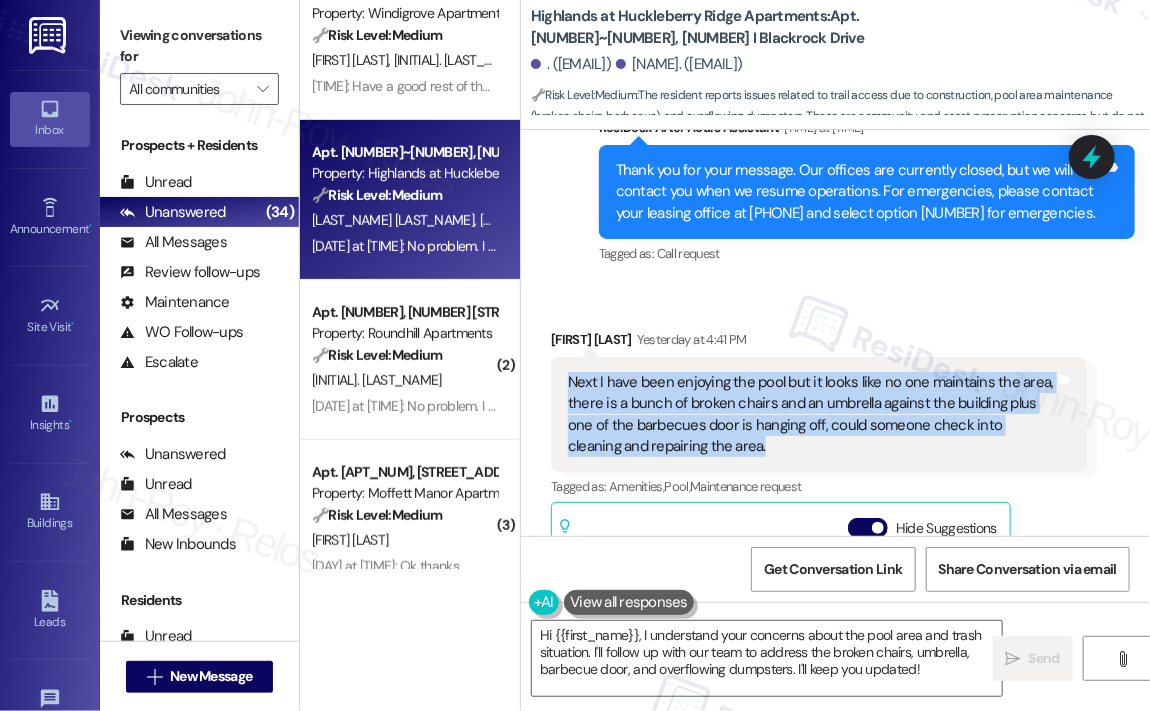 drag, startPoint x: 740, startPoint y: 342, endPoint x: 571, endPoint y: 272, distance: 182.92348 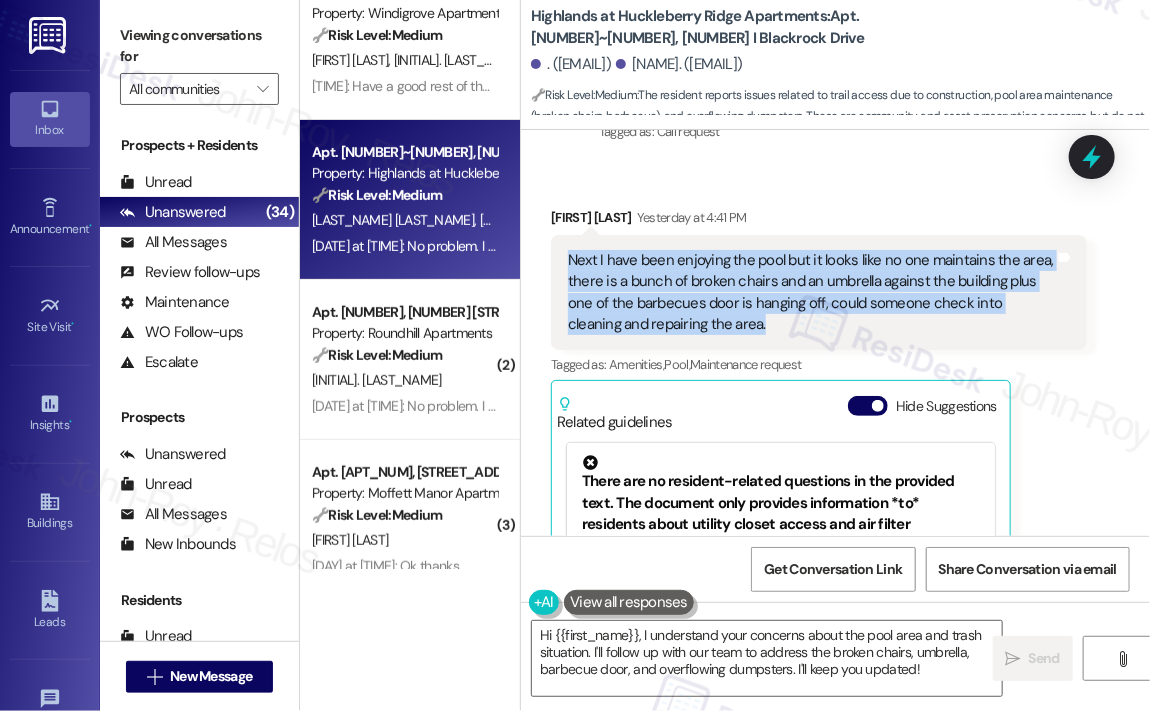 scroll, scrollTop: 27036, scrollLeft: 0, axis: vertical 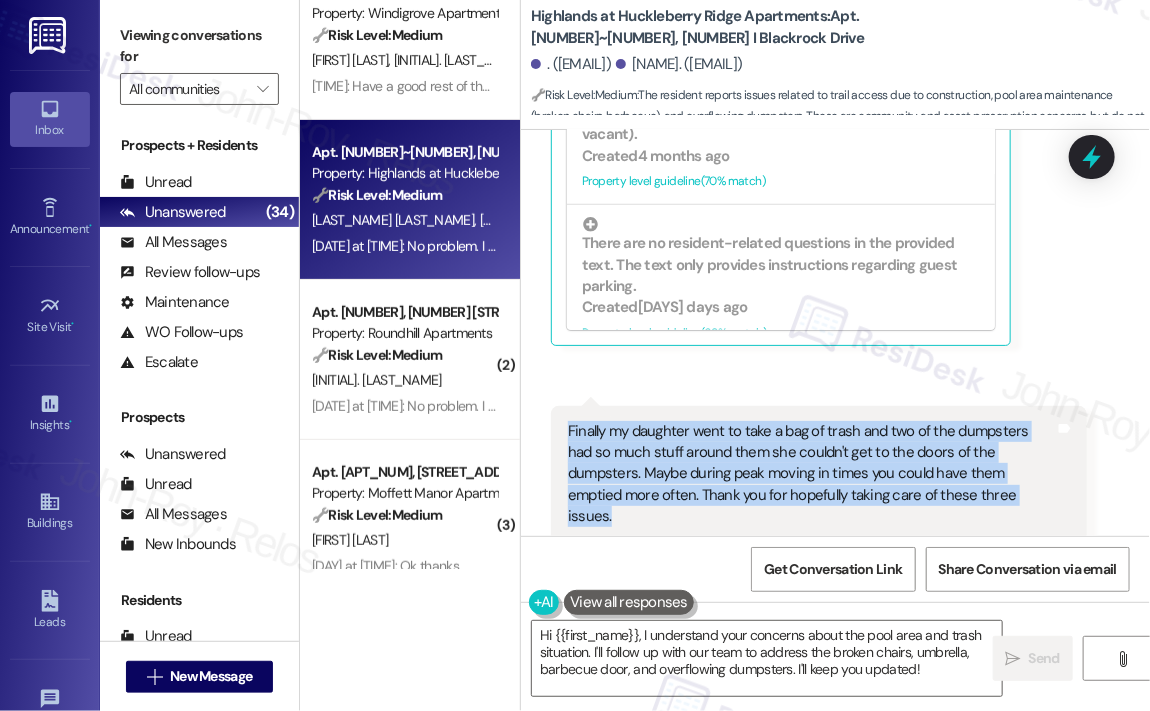 drag, startPoint x: 684, startPoint y: 407, endPoint x: 553, endPoint y: 299, distance: 169.77927 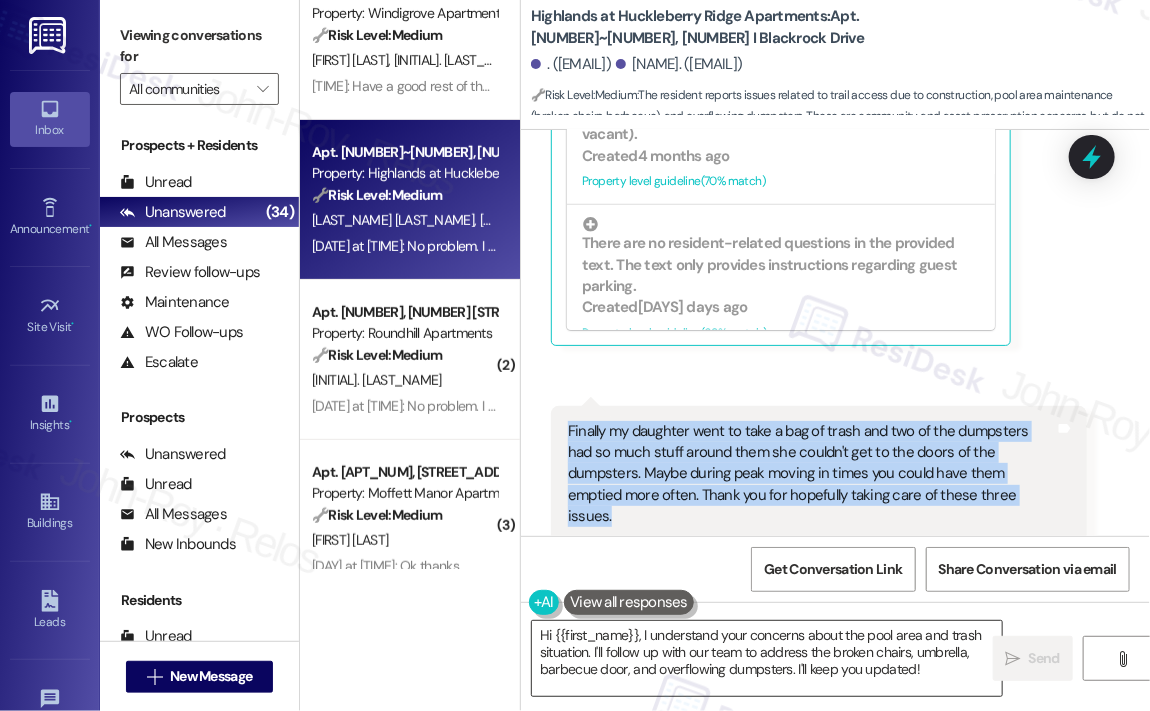 click on "Hi {{first_name}}, I understand your concerns about the pool area and trash situation. I'll follow up with our team to address the broken chairs, umbrella, barbecue door, and overflowing dumpsters. I'll keep you updated!" at bounding box center (767, 658) 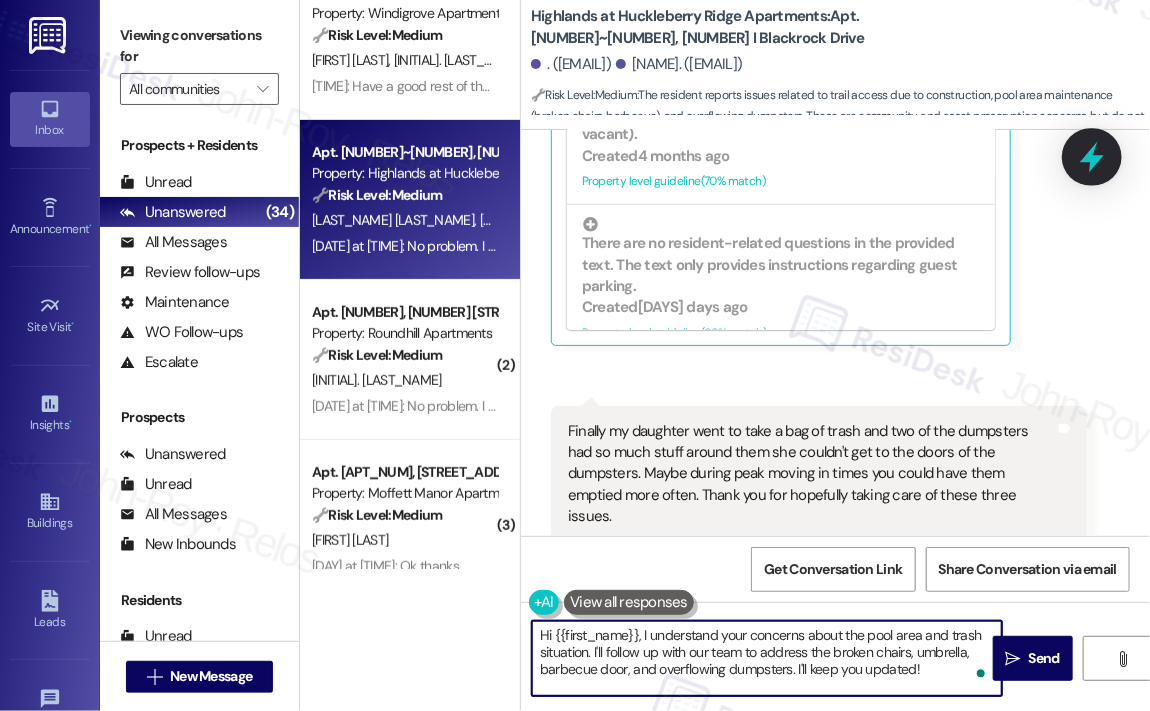 click 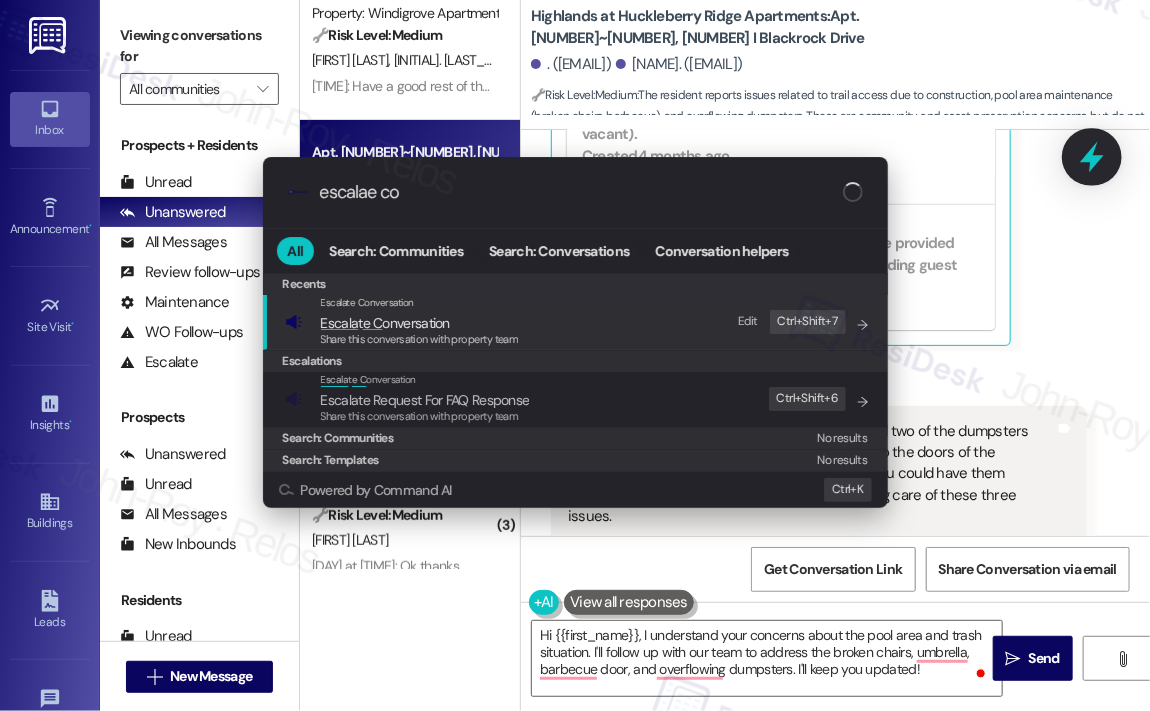 type on "escalae con" 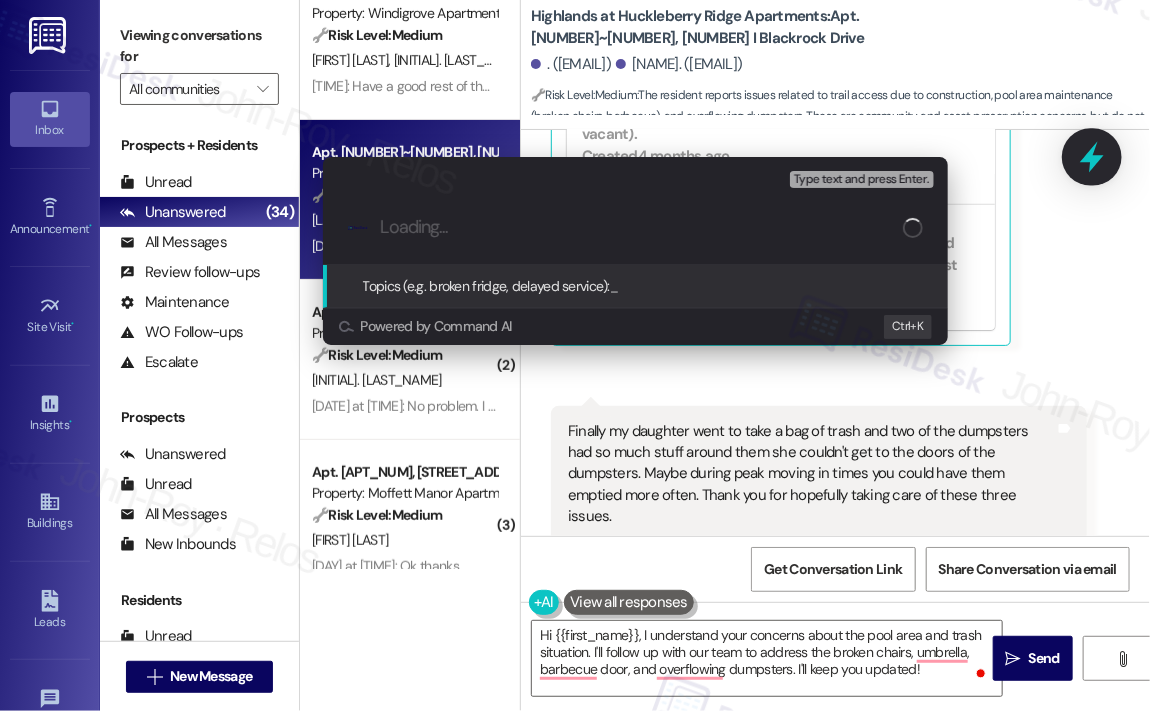 paste on "Concerns About Walking Path Access, Pool Maintenance, and Dumpster Overflow" 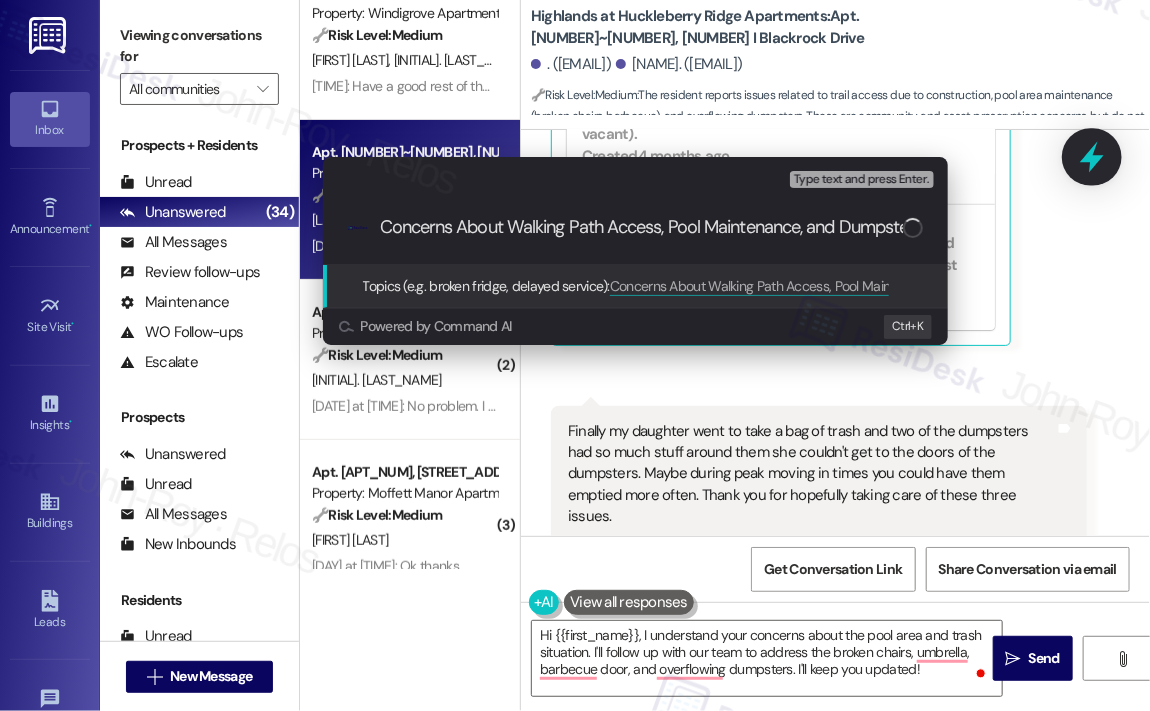 scroll, scrollTop: 0, scrollLeft: 89, axis: horizontal 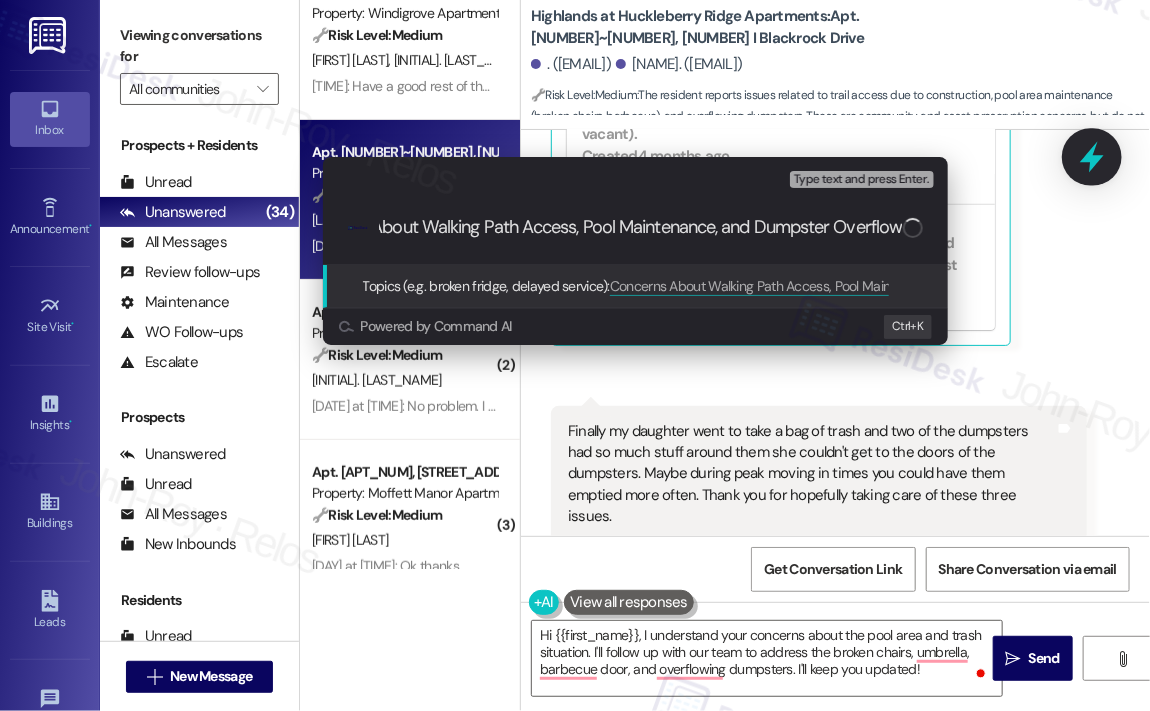 type 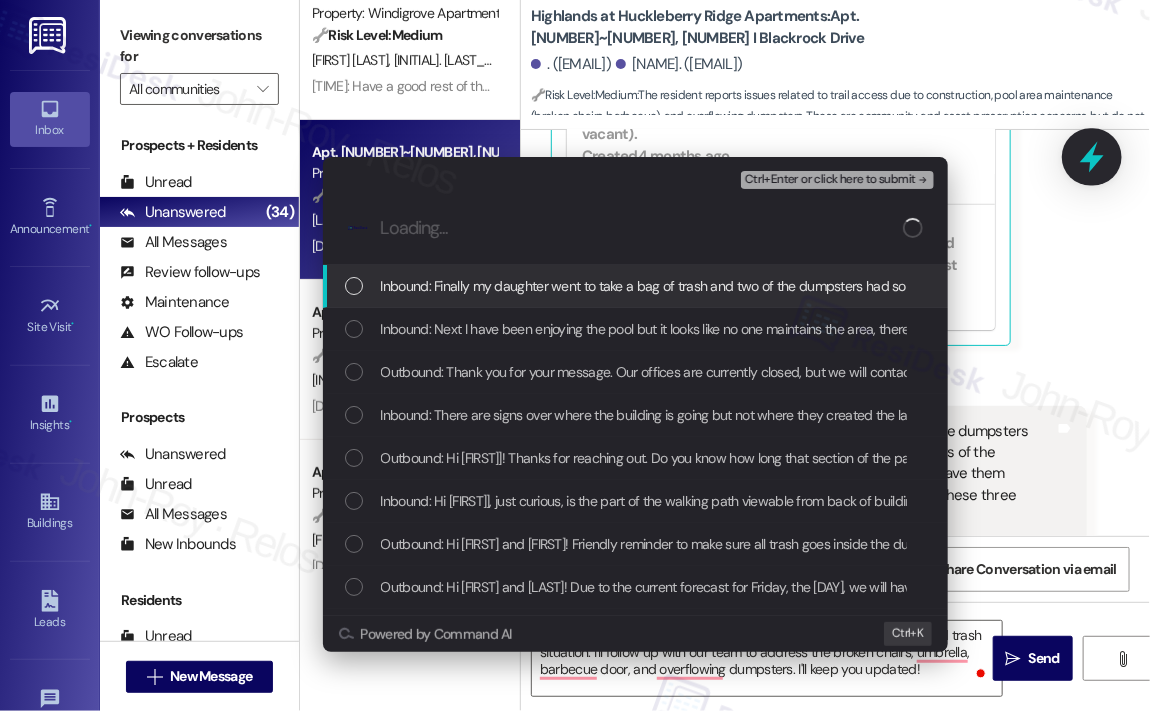 scroll, scrollTop: 0, scrollLeft: 0, axis: both 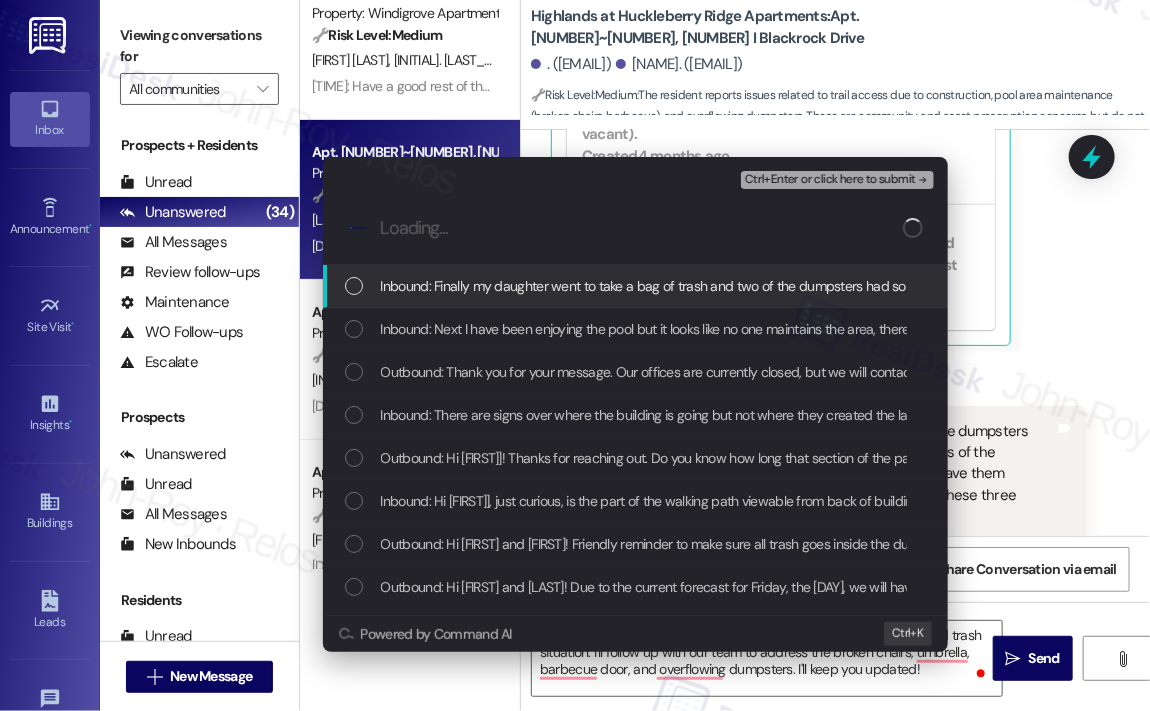 click on "Inbound: Finally my daughter went to take a bag of trash and two of the dumpsters had so much stuff around them she couldn't get to the doors of the dumpsters. Maybe during peak moving in times you could have them emptied more often. Thank you for hopefully taking care of these three issues." at bounding box center (1248, 286) 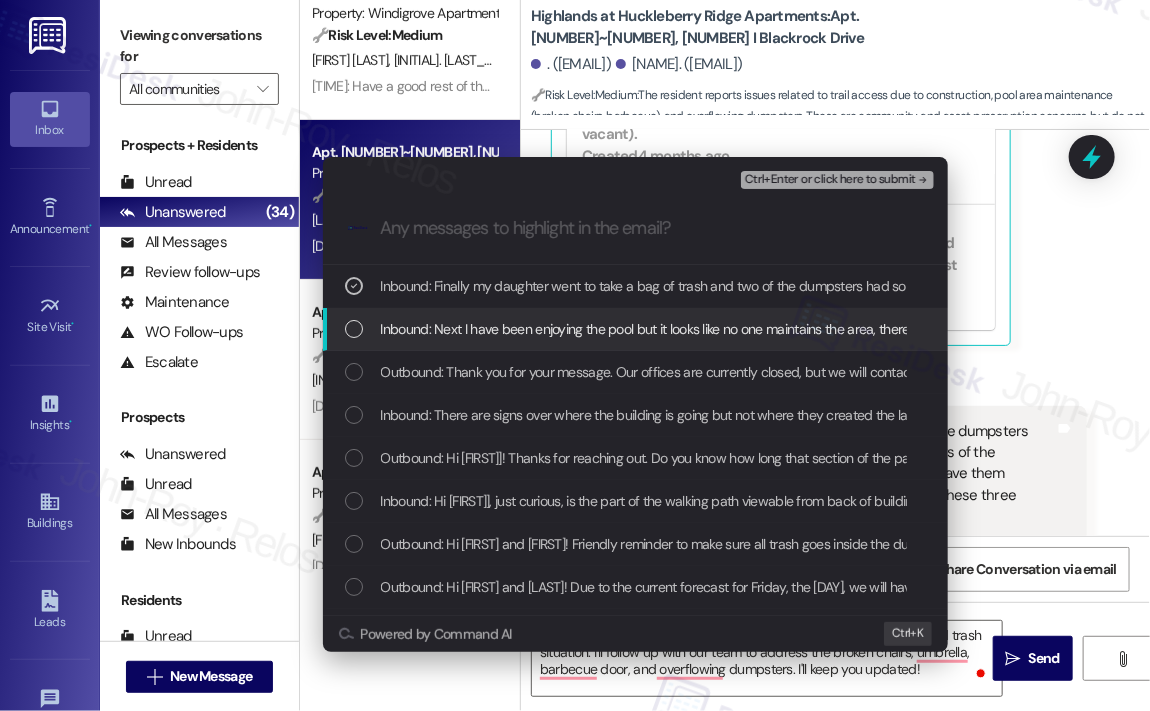 click on "Inbound: Next I have been enjoying the pool but it looks like no one maintains the area, there is a bunch of broken chairs and an umbrella against the building plus one of the barbecues door is hanging off, could someone check into cleaning and repairing the area." at bounding box center (1138, 329) 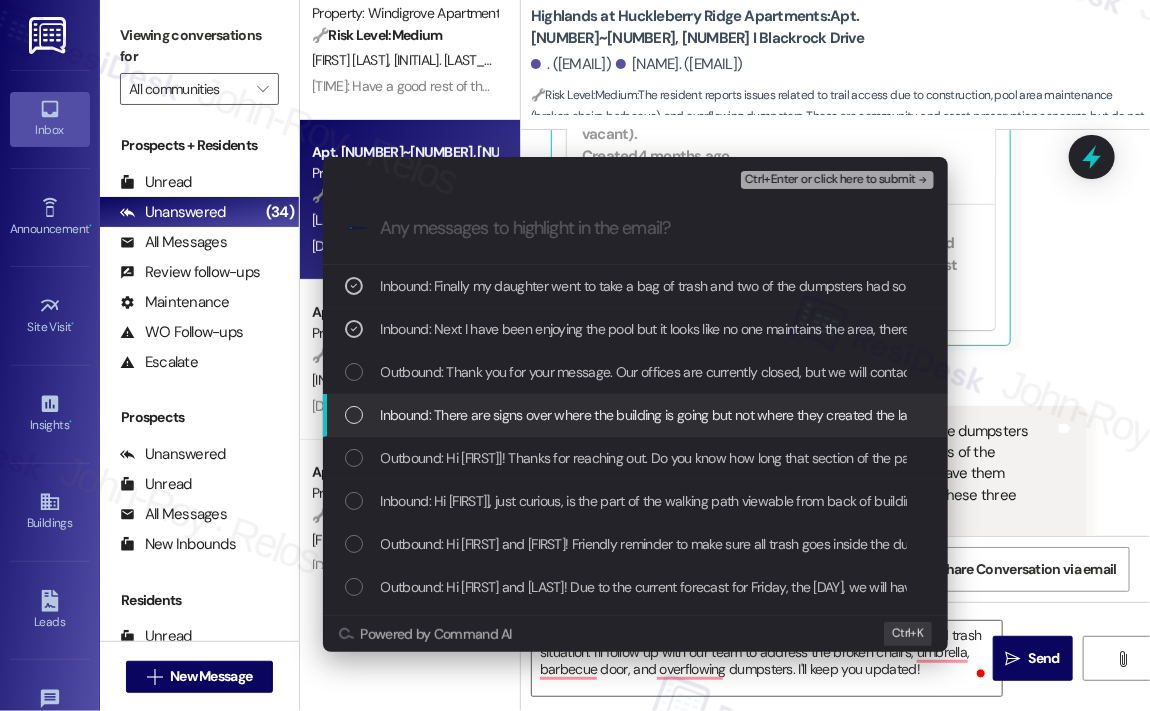 click on "Inbound: There are signs over where the building is going but not where they created the large dirt mound, even has straw on top. So basically any of the residents that live up on the hill behind has no way to get to the path for the trail without having to walk all the way around." at bounding box center (635, 415) 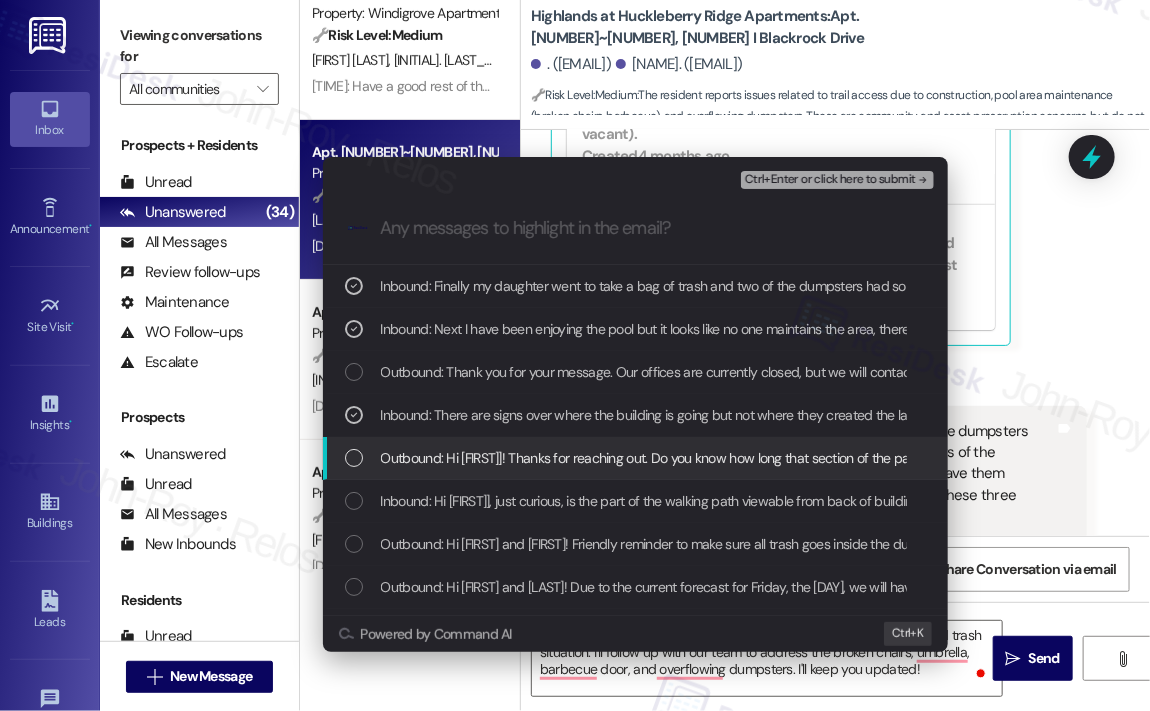 click on "Outbound: Hi [FIRST]]! Thanks for reaching out. Do you know how long that section of the path has been blocked off with the dirt hill? Has there been any signage or construction notice posted in the area? I’ll check to see if it’s being rerouted as part of the ongoing work." at bounding box center (1155, 458) 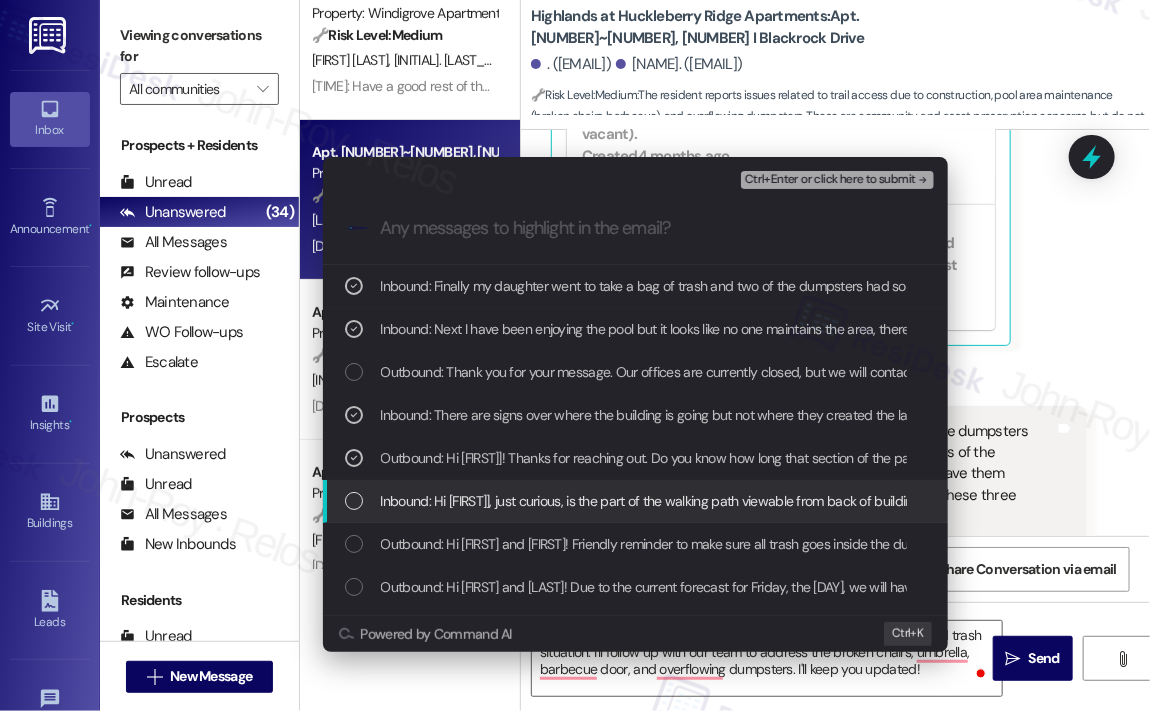 click on "Inbound: Hi [FIRST]], just curious, is the part of the walking path viewable from back of building [NUMBER] and currently covered in a hill of dirt going to be rerouted  as part of the construction going on?" at bounding box center (956, 501) 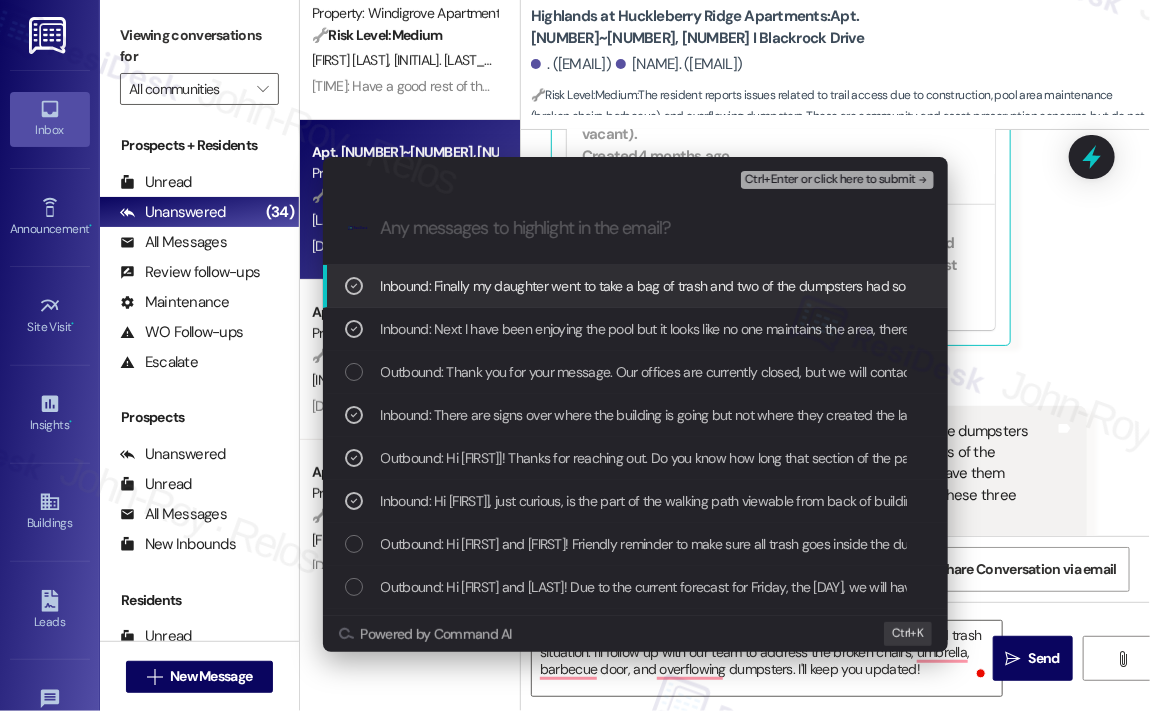 click on "Ctrl+Enter or click here to submit" at bounding box center [830, 180] 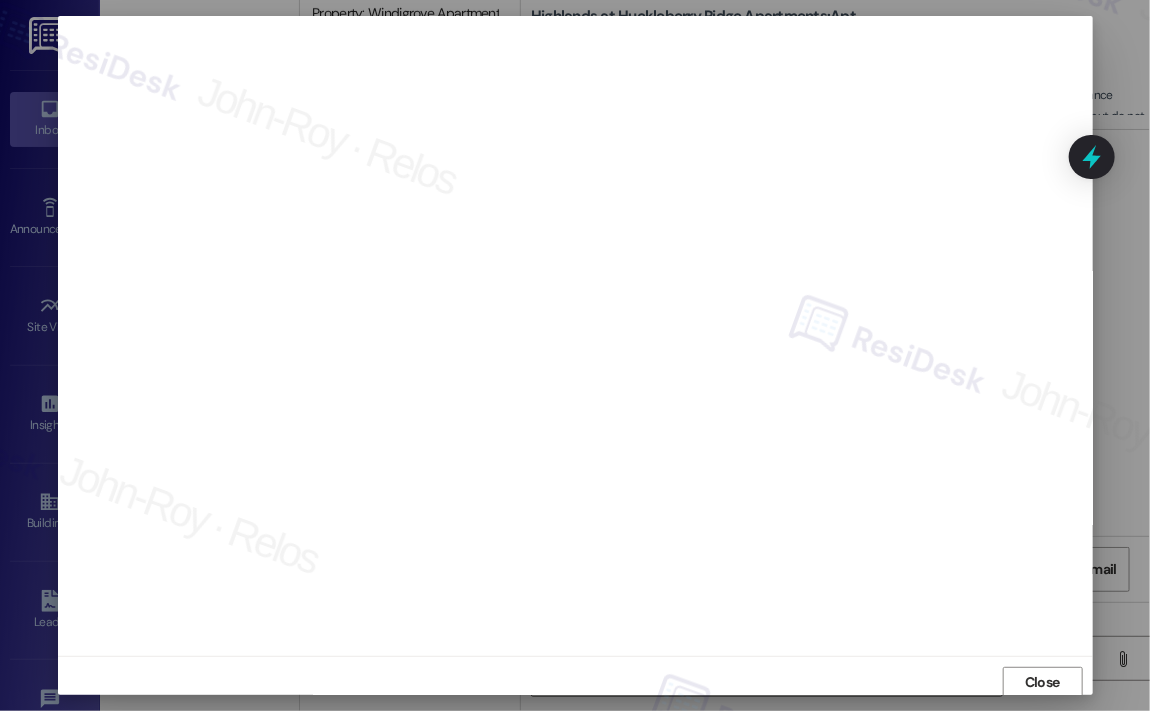 scroll, scrollTop: 4, scrollLeft: 0, axis: vertical 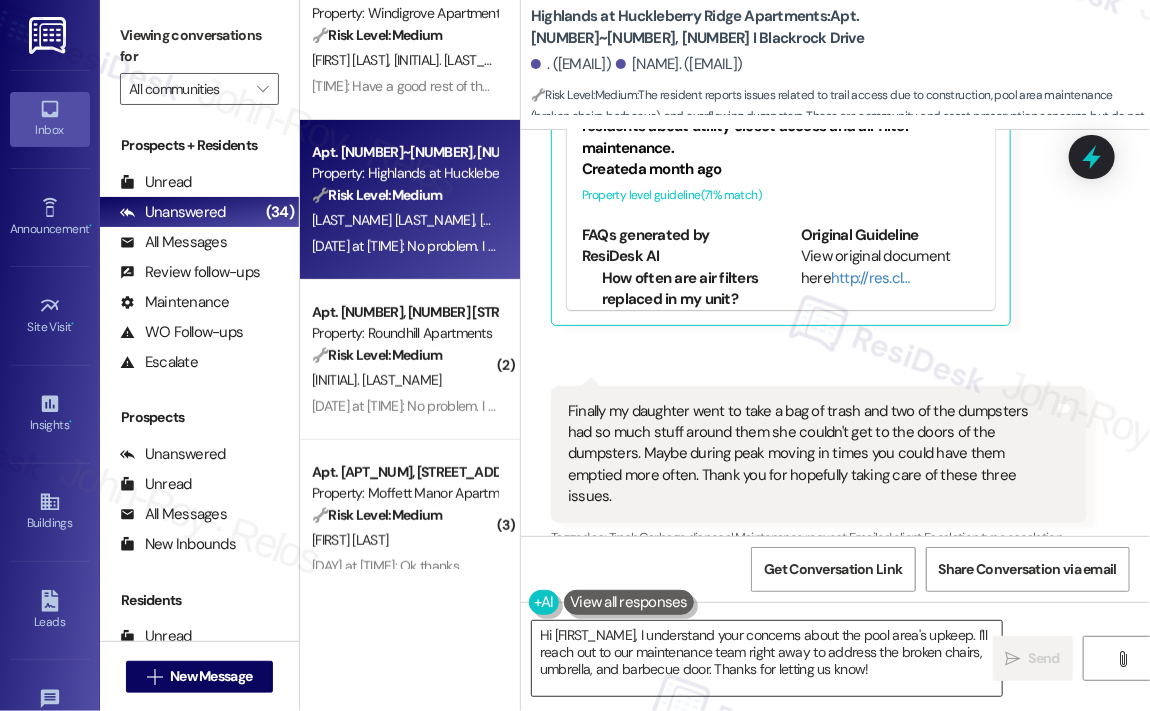 click on "Hi [FIRST_NAME], I understand your concerns about the pool area's upkeep. I'll reach out to our maintenance team right away to address the broken chairs, umbrella, and barbecue door. Thanks for letting us know!" at bounding box center (767, 658) 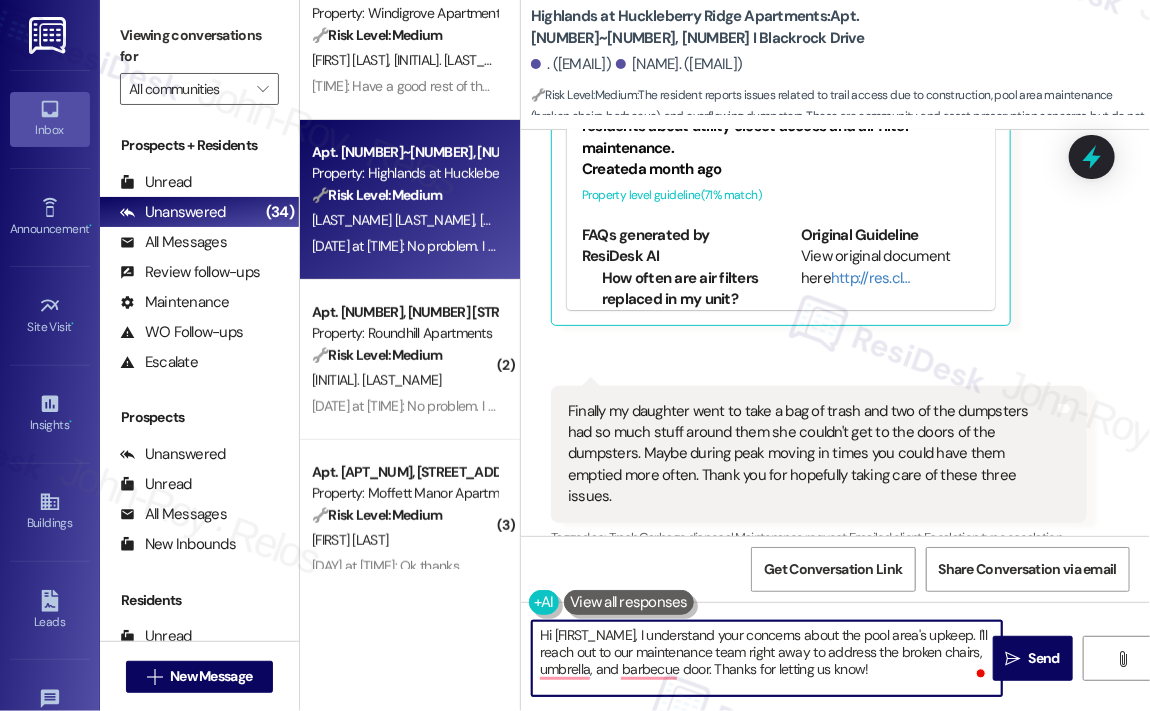 click on "Hi [FIRST_NAME], I understand your concerns about the pool area's upkeep. I'll reach out to our maintenance team right away to address the broken chairs, umbrella, and barbecue door. Thanks for letting us know!" at bounding box center [767, 658] 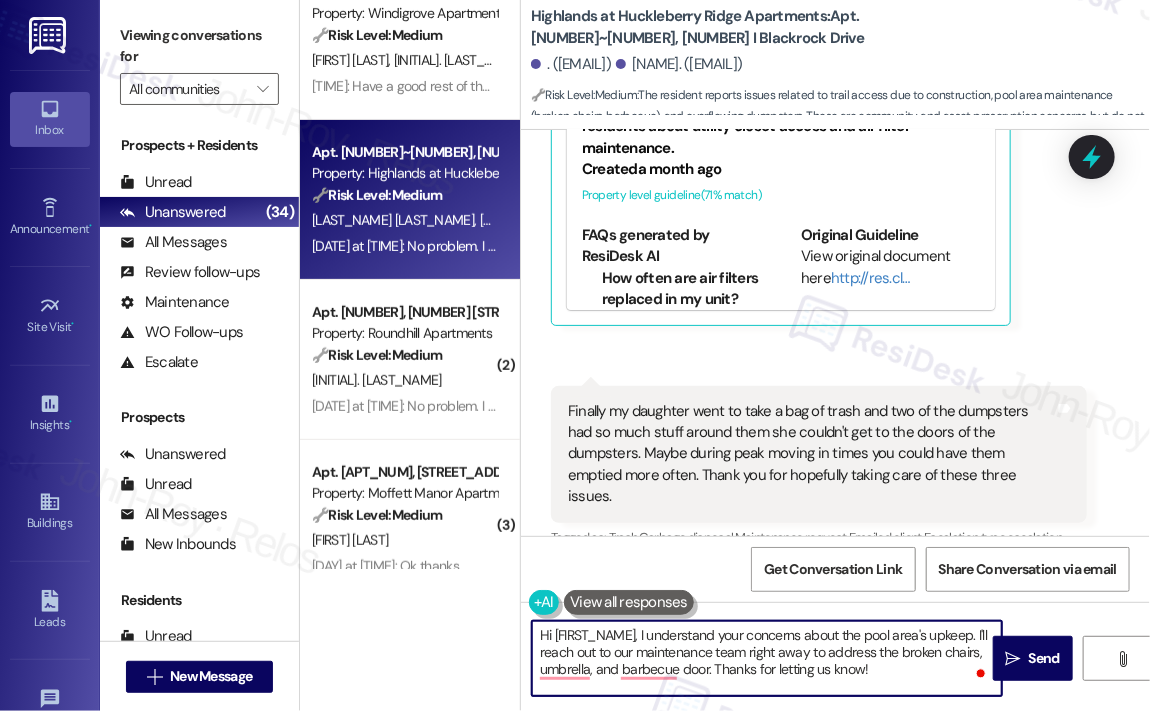paste on "Thank you for reaching out and taking the time to share these concerns. I’ve gone ahead and escalated the issues you mentioned — including the walking path access, pool maintenance, and dumpster overflow — to the site team. They’ll be reviewing everything and addressing each point as soon as possible. I’ll follow up if there are any updates shared." 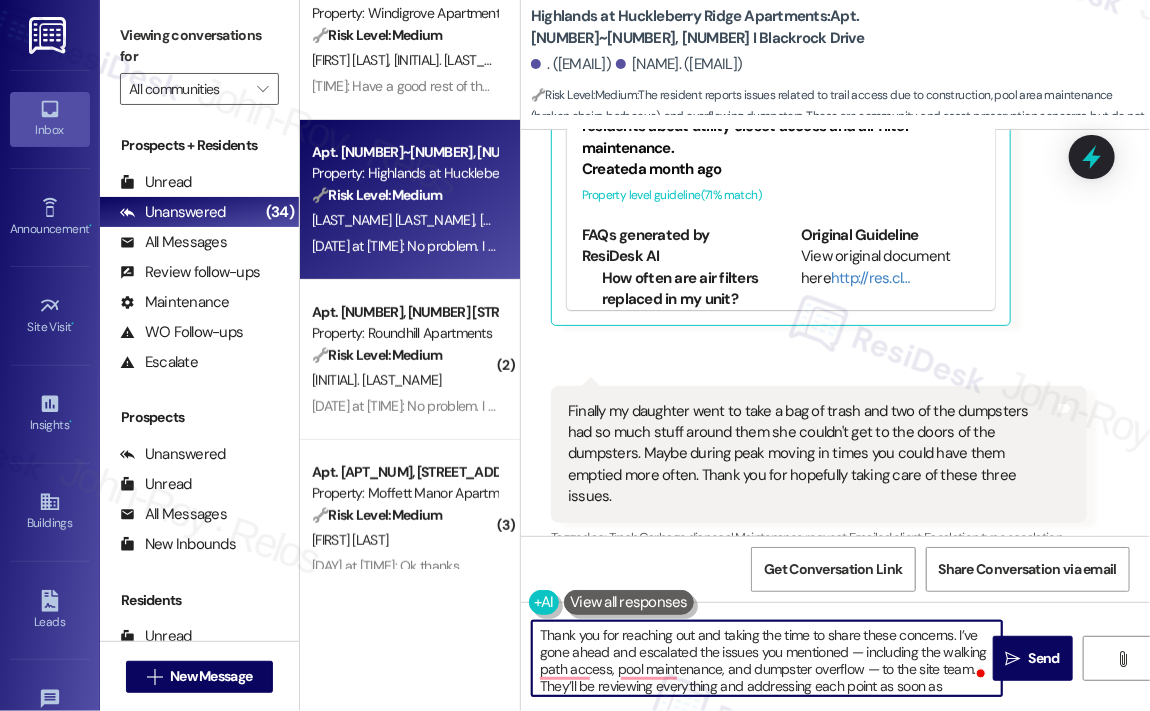 scroll, scrollTop: 16, scrollLeft: 0, axis: vertical 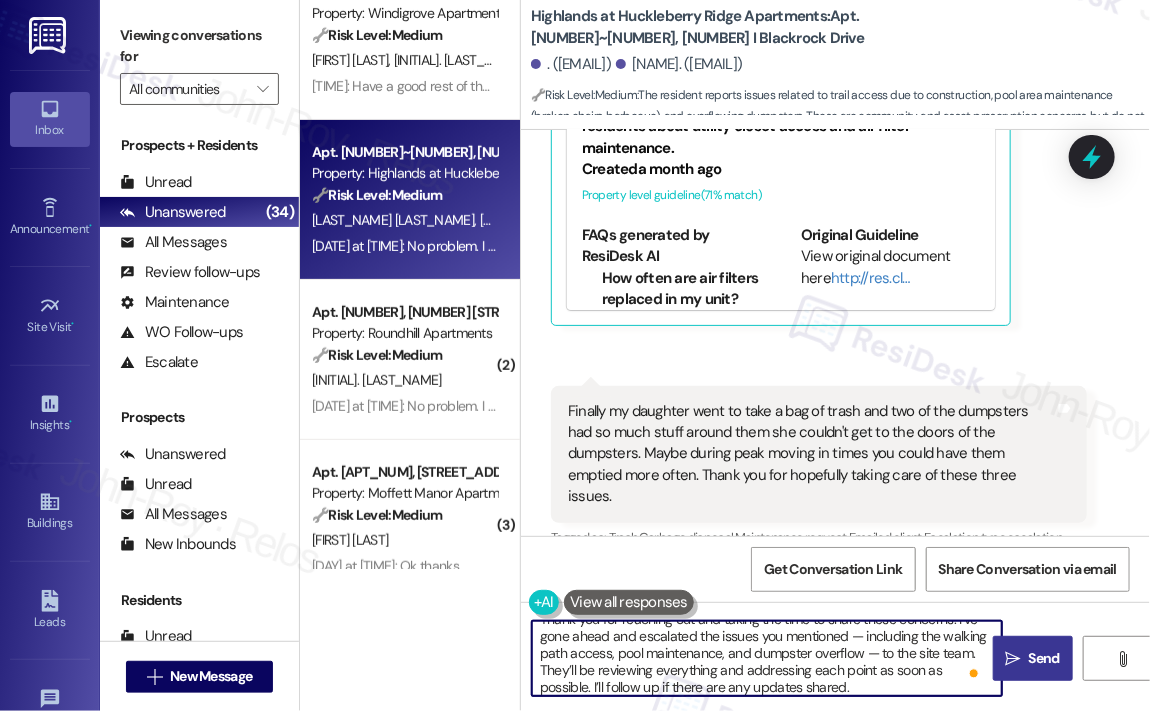 type on "Thank you for reaching out and taking the time to share these concerns. I’ve gone ahead and escalated the issues you mentioned — including the walking path access, pool maintenance, and dumpster overflow — to the site team. They’ll be reviewing everything and addressing each point as soon as possible. I’ll follow up if there are any updates shared." 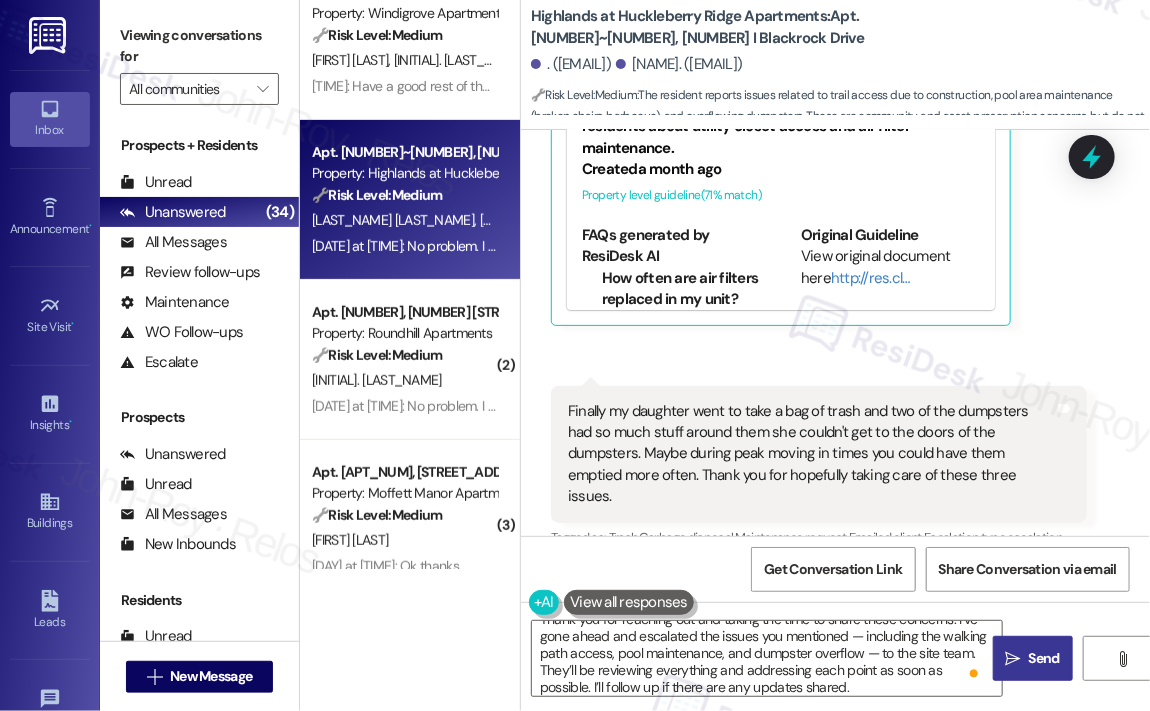 click on "Send" at bounding box center [1044, 658] 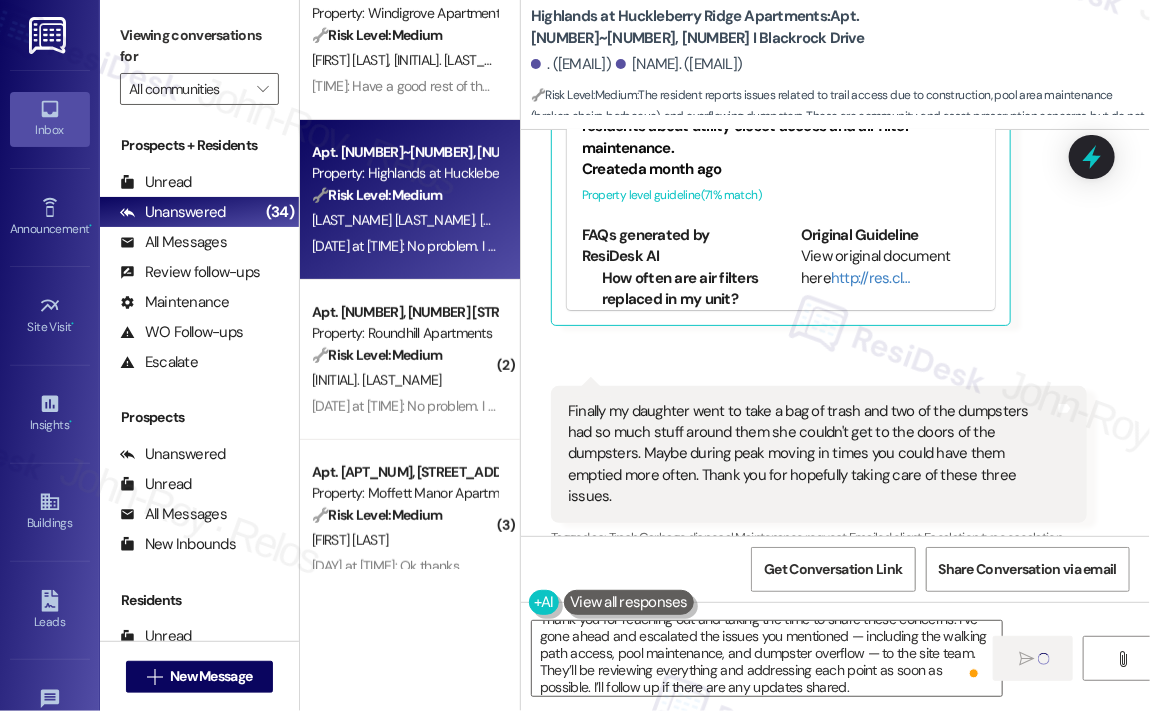 type 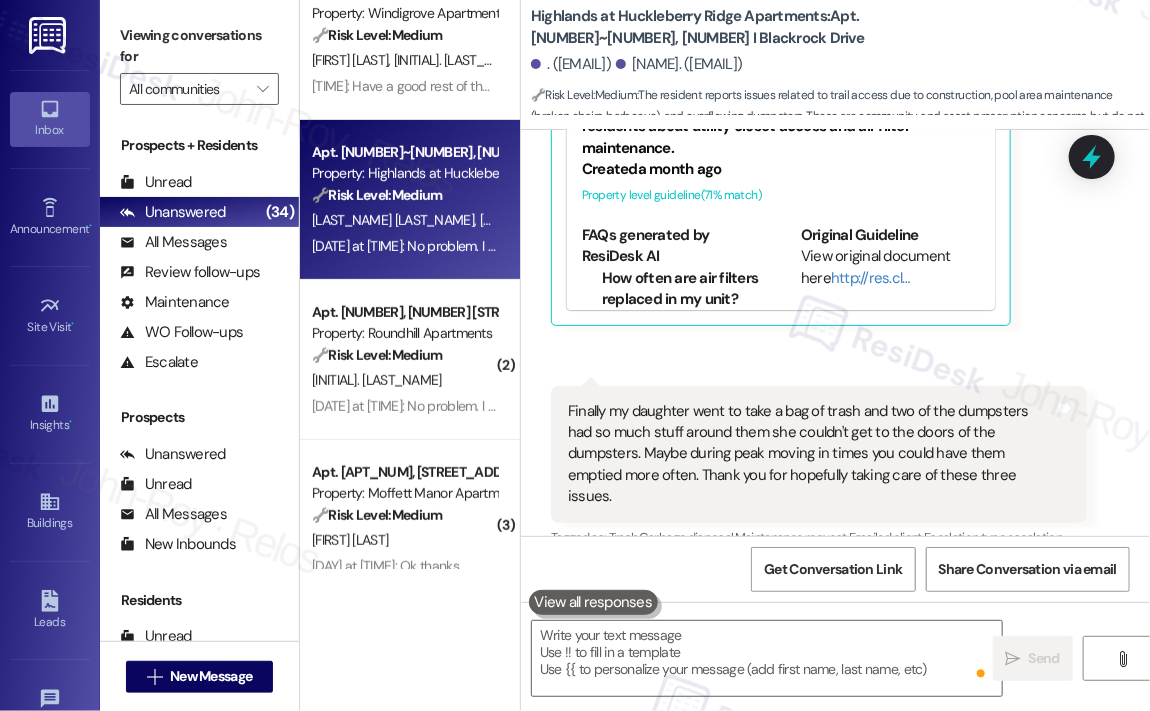 scroll, scrollTop: 0, scrollLeft: 0, axis: both 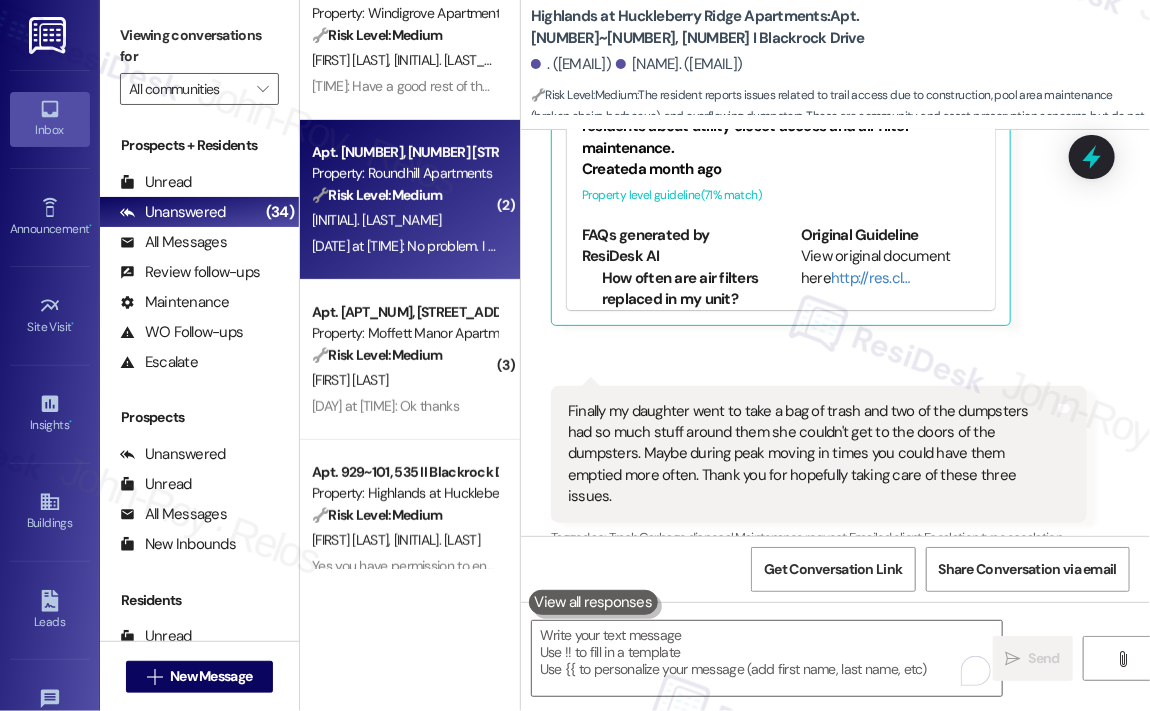 click on "[INITIAL]. [LAST_NAME]" at bounding box center [404, 220] 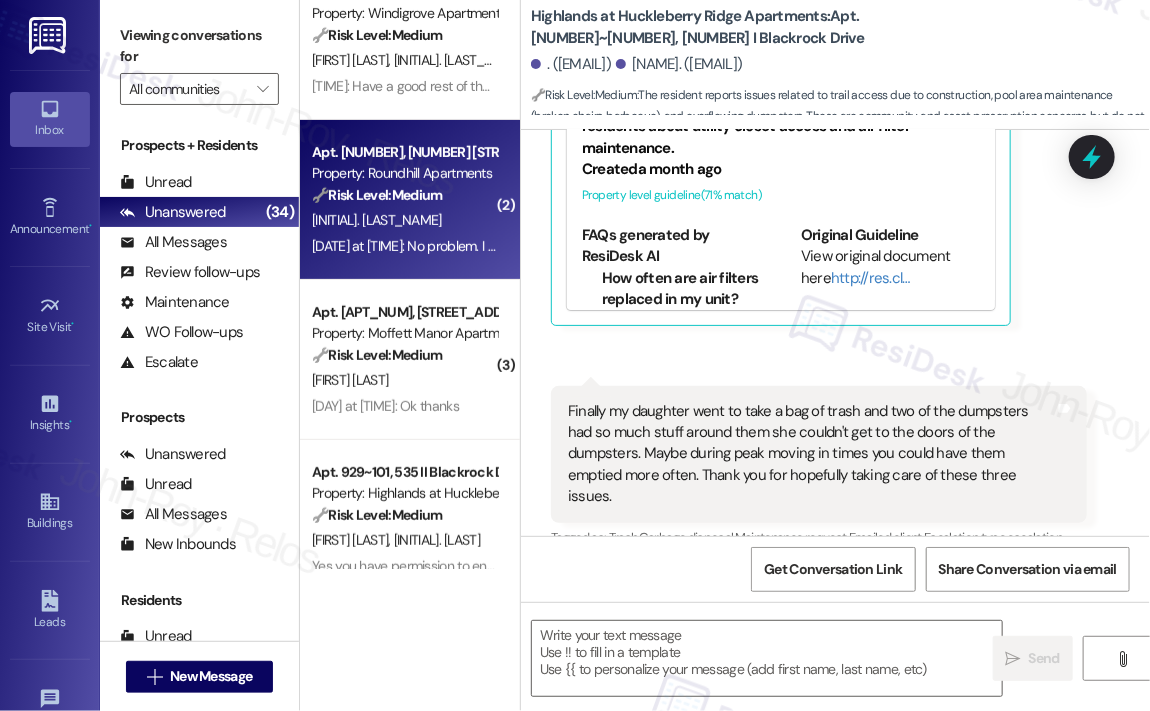 type on "Fetching suggested responses. Please feel free to read through the conversation in the meantime." 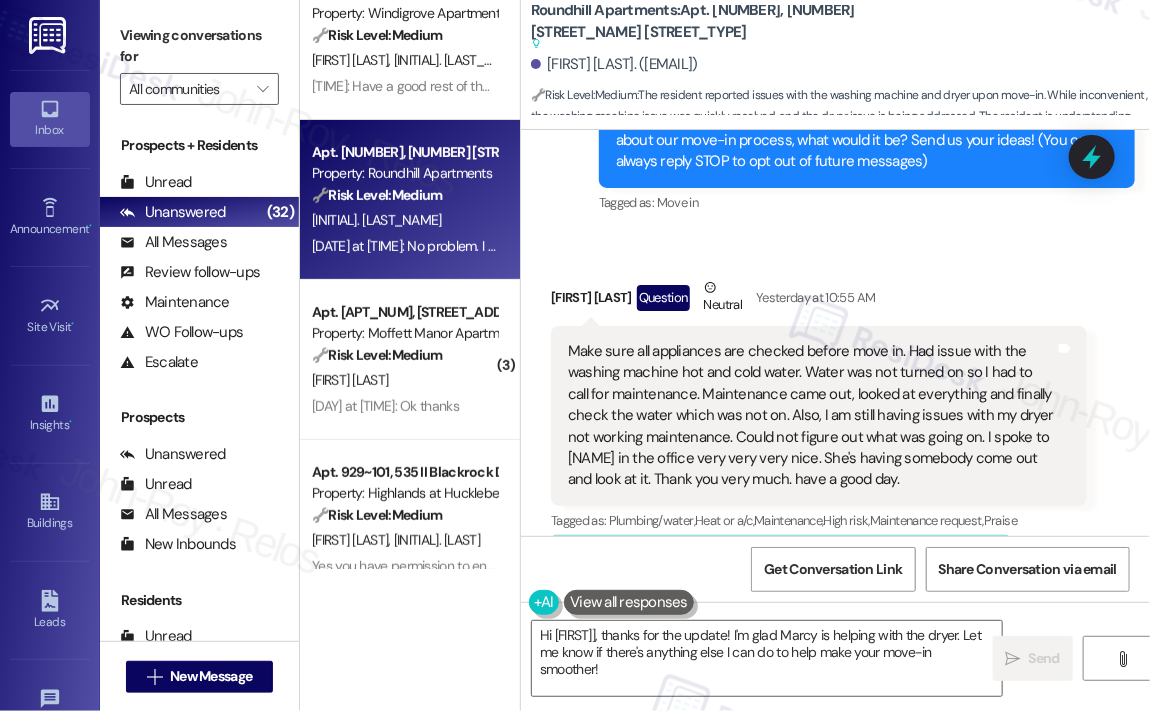 scroll, scrollTop: 400, scrollLeft: 0, axis: vertical 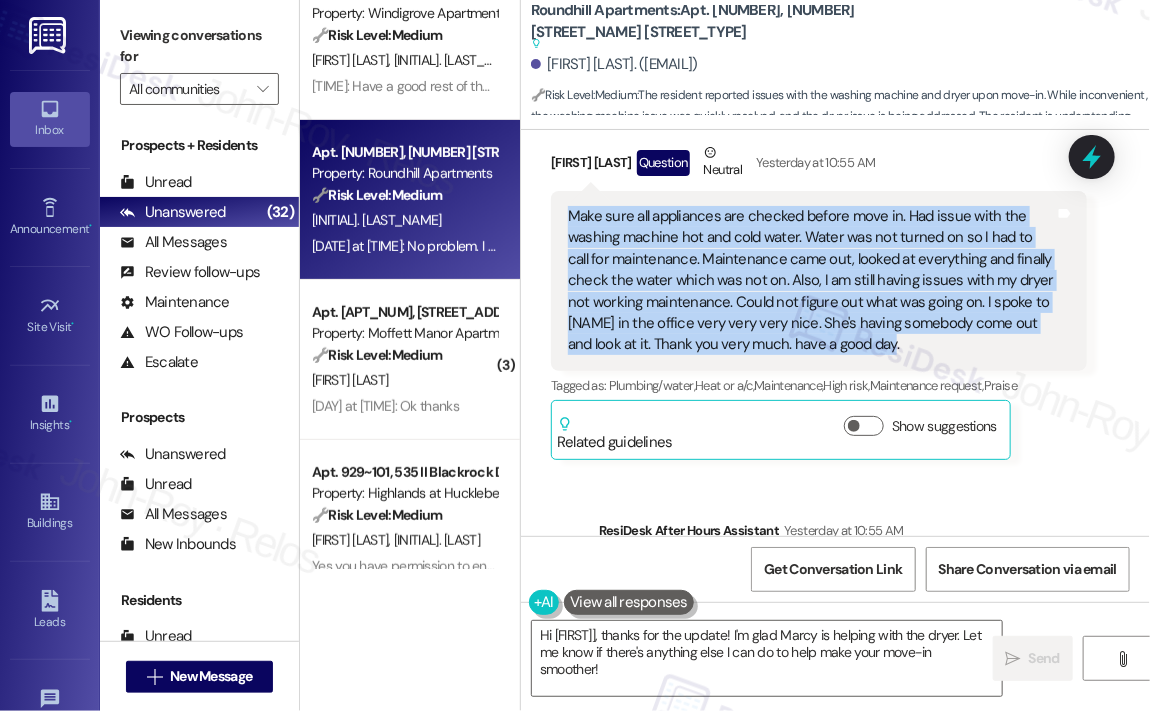 drag, startPoint x: 887, startPoint y: 343, endPoint x: 570, endPoint y: 220, distance: 340.02646 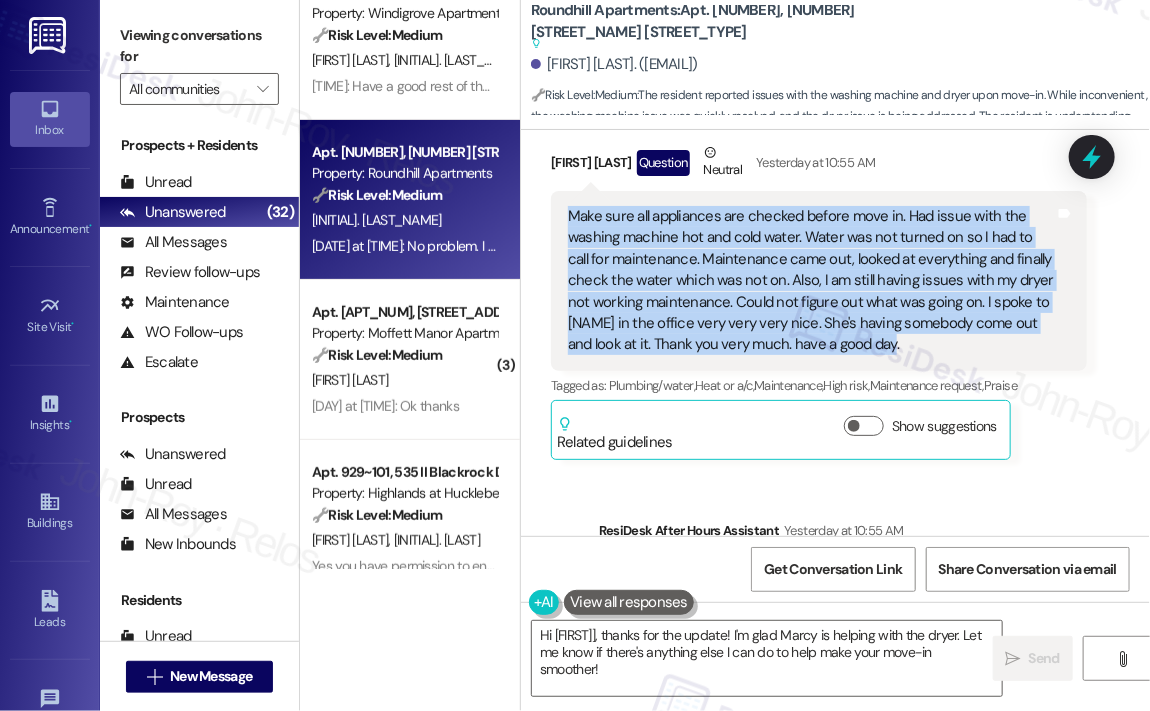 copy on "Make sure all appliances are checked before move in.  Had issue with the washing machine hot and cold water. Water was not turned on so I had to call for maintenance.  Maintenance came out, looked at everything and finally check the water which was not on.   Also, I am still having issues with my dryer not working maintenance. Could not figure out what was going on. I spoke to [NAME] in the office very very very nice. She's having somebody come out and look at it. Thank you very much. have a good day." 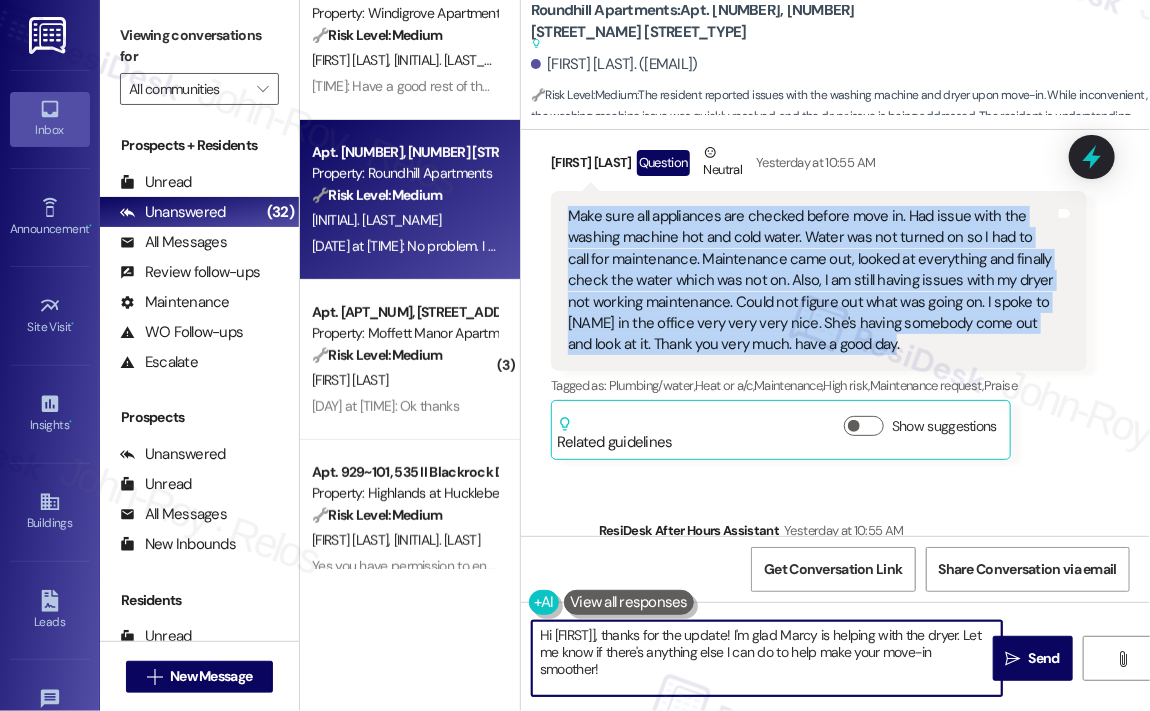 click on "Hi [FIRST]], thanks for the update! I'm glad Marcy is helping with the dryer. Let me know if there's anything else I can do to help make your move-in smoother!" at bounding box center (767, 658) 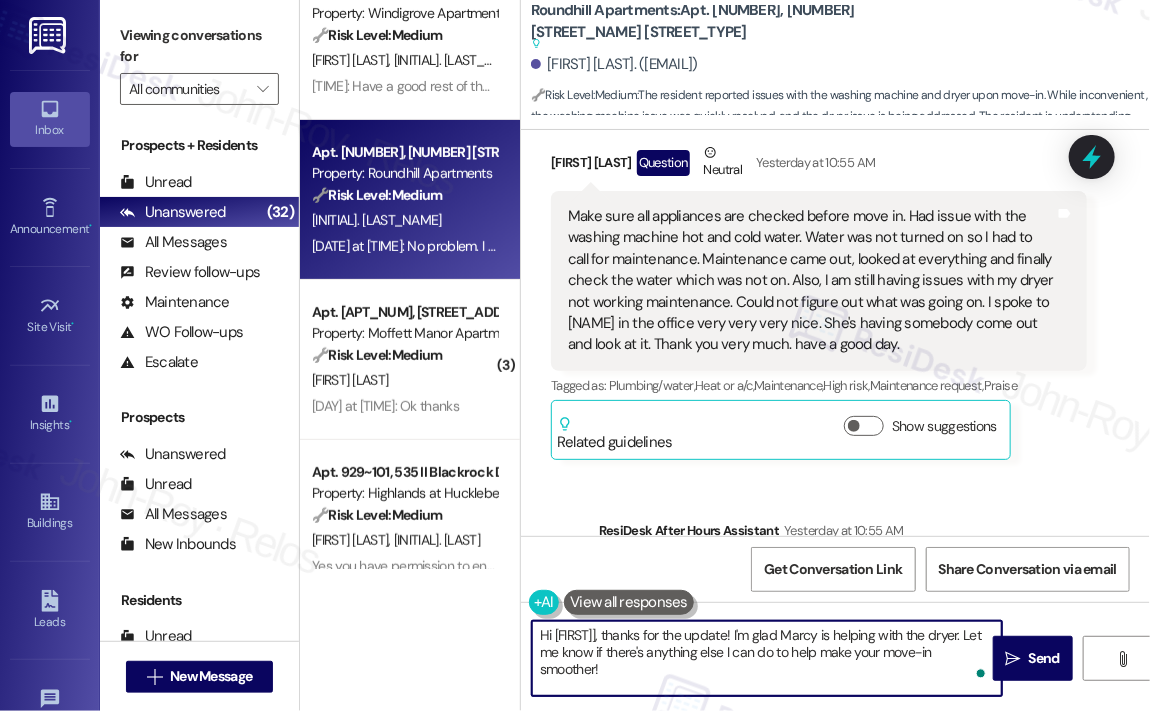 paste on "Thank you for reaching out — I’m sorry to hear you had issues with your washing machine and that your dryer still isn’t working properly. I’m glad Marcy was helpful and already arranging for someone to come take another look.
Just to help us stay on top of it — has anyone followed up yet or scheduled a time to check the dryer again? Let us know if you're still waiting, and we’ll make sure it’s prioritized." 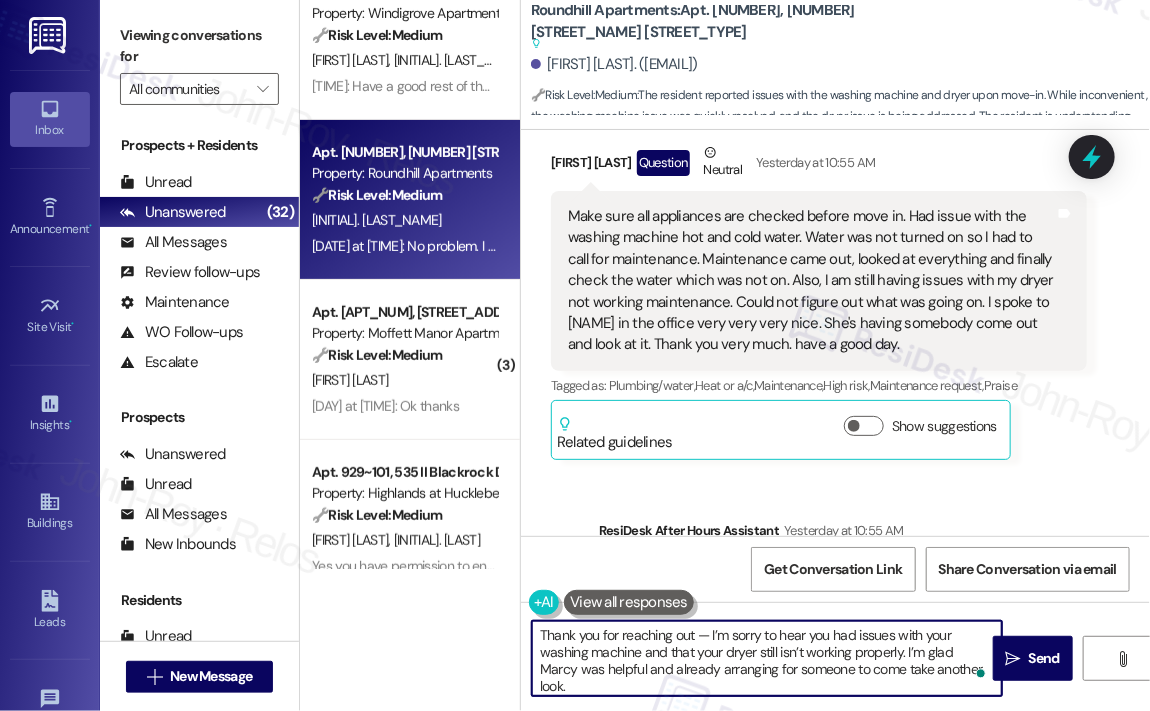 scroll, scrollTop: 67, scrollLeft: 0, axis: vertical 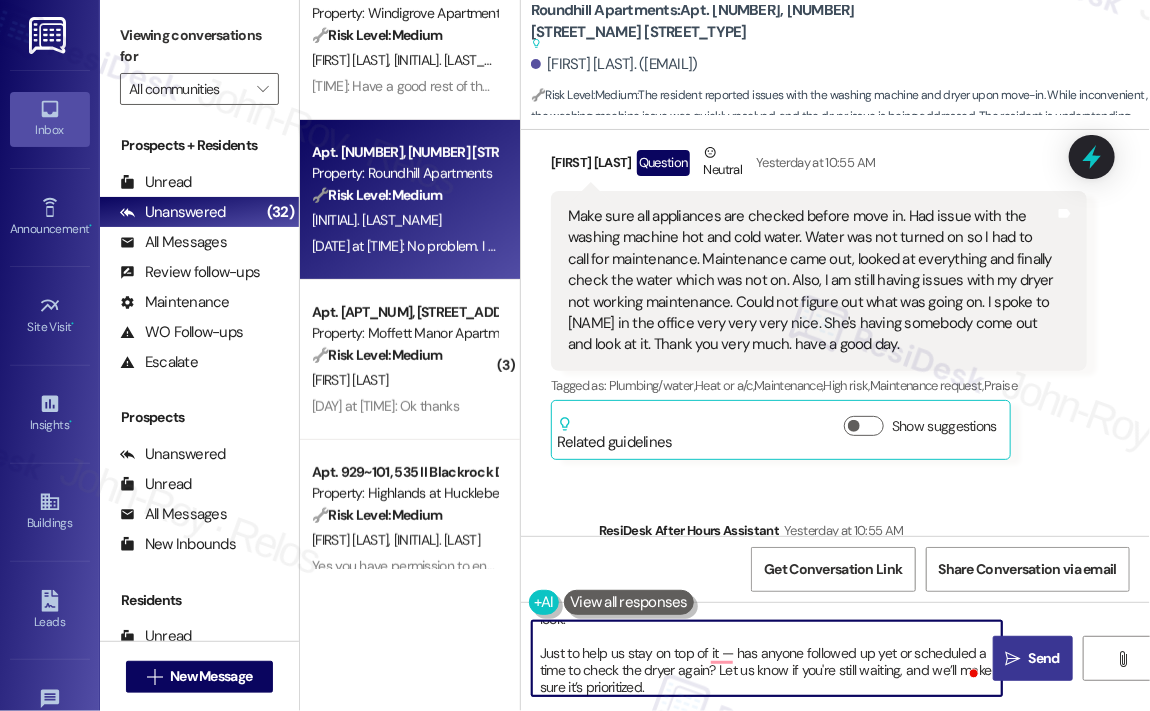 type on "Thank you for reaching out — I’m sorry to hear you had issues with your washing machine and that your dryer still isn’t working properly. I’m glad Marcy was helpful and already arranging for someone to come take another look.
Just to help us stay on top of it — has anyone followed up yet or scheduled a time to check the dryer again? Let us know if you're still waiting, and we’ll make sure it’s prioritized." 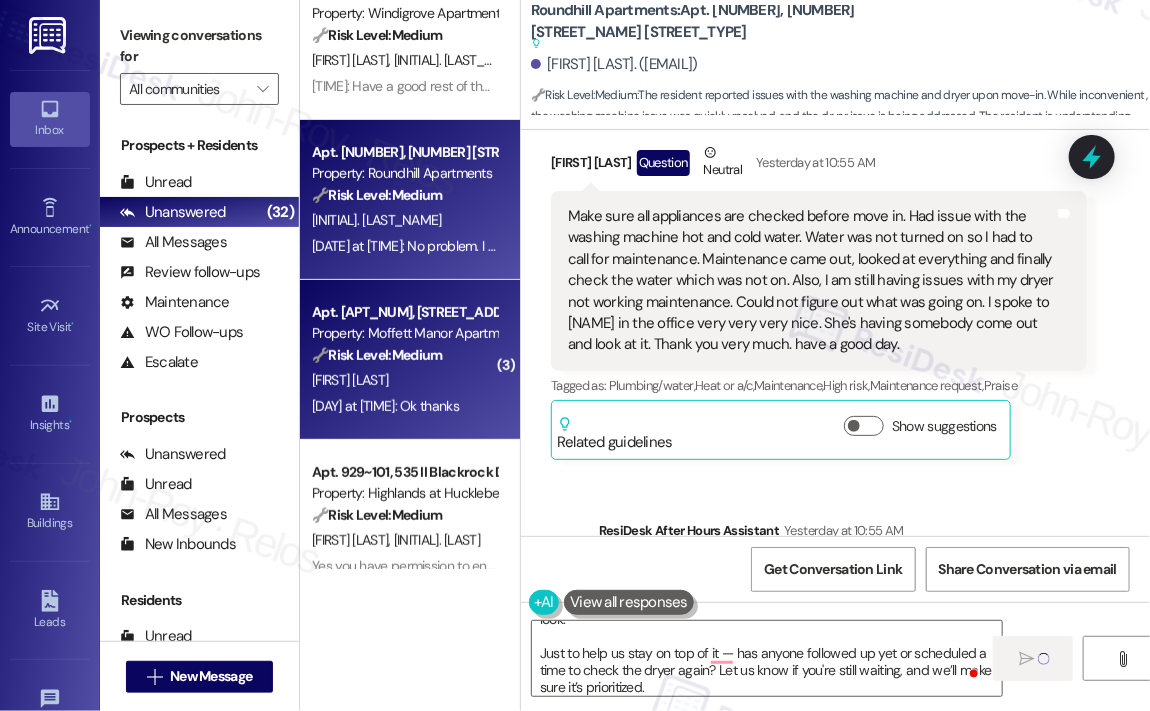 click on "[FIRST] [LAST]" at bounding box center [404, 380] 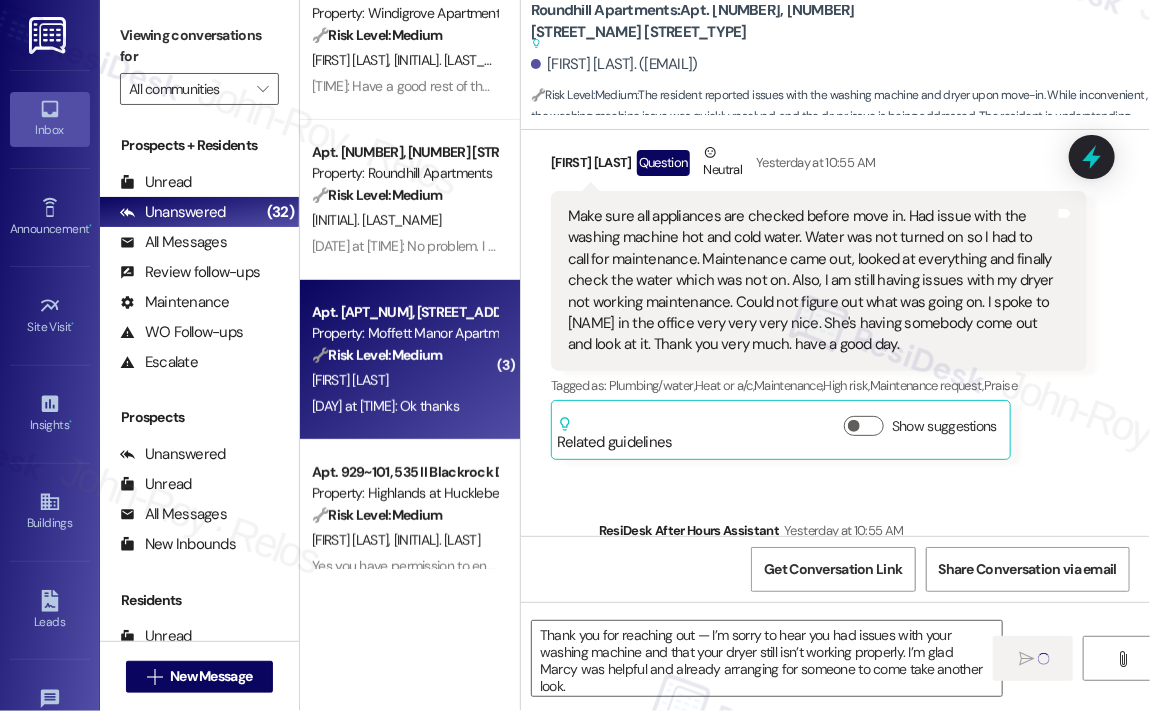 type on "Fetching suggested responses. Please feel free to read through the conversation in the meantime." 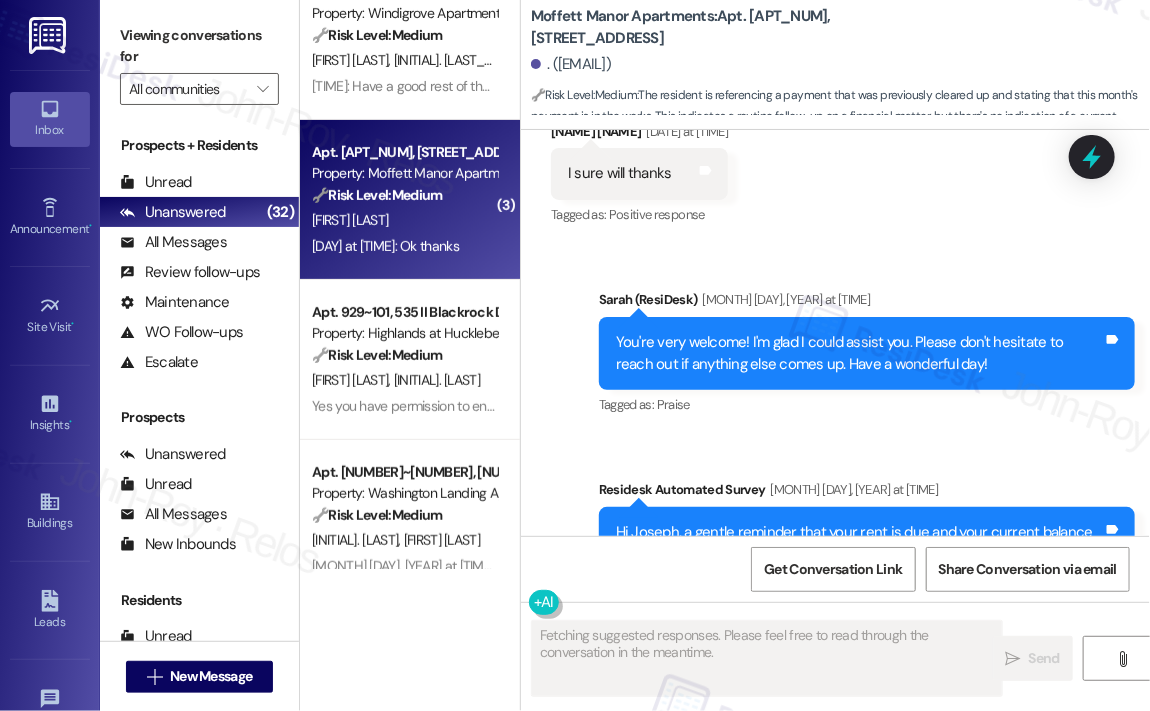 scroll, scrollTop: 23974, scrollLeft: 0, axis: vertical 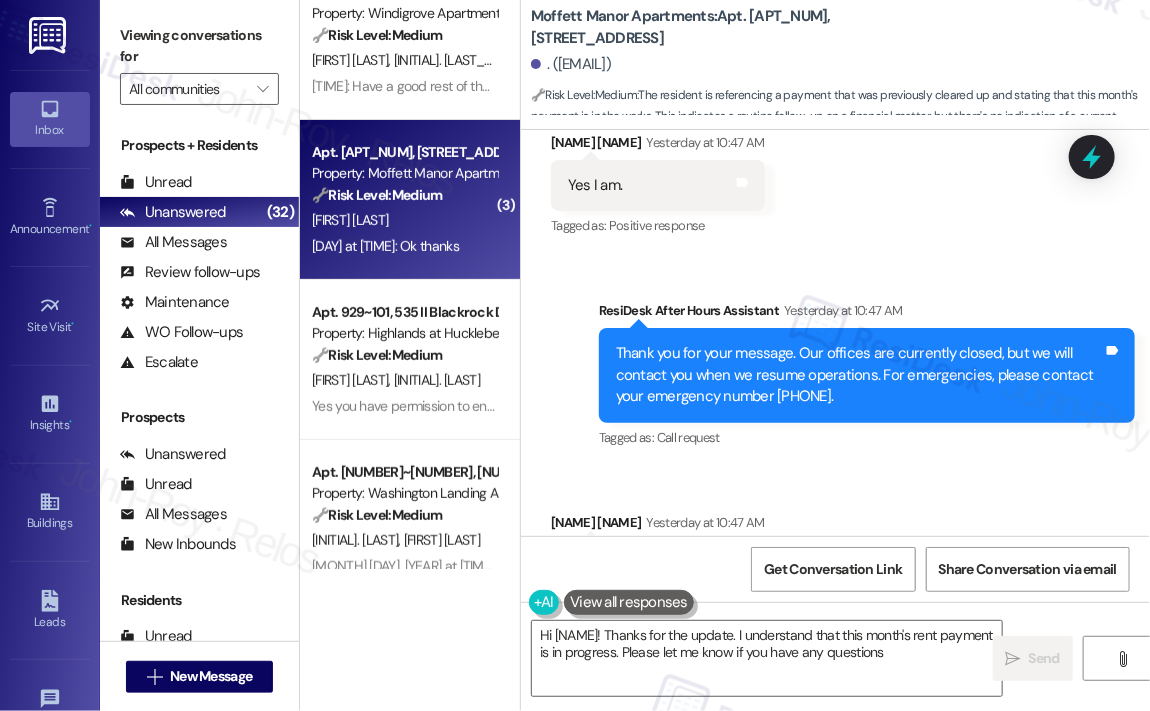 type on "Hi {{first_name}}! Thanks for the update. I understand that this month's rent payment is in progress. Please let me know if you have any questions!" 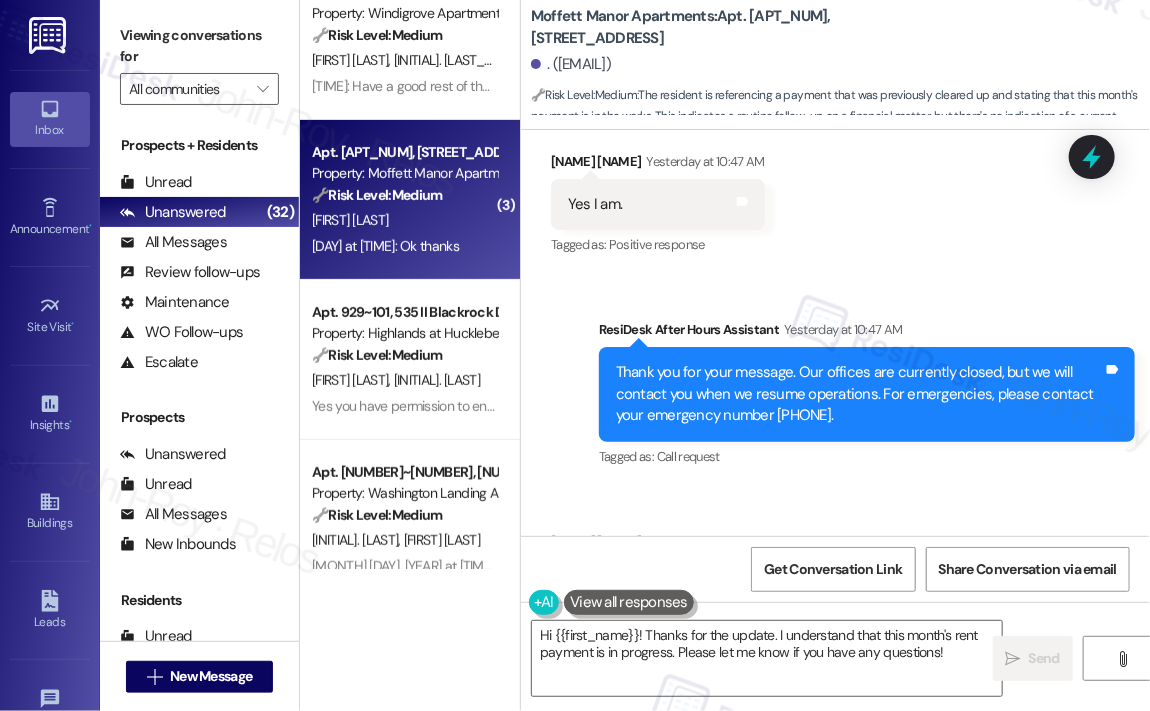 scroll, scrollTop: 23774, scrollLeft: 0, axis: vertical 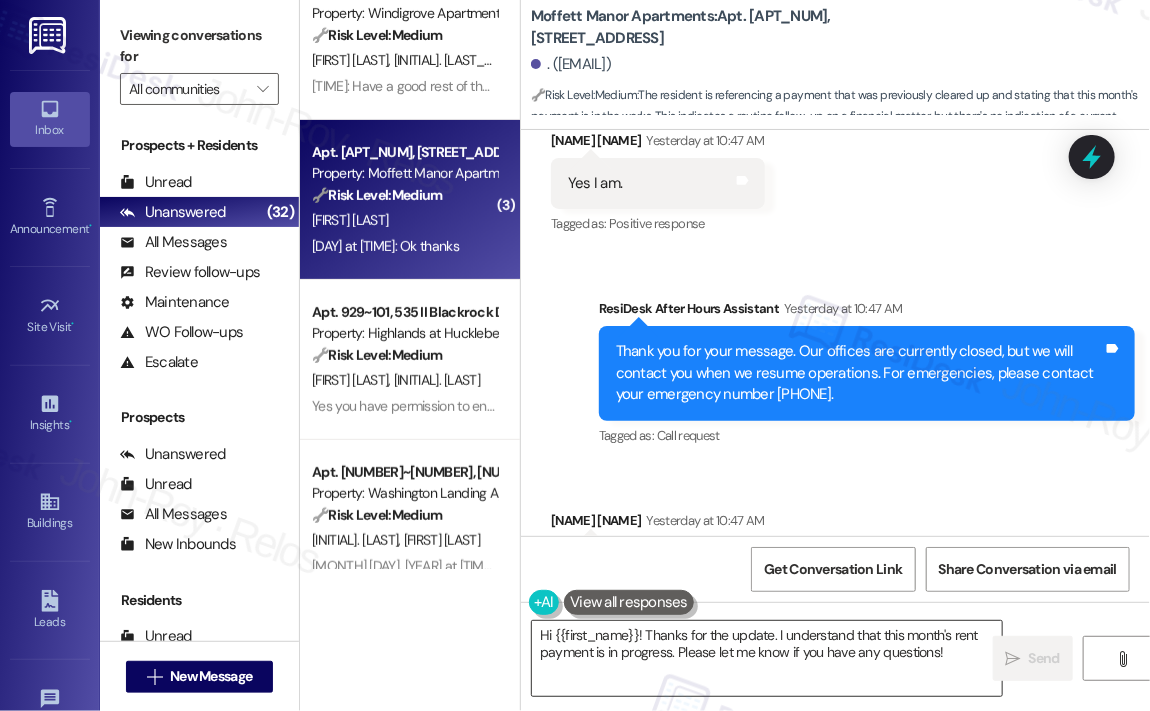 click on "Hi {{first_name}}! Thanks for the update. I understand that this month's rent payment is in progress. Please let me know if you have any questions!" at bounding box center [767, 658] 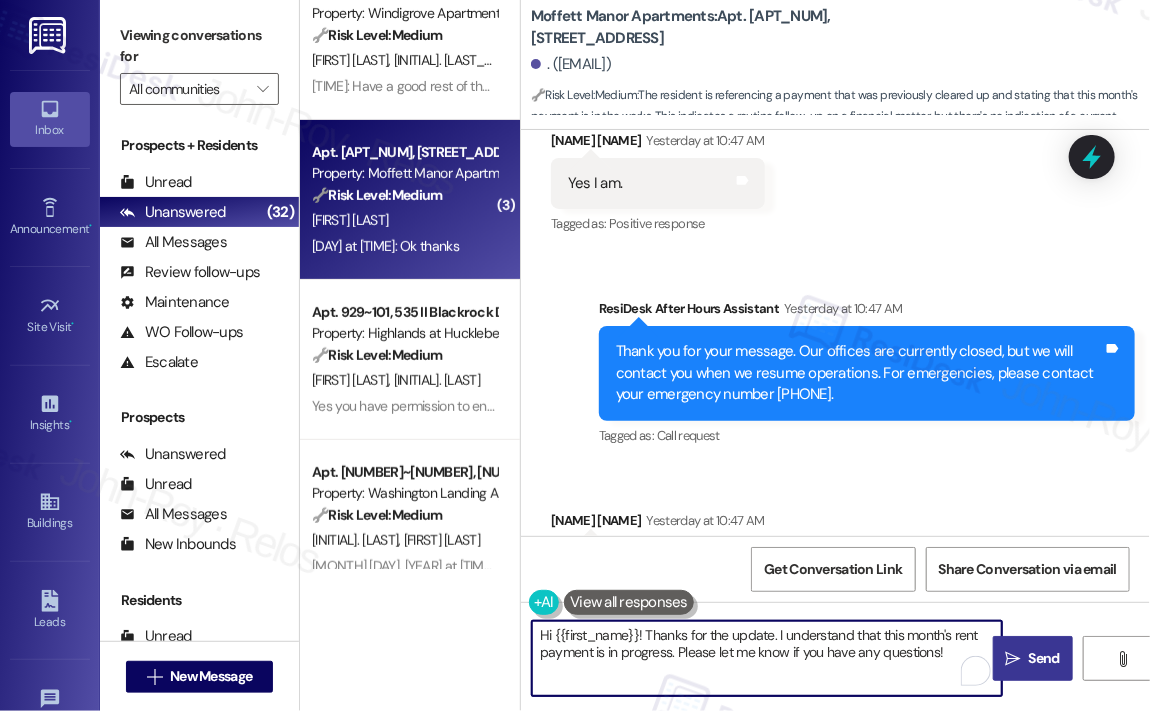 click on " Send" at bounding box center (1033, 658) 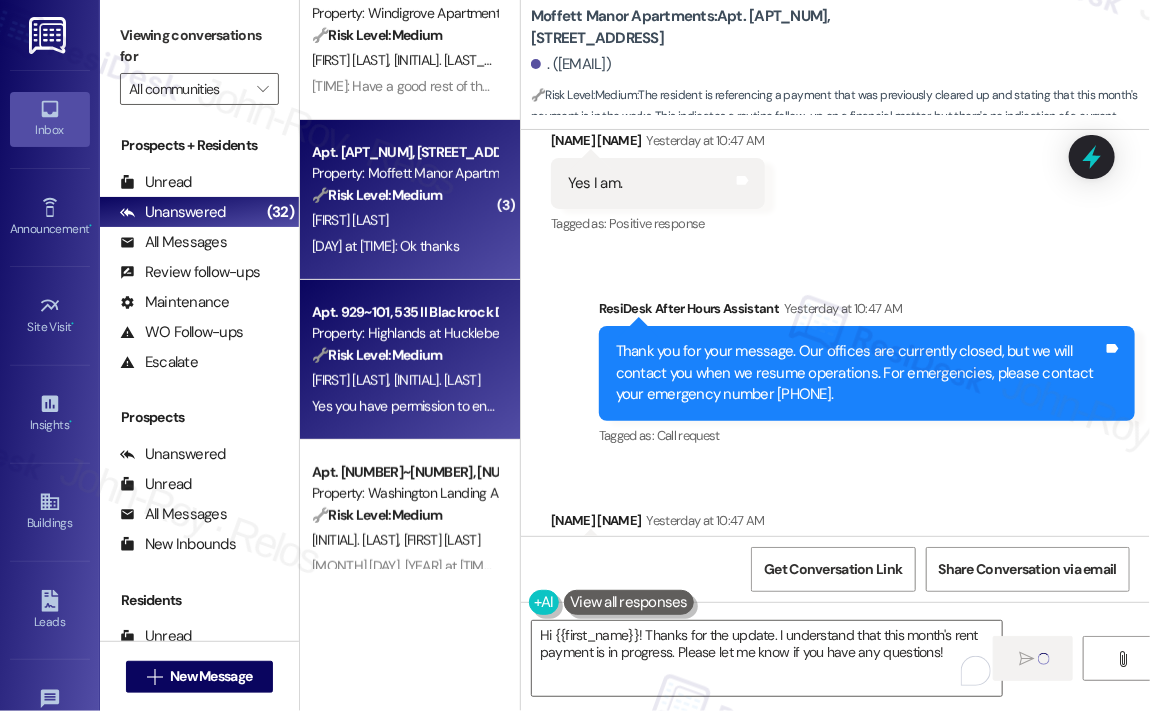 click on "[MONTH] [DAY], [YEAR] at [TIME]: Yes you have permission to enter and we have one dog and she is friendly  [MONTH] [DAY], [YEAR] at [TIME]: Yes you have permission to enter and we have one dog and she is friendly" at bounding box center [527, 406] 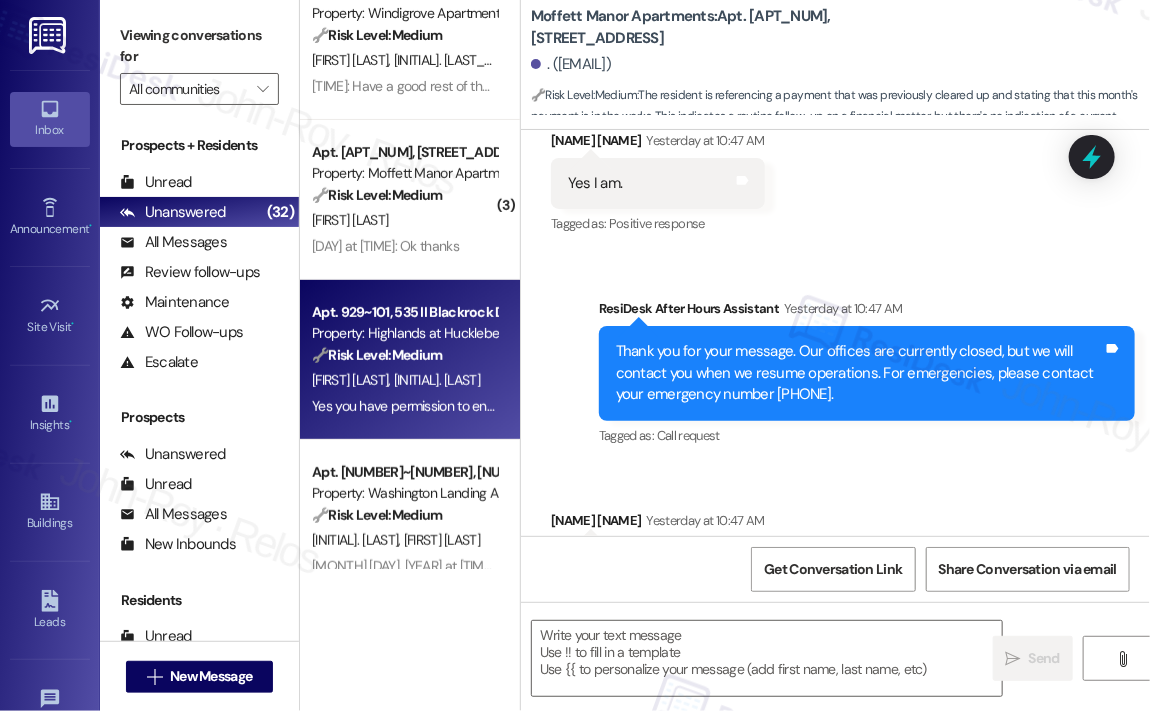 type on "Fetching suggested responses. Please feel free to read through the conversation in the meantime." 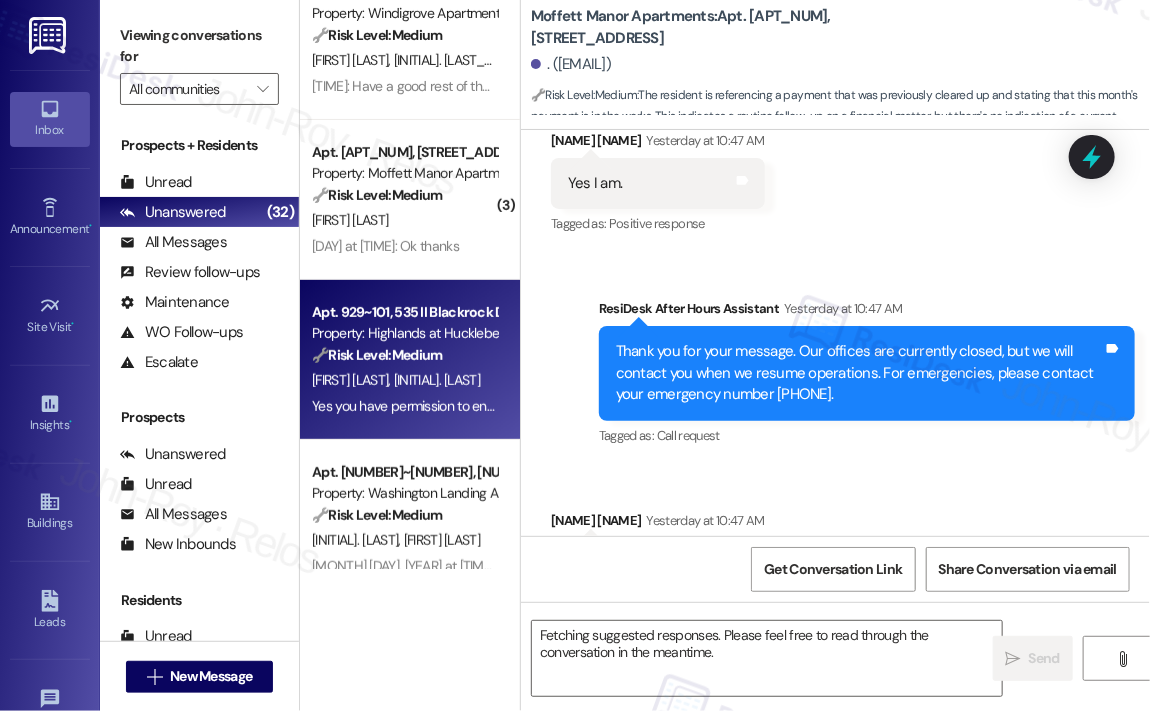 scroll, scrollTop: 23974, scrollLeft: 0, axis: vertical 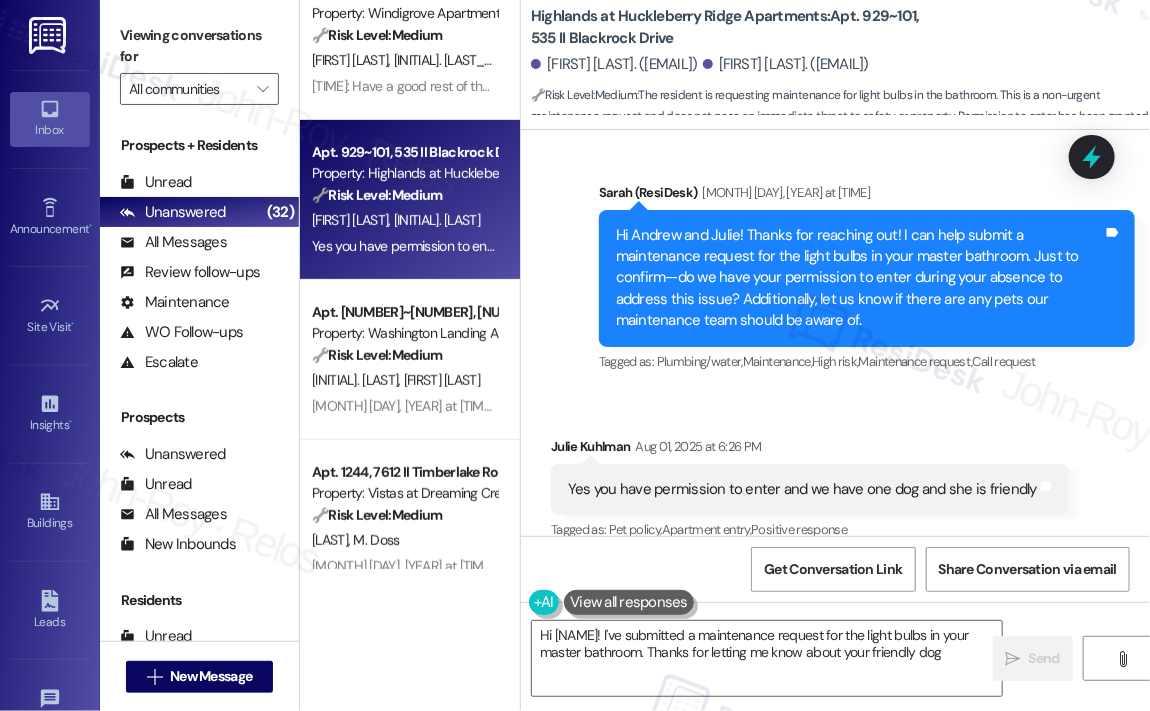 type on "Hi [NAME]! I've submitted a maintenance request for the light bulbs in your master bathroom. Thanks for letting me know about your friendly dog!" 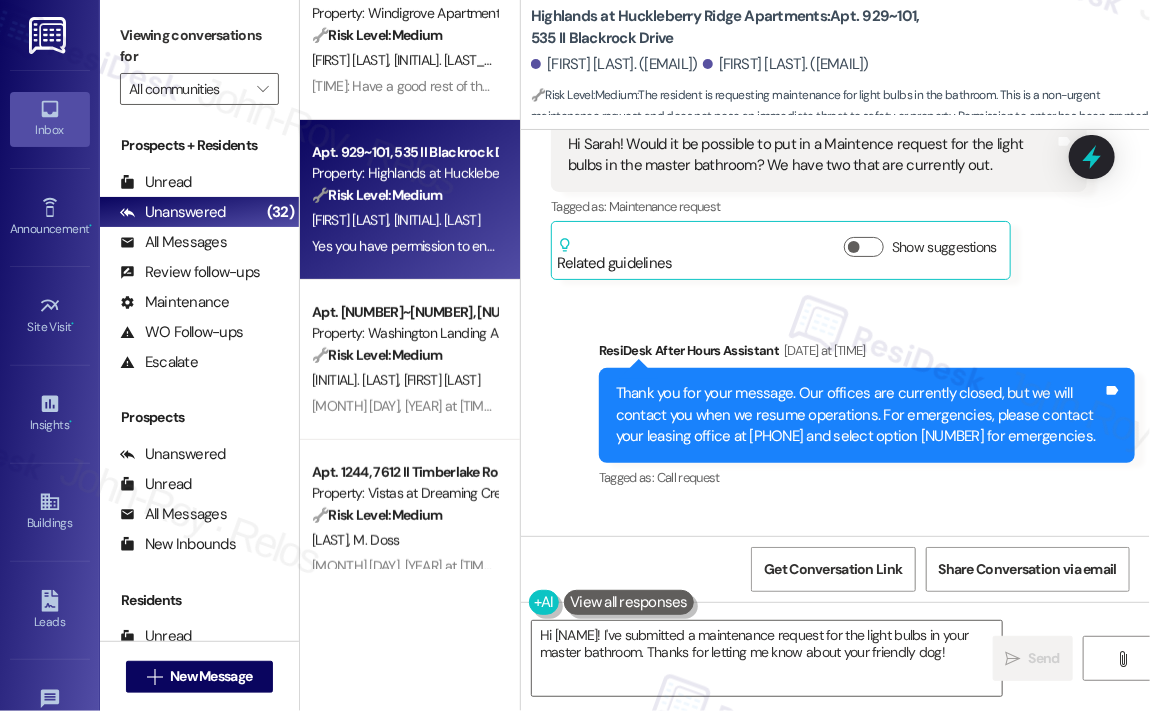 scroll, scrollTop: 21353, scrollLeft: 0, axis: vertical 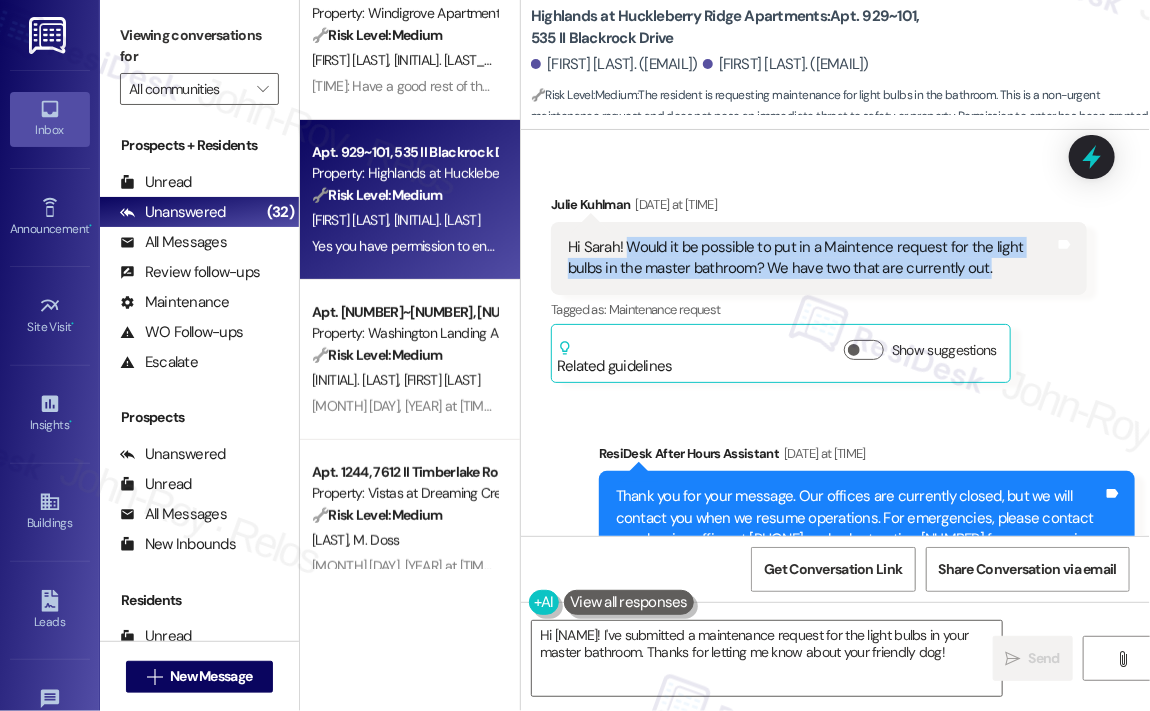 drag, startPoint x: 993, startPoint y: 244, endPoint x: 630, endPoint y: 225, distance: 363.49692 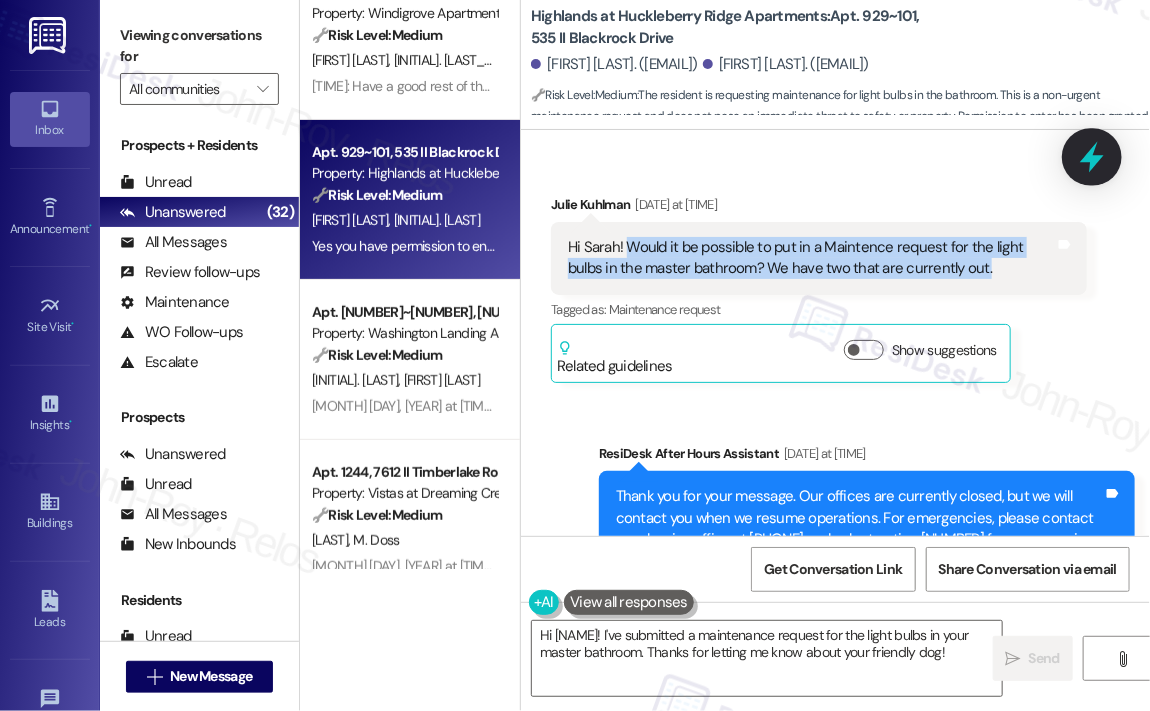 click 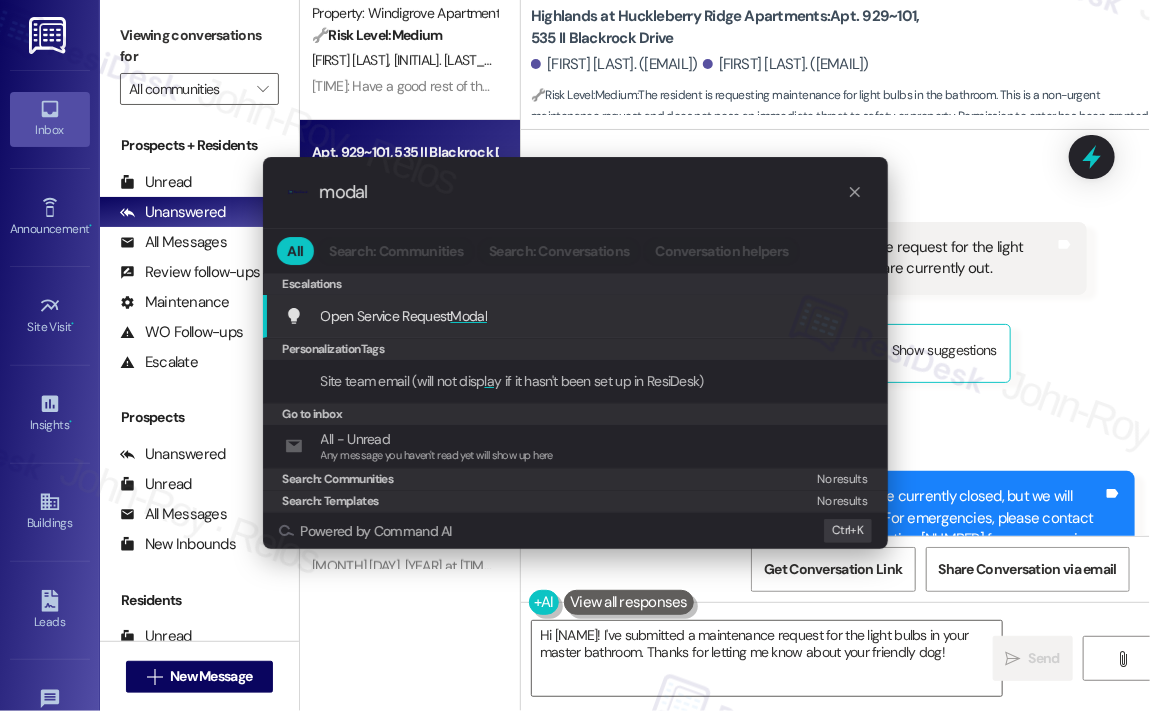 click on ".cls-1{fill:#0a055f;}.cls-2{fill:#0cc4c4;} resideskLogoBlueOrange modal All Search: Communities Search: Conversations Conversation helpers Escalations Escalations Open Service Request  Modal Add shortcut PersonalizationTags Site team email (will not disp la y if it hasn't been set up in ResiDesk) Go to inbox All - Unread Any message you haven't read yet will show up here Search: Communities No results Search: Templates No results Powered by Command AI Ctrl+ K" at bounding box center (575, 355) 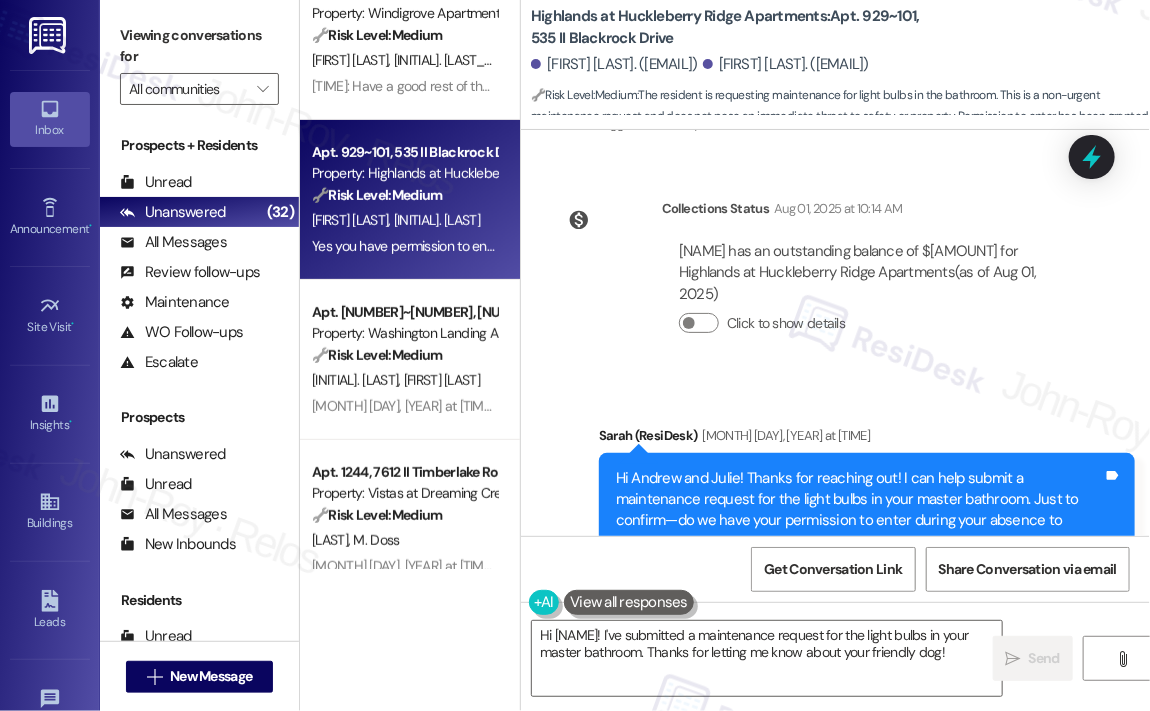 scroll, scrollTop: 22053, scrollLeft: 0, axis: vertical 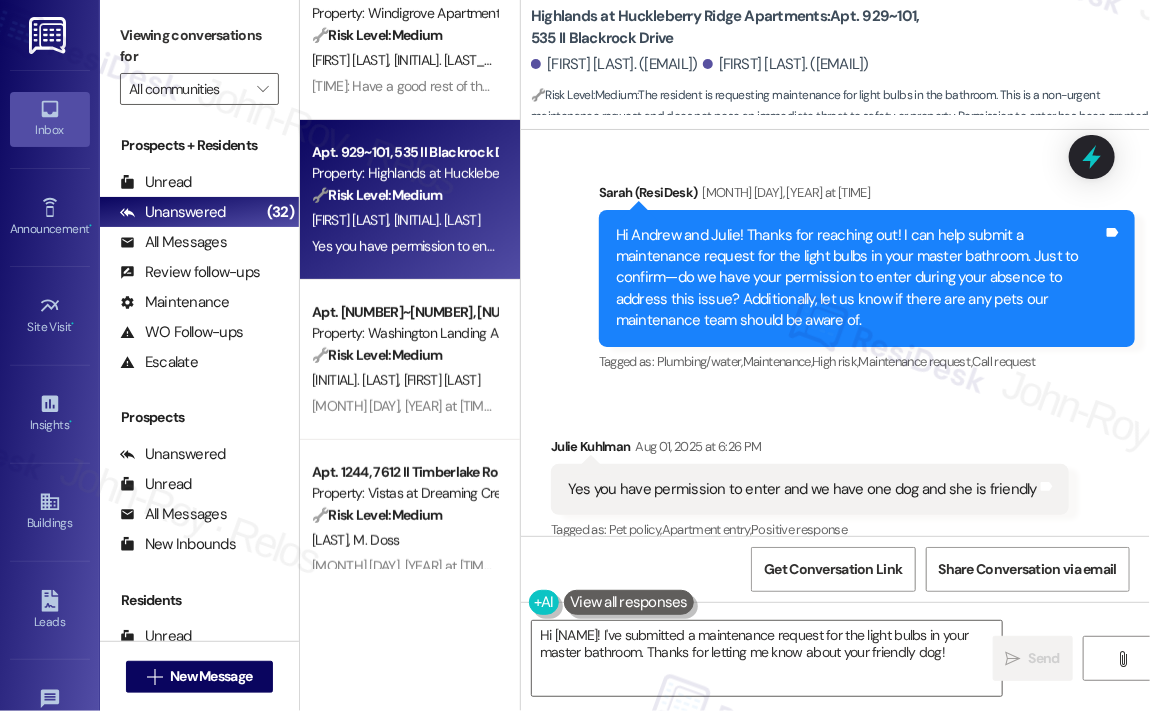 click on "Yes you have permission to enter and we have one dog and she is friendly" at bounding box center (802, 489) 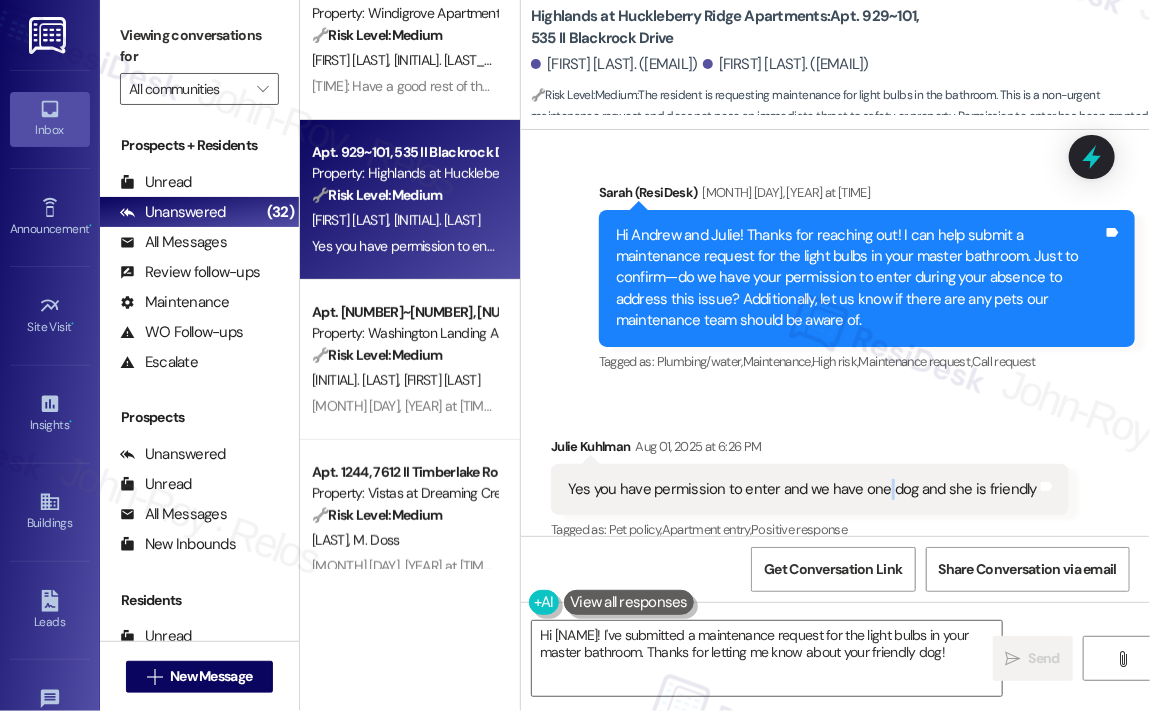click on "Yes you have permission to enter and we have one dog and she is friendly" at bounding box center (802, 489) 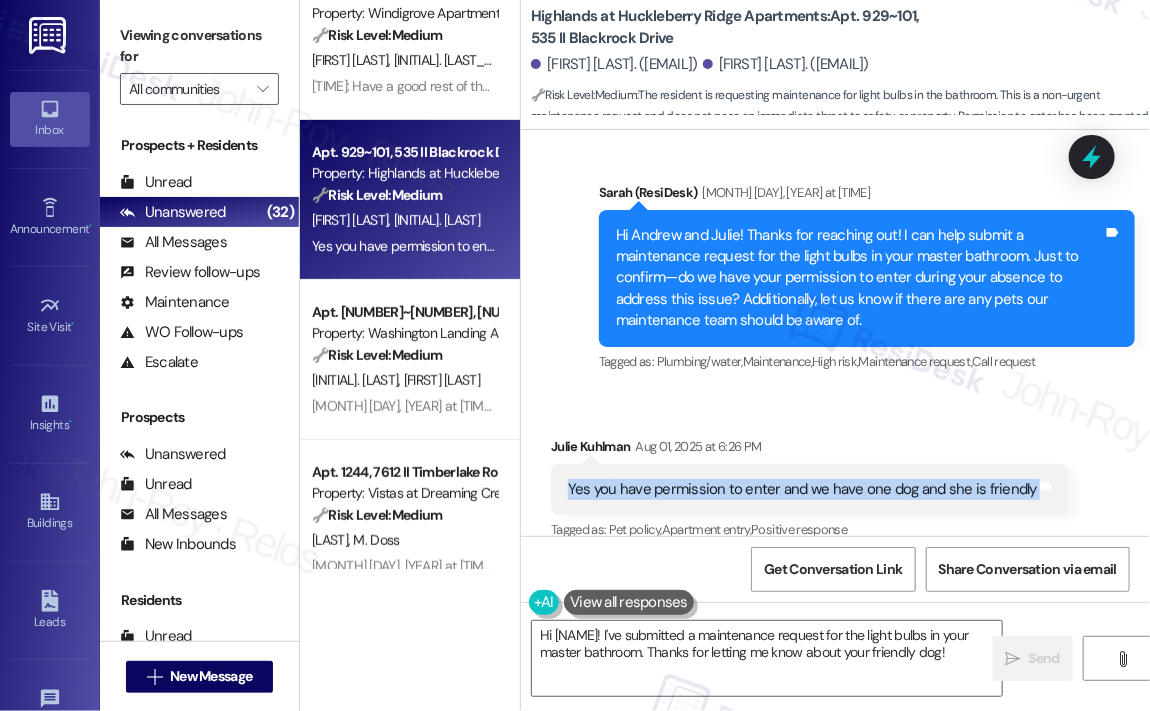 click on "Yes you have permission to enter and we have one dog and she is friendly" at bounding box center [802, 489] 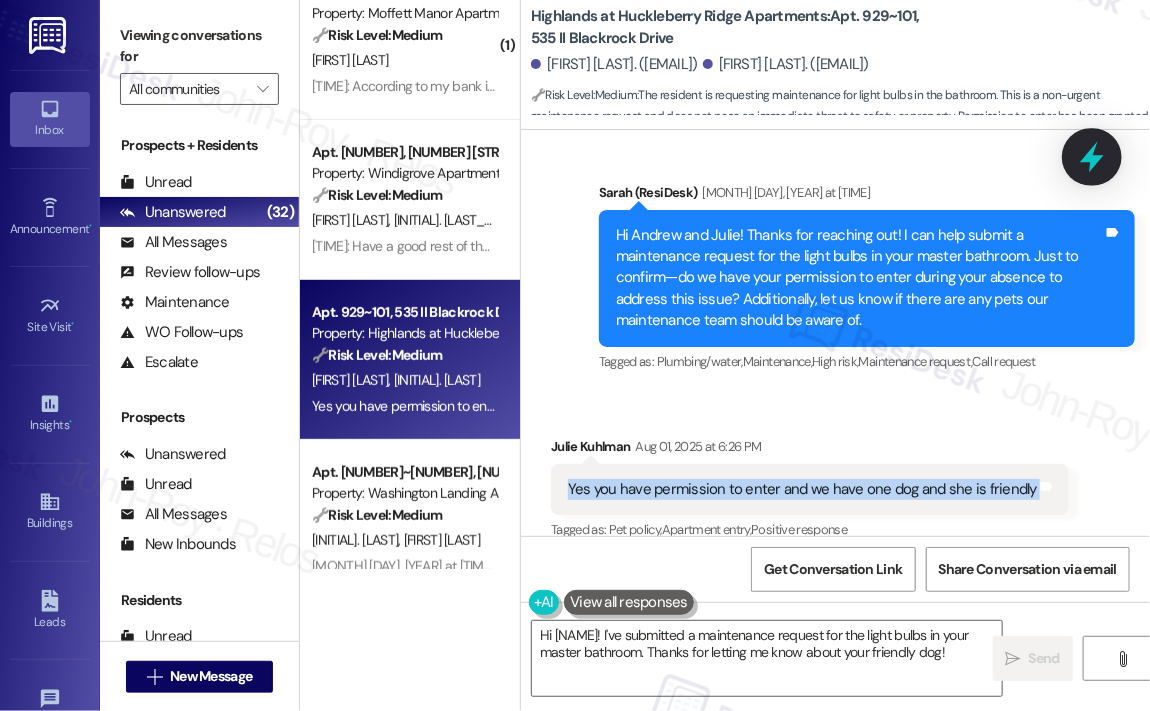 click 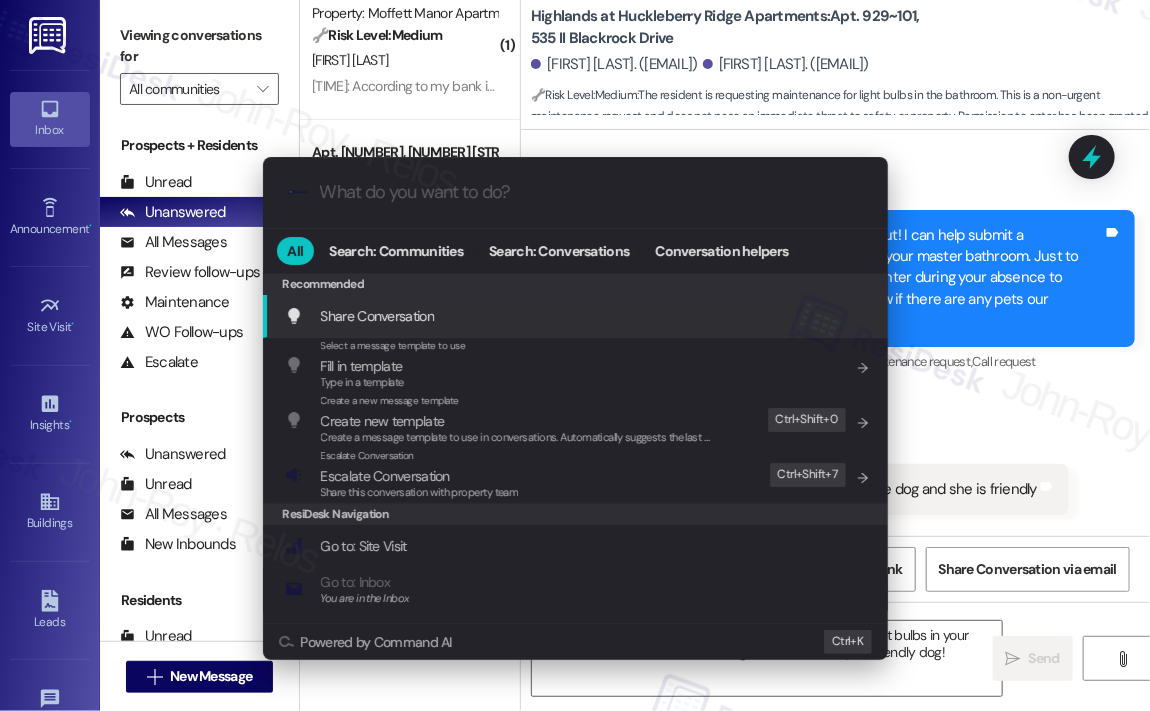 click at bounding box center (591, 192) 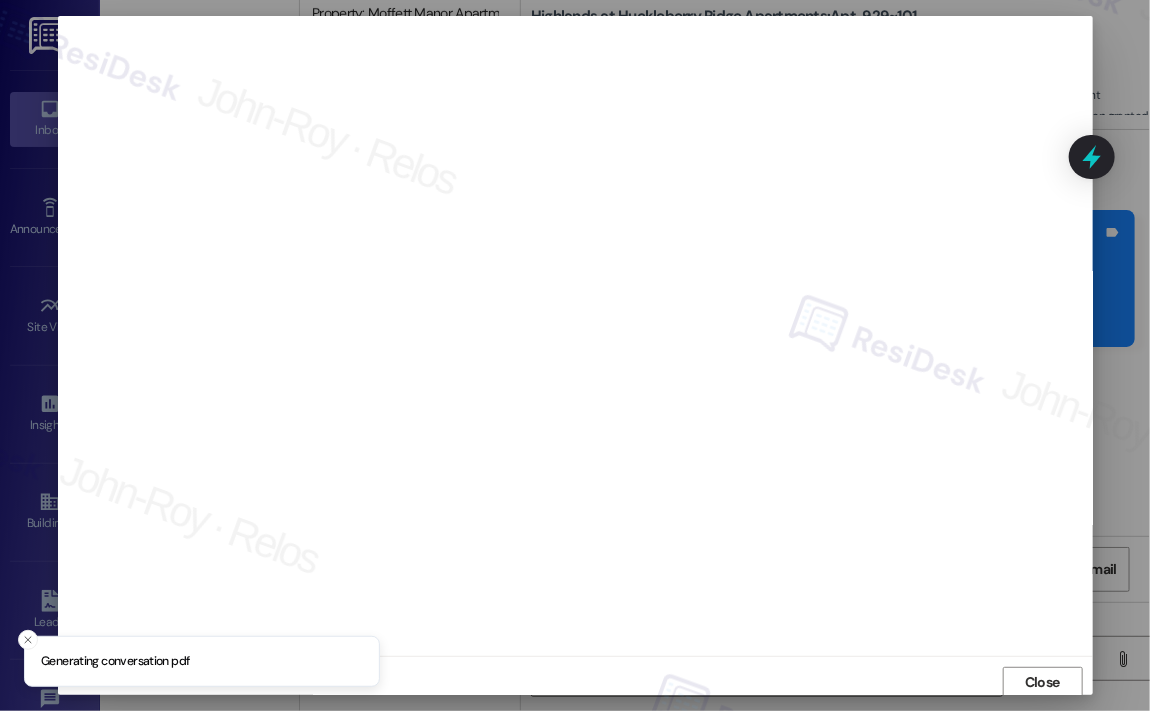 scroll, scrollTop: 4, scrollLeft: 0, axis: vertical 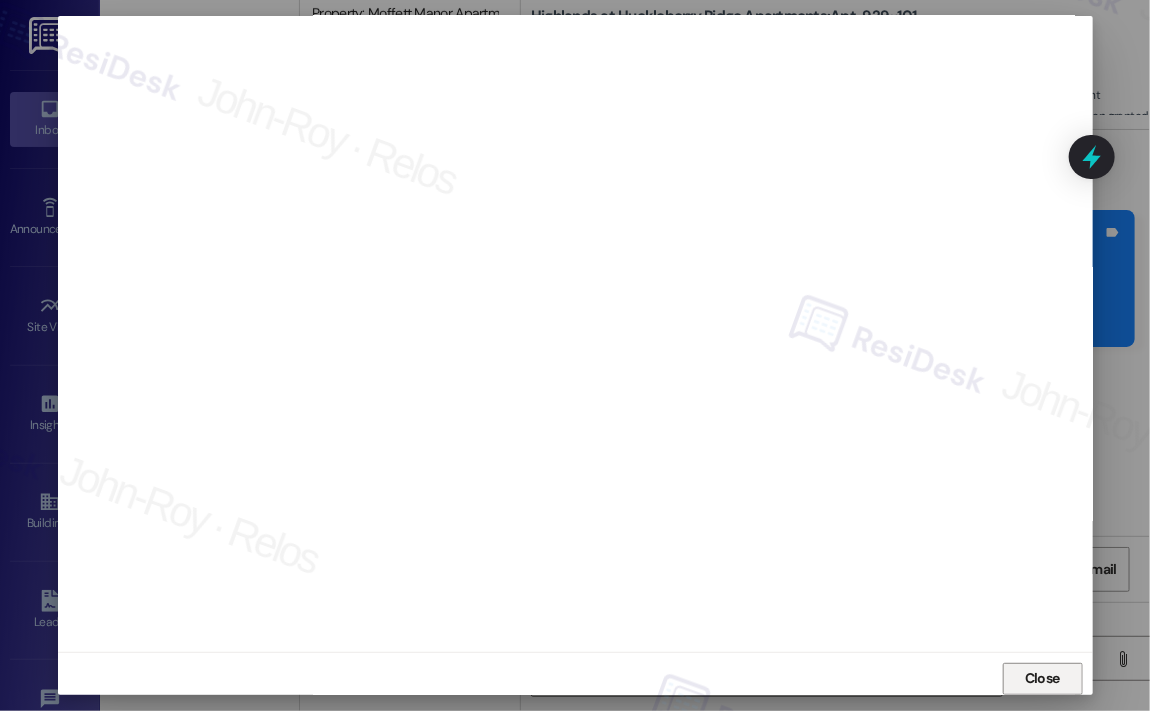 click on "Close" at bounding box center [1042, 678] 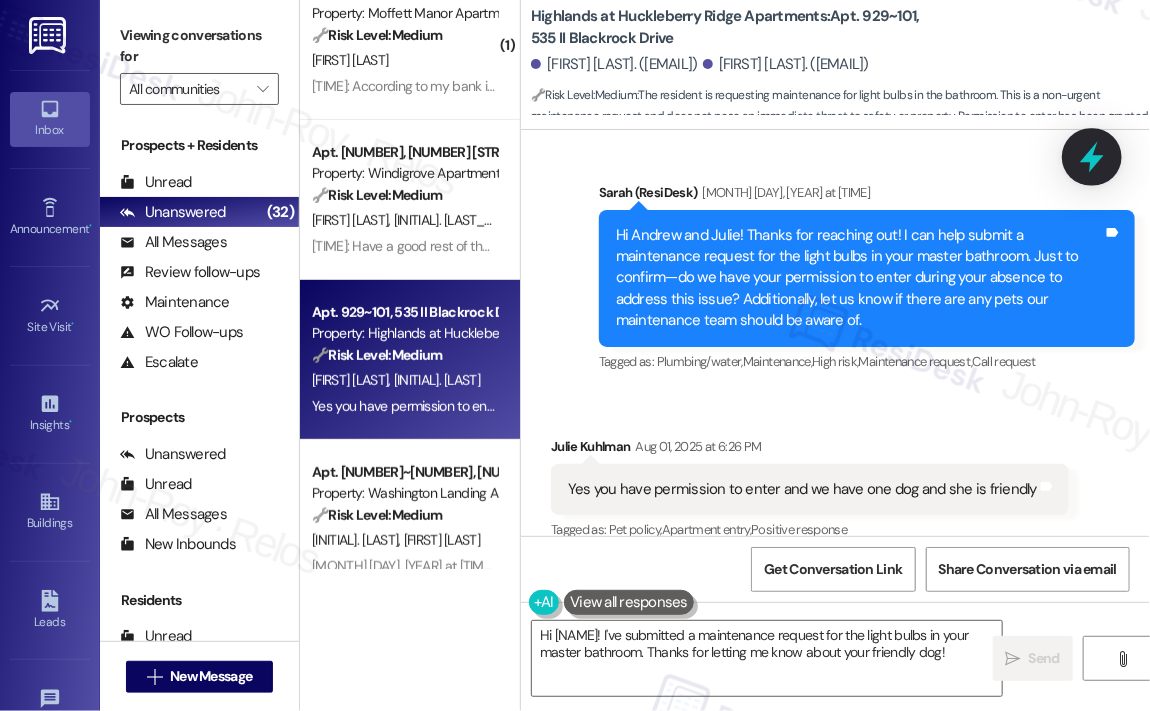 click 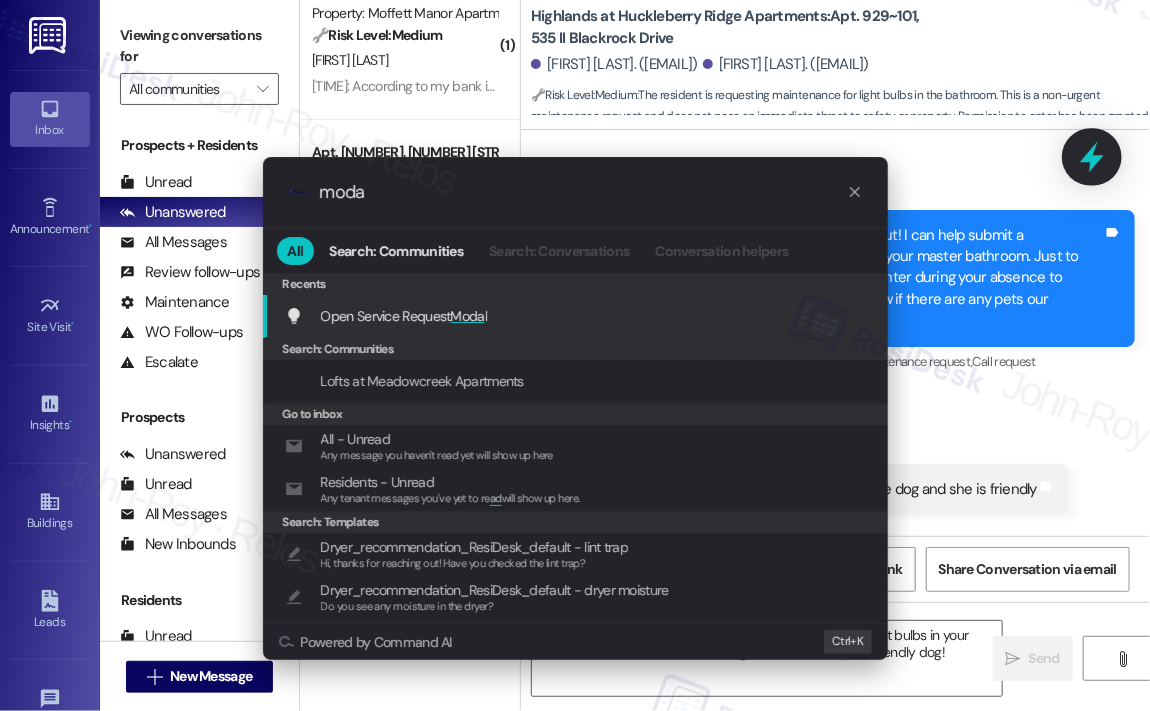 type on "modal" 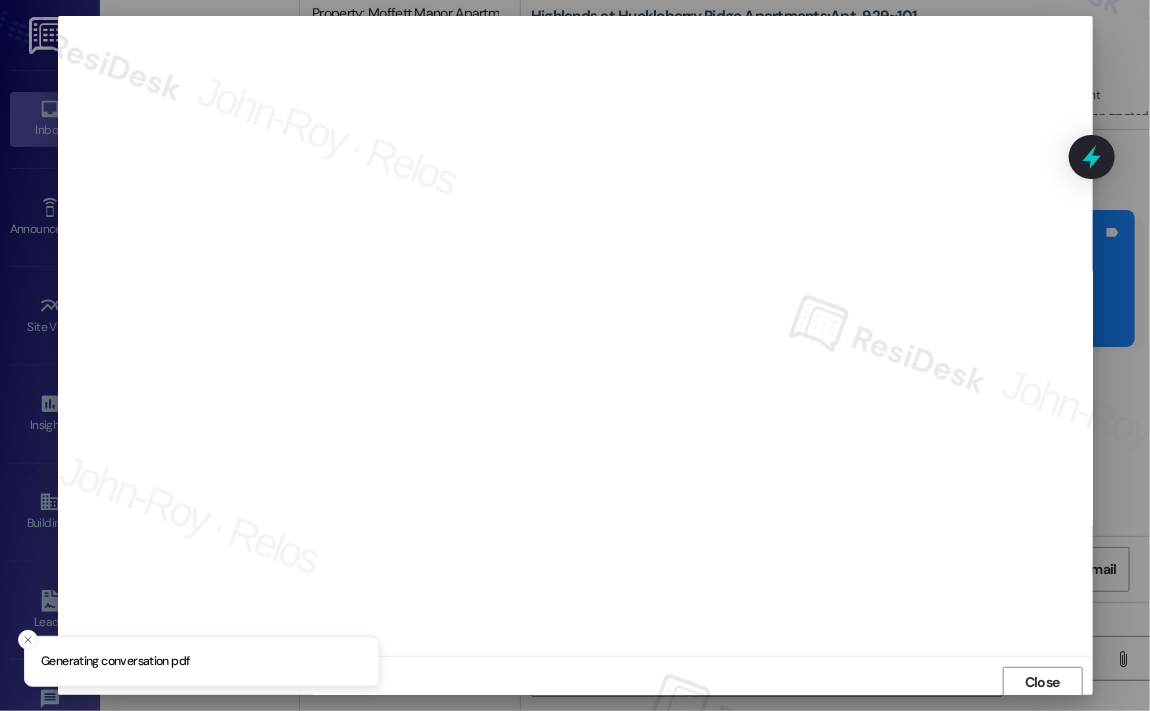 scroll, scrollTop: 4, scrollLeft: 0, axis: vertical 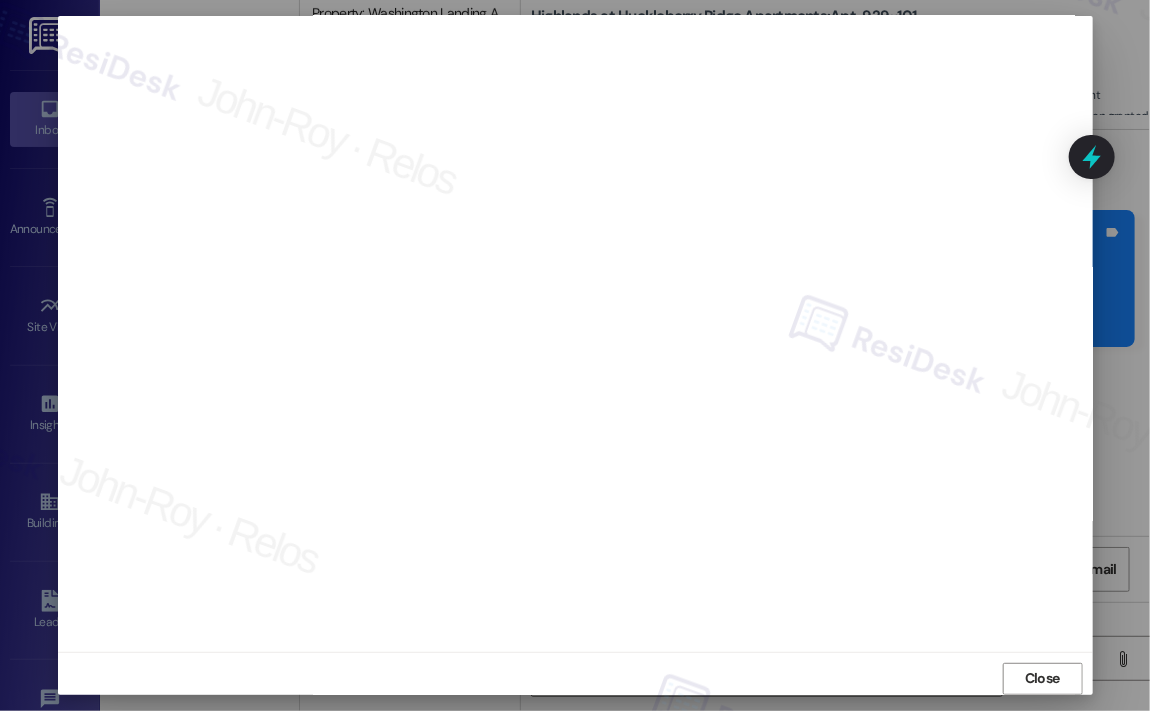 click on "Close" at bounding box center [1042, 678] 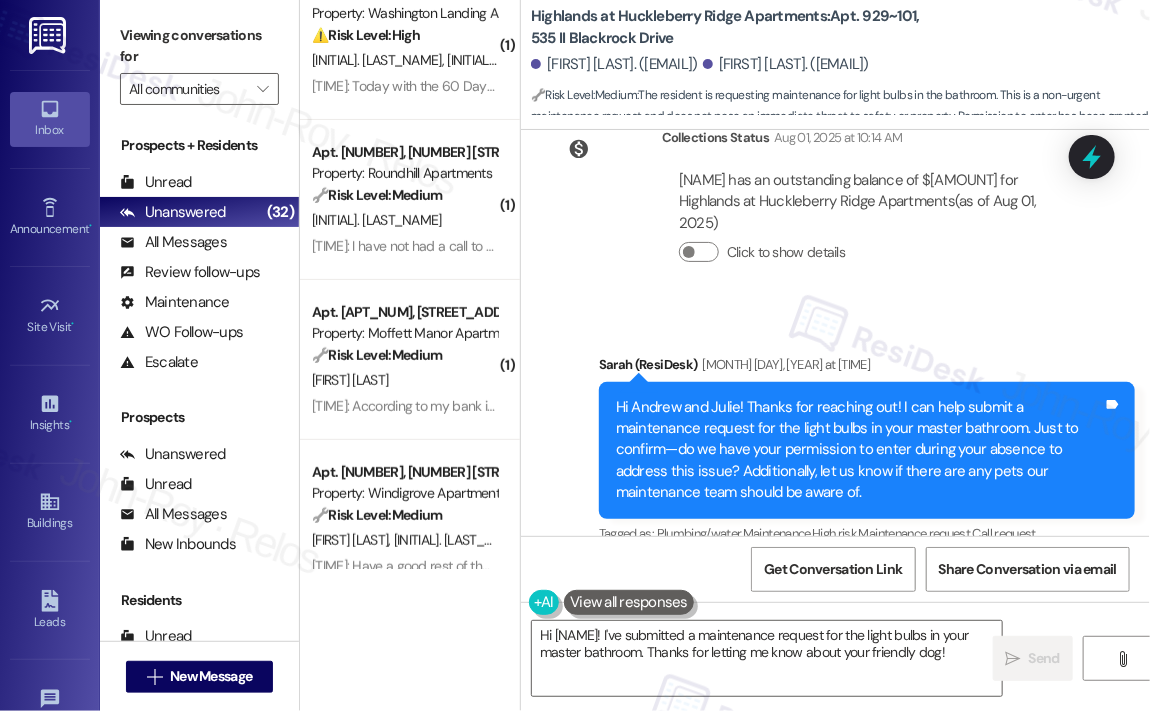 scroll, scrollTop: 22053, scrollLeft: 0, axis: vertical 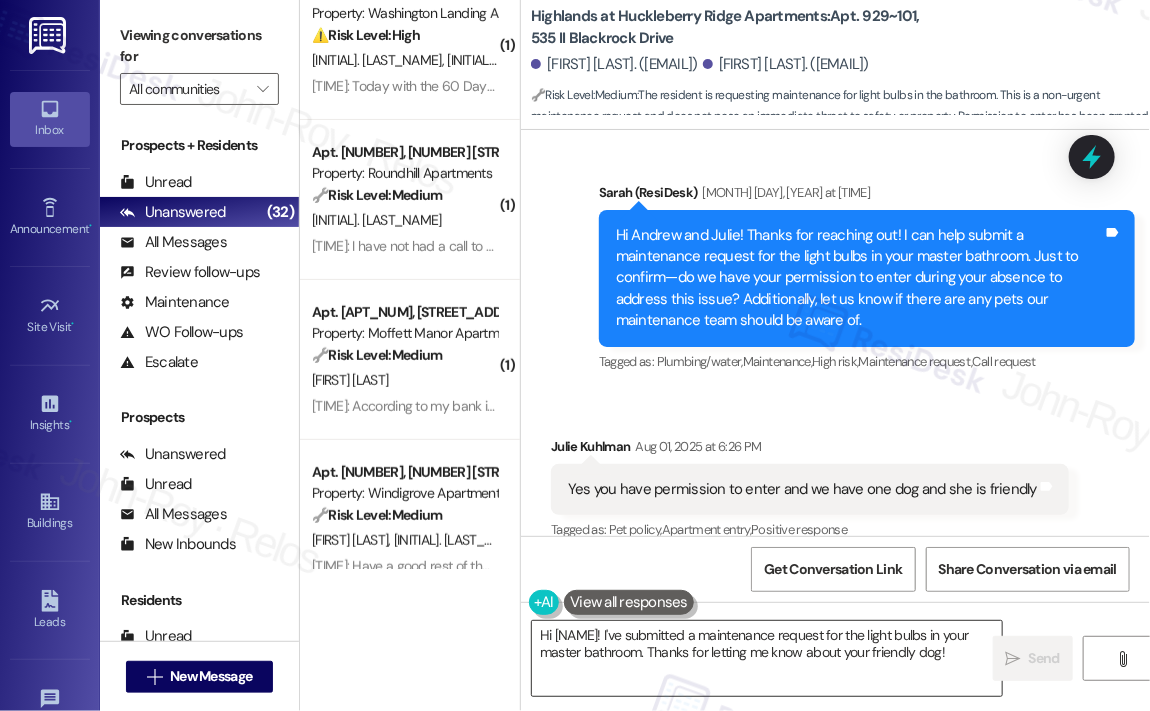 click on "Hi [NAME]! I've submitted a maintenance request for the light bulbs in your master bathroom. Thanks for letting me know about your friendly dog!" at bounding box center (767, 658) 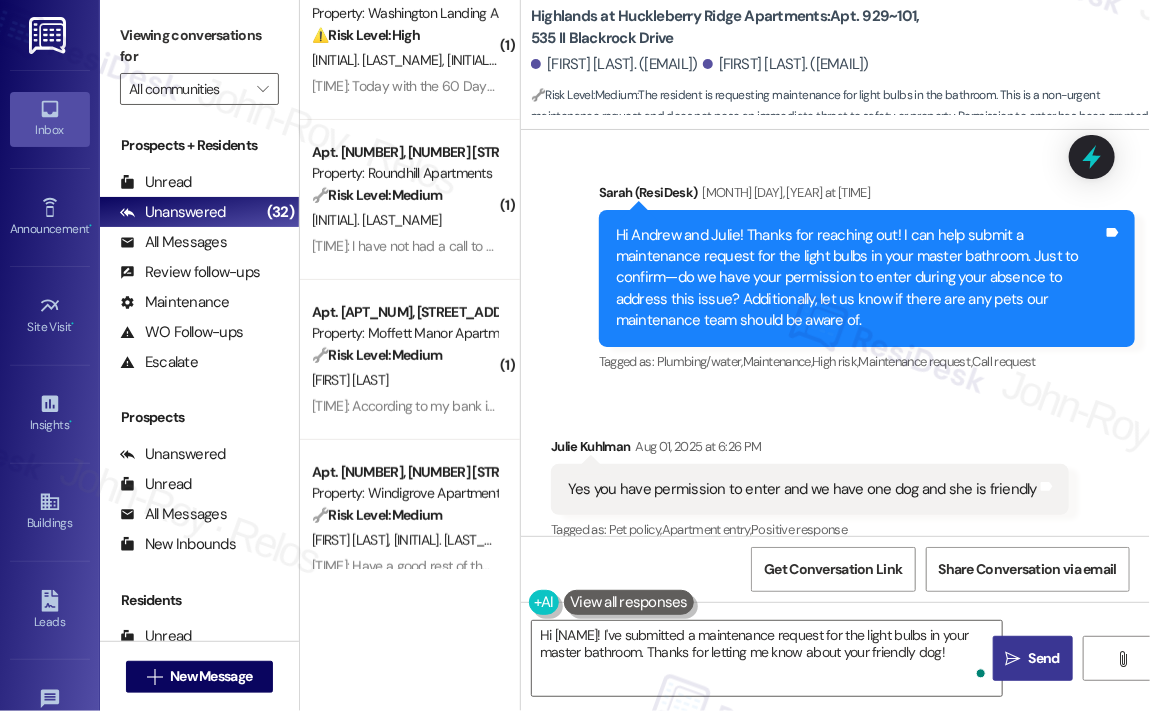 click on "Send" at bounding box center [1044, 658] 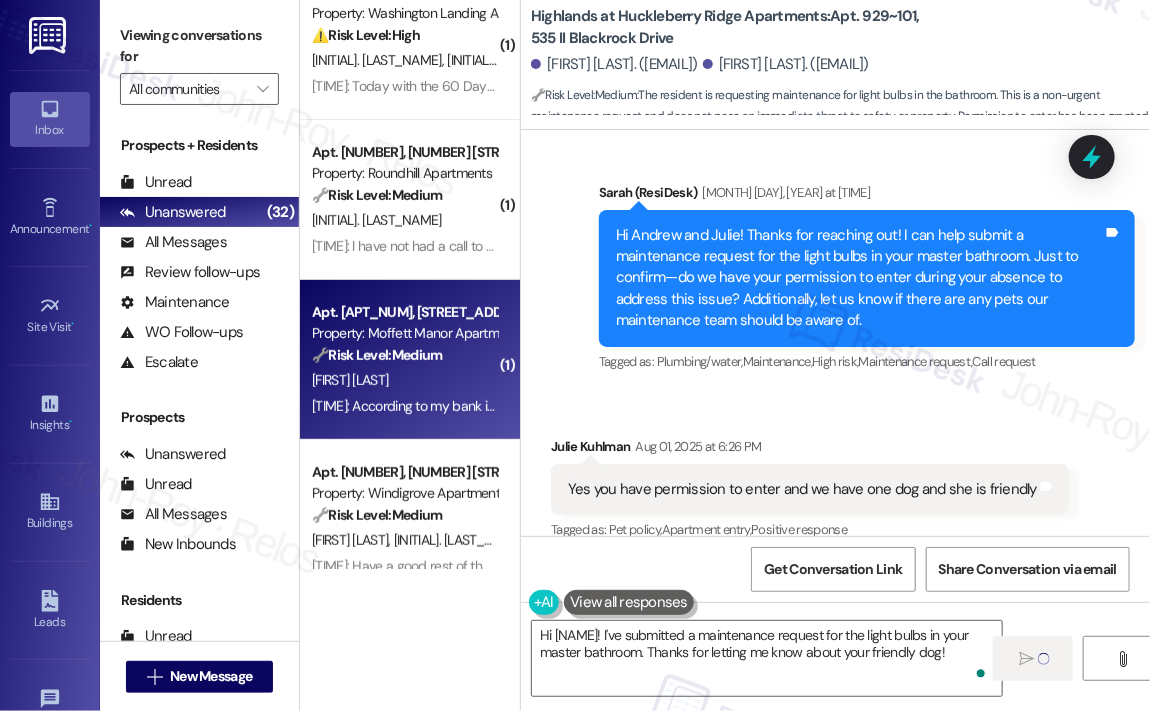type 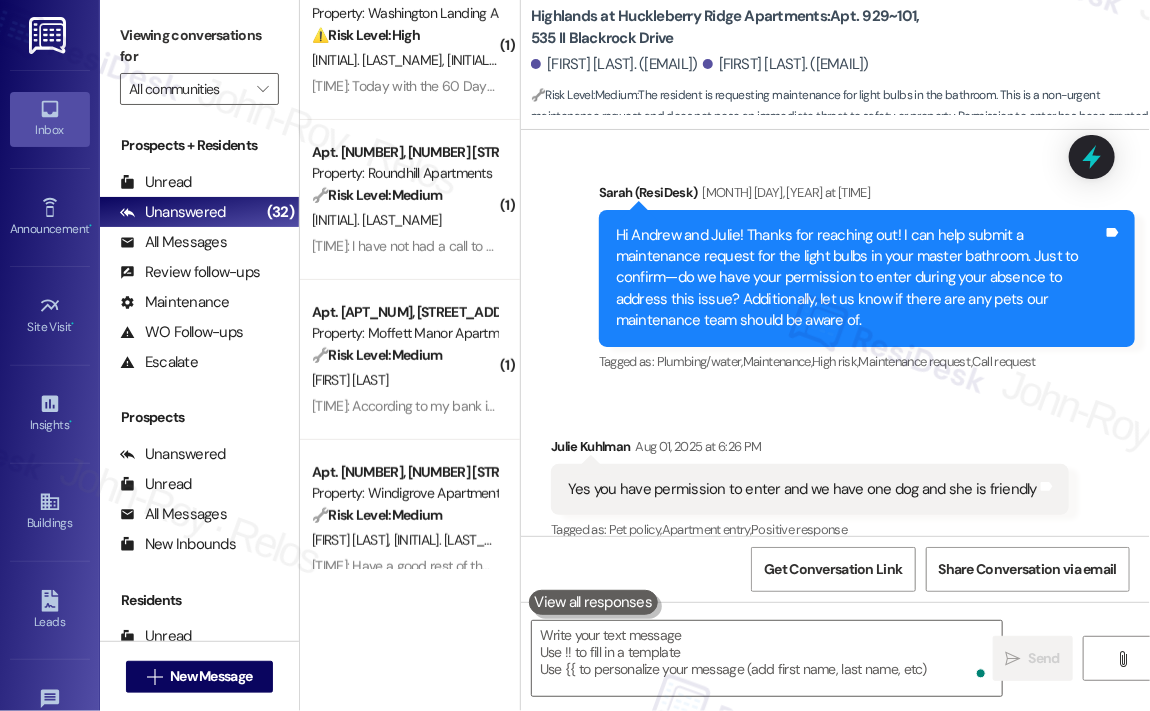 scroll, scrollTop: 396, scrollLeft: 0, axis: vertical 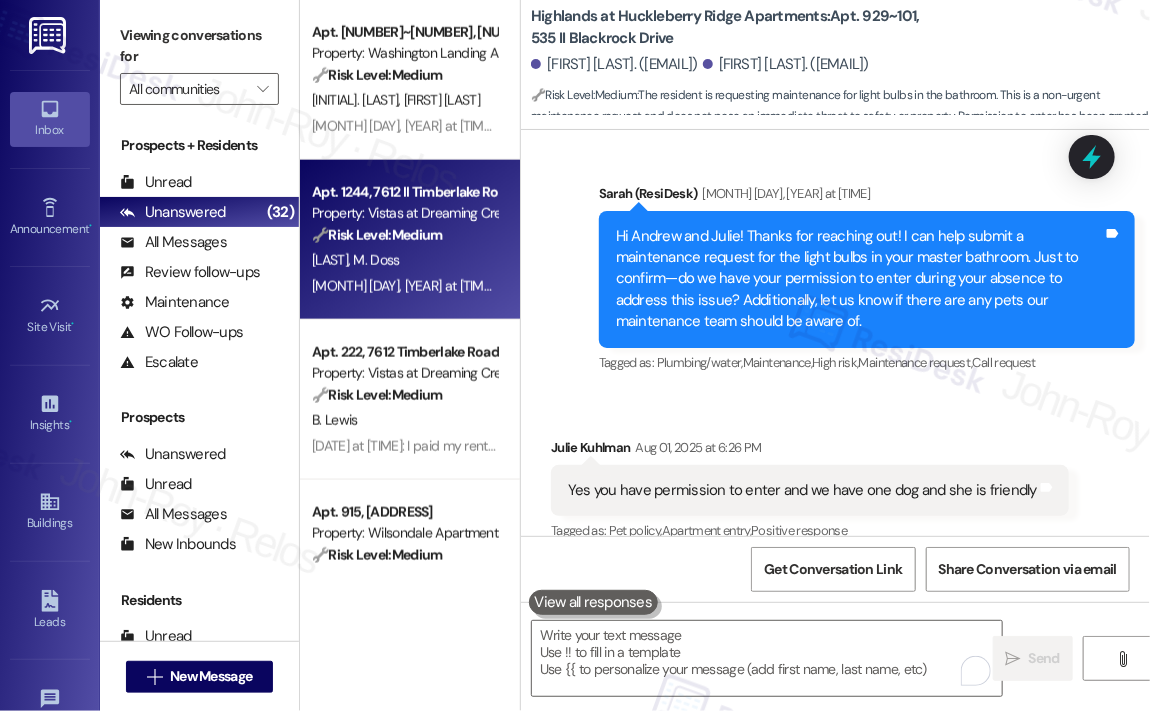 click on "[DATE] at [TIME]: Hoping to switch directly over from 1101 to 1206 if it becomes available! We live in building 1200 and were promised an end garage in our building once one became available.  [DATE] at [TIME]: Hoping to switch directly over from 1101 to 1206 if it becomes available! We live in building 1200 and were promised an end garage in our building once one became available." at bounding box center (907, 286) 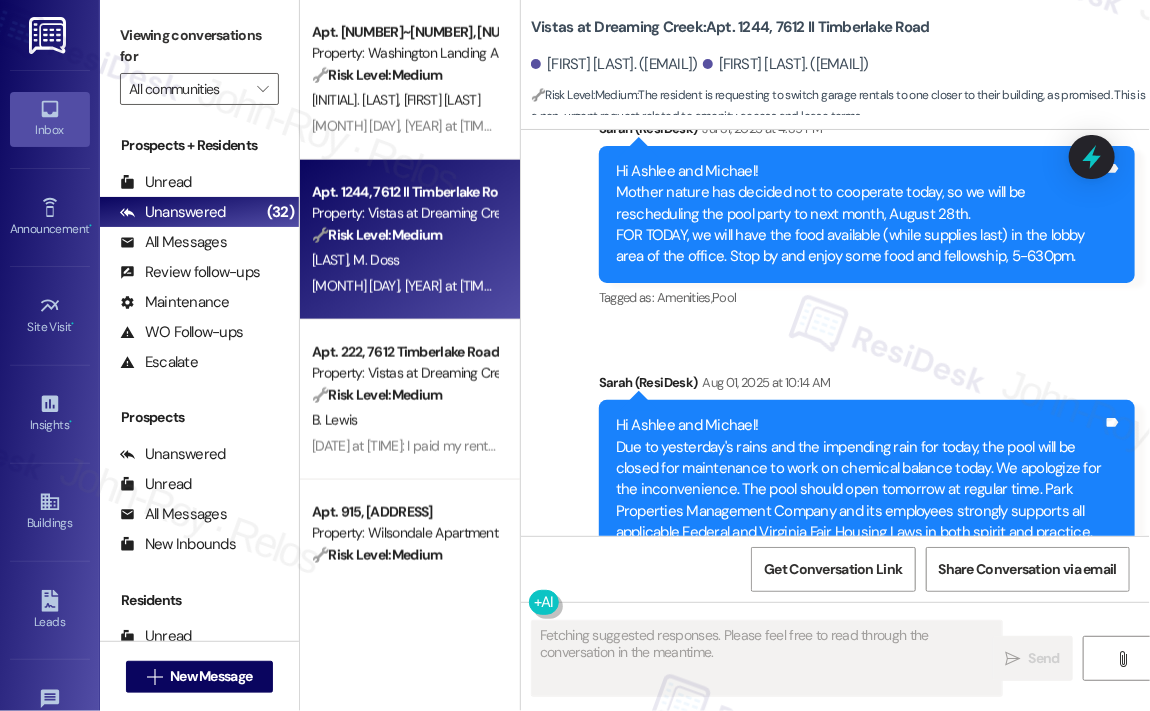 scroll, scrollTop: 5030, scrollLeft: 0, axis: vertical 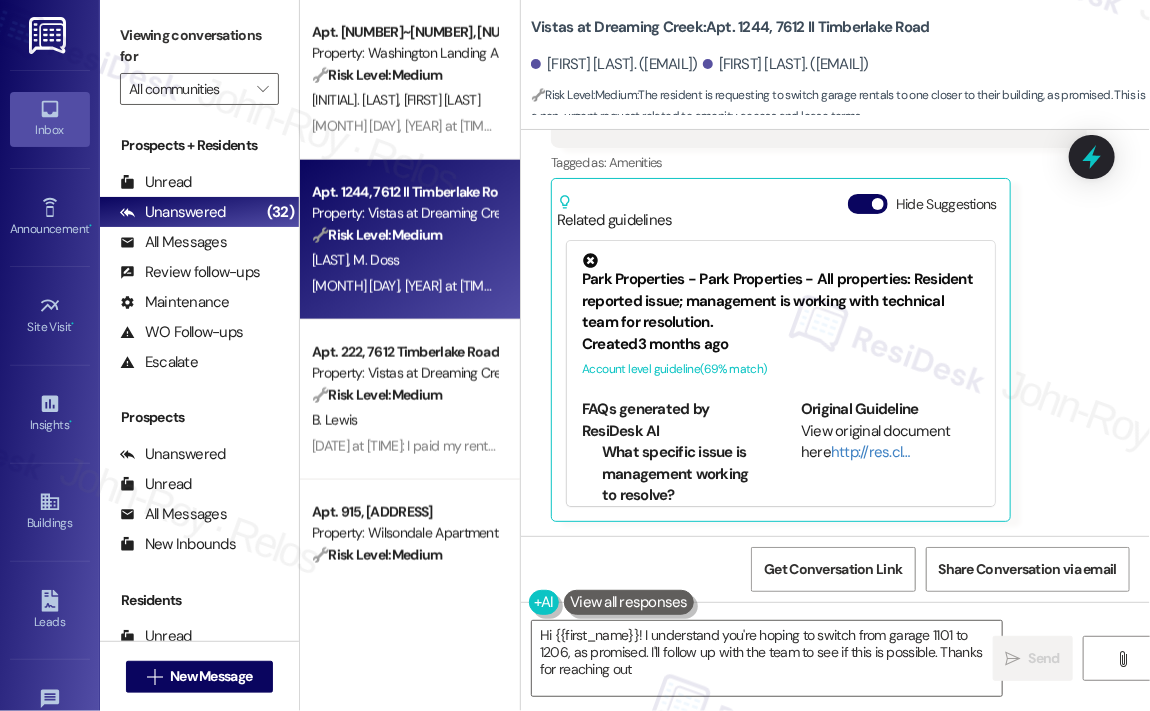 type on "Hi {{first_name}}! I understand you're hoping to switch from garage 1101 to 1206, as promised. I'll follow up with the team to see if this is possible. Thanks for reaching out!" 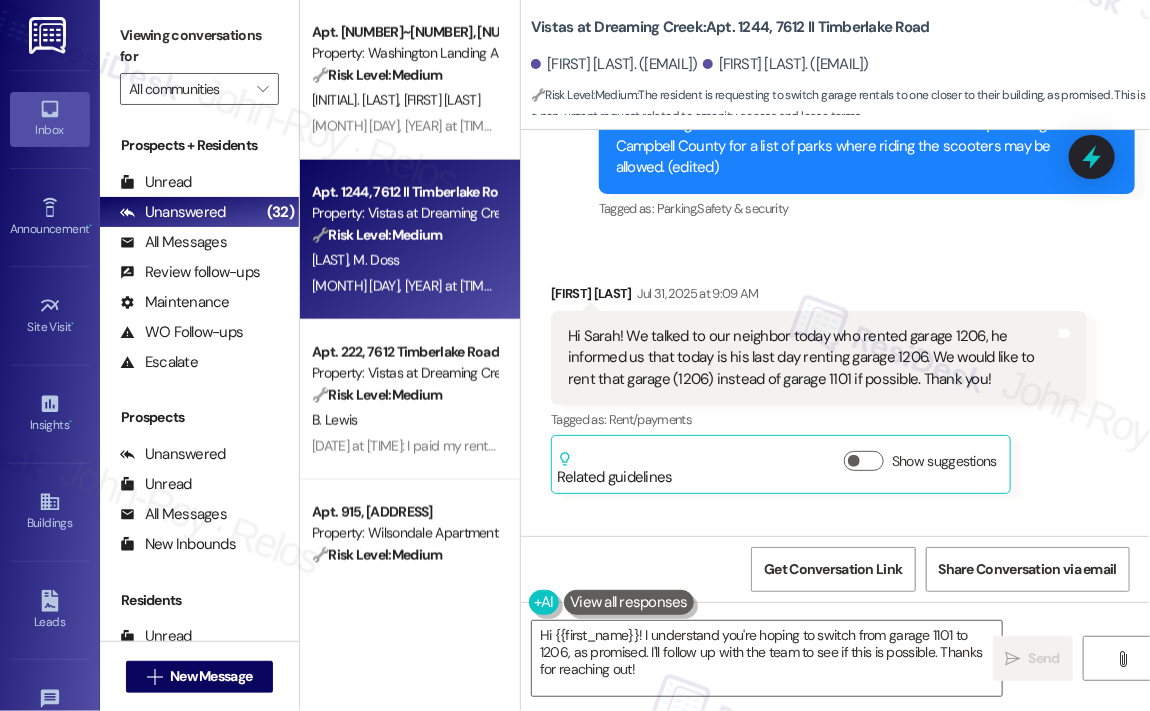 scroll, scrollTop: 3030, scrollLeft: 0, axis: vertical 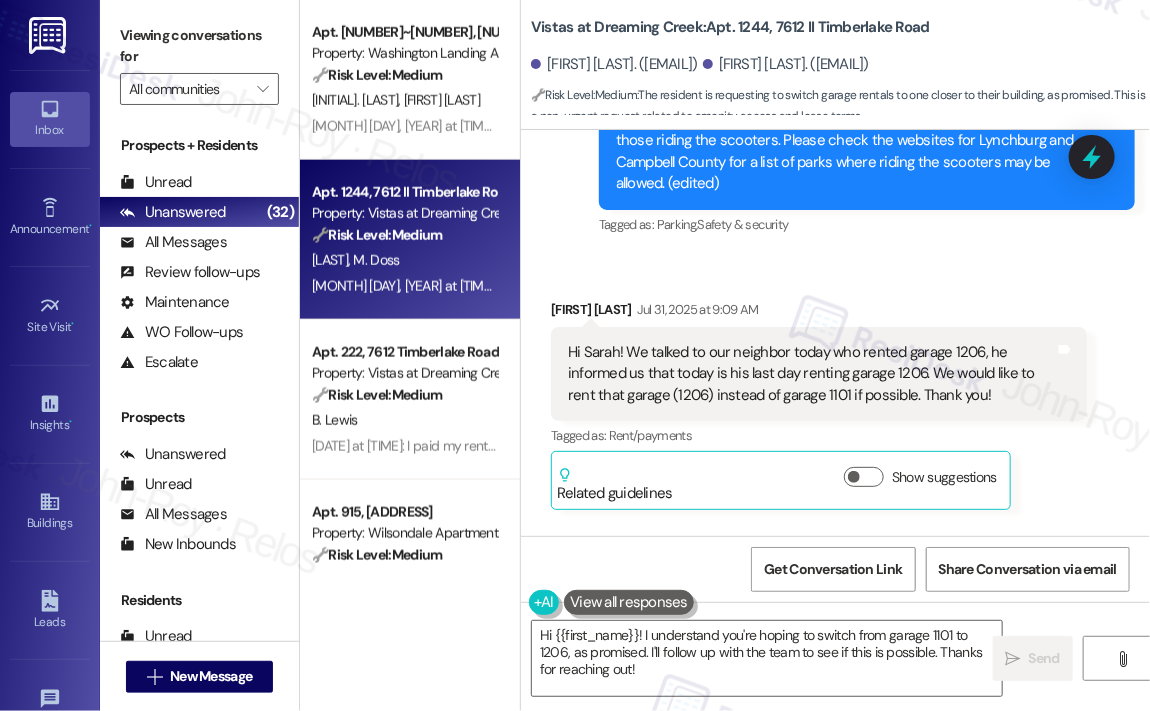 click on "Hi Sarah! We talked to our neighbor today who rented garage 1206, he informed us that today is his last day renting garage 1206. We would like to rent that garage (1206) instead of garage 1101 if possible. Thank you!" at bounding box center [811, 374] 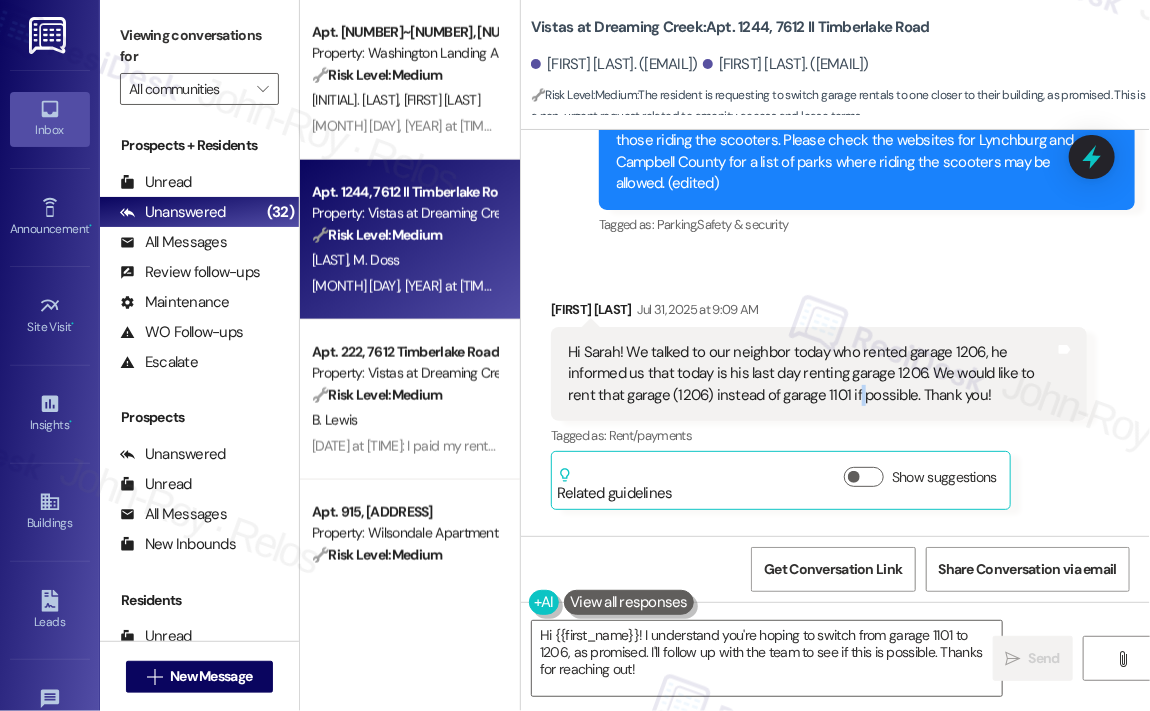 click on "Hi Sarah! We talked to our neighbor today who rented garage 1206, he informed us that today is his last day renting garage 1206. We would like to rent that garage (1206) instead of garage 1101 if possible. Thank you!" at bounding box center (811, 374) 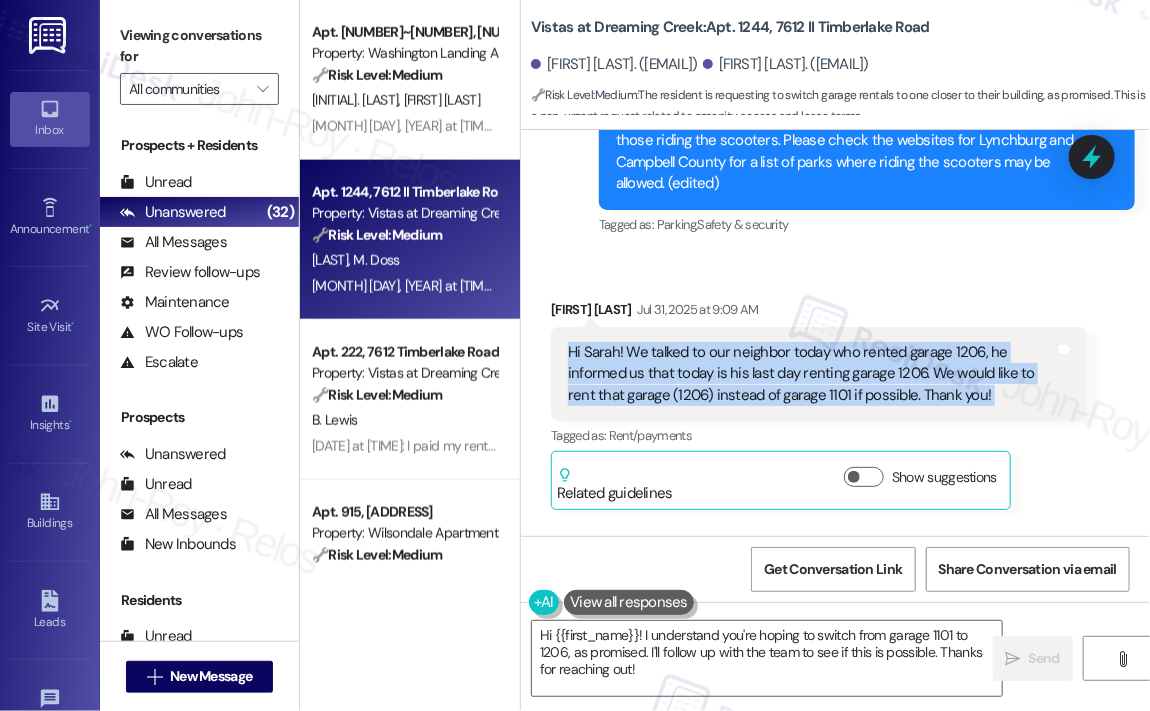 click on "Hi Sarah! We talked to our neighbor today who rented garage 1206, he informed us that today is his last day renting garage 1206. We would like to rent that garage (1206) instead of garage 1101 if possible. Thank you!" at bounding box center (811, 374) 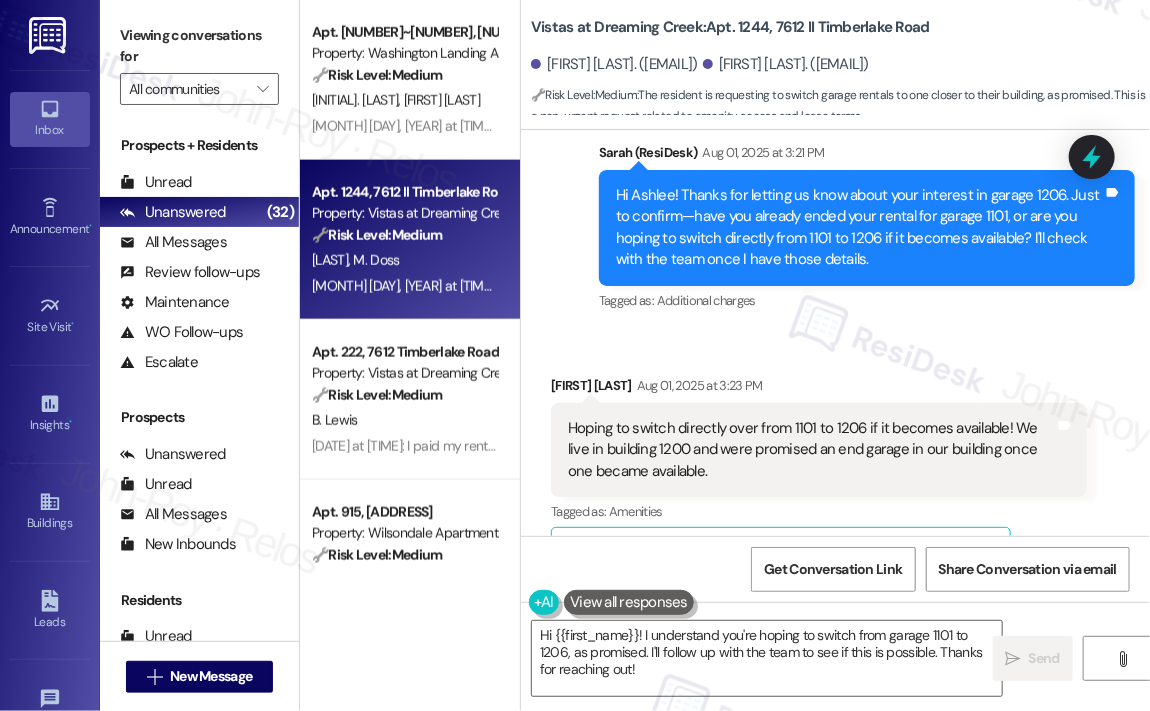 scroll, scrollTop: 4730, scrollLeft: 0, axis: vertical 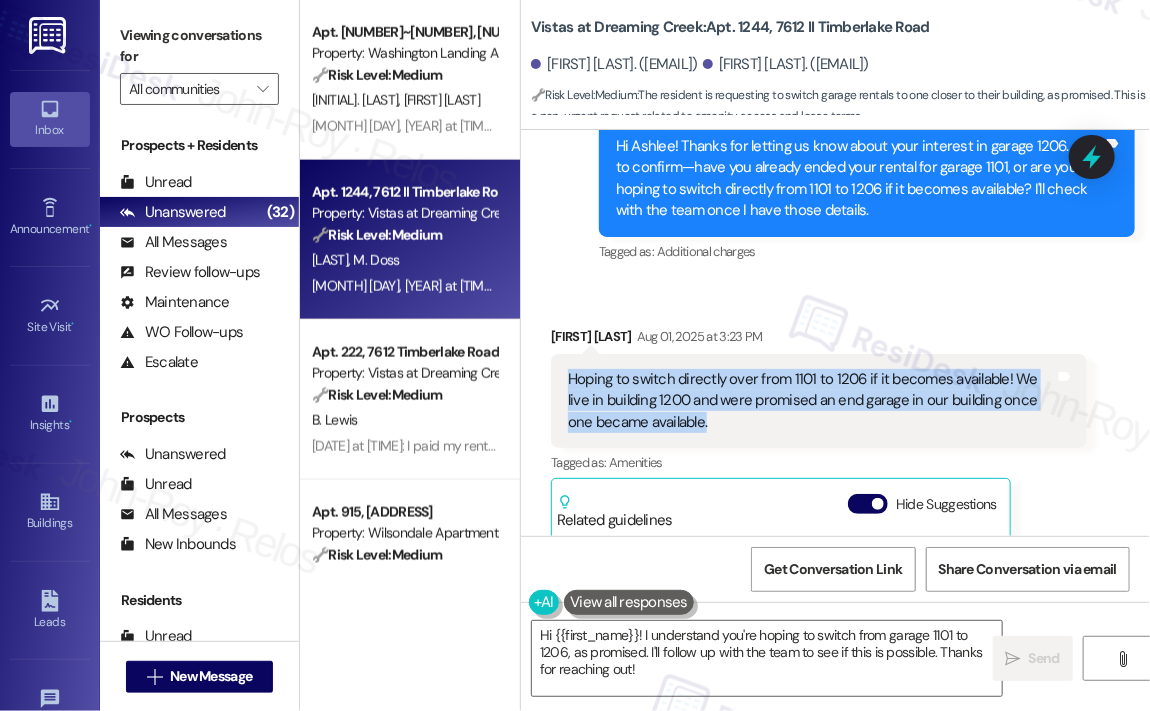 drag, startPoint x: 716, startPoint y: 421, endPoint x: 559, endPoint y: 373, distance: 164.17369 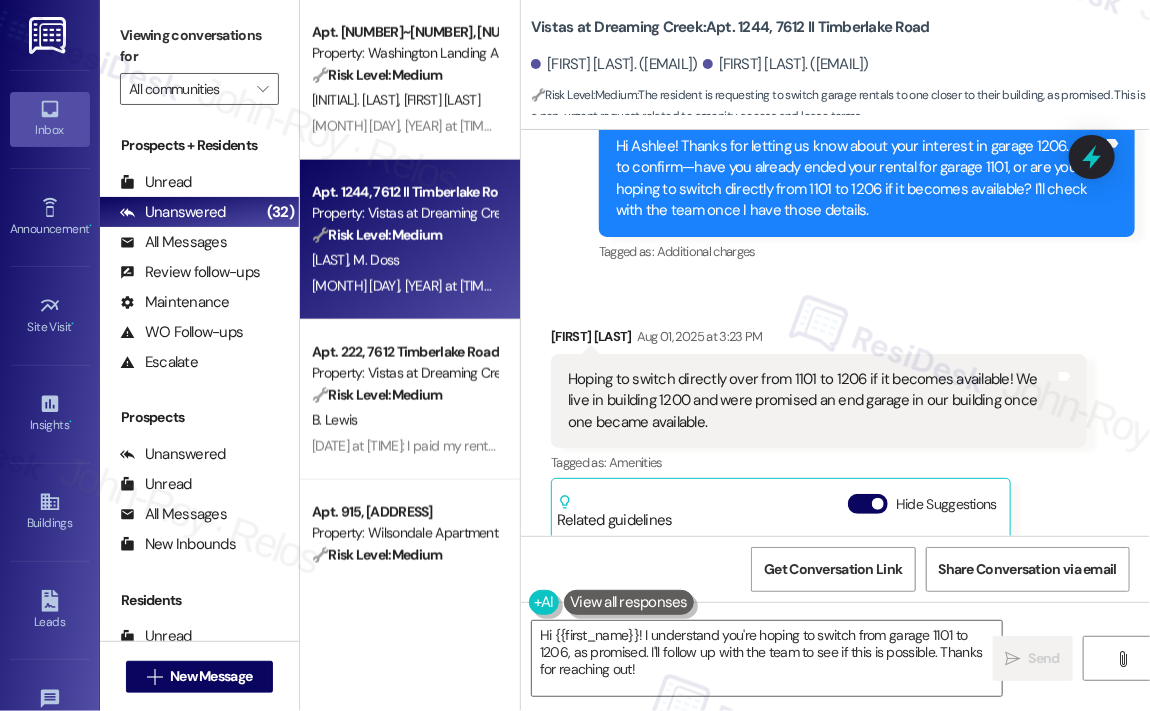click on "Sent via SMS Sarah   (ResiDesk) [DATE] at [TIME] Hi Ashlee! Thanks for letting us know about your interest in garage 1206. Just to confirm—have you already ended your rental for garage 1101, or are you hoping to switch directly from 1101 to 1206 if it becomes available? I'll check with the team once I have those details. Tags and notes Tagged as:   Additional charges Click to highlight conversations about Additional charges" at bounding box center [867, 179] 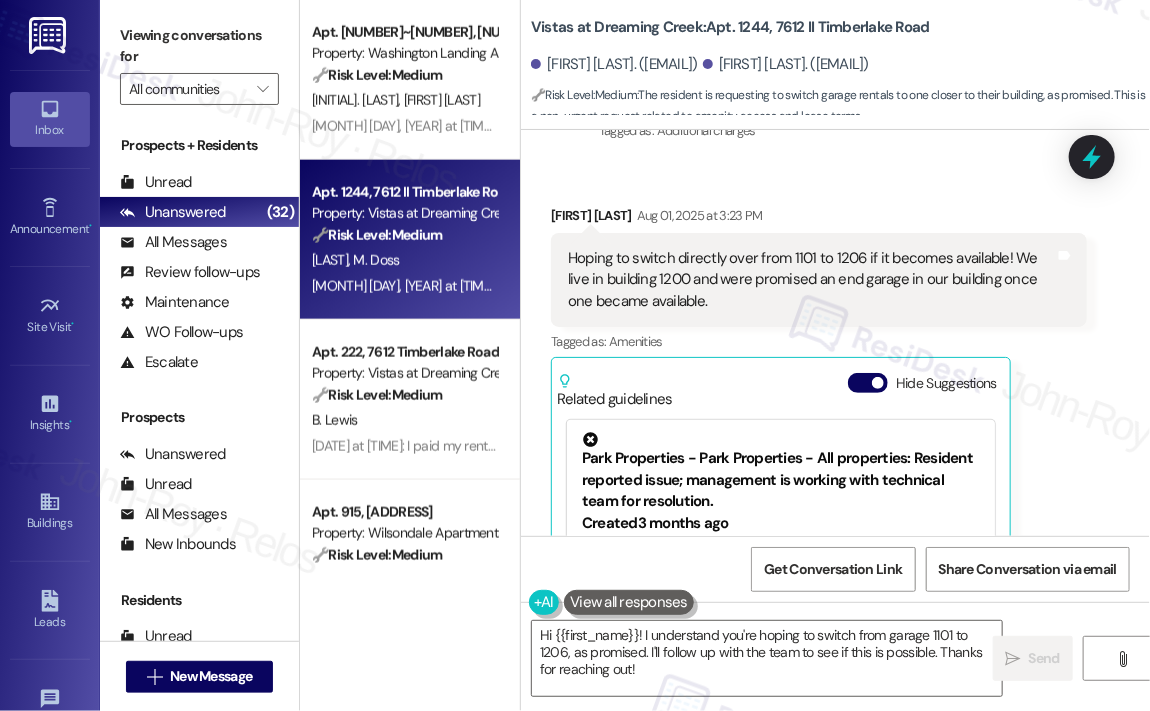 scroll, scrollTop: 5031, scrollLeft: 0, axis: vertical 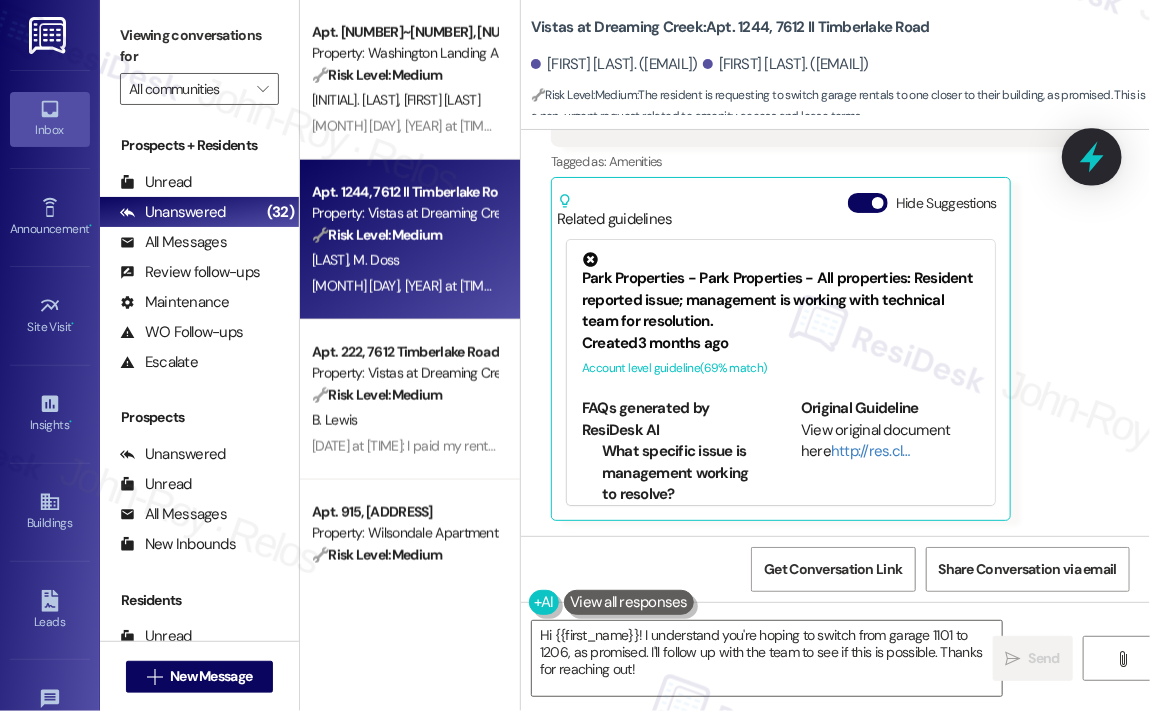 click 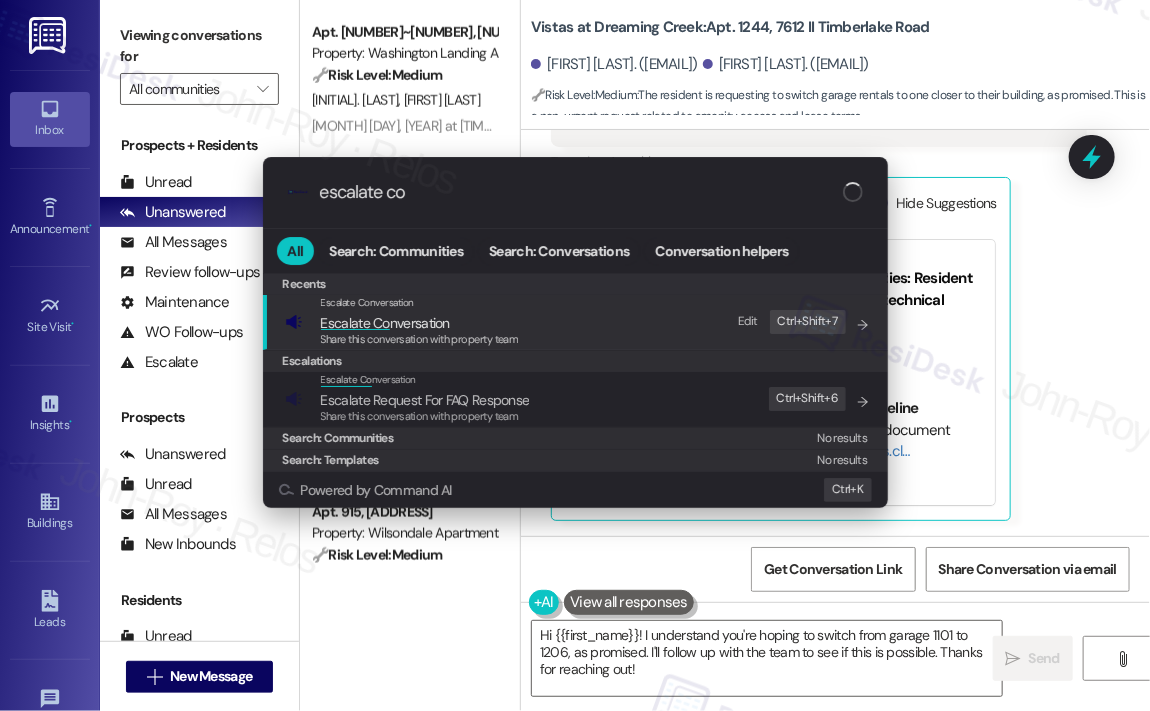 type on "escalate con" 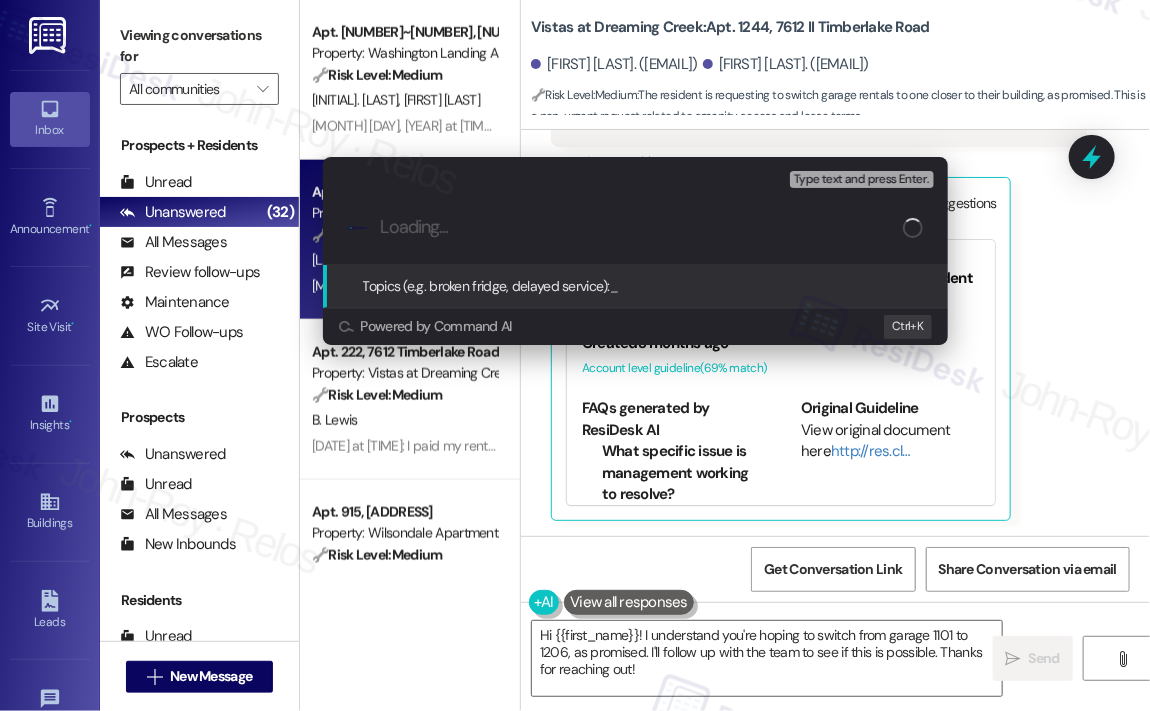 paste on "Request to Switch from Garage 1101 to 1206 in Building 1200" 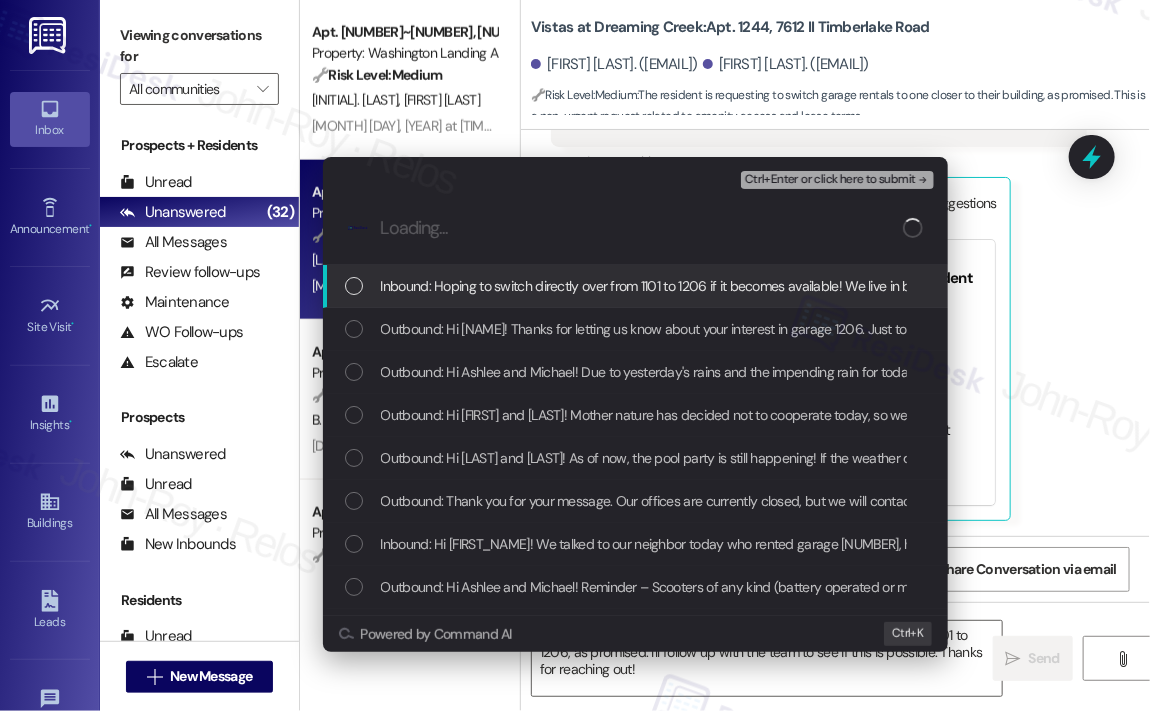 click on "Inbound: Hoping to switch directly over from 1101 to 1206 if it becomes available! We live in building 1200 and were promised an end garage in our building once one became available." at bounding box center [909, 286] 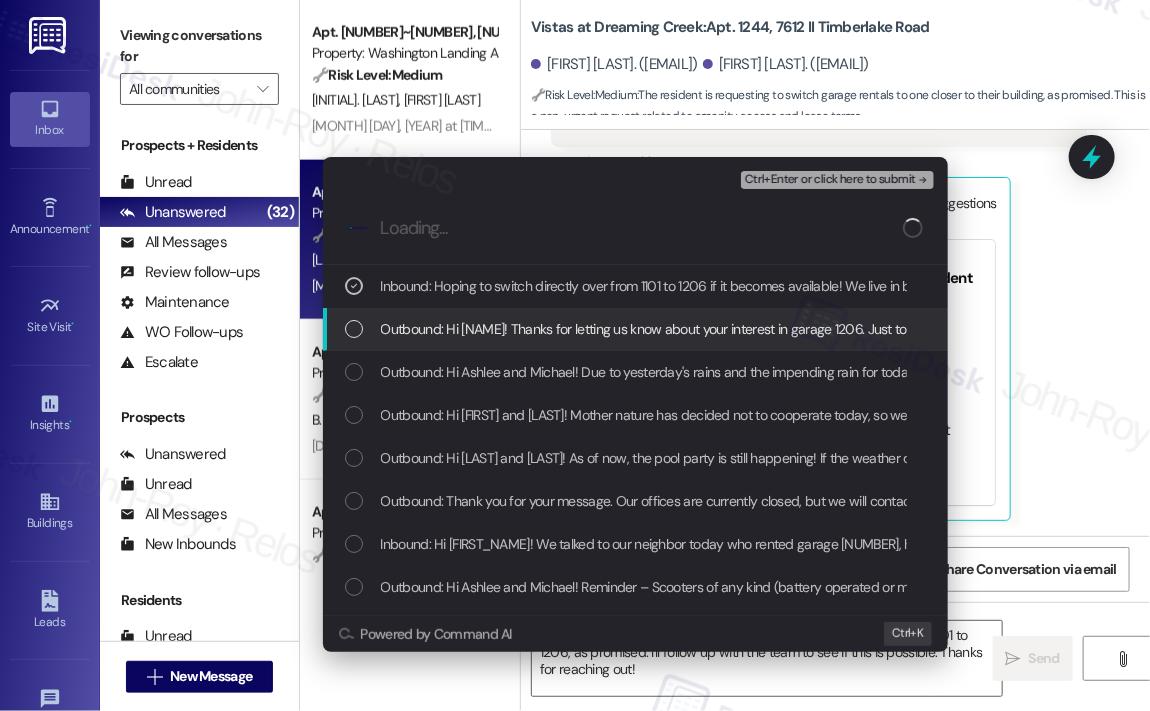 click on "Outbound: Hi [NAME]! Thanks for letting us know about your interest in garage 1206. Just to confirm—have you already ended your rental for garage 1101, or are you hoping to switch directly from 1101 to 1206 if it becomes available? I'll check with the team once I have those details." at bounding box center (1184, 329) 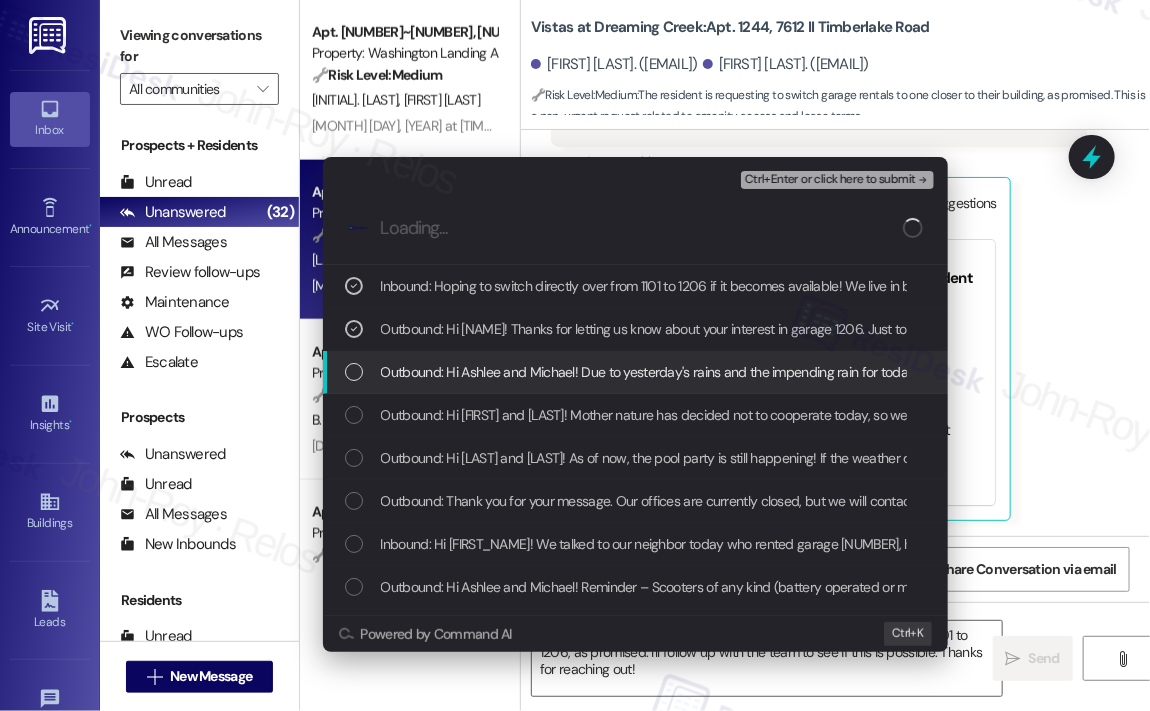 click on "Outbound: Hi Ashlee and Michael!
Due to yesterday's rains and the impending rain for today, the pool will be closed for maintenance to work on chemical balance today.  We apologize for the inconvenience.  The pool should open tomorrow at regular time. Park Properties Management Company and its employees strongly supports all applicable Federal and Virginia Fair Housing Laws in both spirit and practice." at bounding box center (1567, 372) 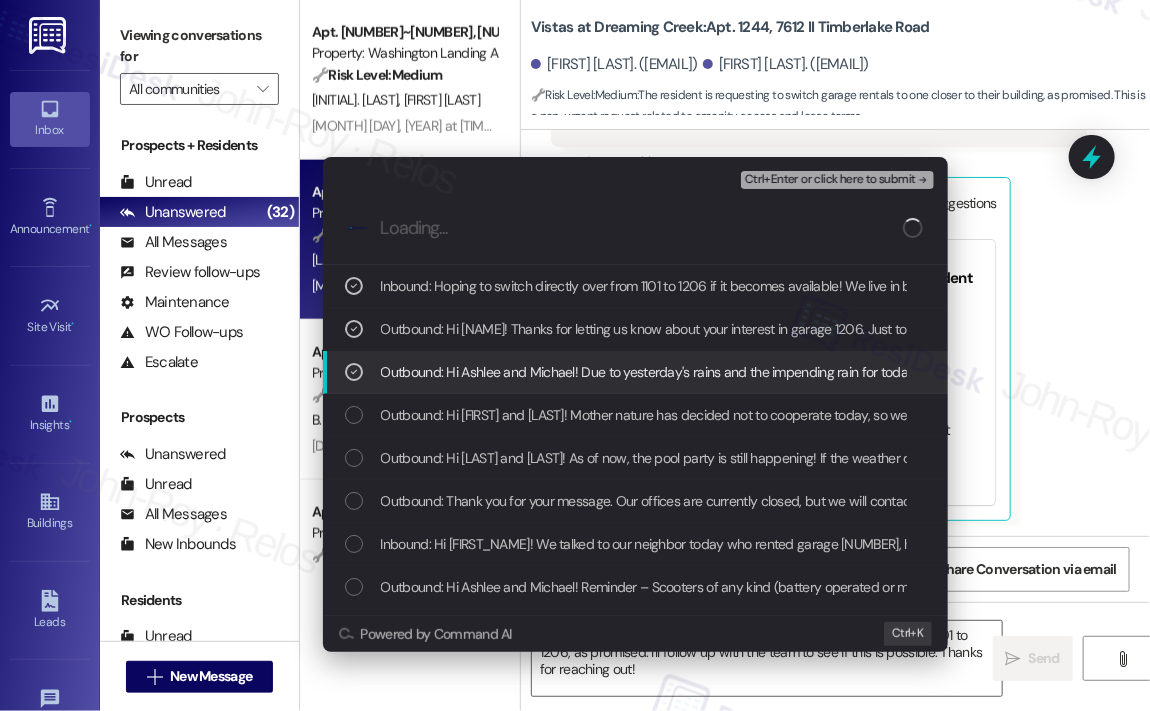 click on "Outbound: Hi Ashlee and Michael!
Due to yesterday's rains and the impending rain for today, the pool will be closed for maintenance to work on chemical balance today.  We apologize for the inconvenience.  The pool should open tomorrow at regular time. Park Properties Management Company and its employees strongly supports all applicable Federal and Virginia Fair Housing Laws in both spirit and practice." at bounding box center (1567, 372) 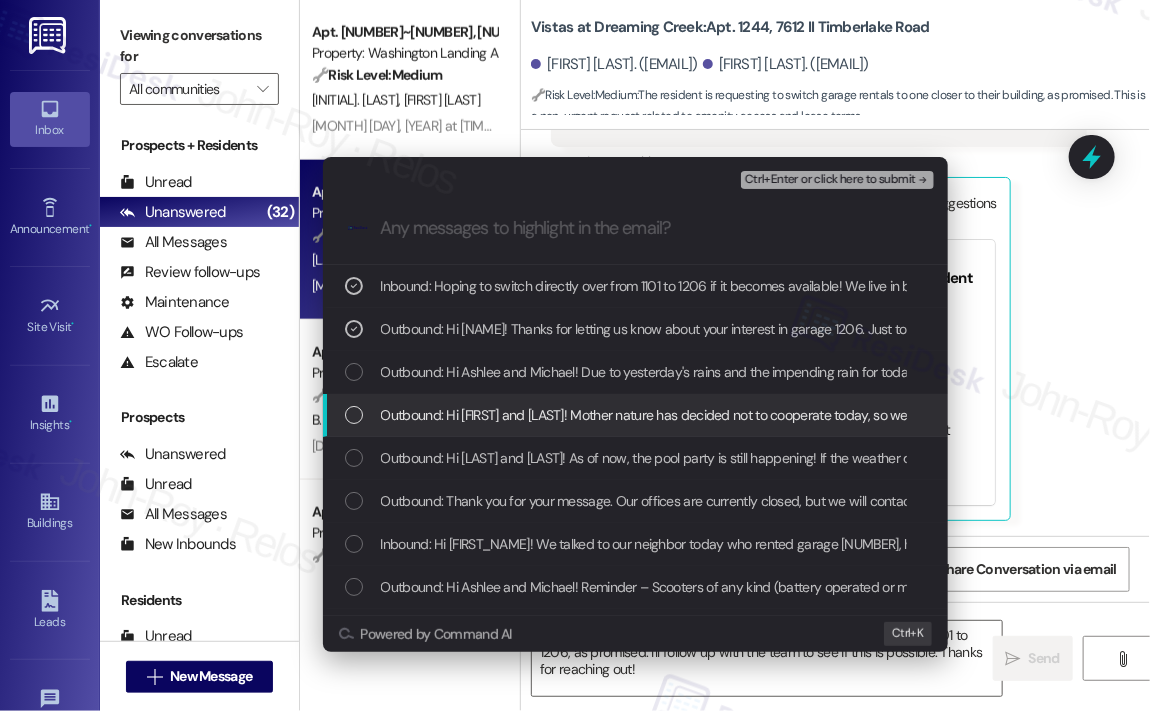 click on "Outbound: Hi [FIRST] and [LAST]!
Mother nature has decided not to cooperate today, so we will be rescheduling the pool party to next month, August 28th.
FOR TODAY, we will have the food available (while supplies last) in the lobby area of the office. Stop by and enjoy some food and fellowship, [TIME]." at bounding box center (1252, 415) 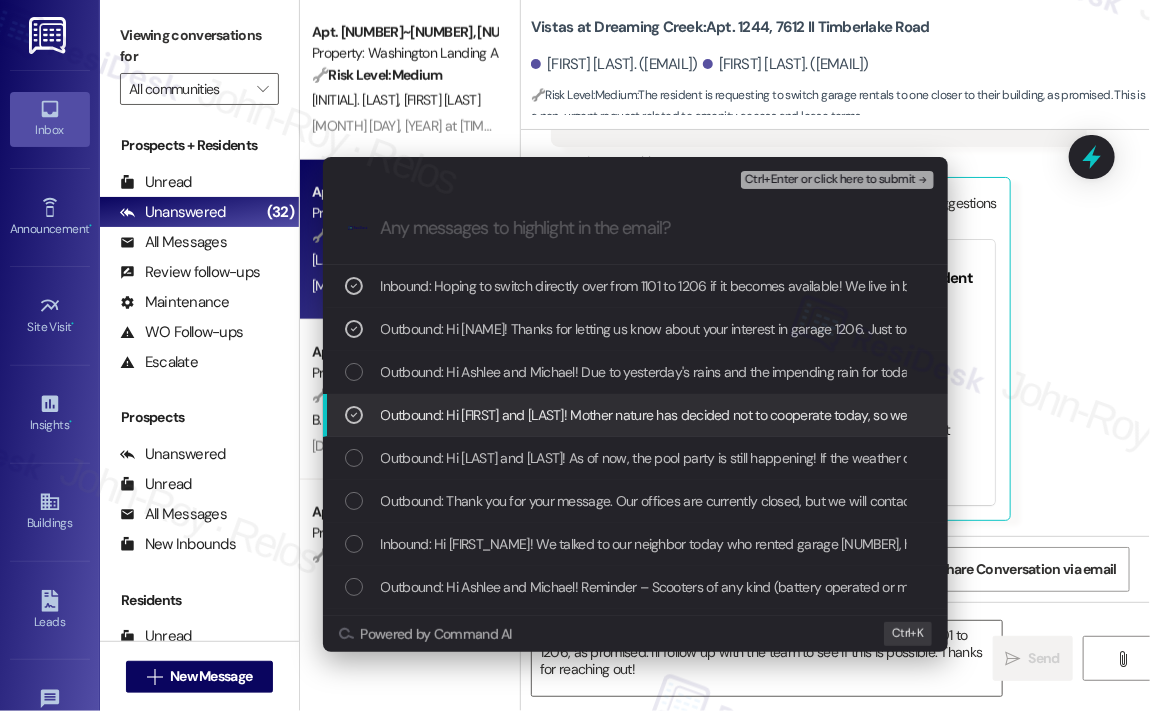 click on "Outbound: Hi [FIRST] and [LAST]!
Mother nature has decided not to cooperate today, so we will be rescheduling the pool party to next month, August 28th.
FOR TODAY, we will have the food available (while supplies last) in the lobby area of the office. Stop by and enjoy some food and fellowship, [TIME]." at bounding box center [1252, 415] 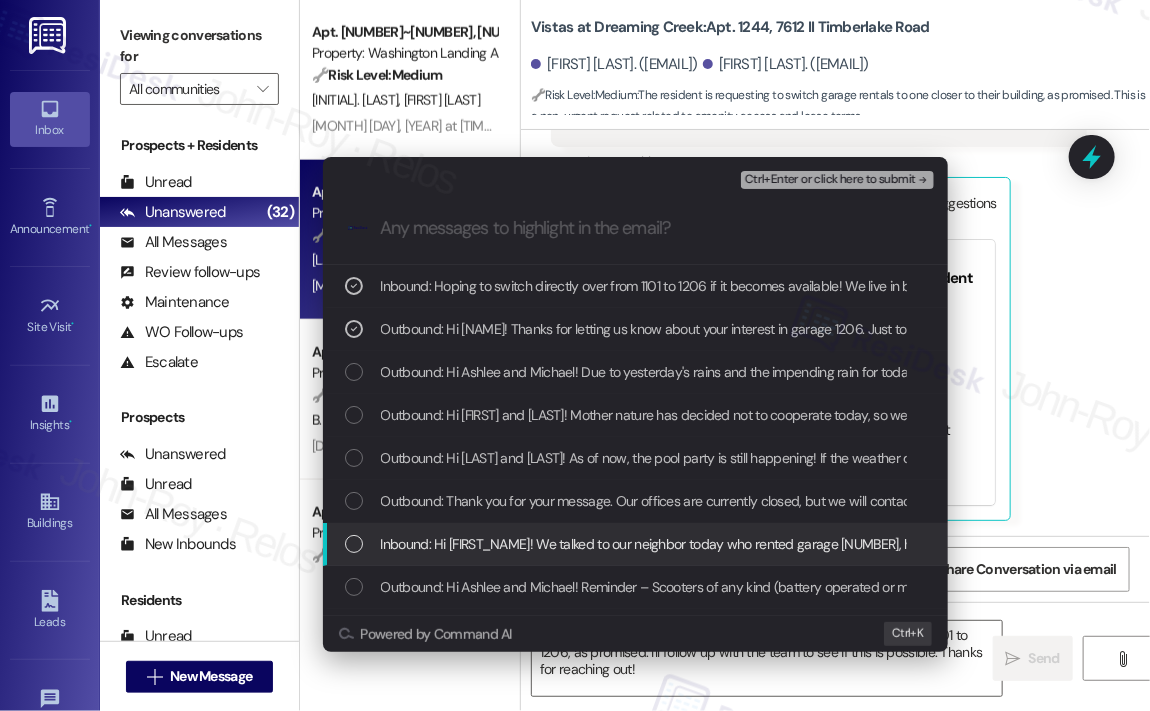 click on "Inbound: Hi [FIRST_NAME]! We talked to our neighbor today who rented garage [NUMBER], he informed us that today is his last day renting garage [NUMBER]. We would like to rent that garage ([NUMBER]) instead of garage [NUMBER] if possible. Thank you!" at bounding box center (1114, 544) 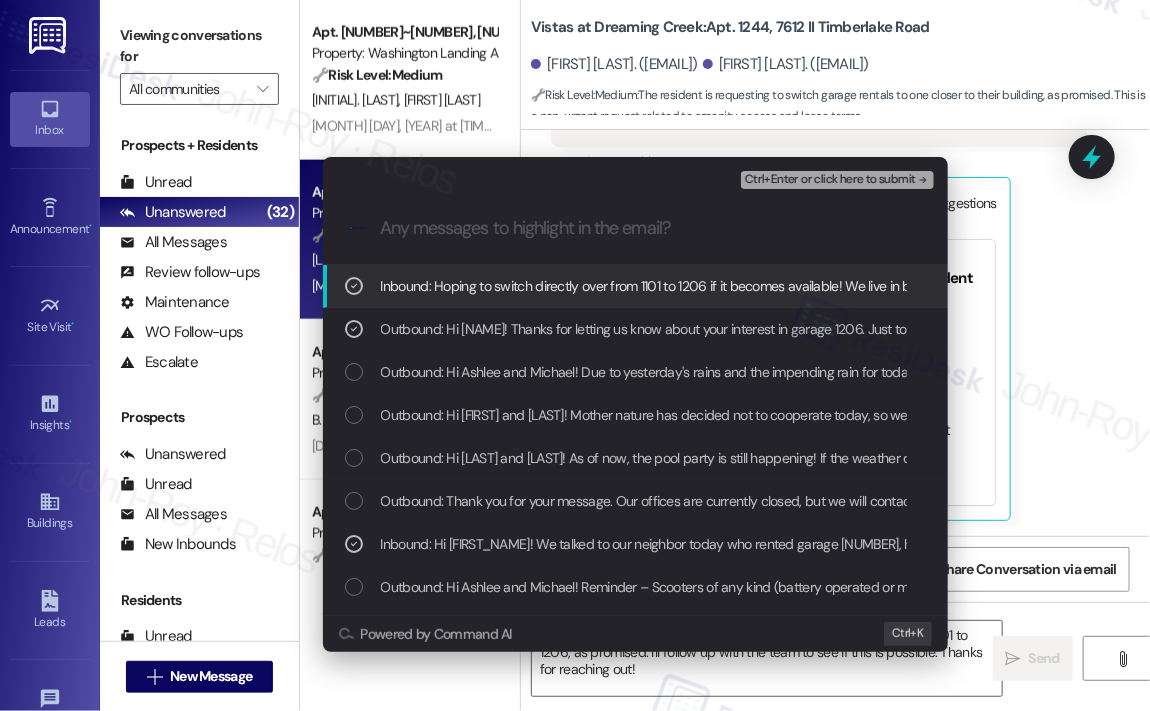click on "Ctrl+Enter or click here to submit" at bounding box center [830, 180] 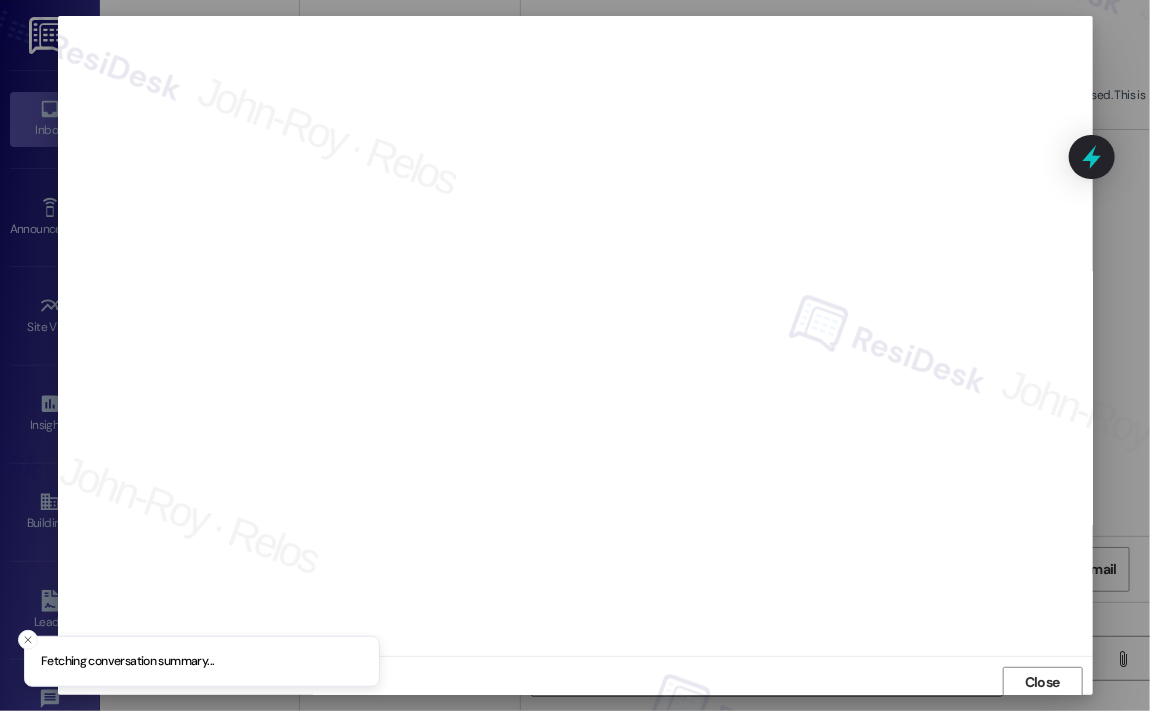 scroll, scrollTop: 4, scrollLeft: 0, axis: vertical 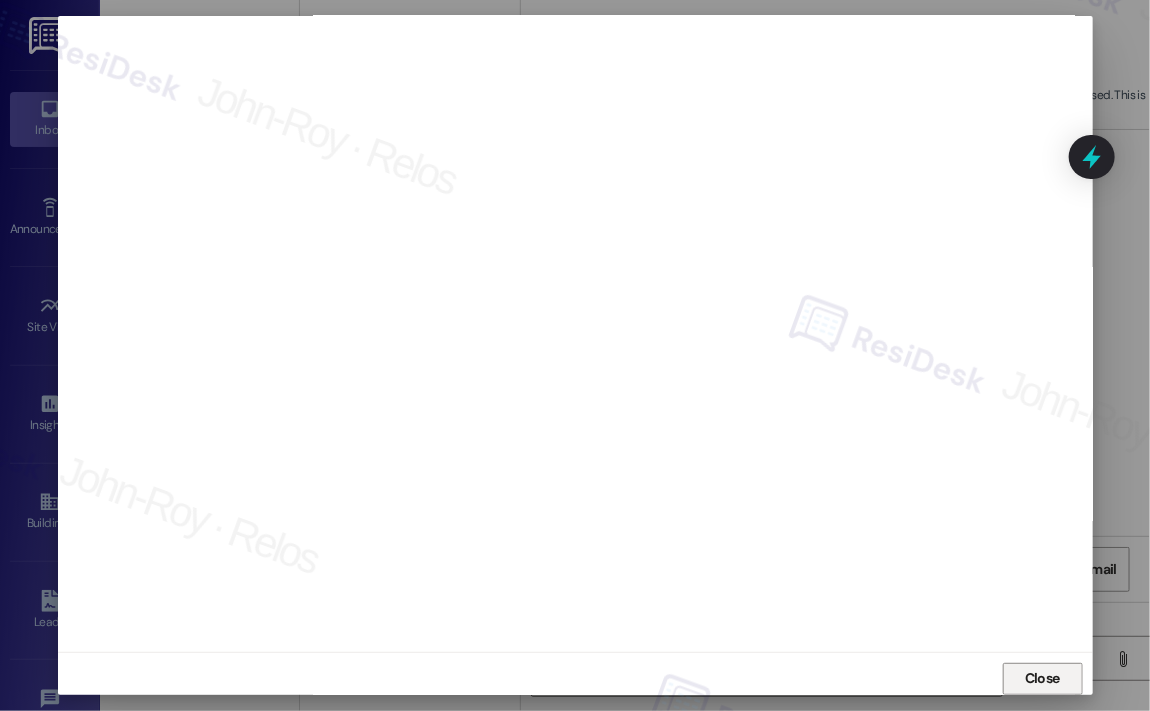 click on "Close" at bounding box center (1042, 678) 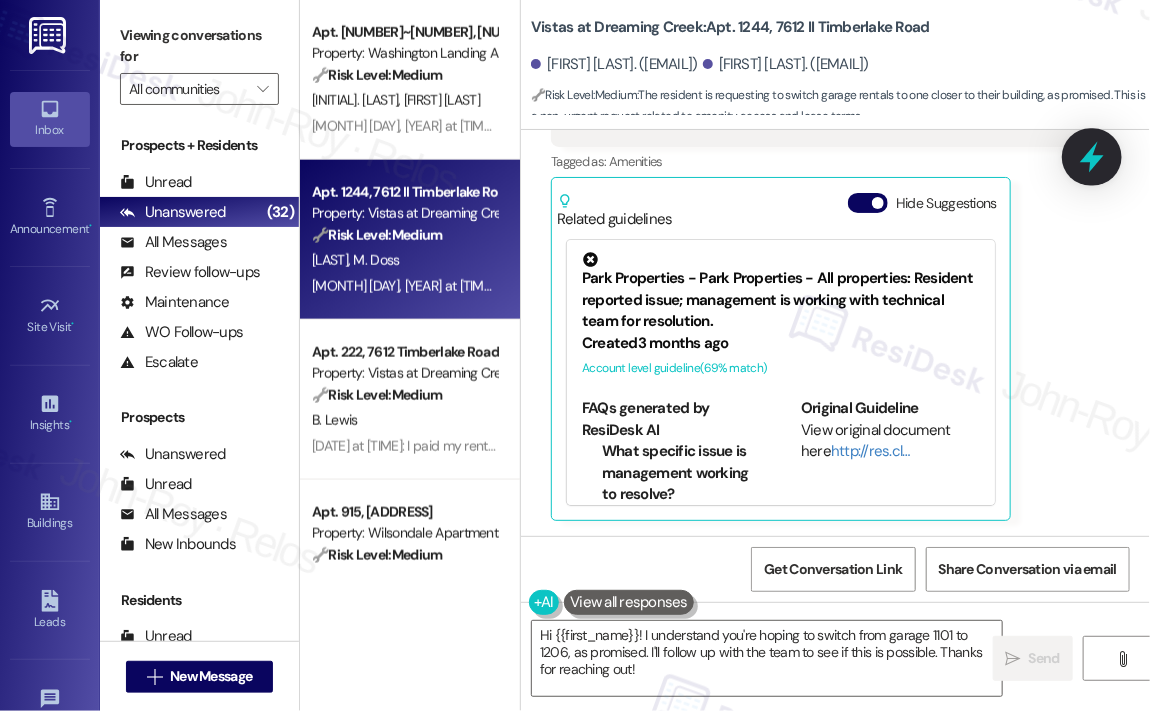 click 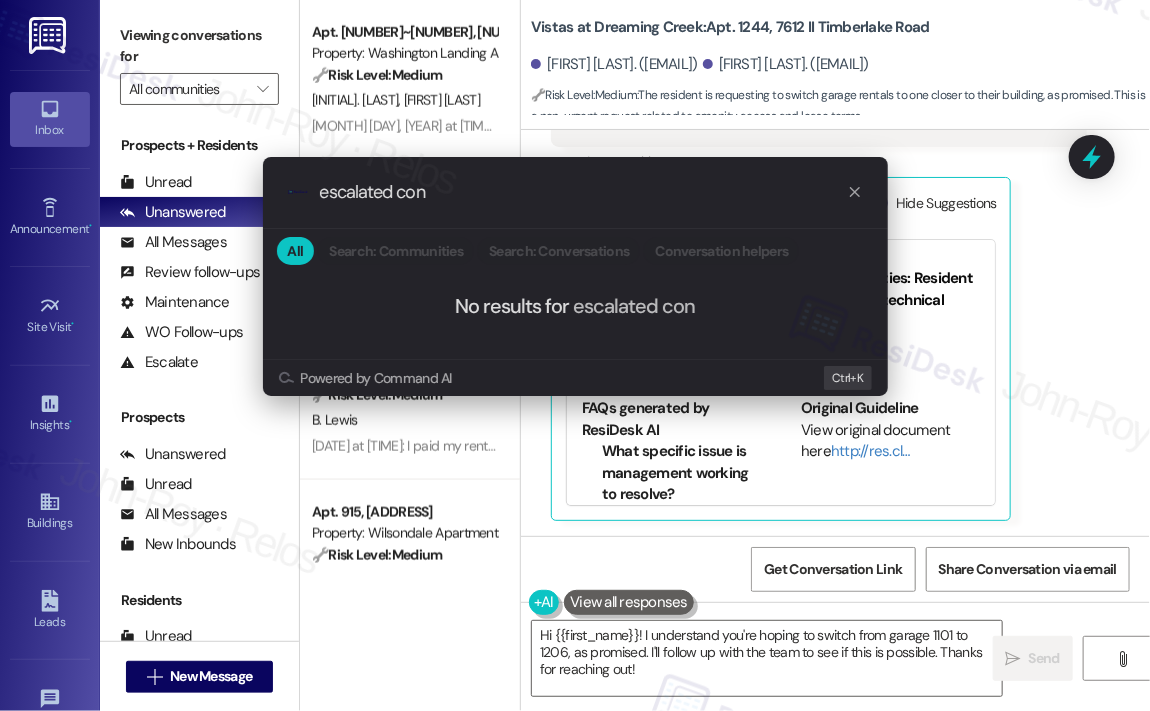 type on "escalated con" 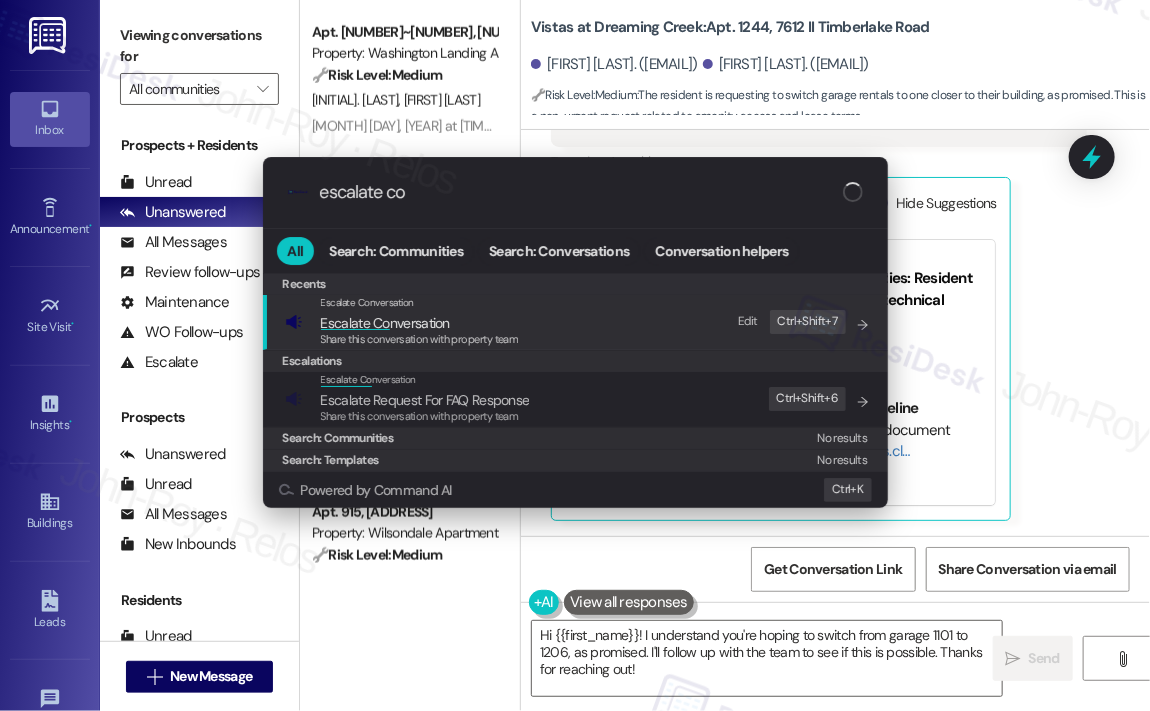 type on "escalate con" 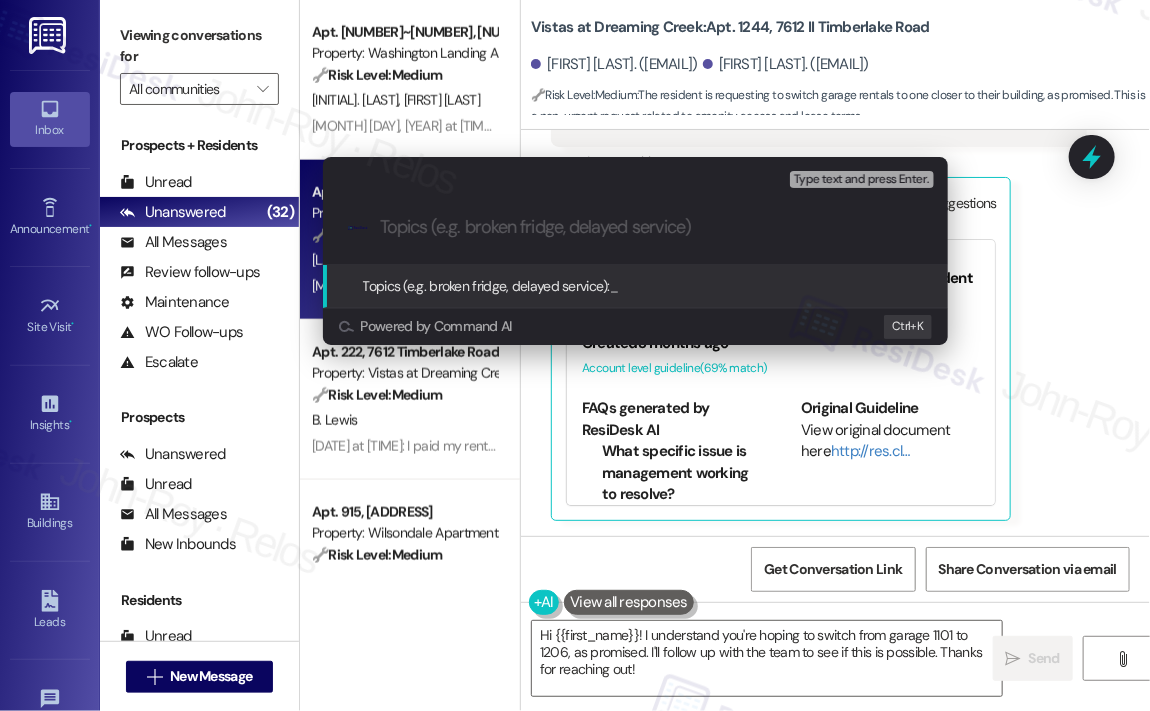paste on "Request to Switch from Garage 1101 to 1206 in Building 1200" 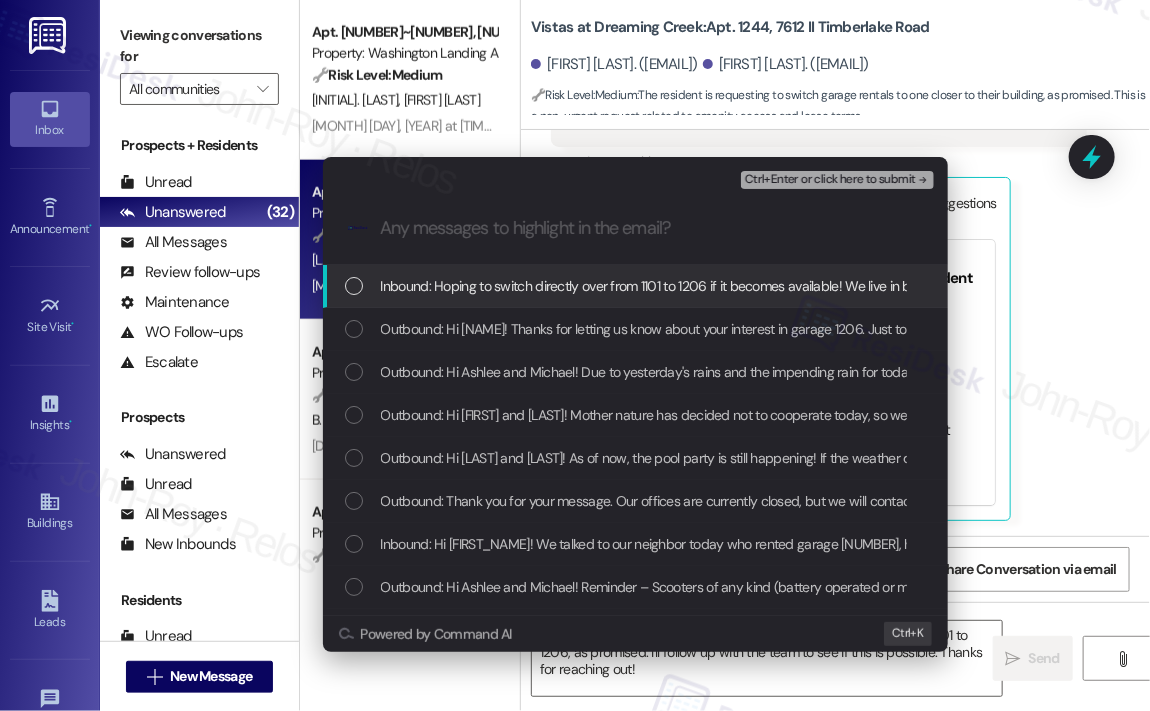 click on "Inbound: Hoping to switch directly over from 1101 to 1206 if it becomes available! We live in building 1200 and were promised an end garage in our building once one became available." at bounding box center (909, 286) 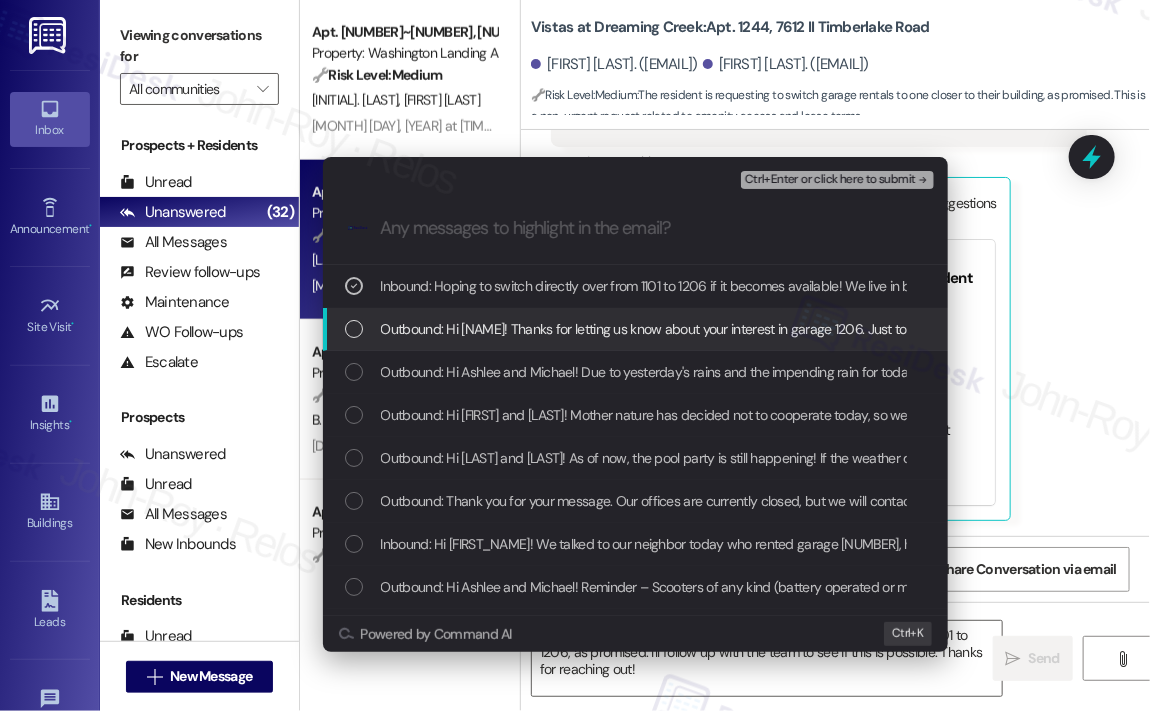 click on "Outbound: Hi [NAME]! Thanks for letting us know about your interest in garage 1206. Just to confirm—have you already ended your rental for garage 1101, or are you hoping to switch directly from 1101 to 1206 if it becomes available? I'll check with the team once I have those details." at bounding box center (1184, 329) 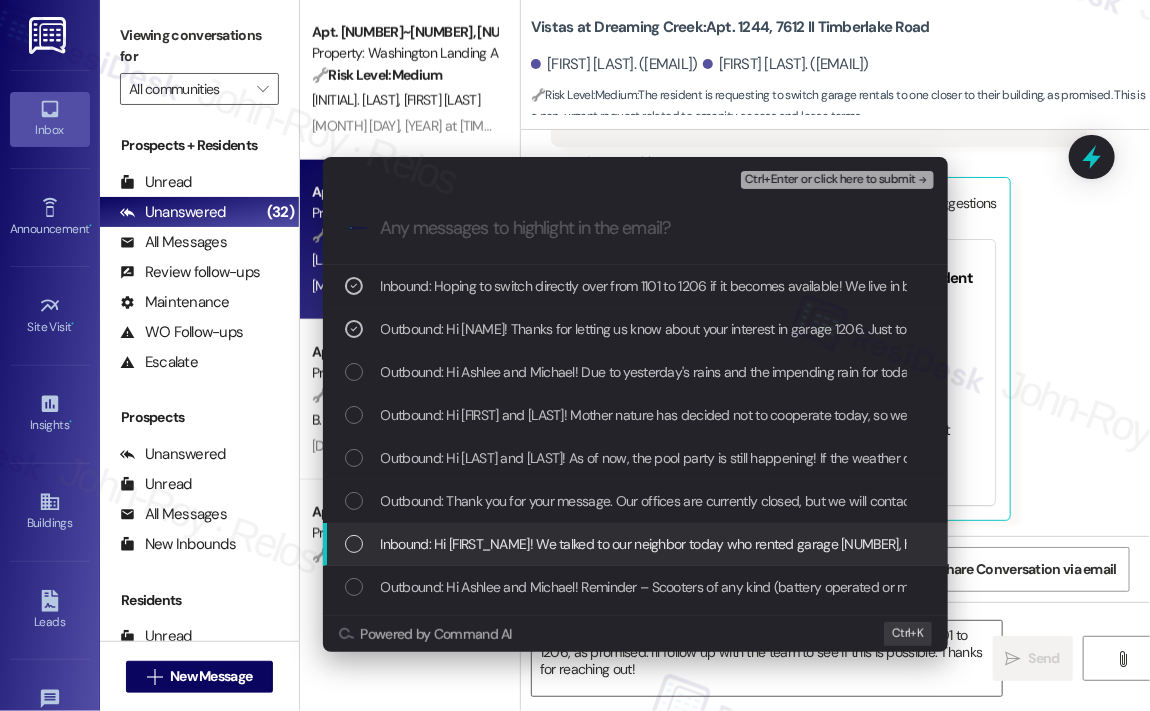 click on "Inbound: Hi [FIRST_NAME]! We talked to our neighbor today who rented garage [NUMBER], he informed us that today is his last day renting garage [NUMBER]. We would like to rent that garage ([NUMBER]) instead of garage [NUMBER] if possible. Thank you!" at bounding box center [1114, 544] 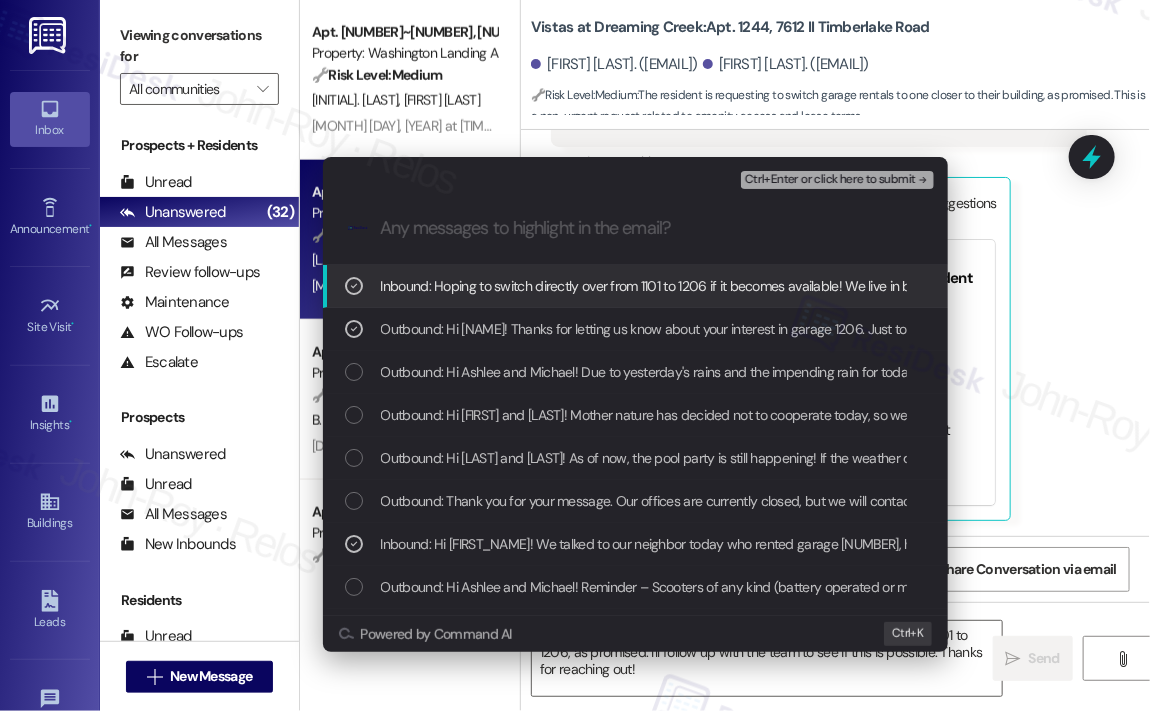 click on "Ctrl+Enter or click here to submit" at bounding box center (830, 180) 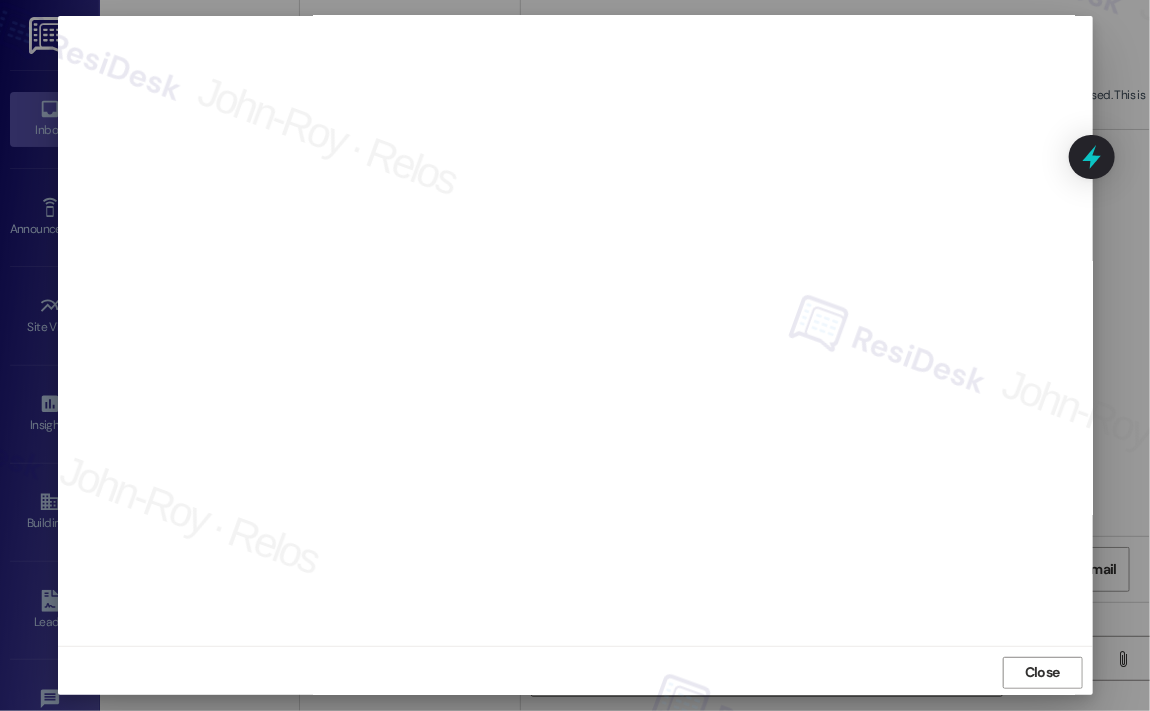 scroll, scrollTop: 13, scrollLeft: 0, axis: vertical 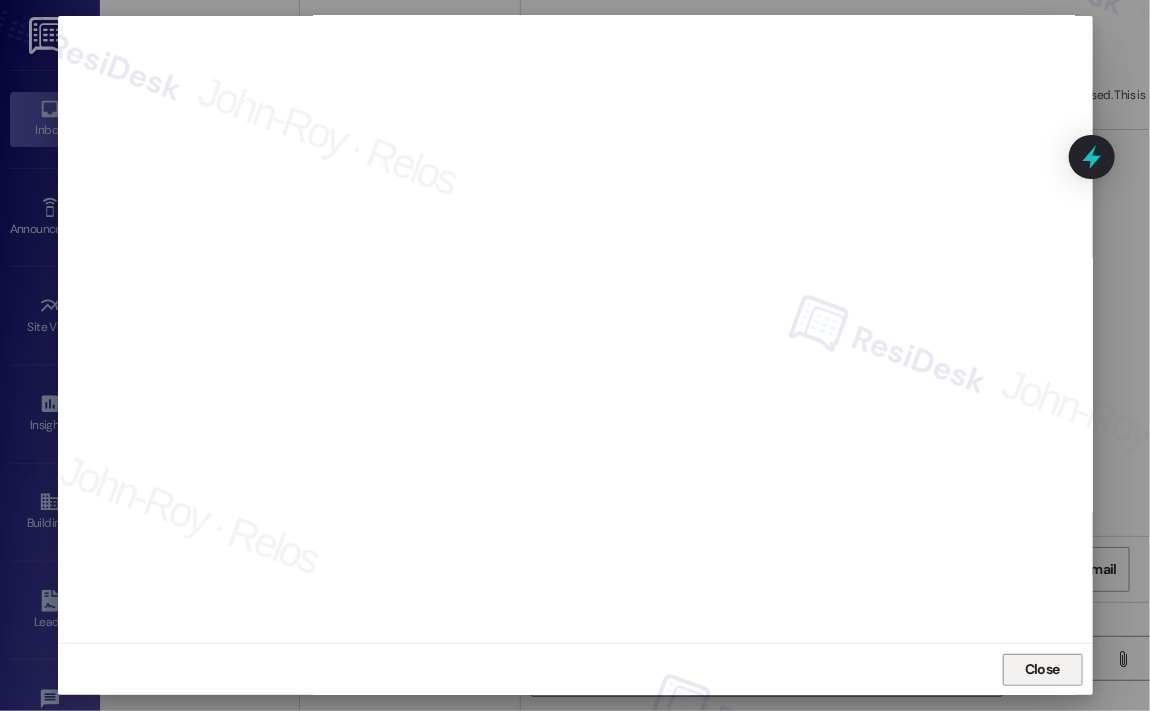 click on "Close" at bounding box center (1042, 669) 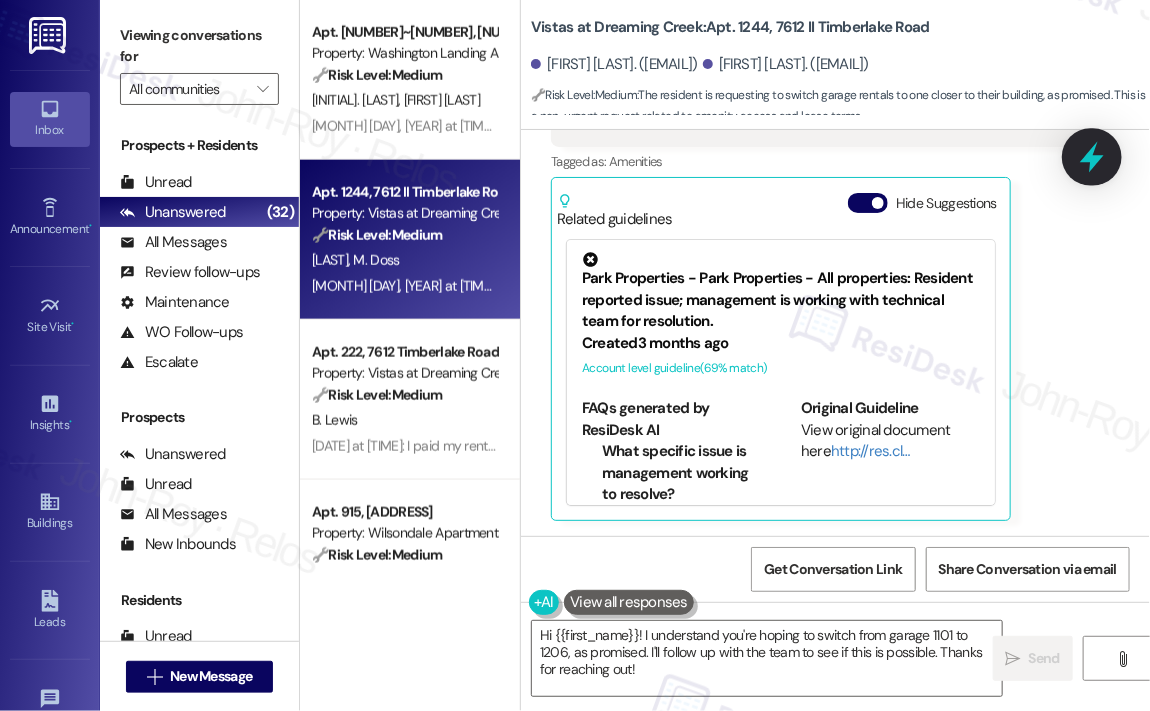 click 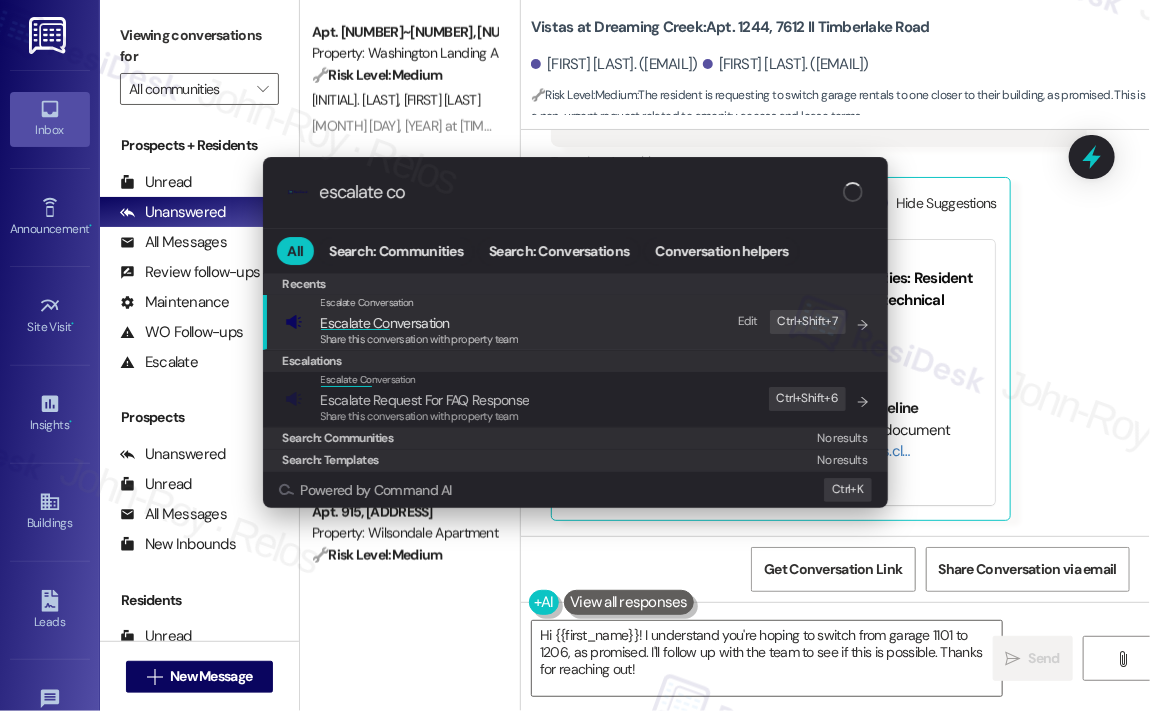 type on "escalate con" 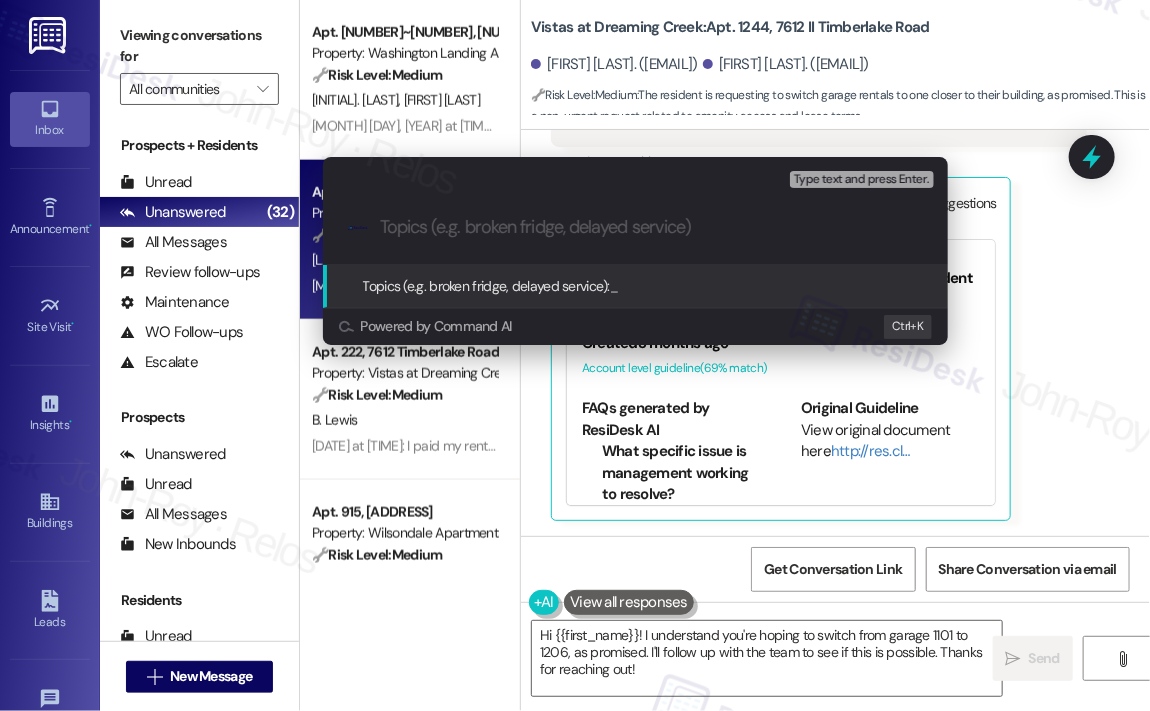 paste on "Request to Switch from Garage 1101 to 1206 in Building 1200" 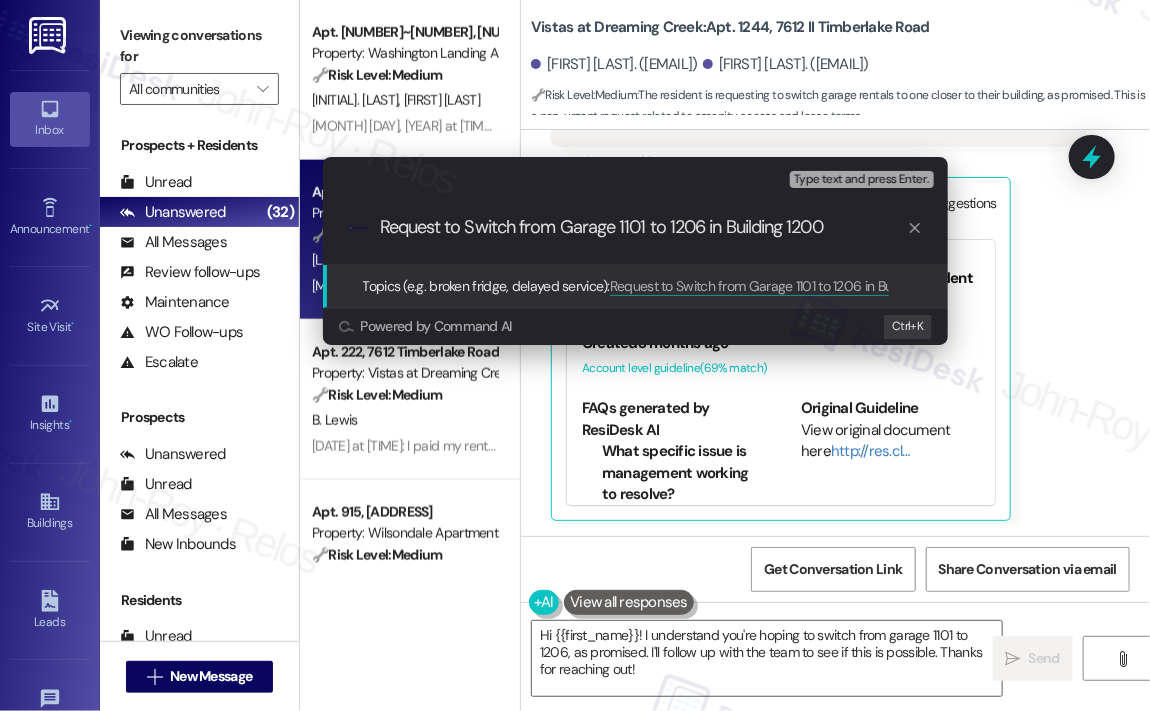 type 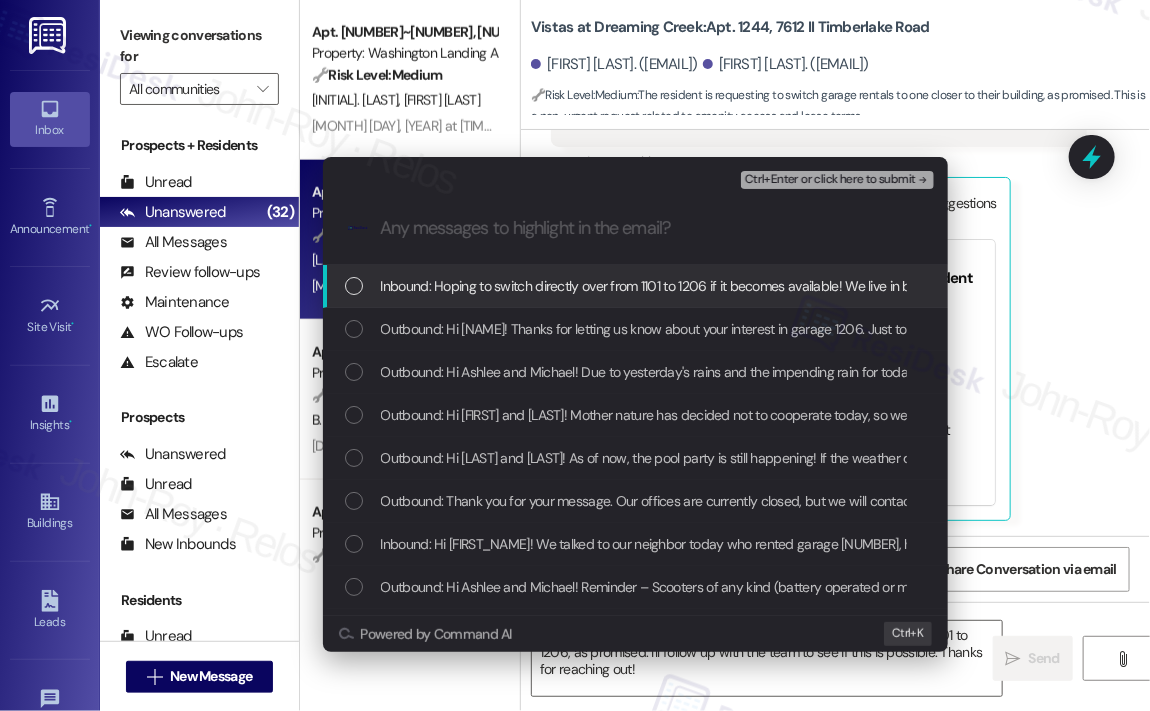 click on "Inbound: Hoping to switch directly over from 1101 to 1206 if it becomes available! We live in building 1200 and were promised an end garage in our building once one became available." at bounding box center (909, 286) 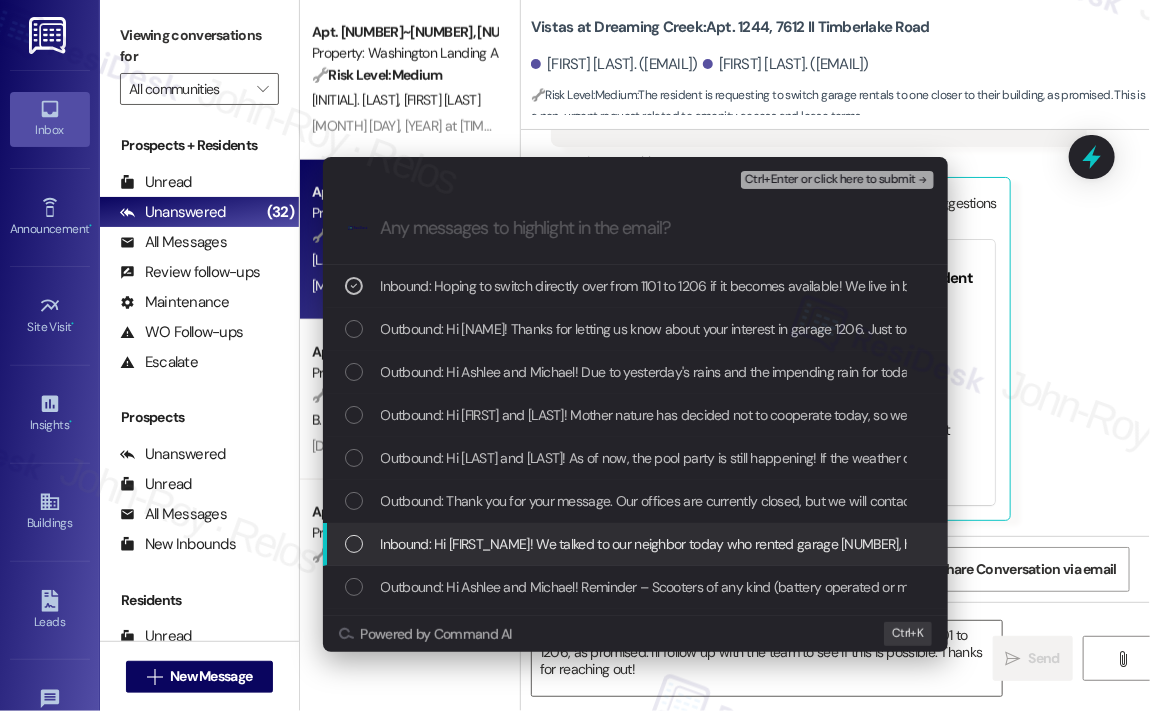 click on "Inbound: Hi [FIRST_NAME]! We talked to our neighbor today who rented garage [NUMBER], he informed us that today is his last day renting garage [NUMBER]. We would like to rent that garage ([NUMBER]) instead of garage [NUMBER] if possible. Thank you!" at bounding box center (1114, 544) 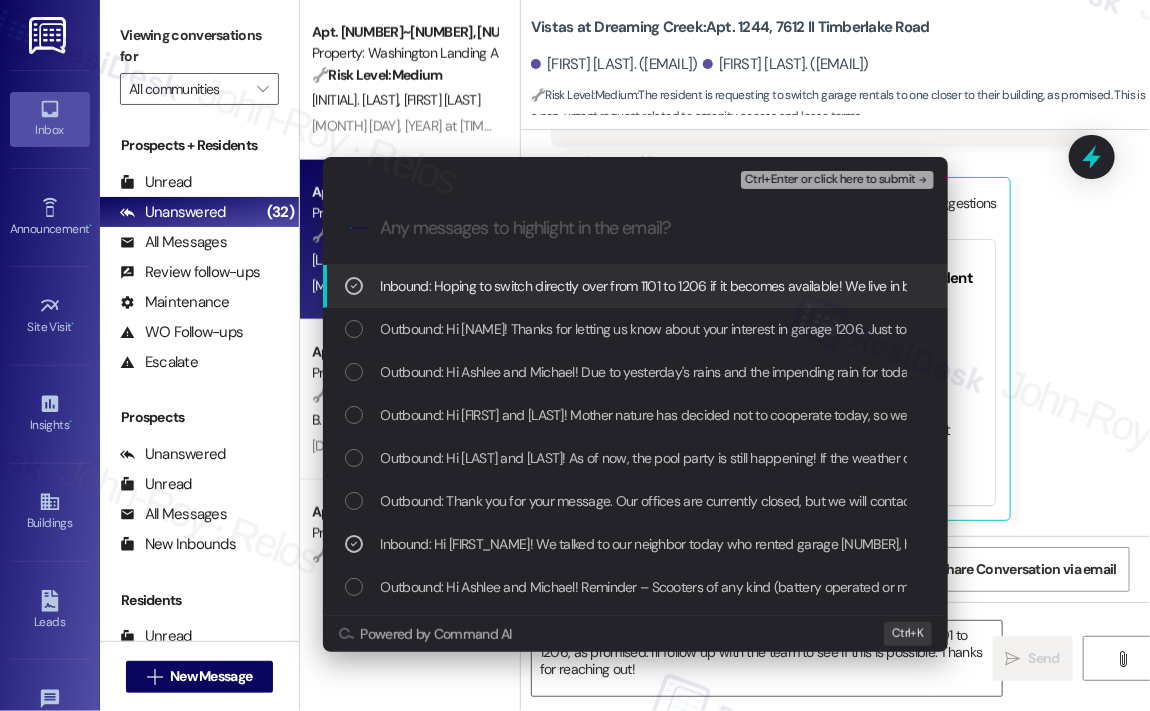 click on "Ctrl+Enter or click here to submit" at bounding box center (830, 180) 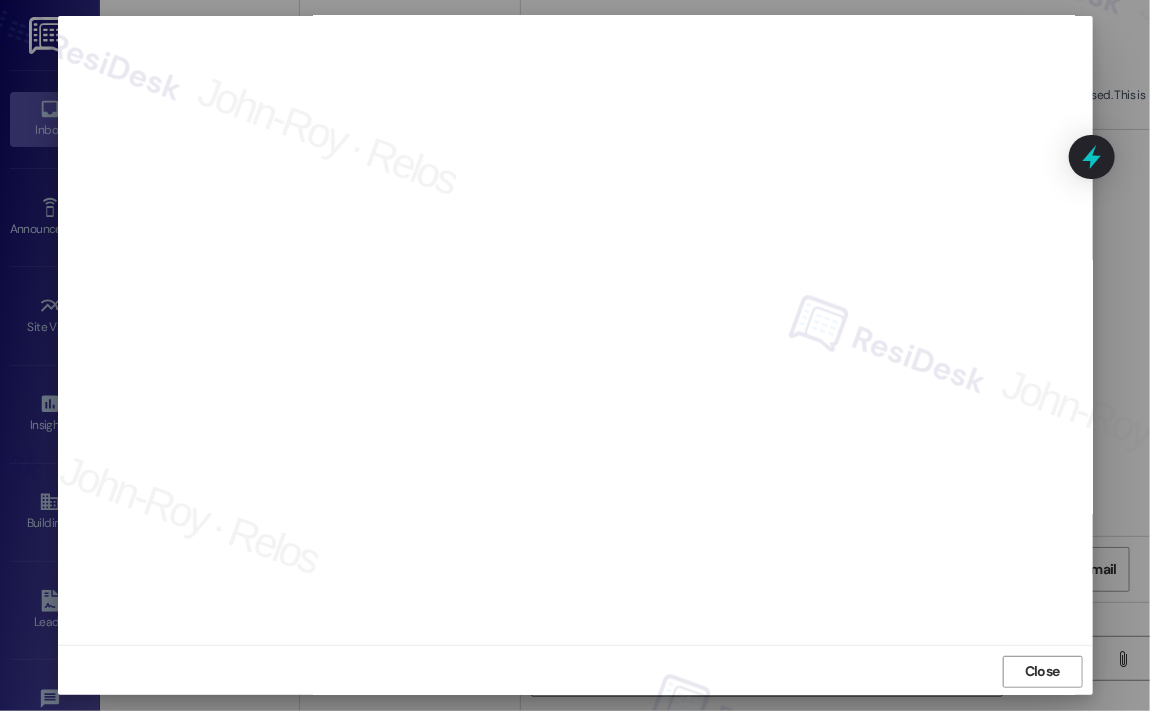 scroll, scrollTop: 13, scrollLeft: 0, axis: vertical 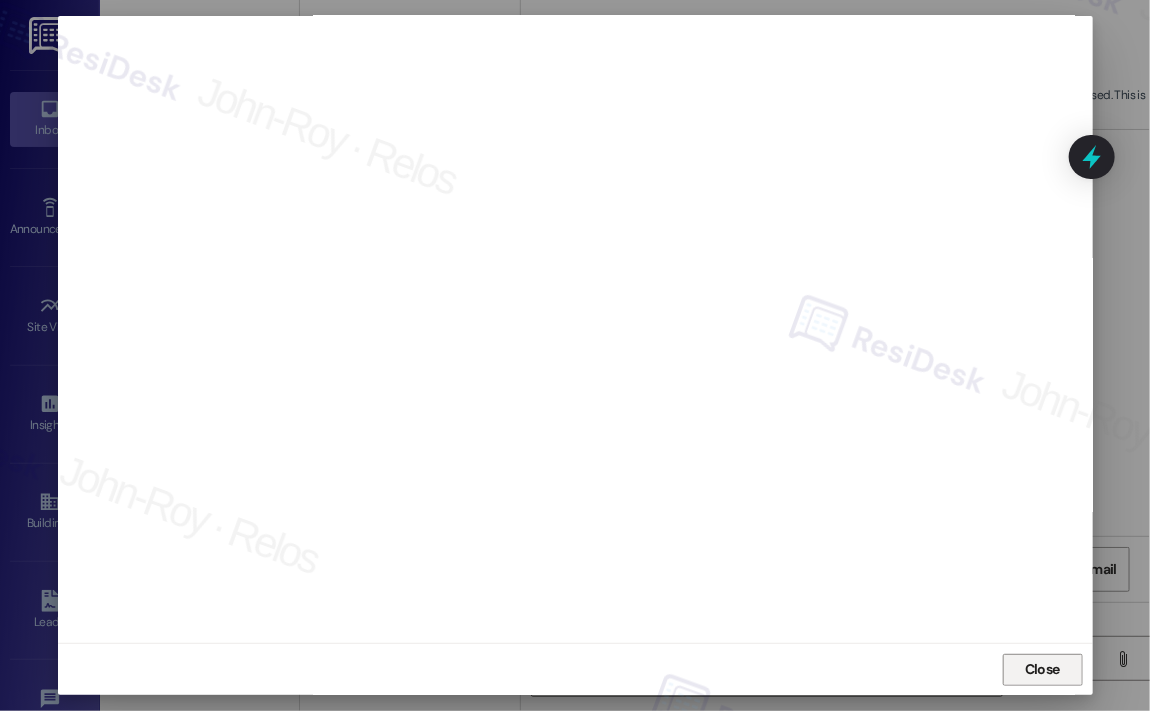 click on "Close" at bounding box center (1042, 669) 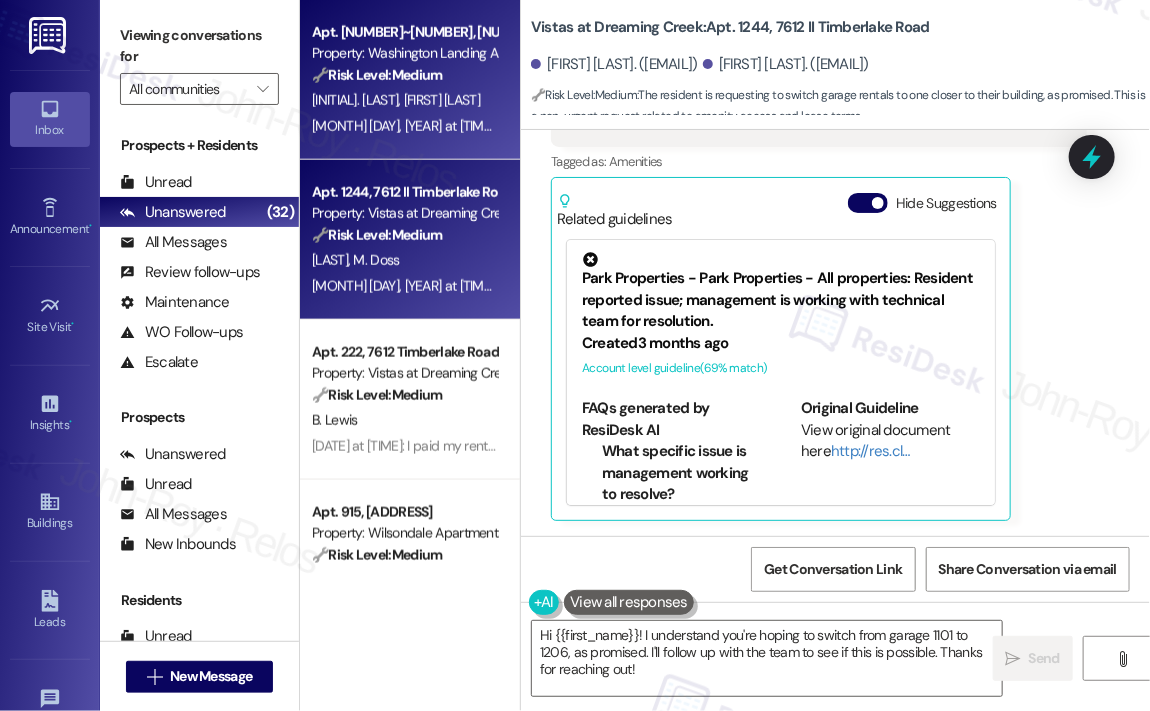 click on "[FIRST] [LAST]" at bounding box center (442, 100) 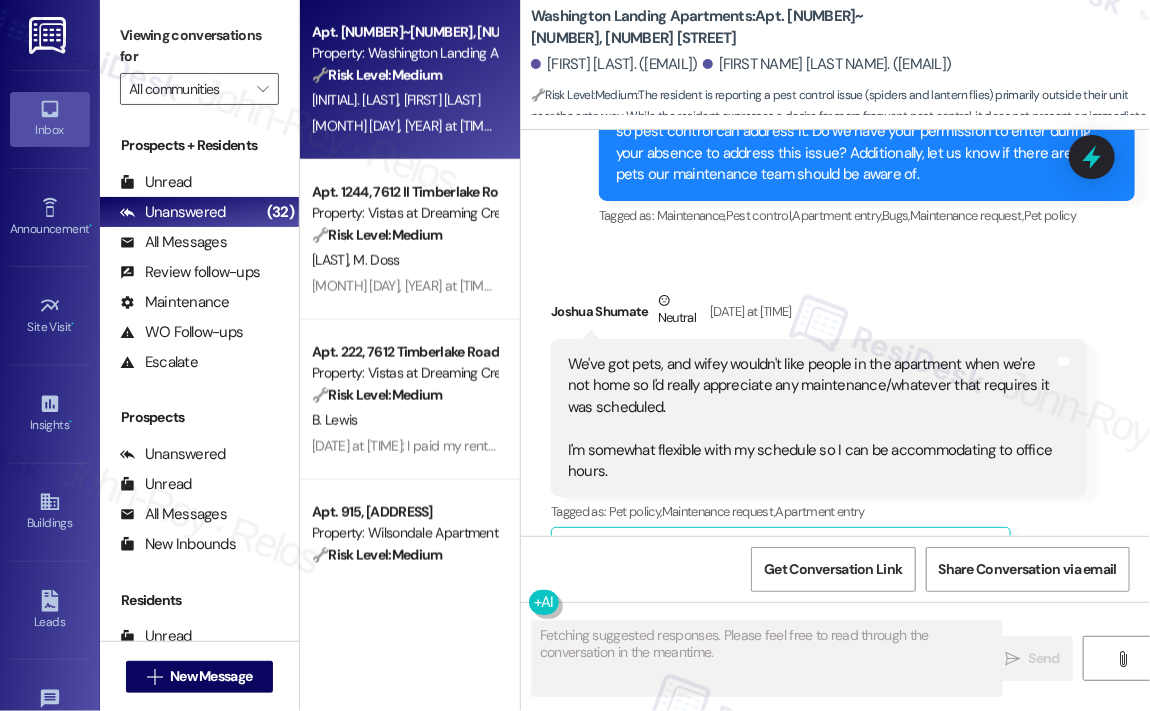 scroll, scrollTop: 2974, scrollLeft: 0, axis: vertical 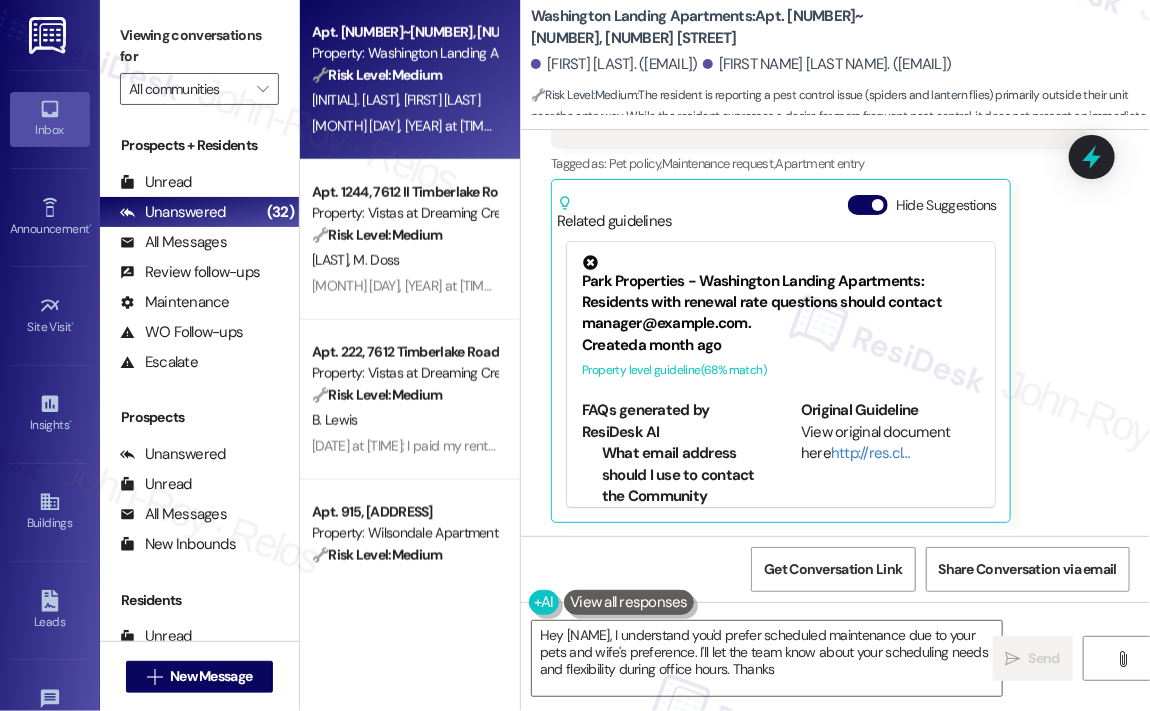 type on "Hey {{first_name}}, I understand you'd prefer scheduled maintenance due to your pets and wife's preference. I'll let the team know about your scheduling needs and flexibility during office hours. Thanks!" 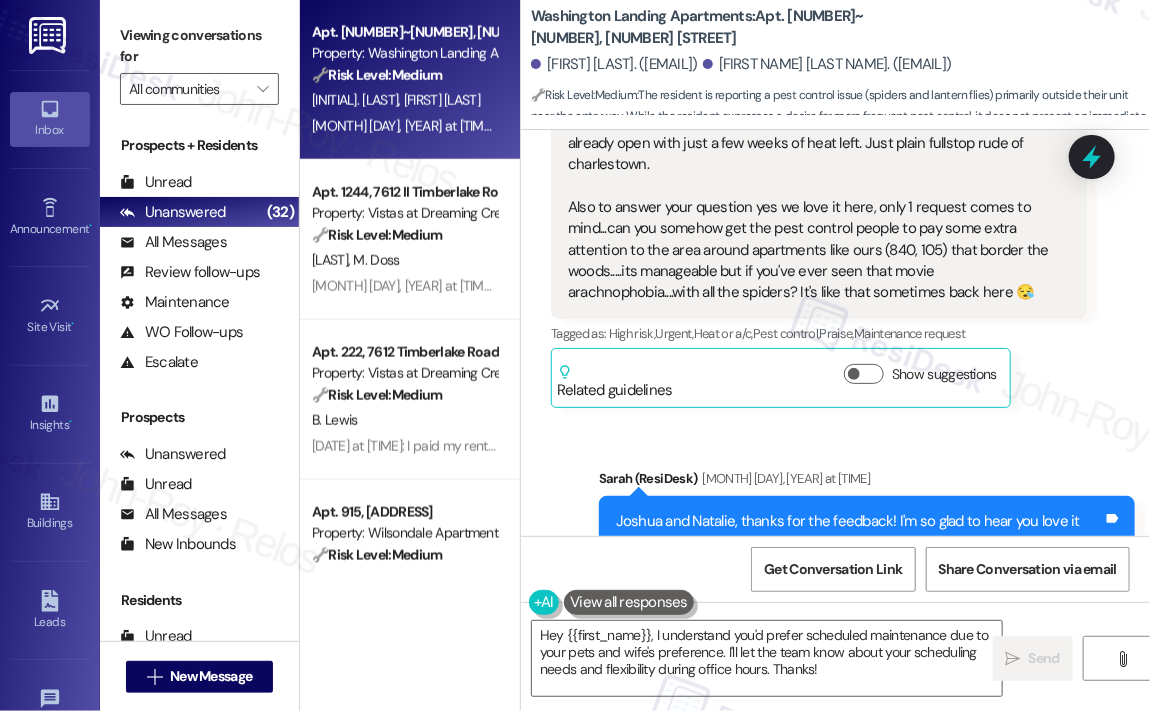 scroll, scrollTop: 1374, scrollLeft: 0, axis: vertical 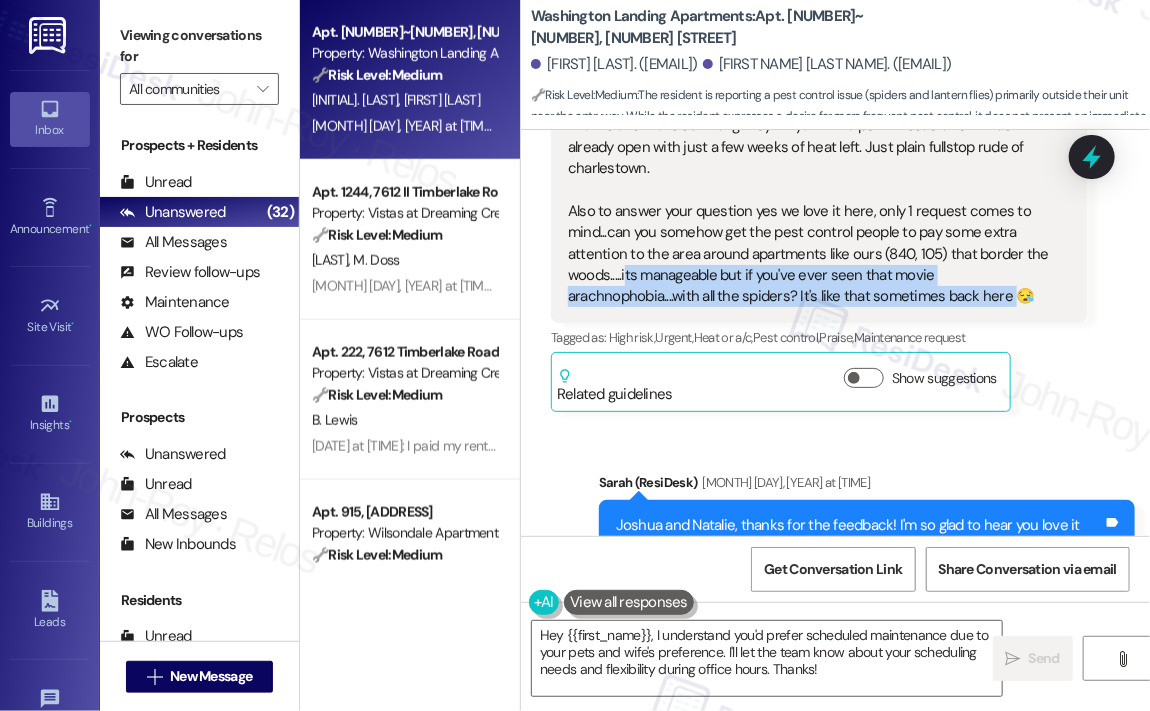 drag, startPoint x: 1002, startPoint y: 296, endPoint x: 621, endPoint y: 272, distance: 381.75516 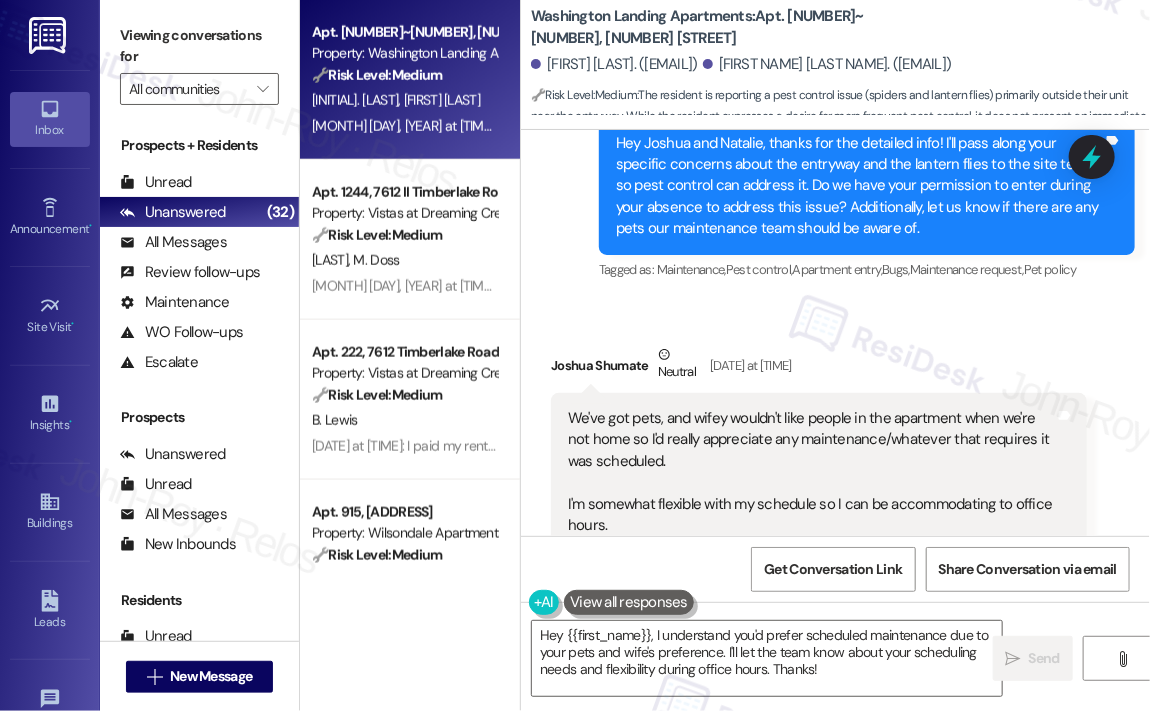 scroll, scrollTop: 2574, scrollLeft: 0, axis: vertical 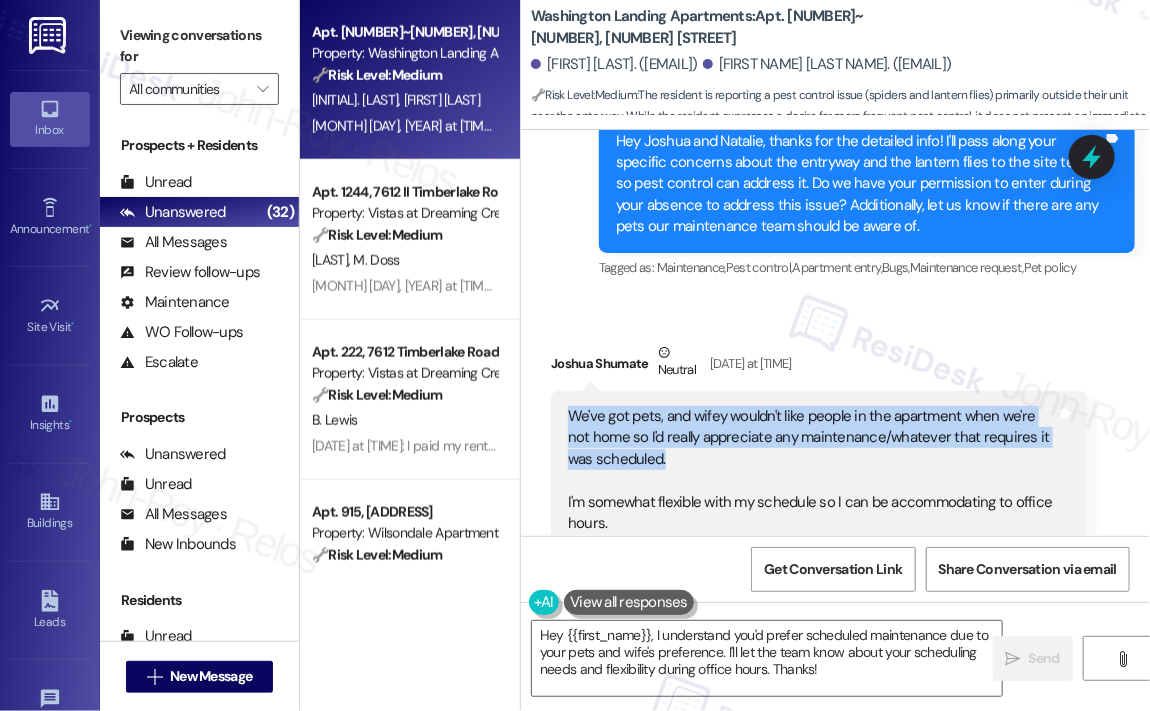 drag, startPoint x: 724, startPoint y: 456, endPoint x: 568, endPoint y: 422, distance: 159.66214 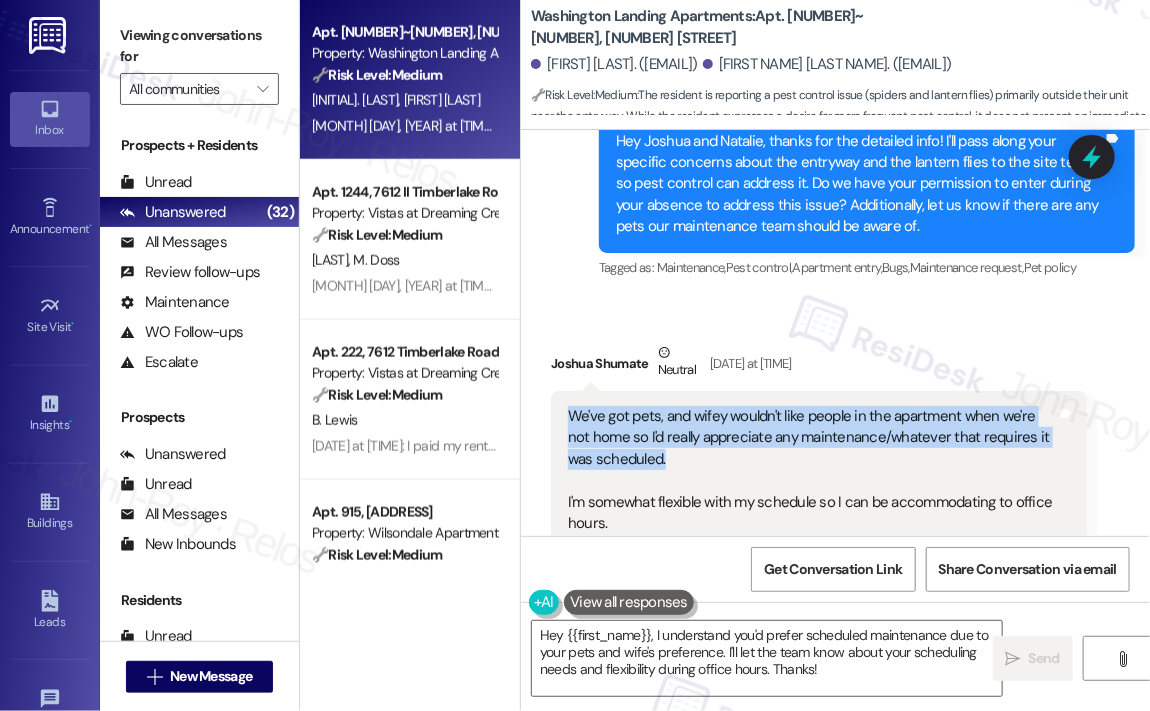 click 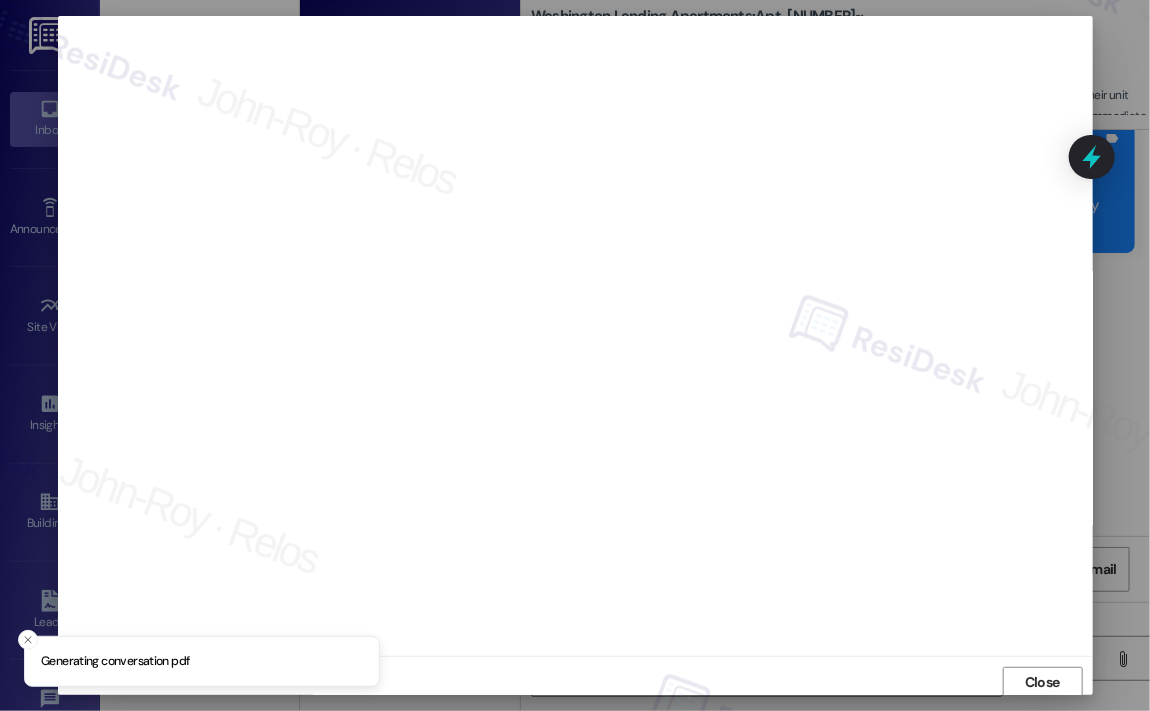 scroll, scrollTop: 4, scrollLeft: 0, axis: vertical 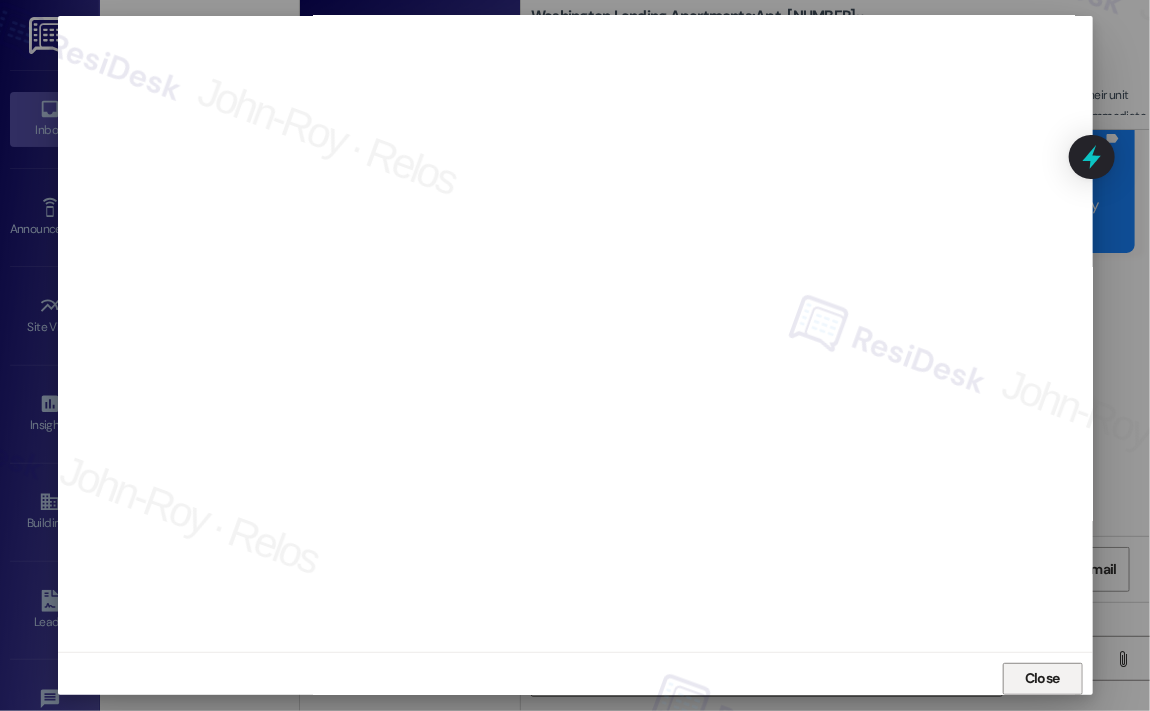 click on "Close" at bounding box center (1042, 678) 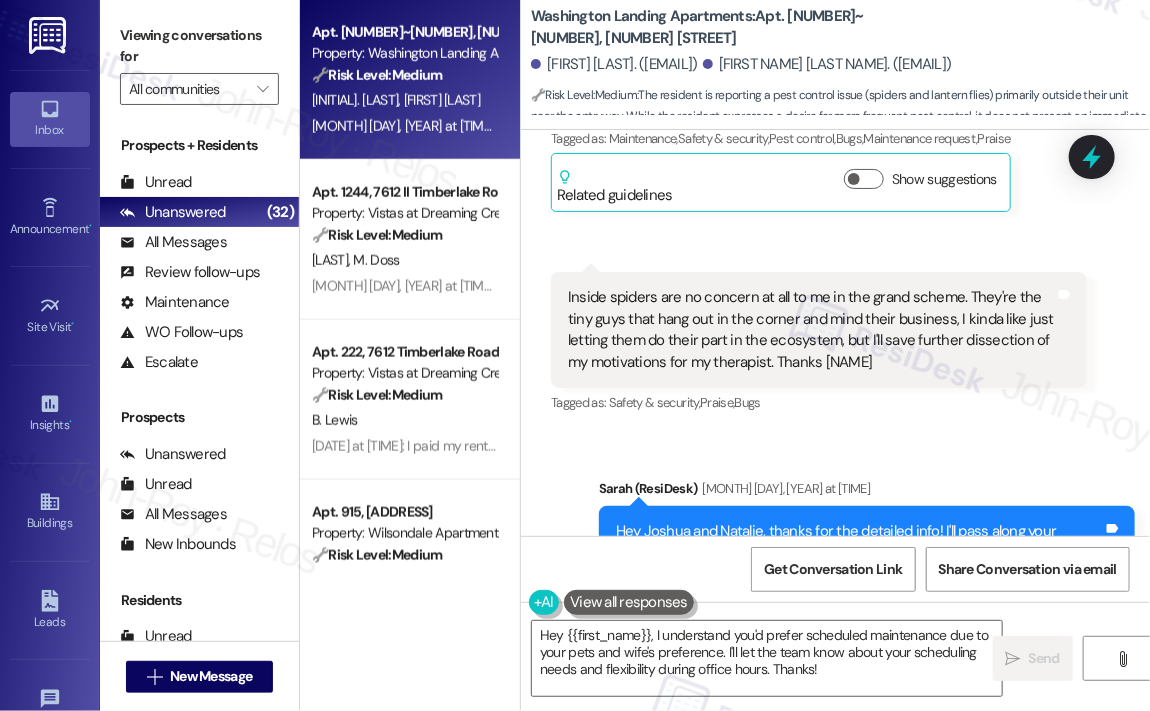 scroll, scrollTop: 2174, scrollLeft: 0, axis: vertical 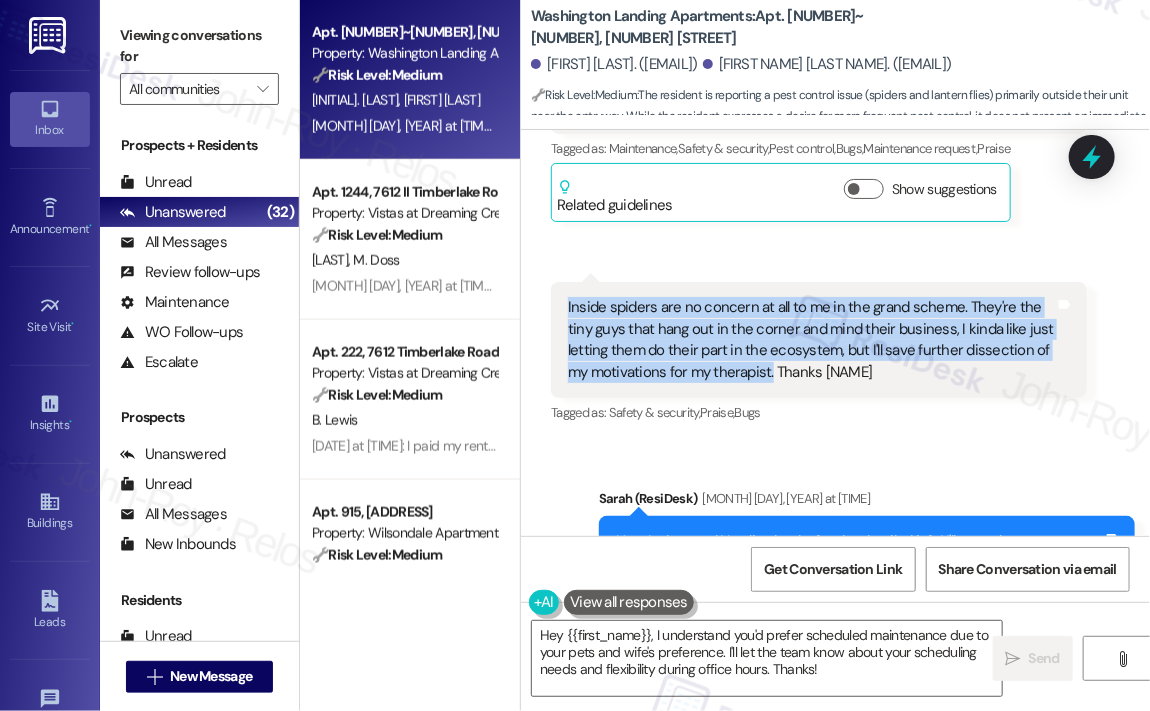 drag, startPoint x: 768, startPoint y: 371, endPoint x: 564, endPoint y: 312, distance: 212.36055 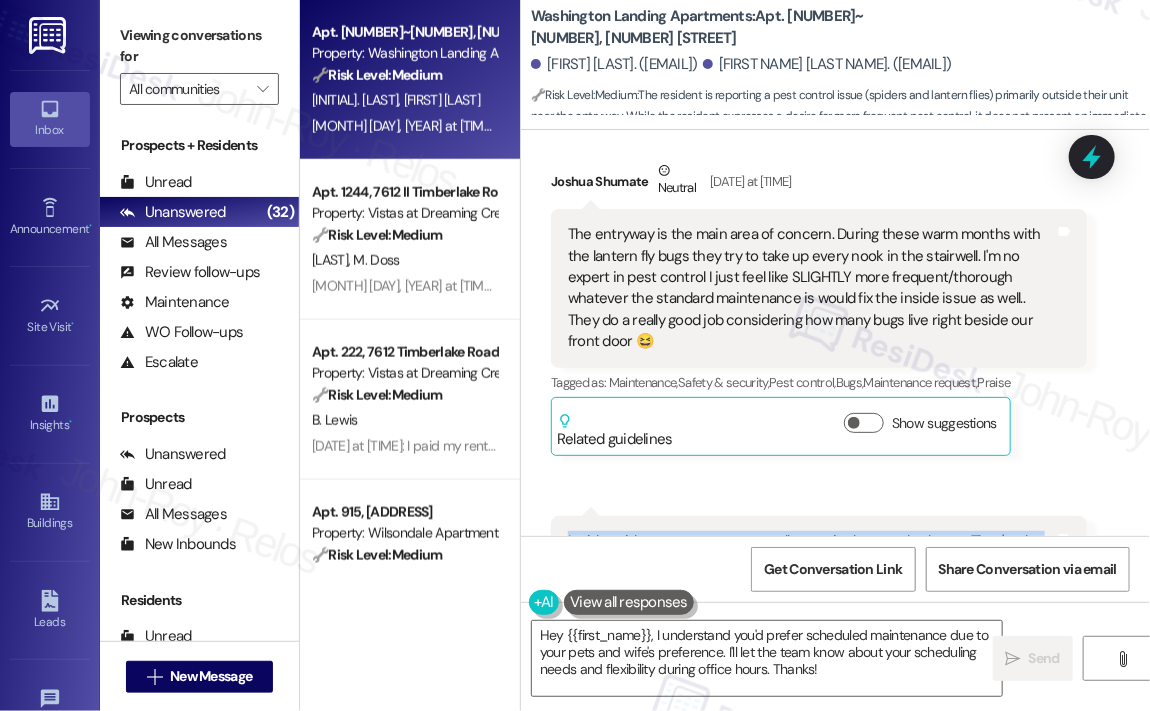 scroll, scrollTop: 1874, scrollLeft: 0, axis: vertical 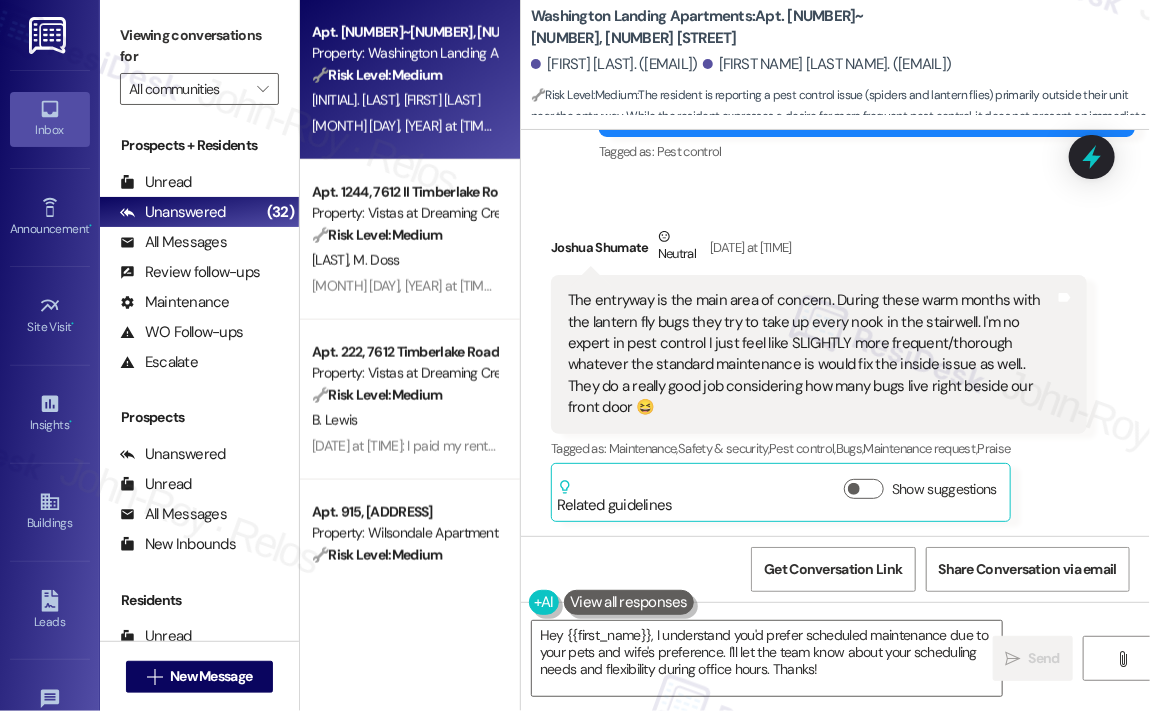 click on "The entryway is the main area of concern. During these warm months with the lantern fly bugs they try to take up every nook in the stairwell. I'm no expert in pest control I just feel like SLIGHTLY more frequent/thorough whatever the standard maintenance is would fix the inside issue as well.. They do a really good job considering how many bugs live right beside our front door 😆" at bounding box center (811, 354) 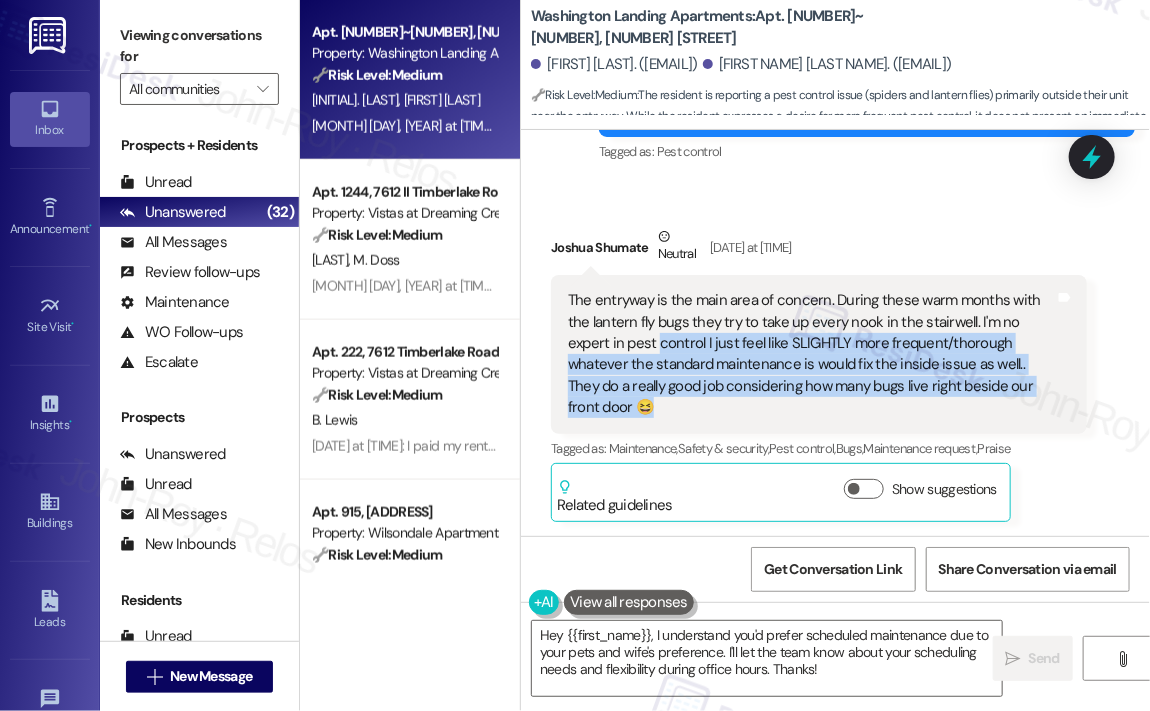 drag, startPoint x: 726, startPoint y: 397, endPoint x: 658, endPoint y: 339, distance: 89.37561 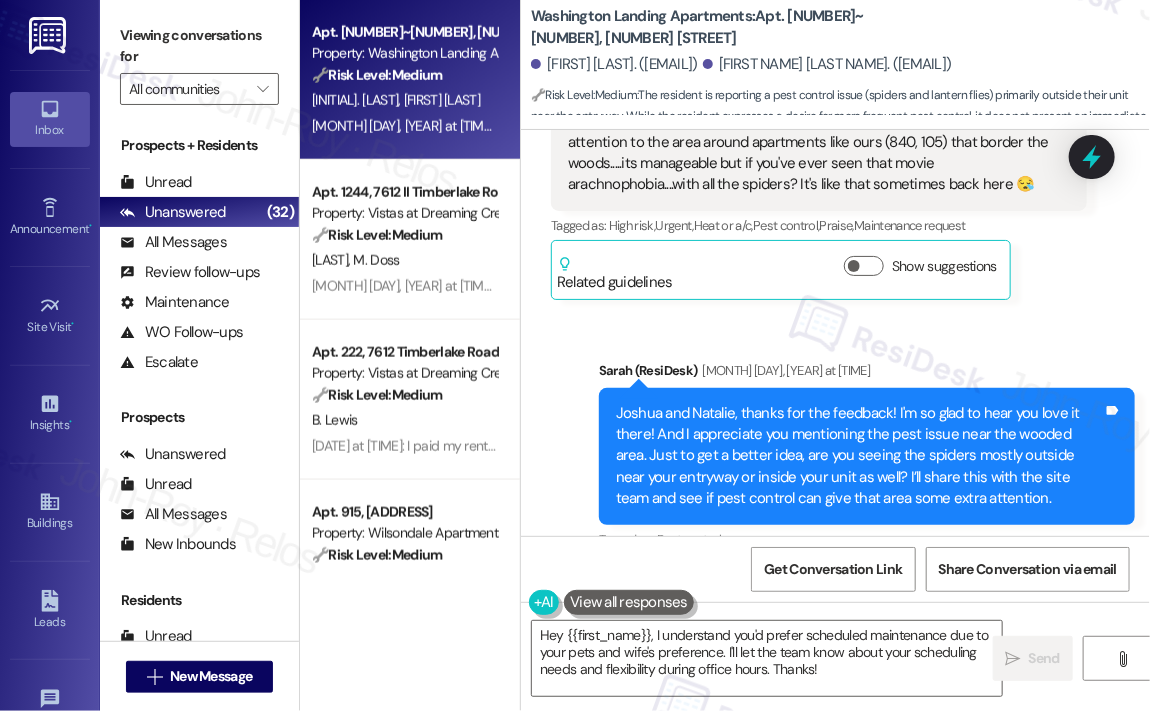 scroll, scrollTop: 1374, scrollLeft: 0, axis: vertical 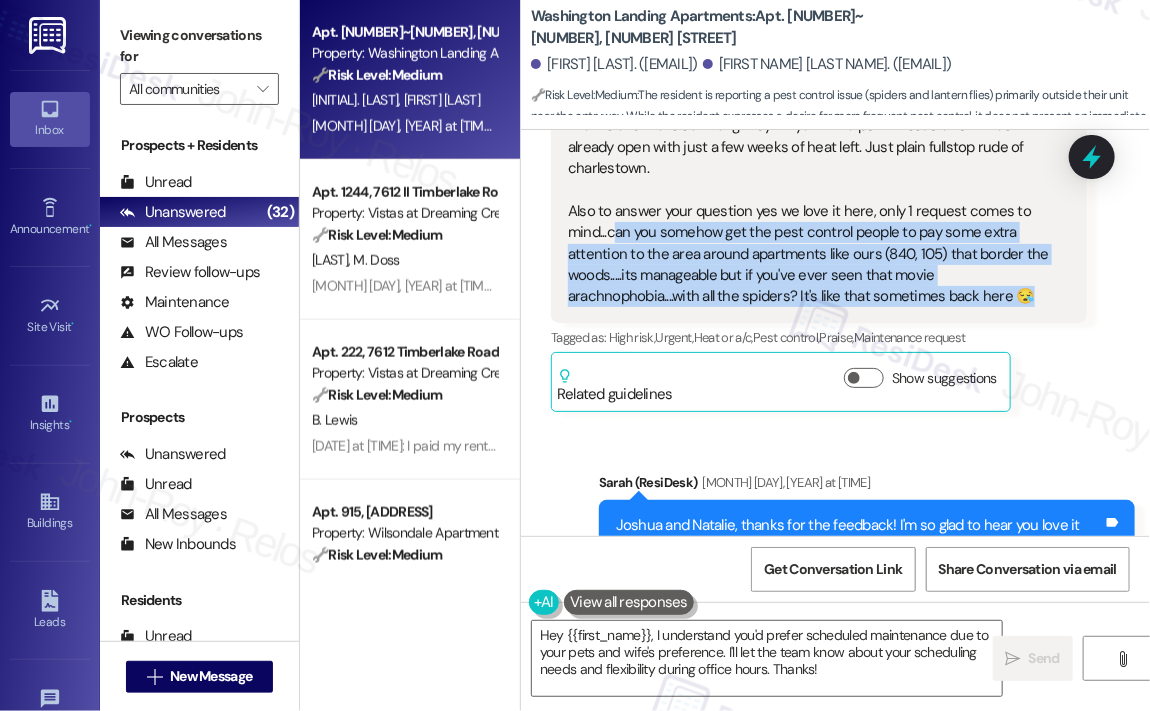 drag, startPoint x: 1007, startPoint y: 299, endPoint x: 609, endPoint y: 232, distance: 403.60004 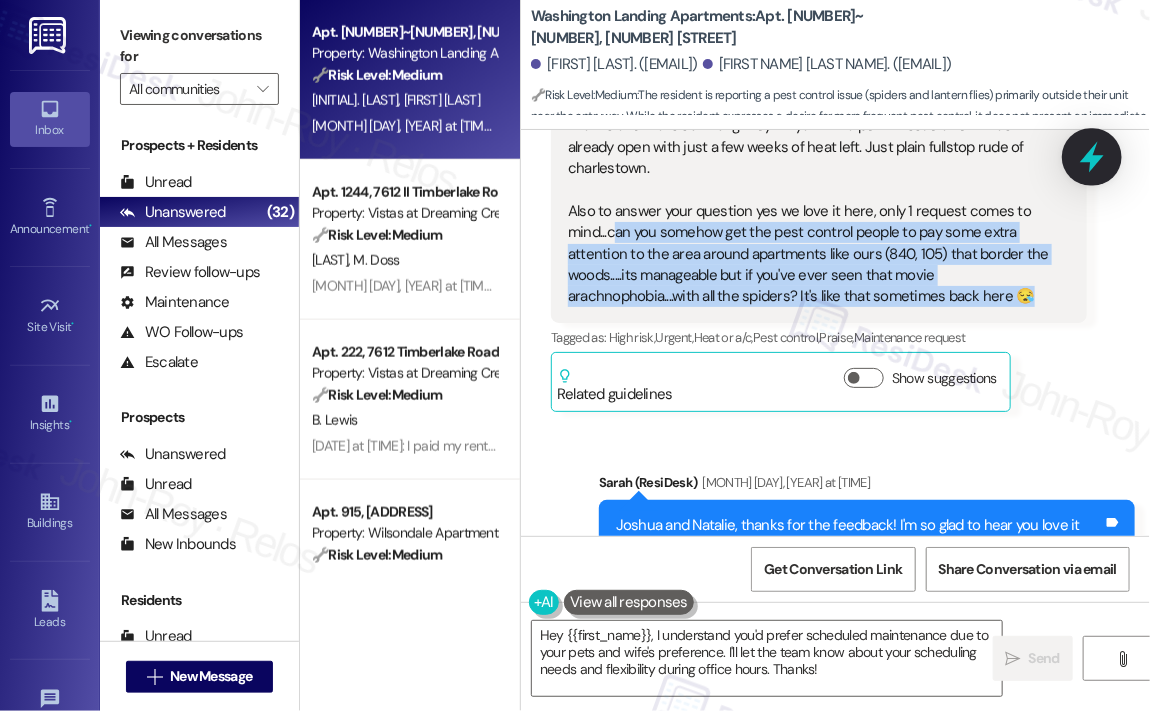 click 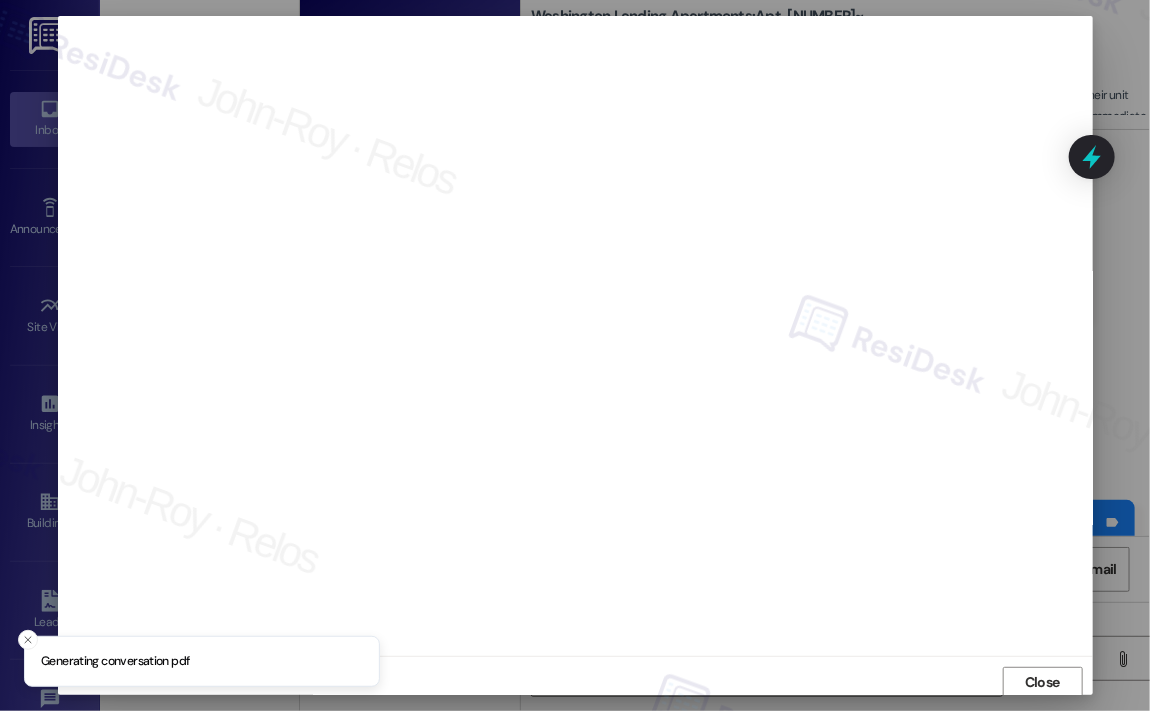scroll, scrollTop: 4, scrollLeft: 0, axis: vertical 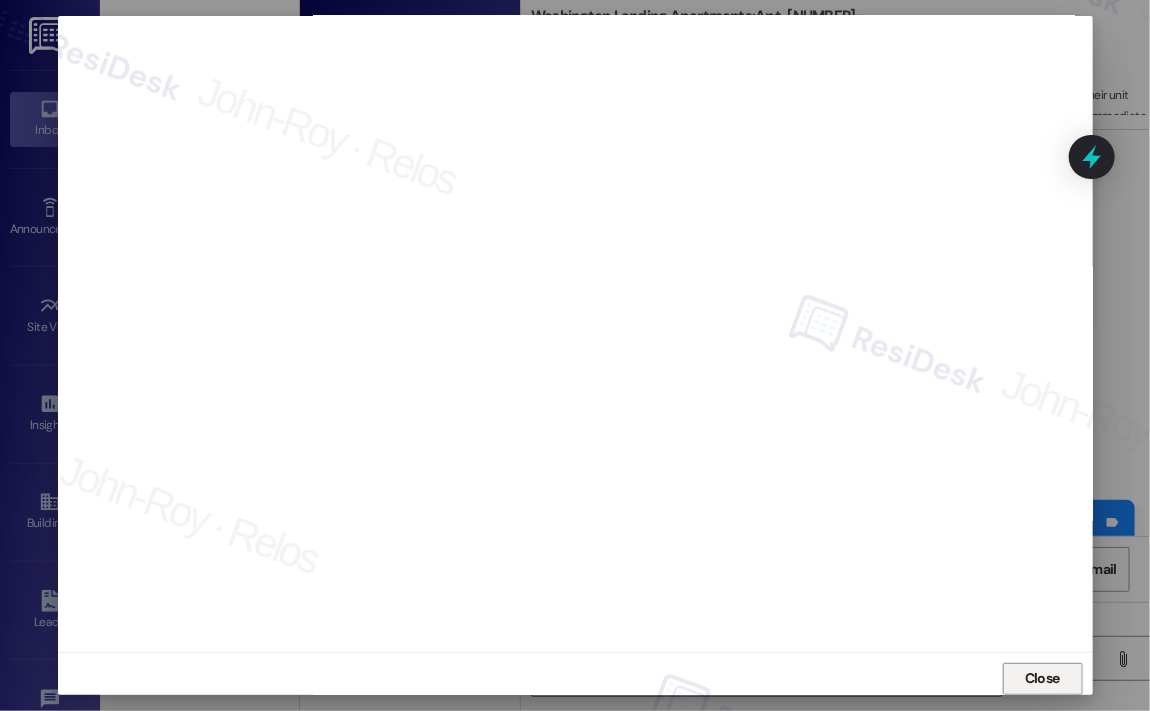 click on "Close" at bounding box center (1042, 678) 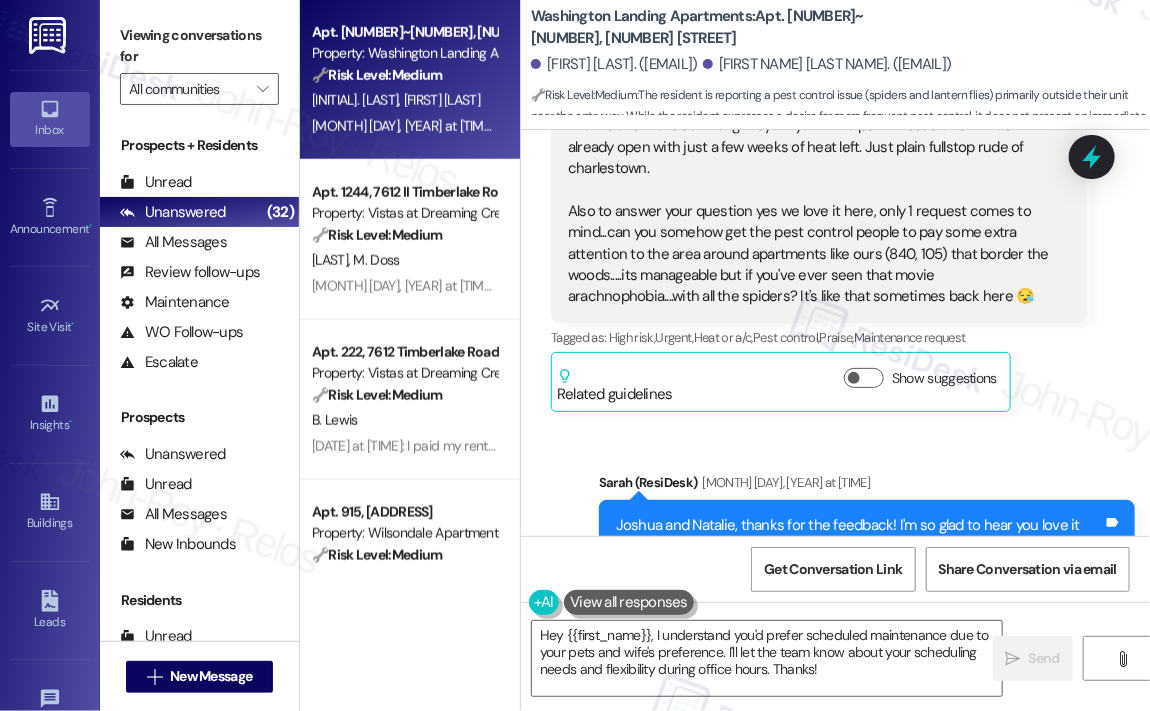 click on "Sent via SMS Sarah   (ResiDesk) [MONTH] [DAY], [YEAR] at [TIME] Joshua and Natalie, thanks for the feedback! I'm so glad to hear you love it there! And I appreciate you mentioning the pest issue near the wooded area. Just to get a better idea, are you seeing the spiders mostly outside near your entryway or inside your unit as well? I’ll share this with the site team and see if pest control can give that area some extra attention. Tags and notes Tagged as:   Pest control Click to highlight conversations about Pest control" at bounding box center [835, 554] 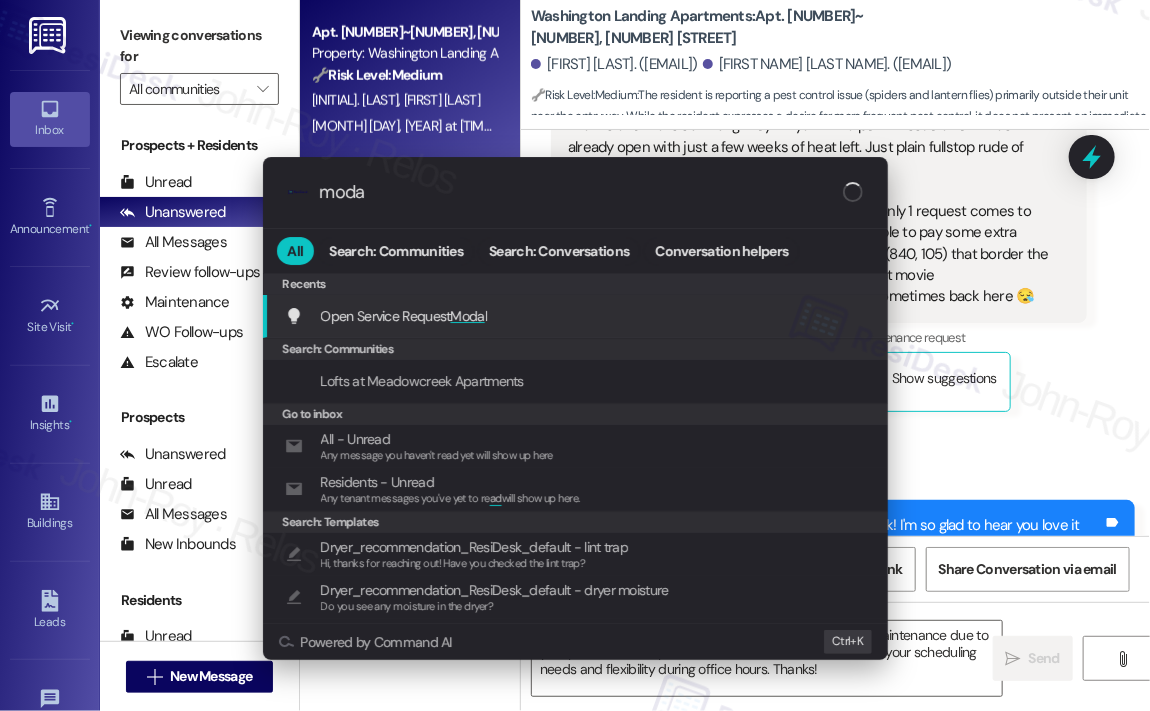 type on "modal" 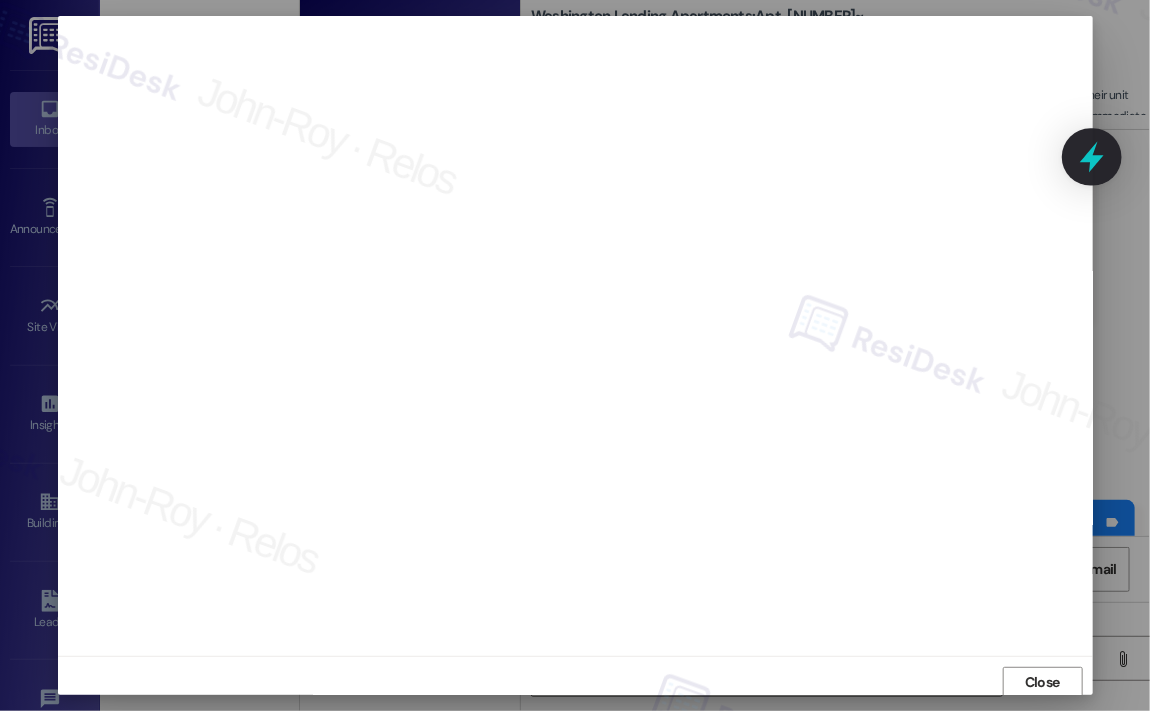 scroll, scrollTop: 4, scrollLeft: 0, axis: vertical 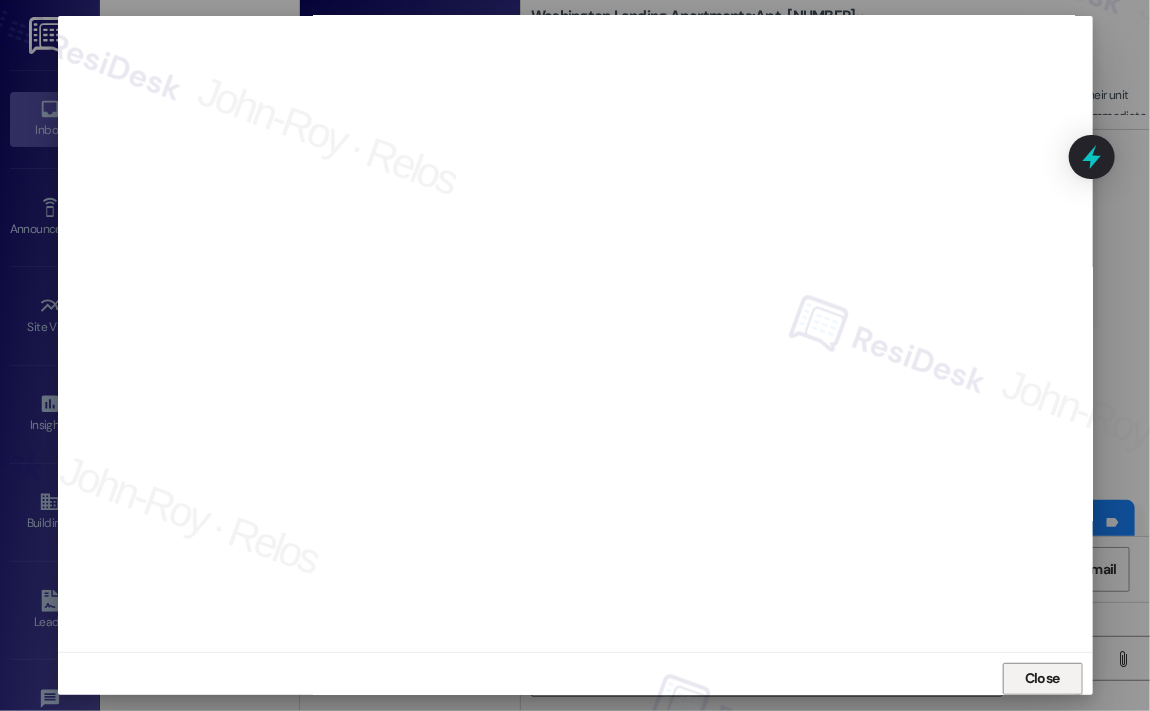 click on "Close" at bounding box center [1042, 678] 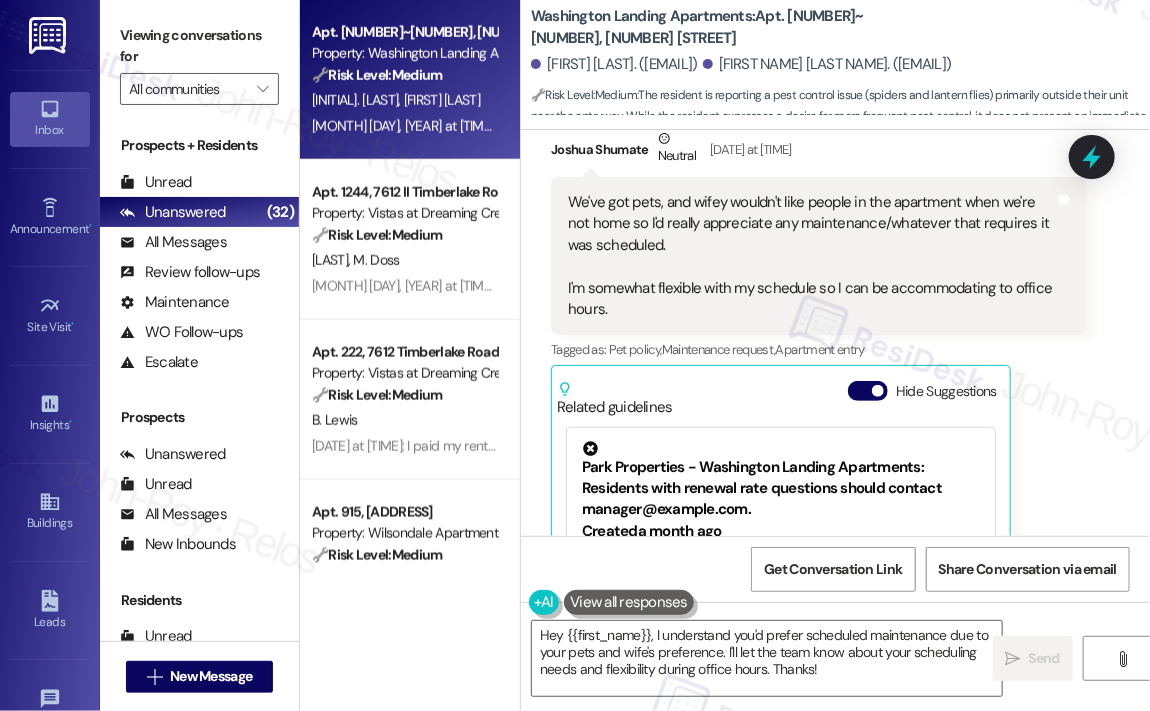 scroll, scrollTop: 2780, scrollLeft: 0, axis: vertical 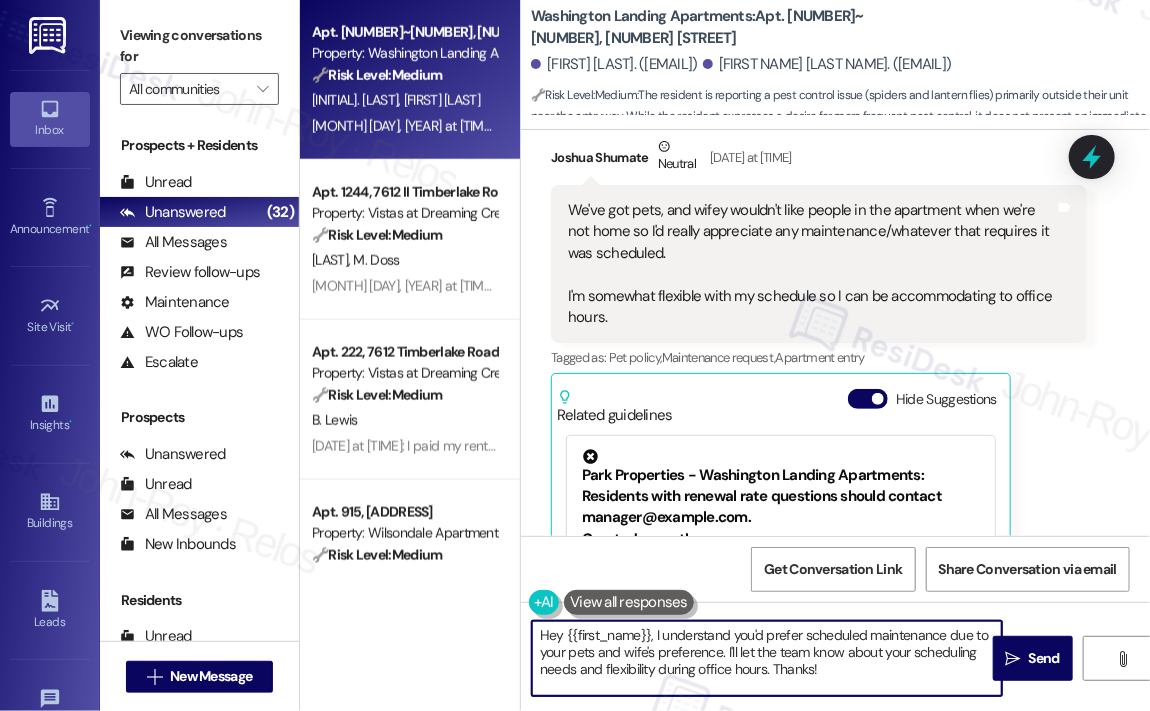 click on "Hey {{first_name}}, I understand you'd prefer scheduled maintenance due to your pets and wife's preference. I'll let the team know about your scheduling needs and flexibility during office hours. Thanks!" at bounding box center (767, 658) 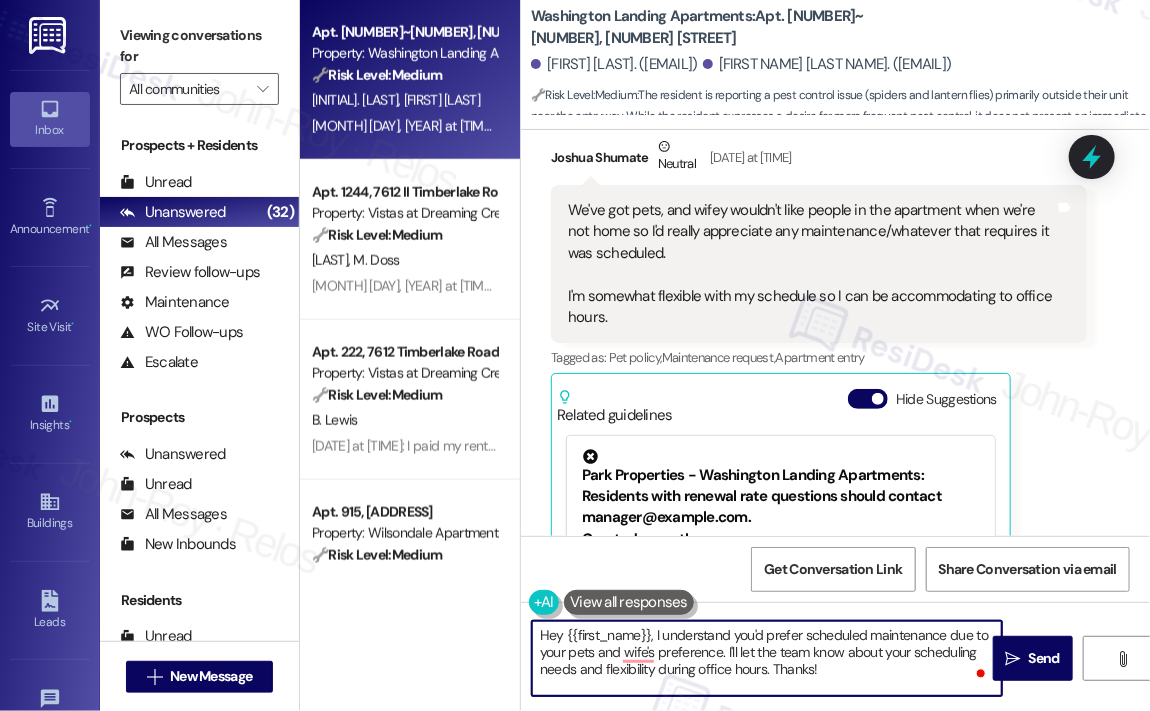 click on "Hey {{first_name}}, I understand you'd prefer scheduled maintenance due to your pets and wife's preference. I'll let the team know about your scheduling needs and flexibility during office hours. Thanks!" at bounding box center [767, 658] 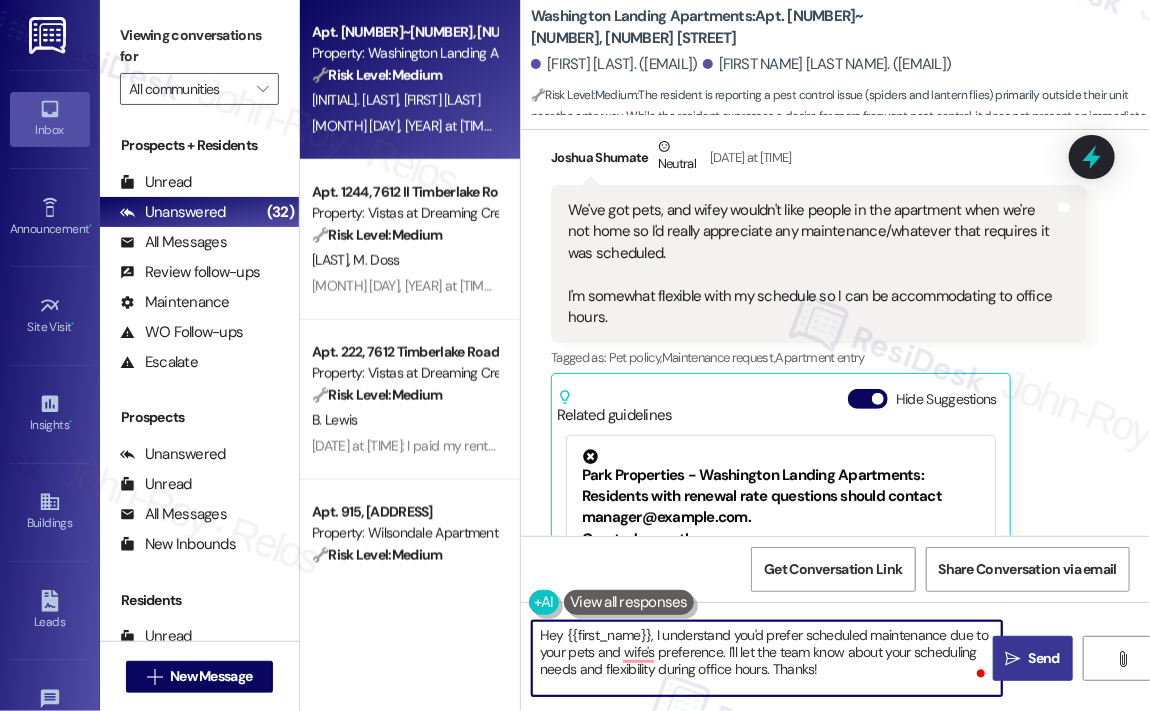 click on "Send" at bounding box center (1044, 658) 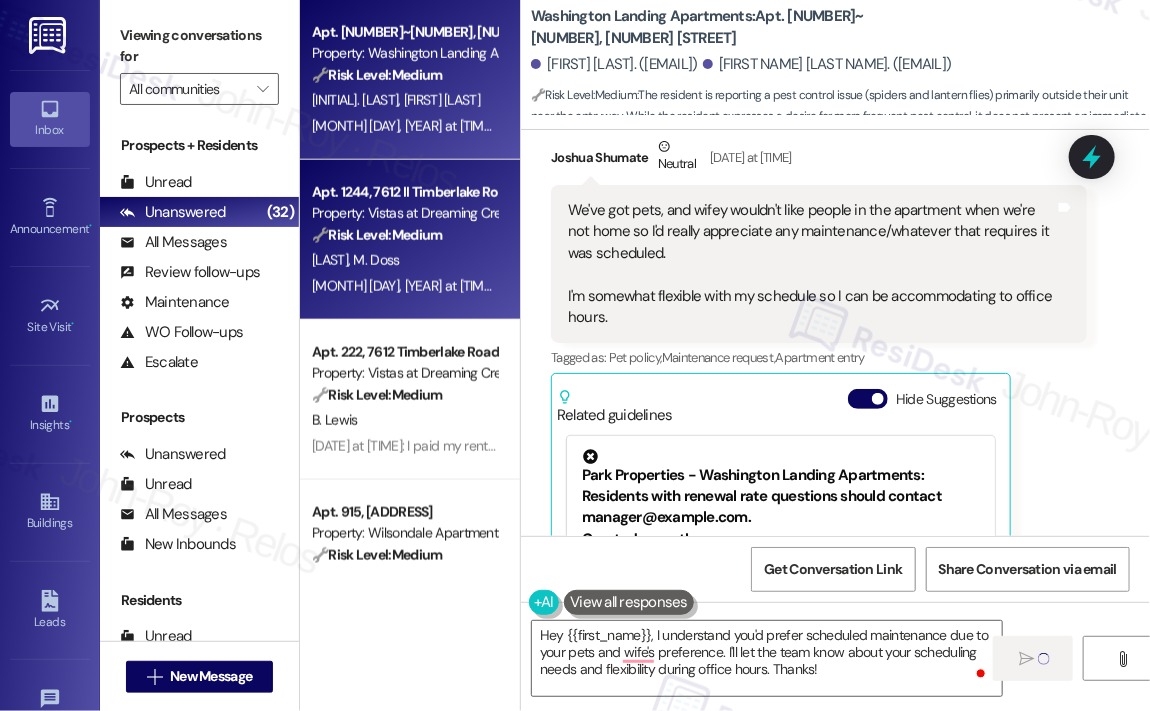 type 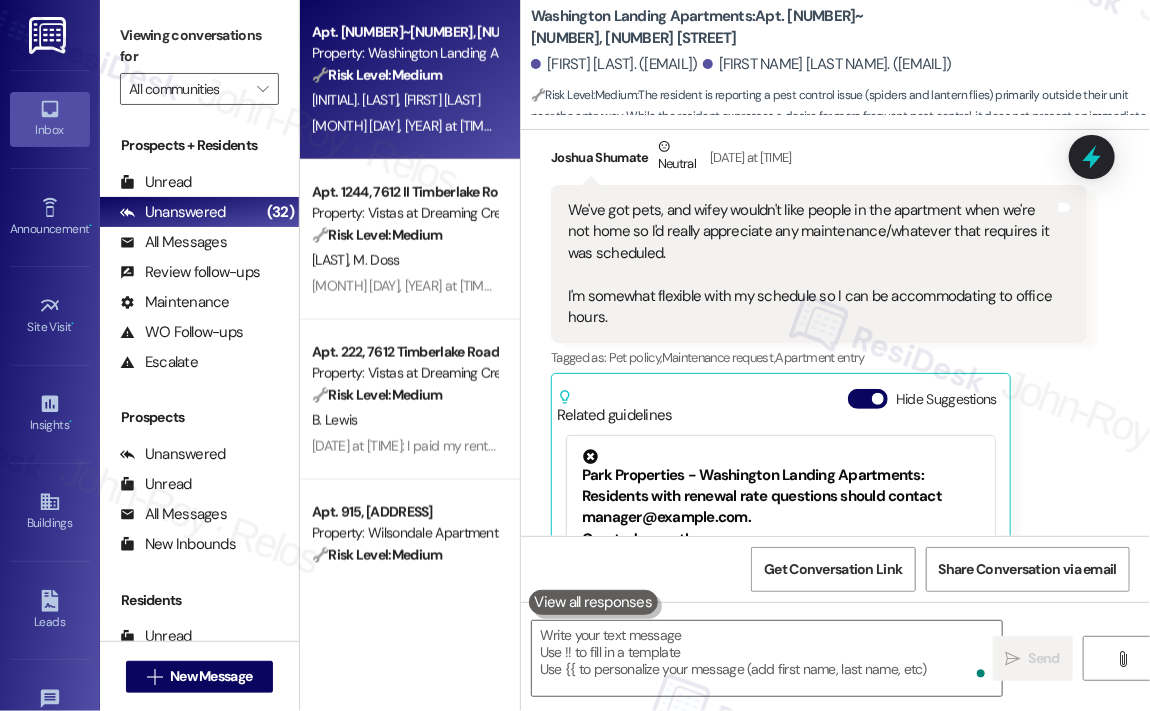 scroll, scrollTop: 2974, scrollLeft: 0, axis: vertical 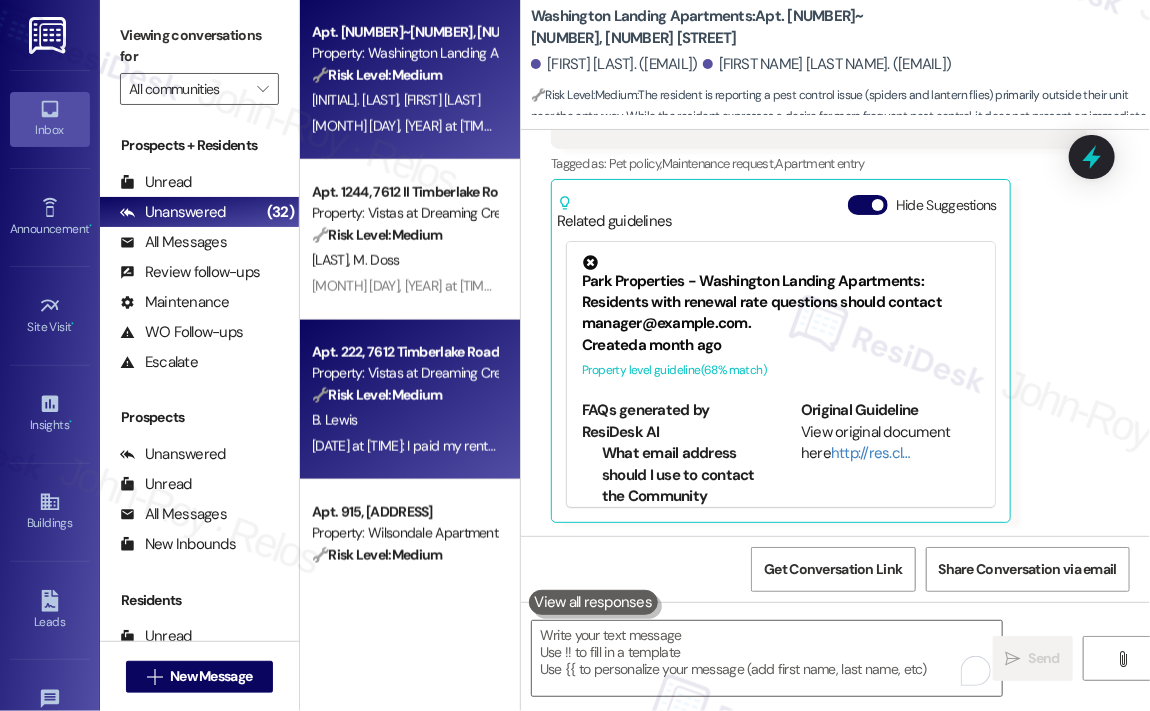 click on "Apt. 222, 7612 Timberlake Road" at bounding box center [404, 352] 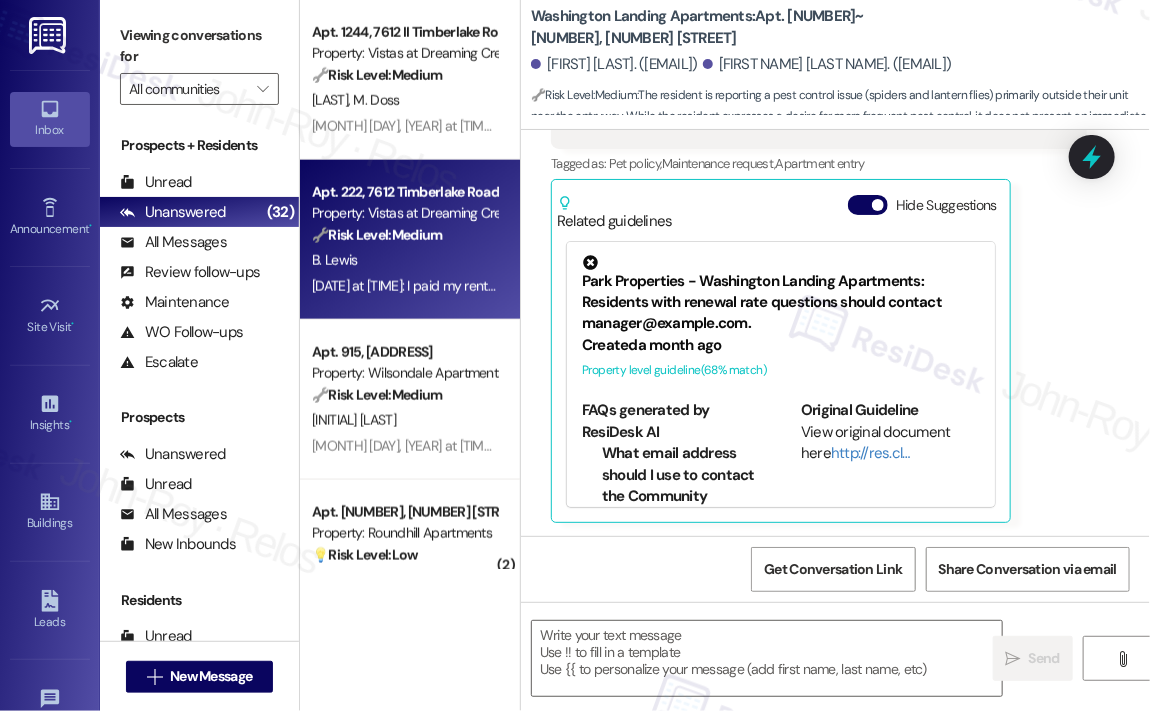 type on "Fetching suggested responses. Please feel free to read through the conversation in the meantime." 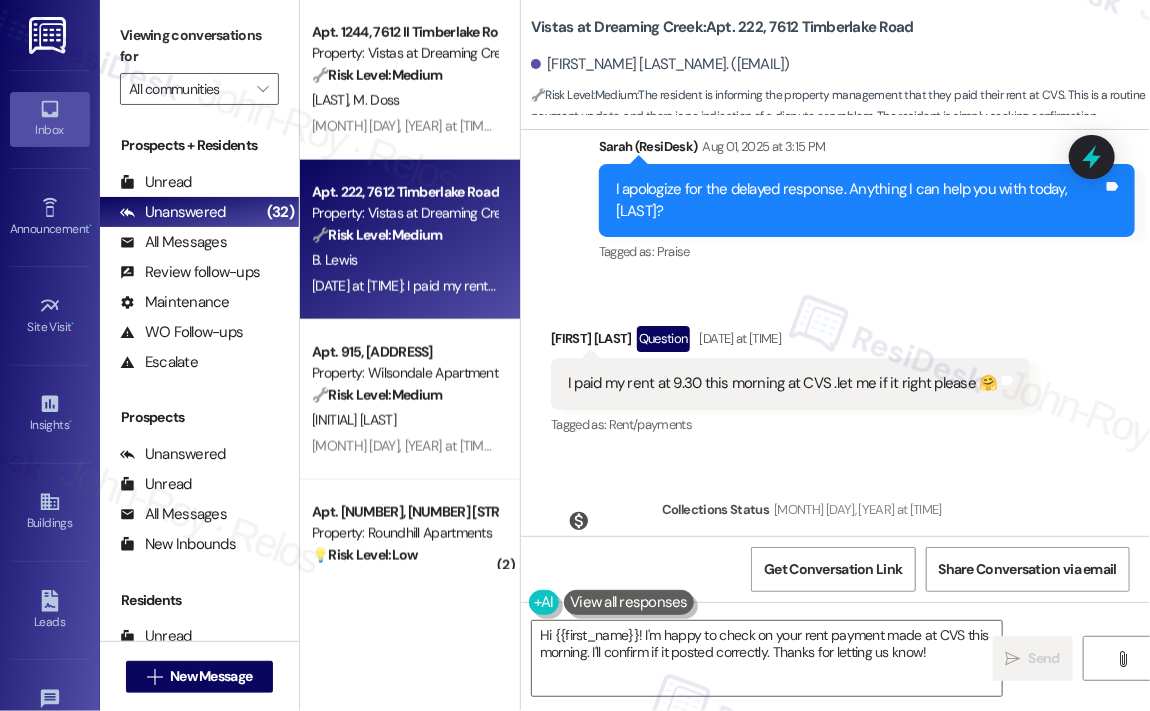 scroll, scrollTop: 18688, scrollLeft: 0, axis: vertical 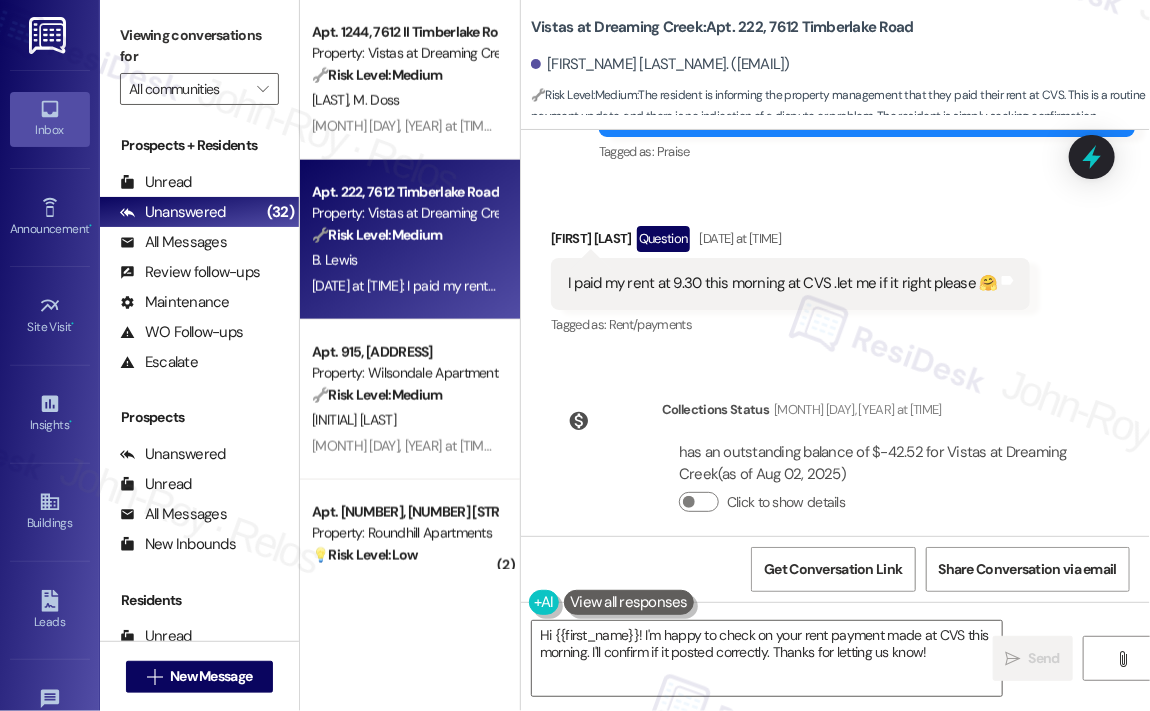 click on "I paid my rent at 9.30 this morning at CVS .let me if it right please 🤗" at bounding box center (783, 283) 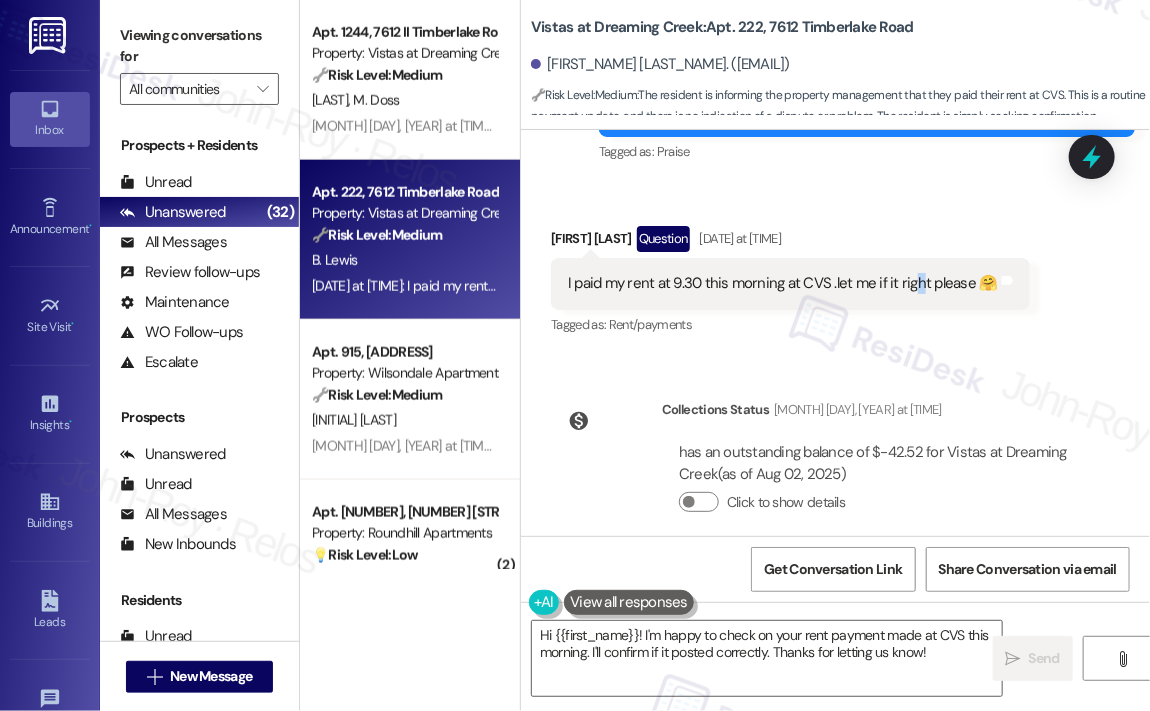 click on "I paid my rent at 9.30 this morning at CVS .let me if it right please 🤗" at bounding box center (783, 283) 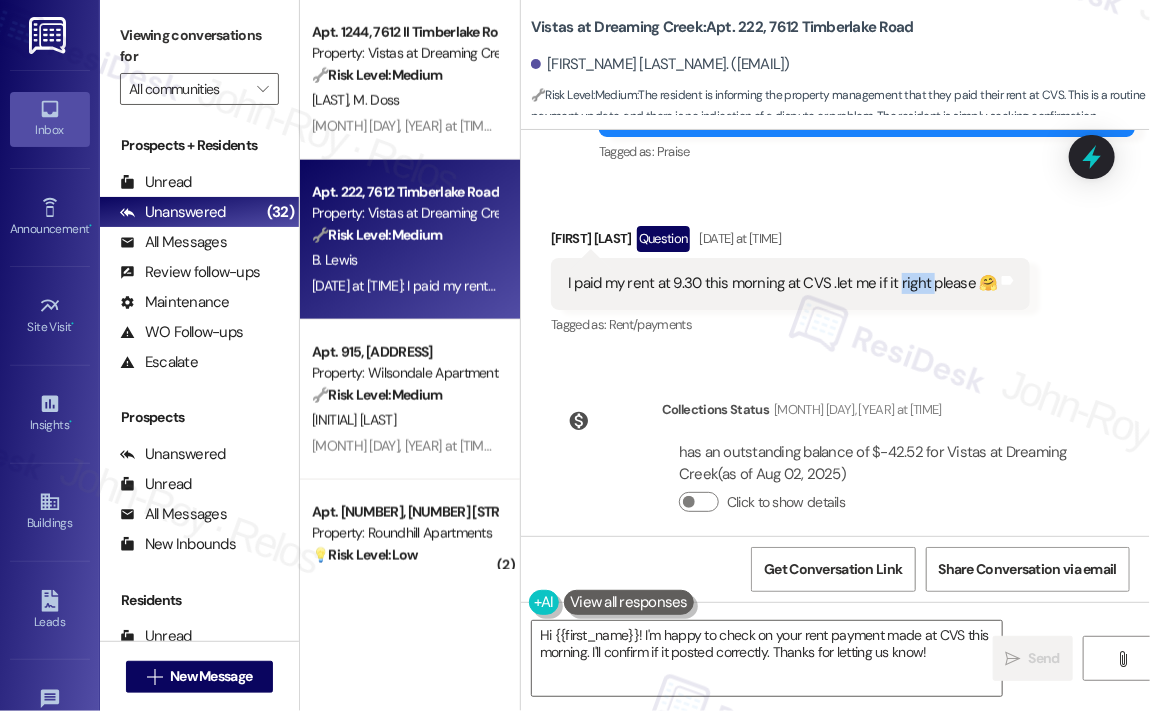 click on "I paid my rent at 9.30 this morning at CVS .let me if it right please 🤗" at bounding box center (783, 283) 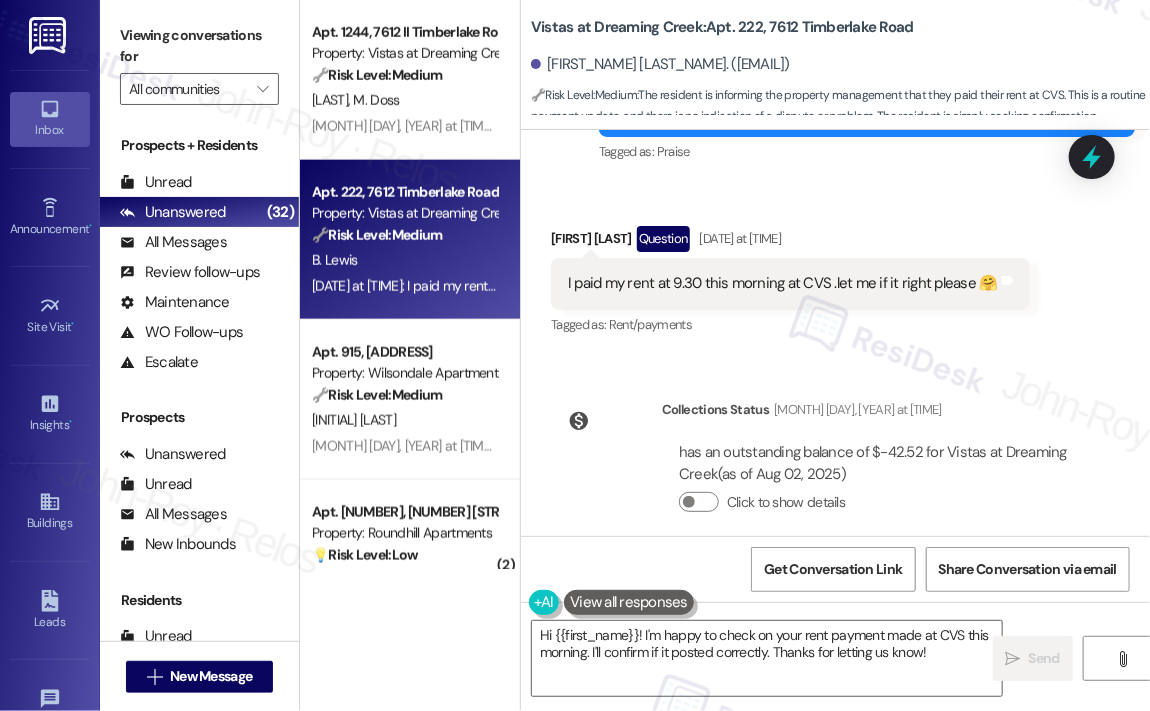 click on "Review [FIRST] [LAST] [DATE] i think living at the vistas needs a lot of provement.i mean please keep steps clean an pair wash the outside of the building. .a... (hover to expand) i think living at the vistas needs a lot of provement.i mean please keep steps clean an pair wash the outside of the building. .an up date the stove an the other things in the kitchen. .the showers is terrible.i didnt have no ideas it would be like this..they nice apartments they jusy need up dating..i just hope the staff get the work done,  that need to be done..god bless See review  Review [FIRST] [LAST] [DATE] - Owner reply:  Thank you for taking the time to leave your feedback, [FIRST]. We’re always striving to improve our resident experience and would... (hover to expand) See review  Lease started [DATE] at [TIME] Survey, sent via SMS Residesk Automated Survey [DATE] at [TIME] Tags and notes Tagged as:   Property launch Click to highlight conversations about Property launch" at bounding box center [835, 333] 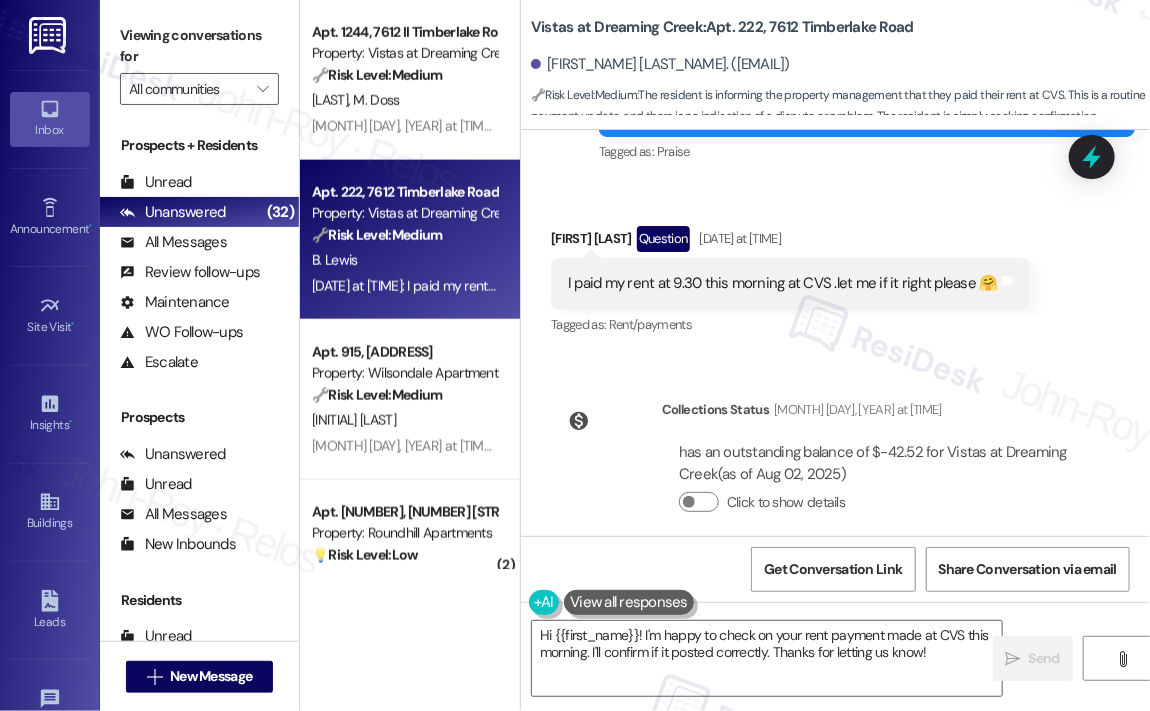 click on "I paid my rent at 9.30 this morning at CVS .let me if it right please 🤗" at bounding box center [783, 283] 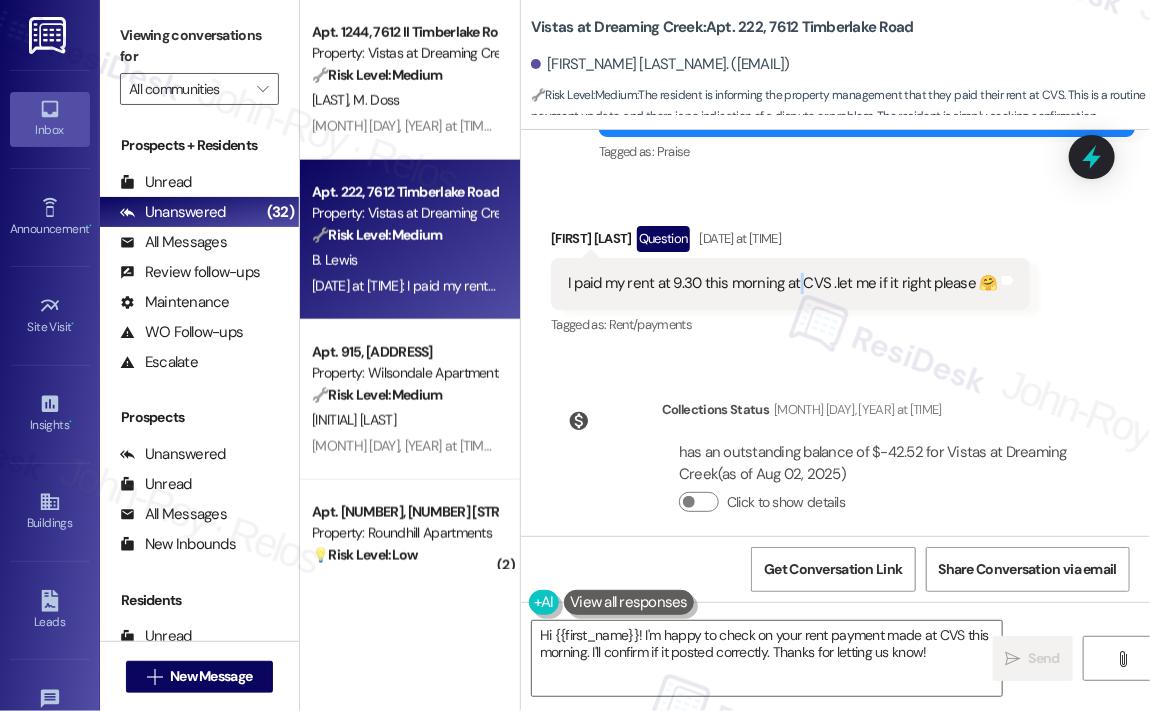 click on "I paid my rent at 9.30 this morning at CVS .let me if it right please 🤗" at bounding box center [783, 283] 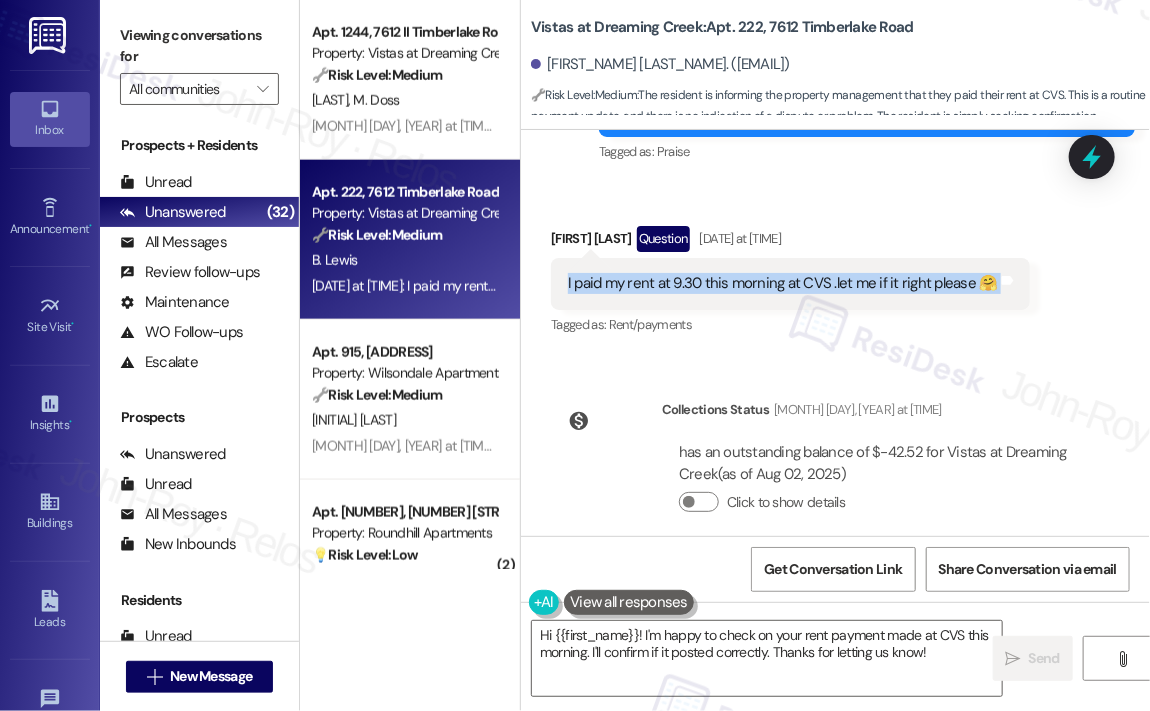 click on "I paid my rent at 9.30 this morning at CVS .let me if it right please 🤗" at bounding box center [783, 283] 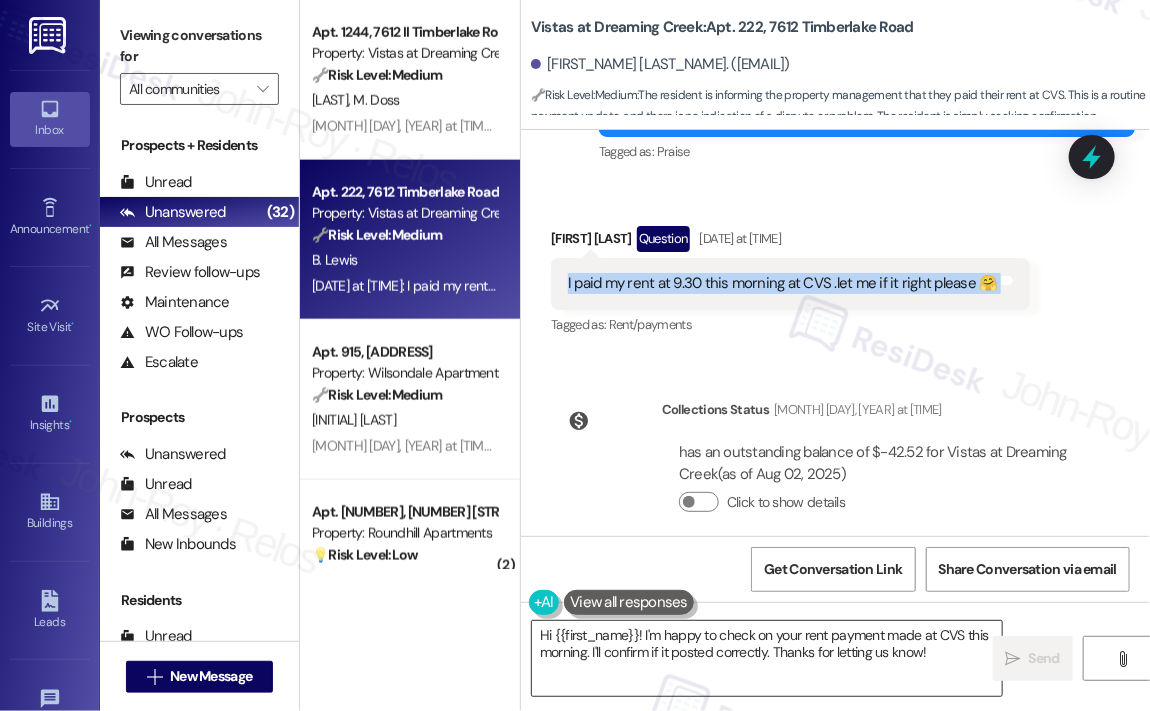 click on "Hi {{first_name}}! I'm happy to check on your rent payment made at CVS this morning. I'll confirm if it posted correctly. Thanks for letting us know!" at bounding box center [767, 658] 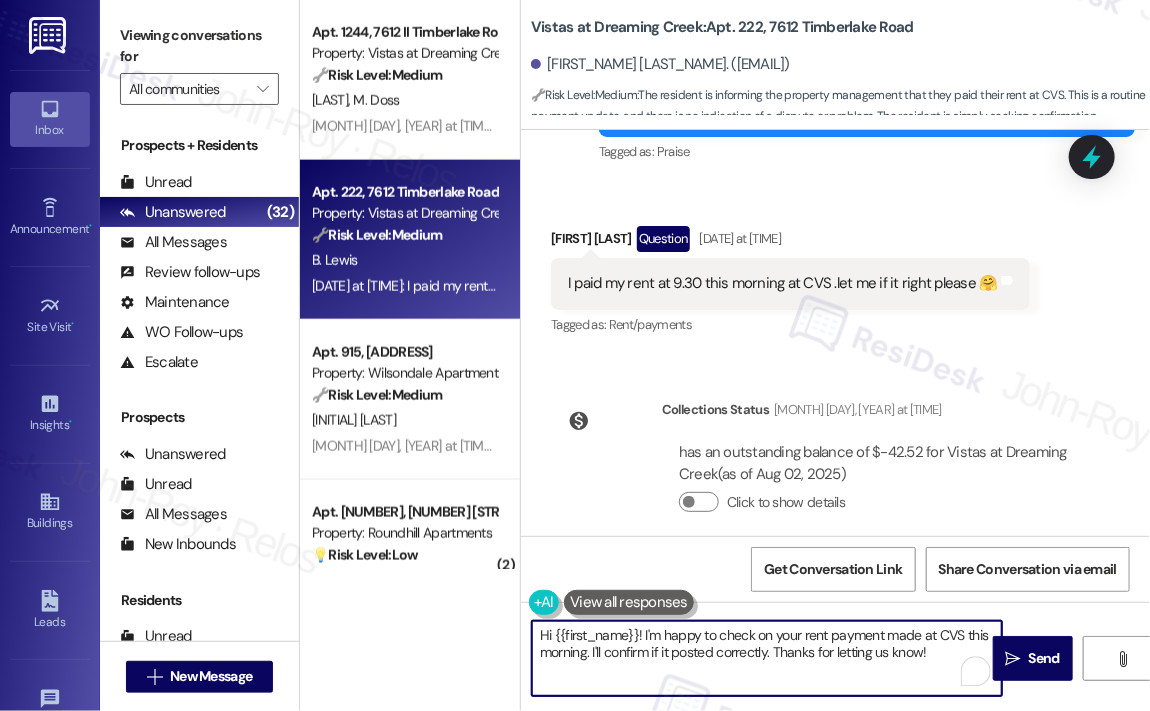paste on "Thank you for reaching out 🤗 — I’m happy to confirm that we’ve received and processed your rent payment made this morning at CVS. You're all set! Let us know if you need anything else." 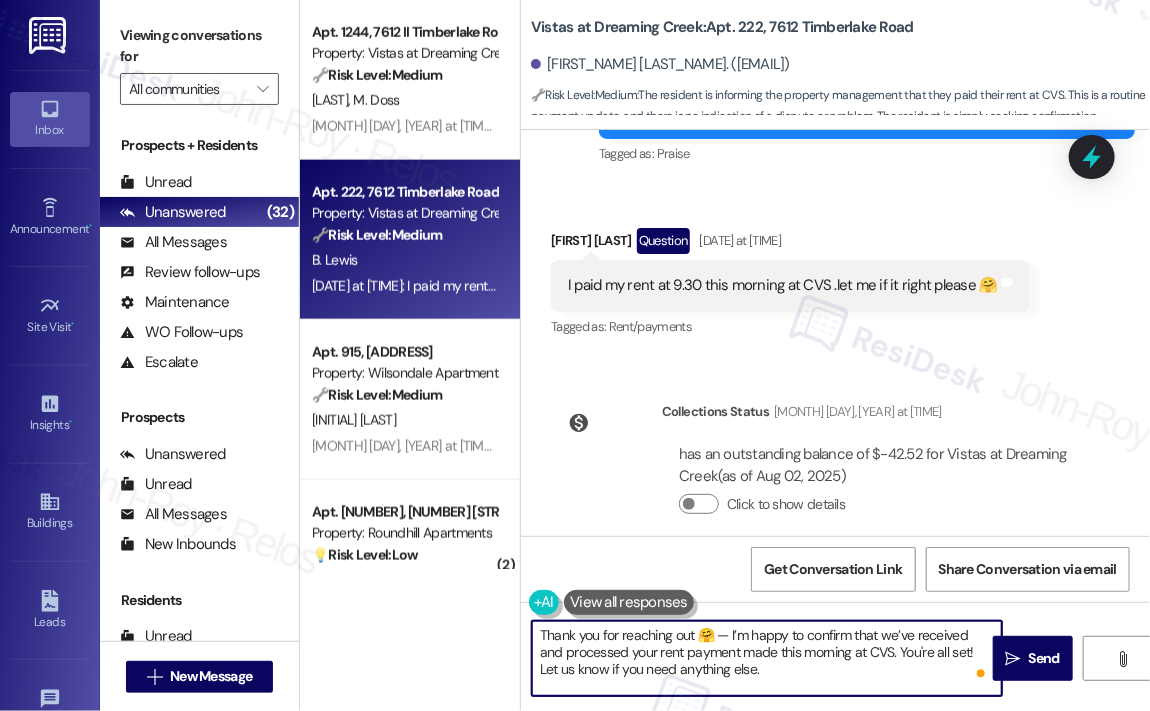 scroll, scrollTop: 18788, scrollLeft: 0, axis: vertical 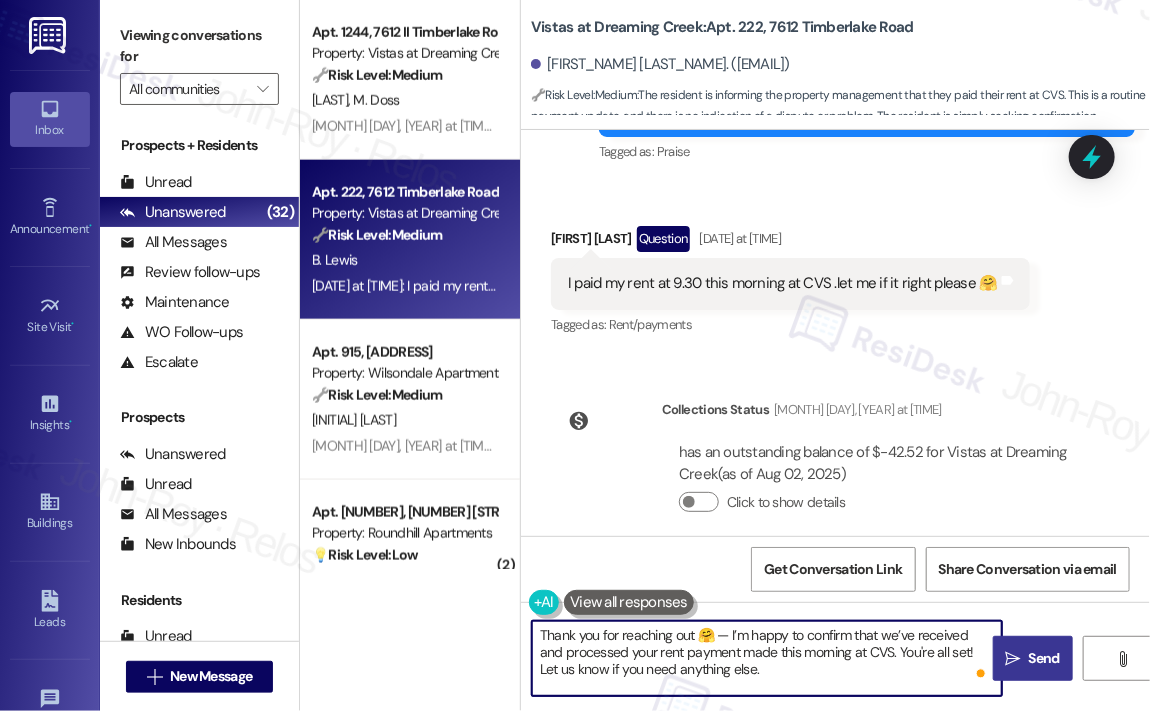 type on "Thank you for reaching out 🤗 — I’m happy to confirm that we’ve received and processed your rent payment made this morning at CVS. You're all set! Let us know if you need anything else." 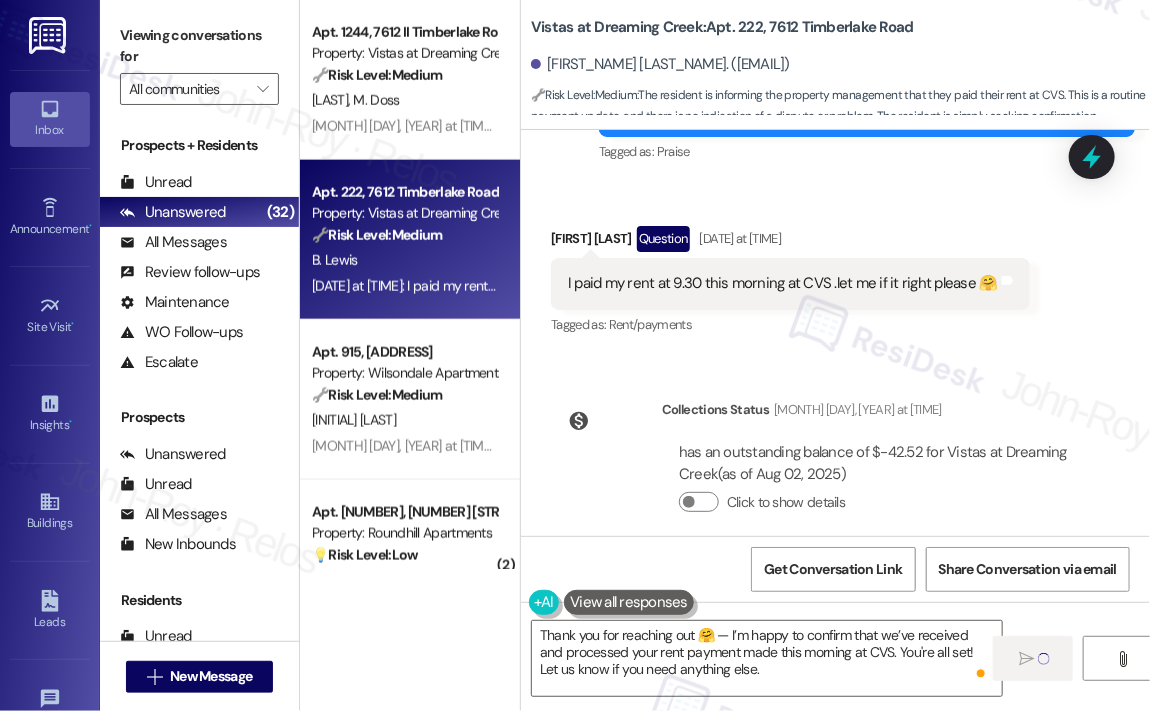 type 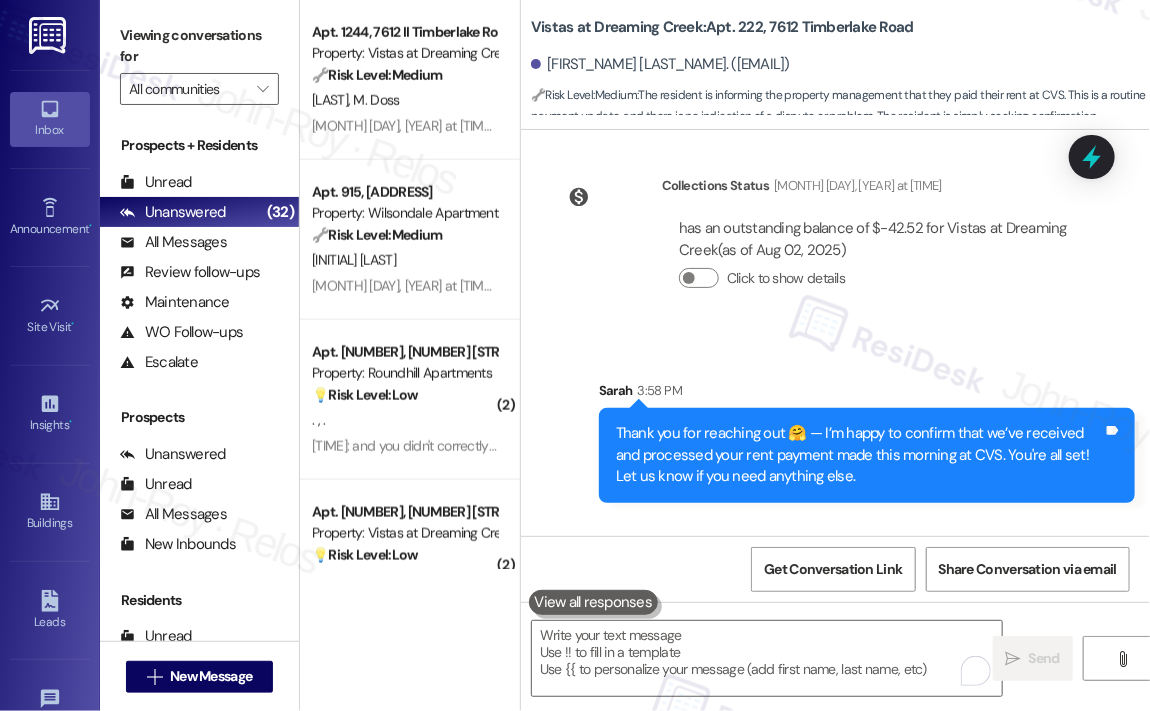 scroll, scrollTop: 19108, scrollLeft: 0, axis: vertical 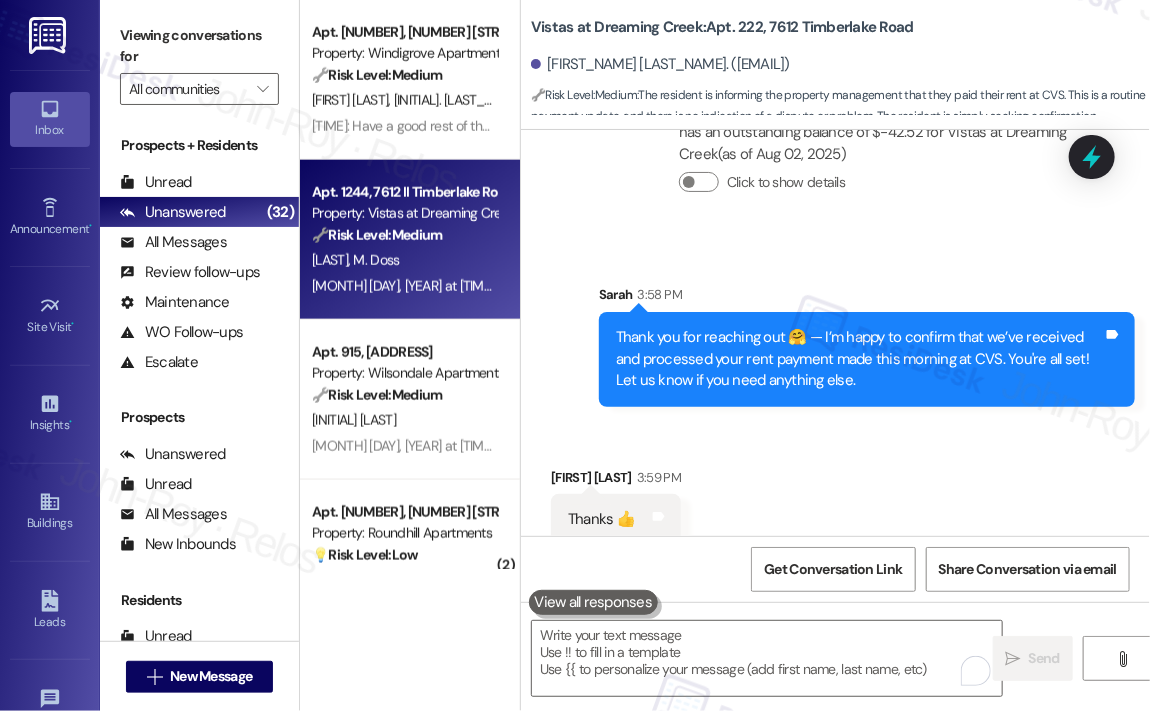 click on "[DATE] at [TIME]: Hoping to switch directly over from 1101 to 1206 if it becomes available! We live in building 1200 and were promised an end garage in our building once one became available.  [DATE] at [TIME]: Hoping to switch directly over from 1101 to 1206 if it becomes available! We live in building 1200 and were promised an end garage in our building once one became available." at bounding box center [907, 286] 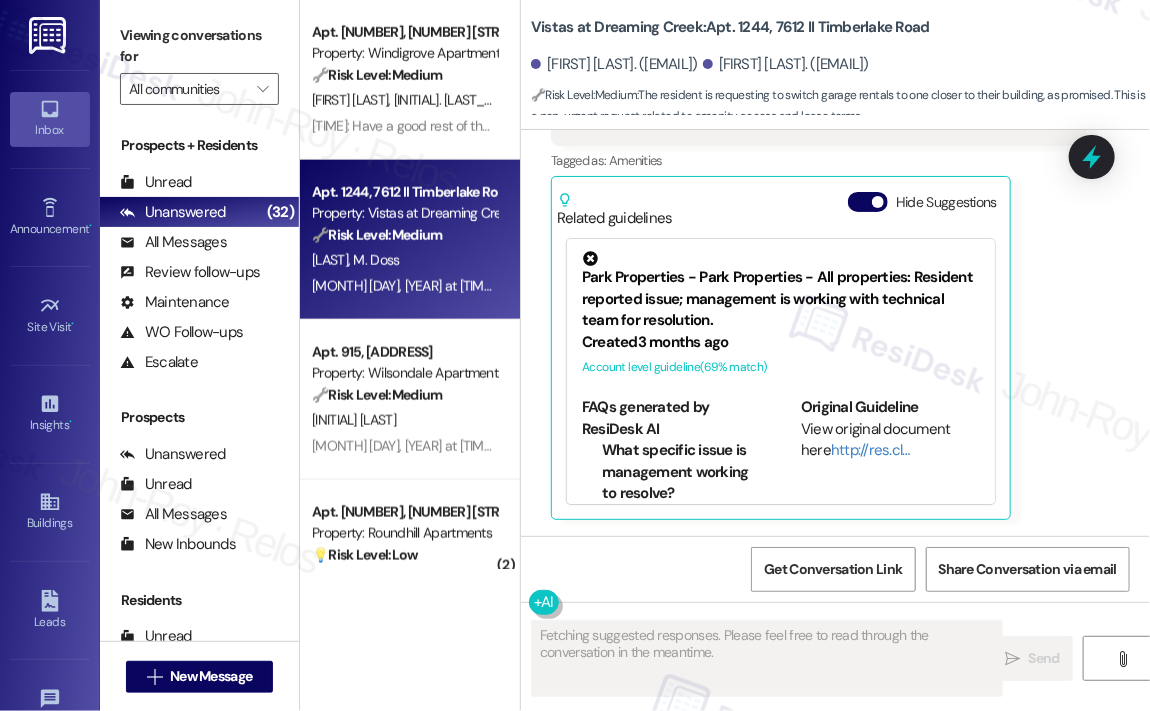 scroll, scrollTop: 5031, scrollLeft: 0, axis: vertical 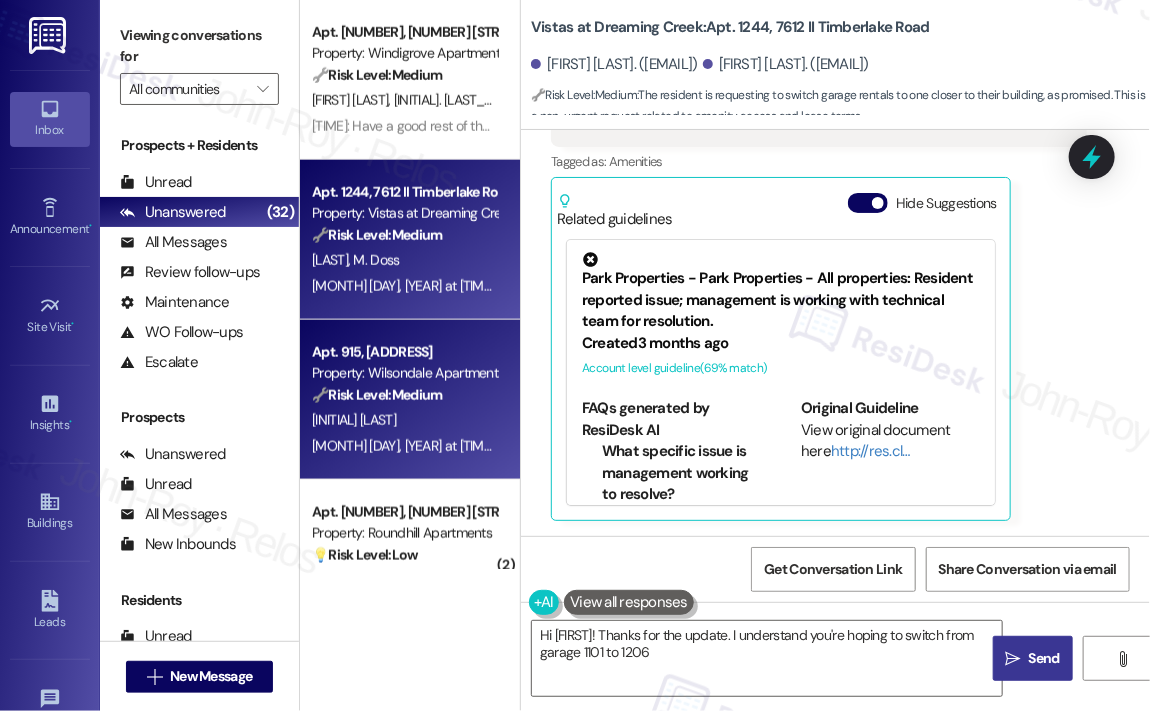 type on "Hi [FIRST]! Thanks for the update. I understand you're hoping to switch from garage 1101 to 1206." 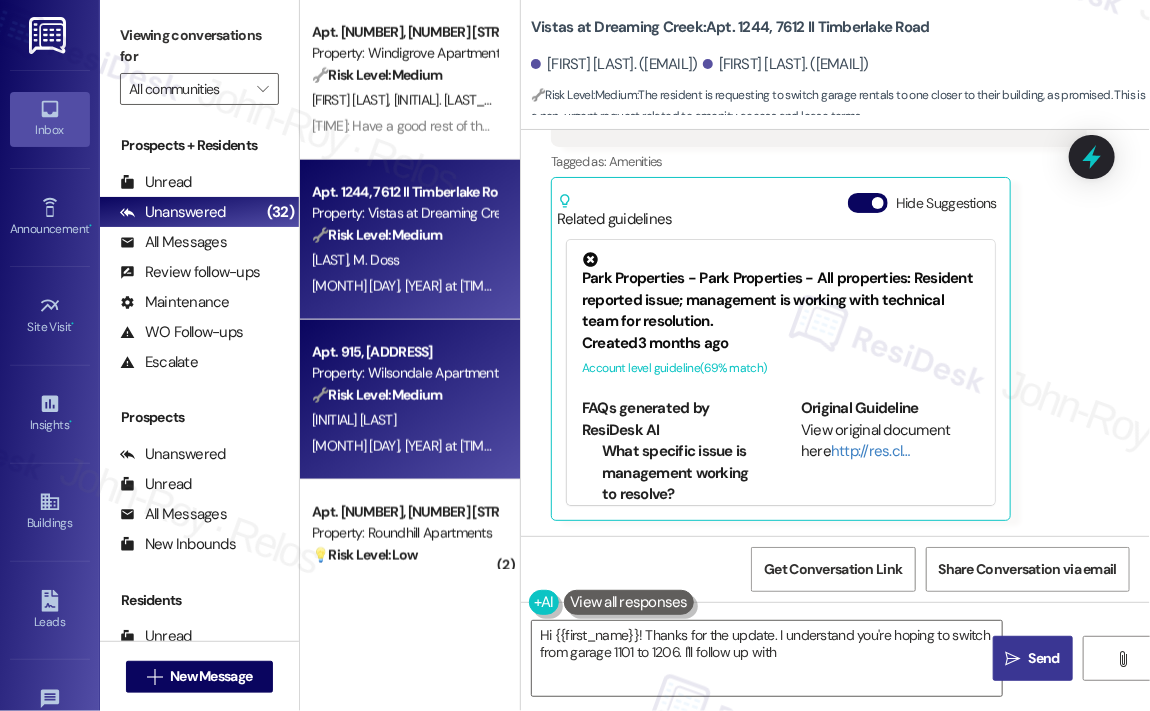 click on "[INITIAL] [LAST]" at bounding box center (404, 420) 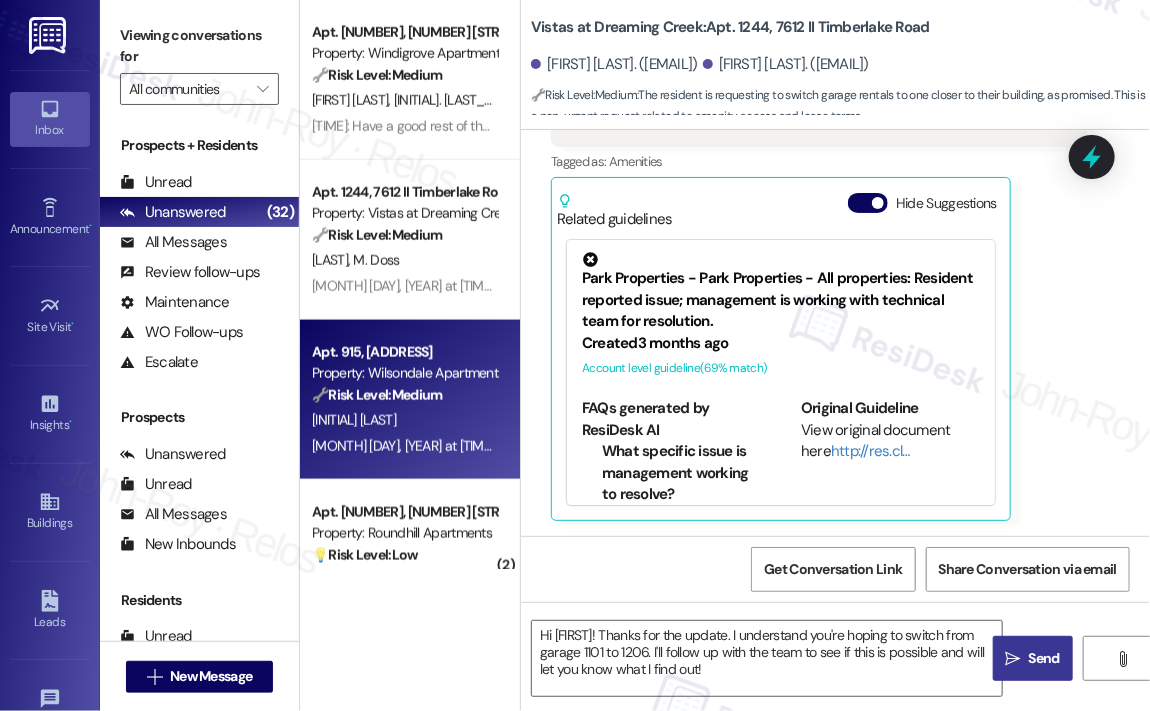 type on "Fetching suggested responses. Please feel free to read through the conversation in the meantime." 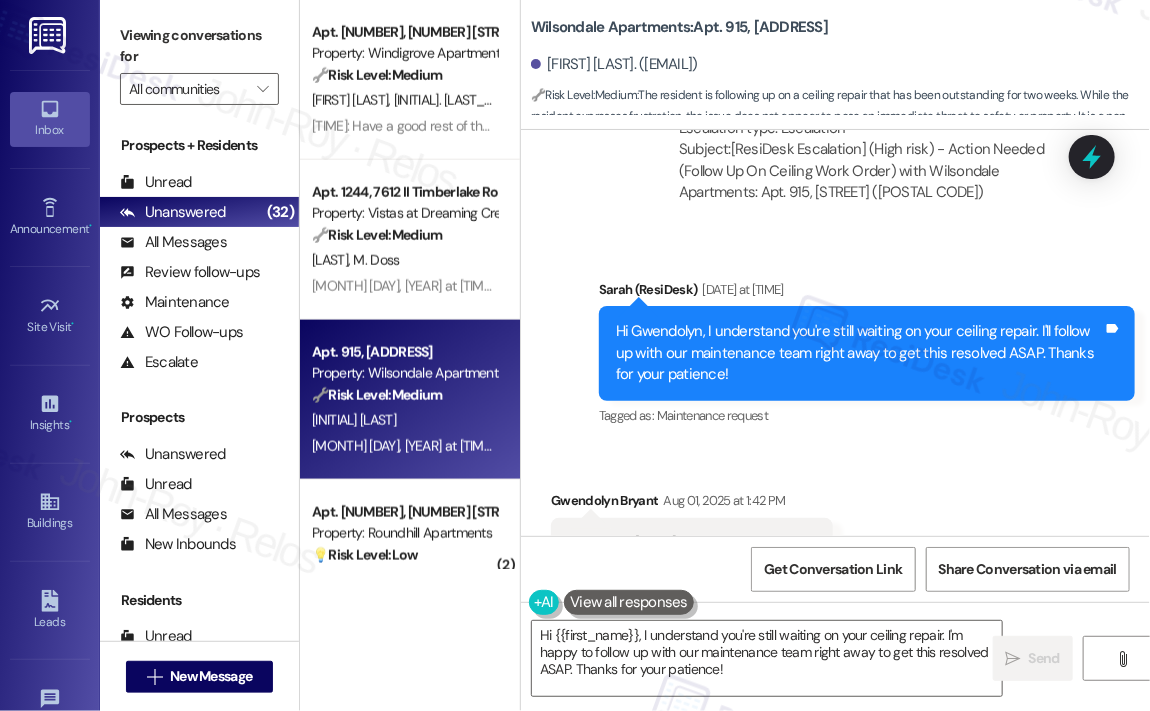 scroll, scrollTop: 69057, scrollLeft: 0, axis: vertical 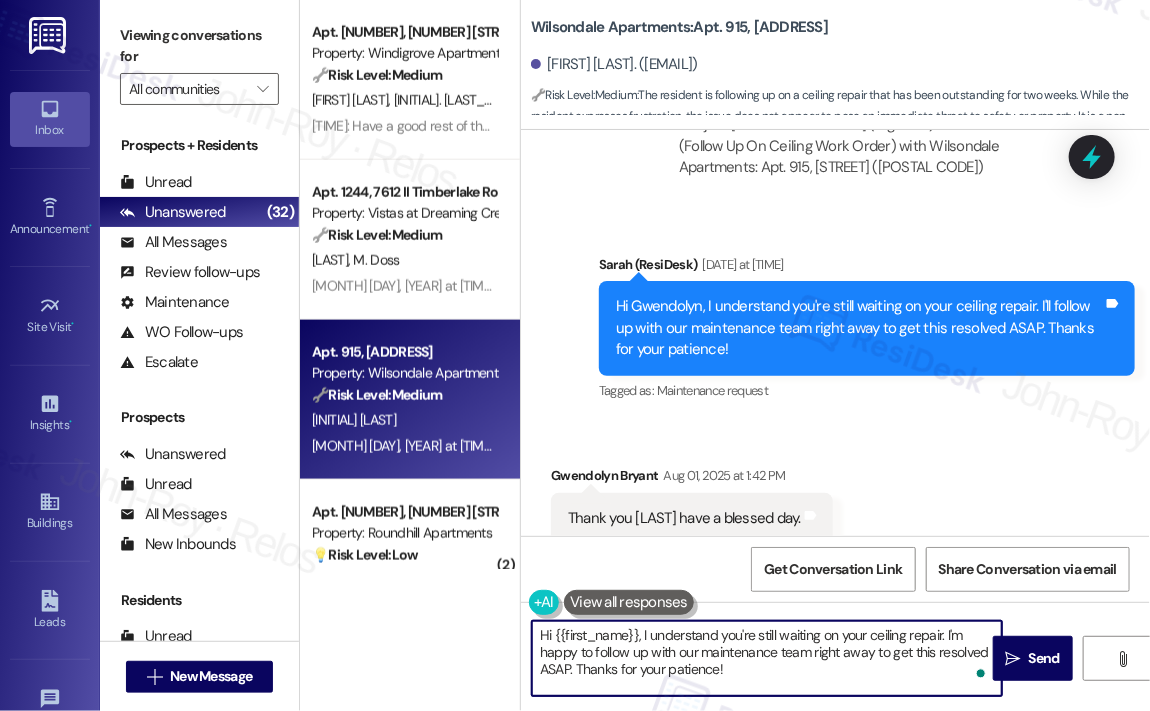 drag, startPoint x: 758, startPoint y: 666, endPoint x: 538, endPoint y: 636, distance: 222.03603 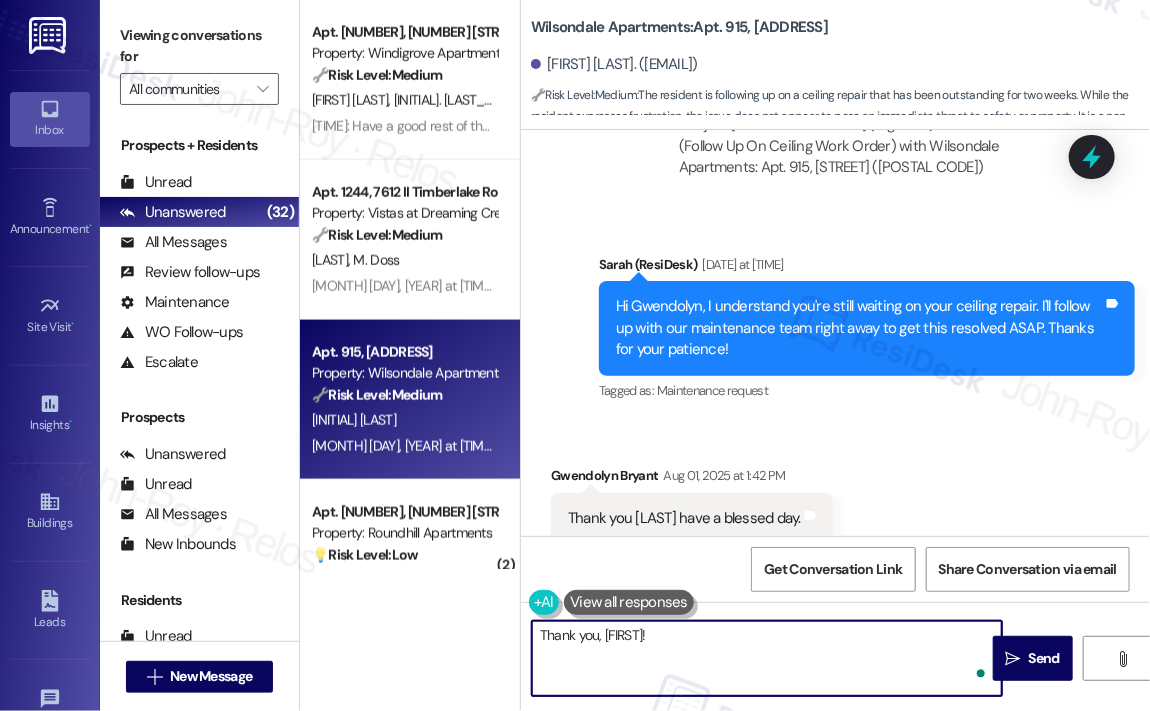 type on "Thank you, [FIRST]!" 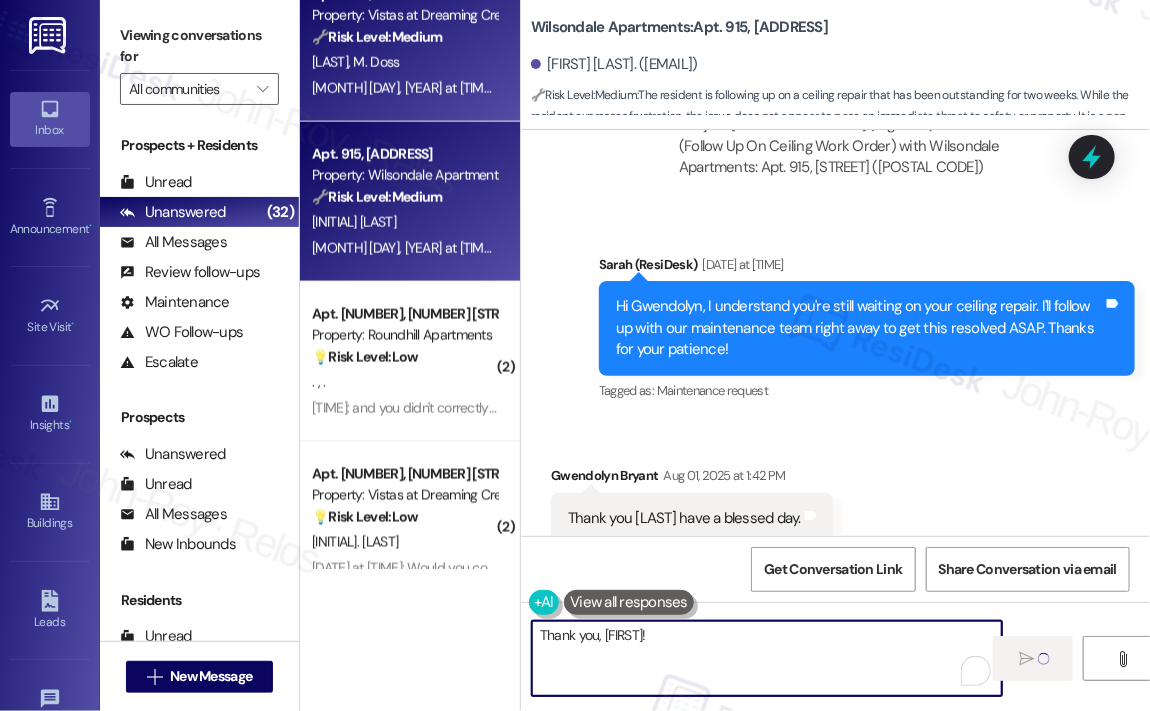 scroll, scrollTop: 1000, scrollLeft: 0, axis: vertical 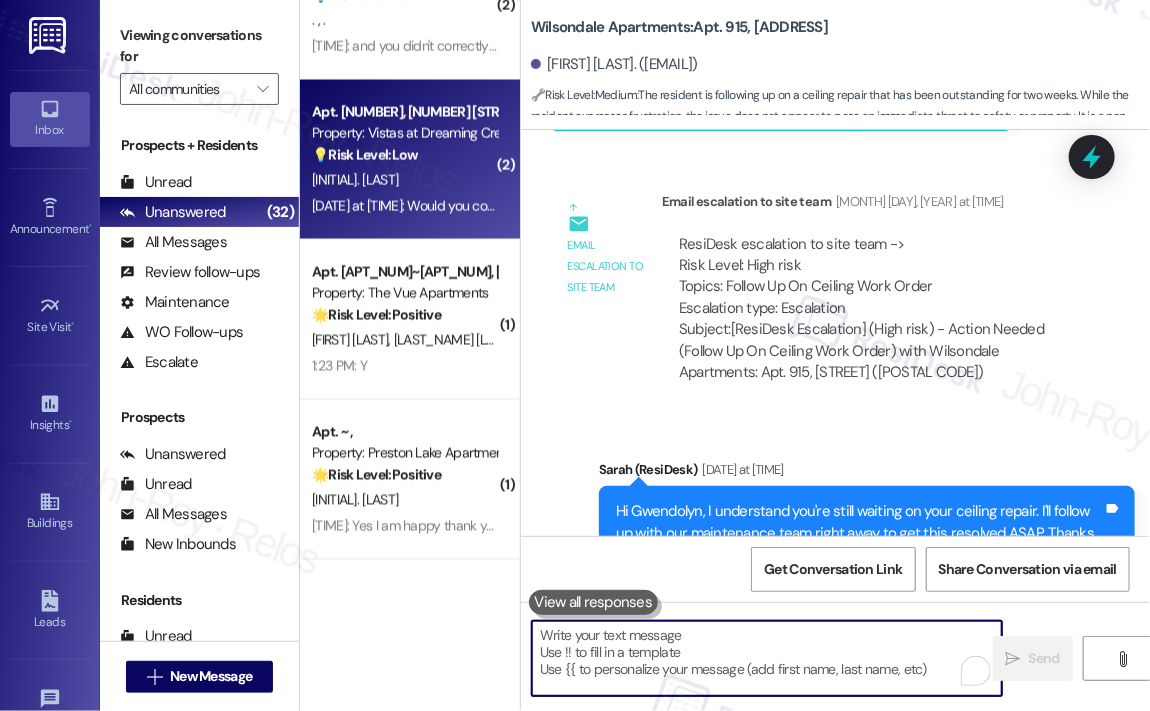 type 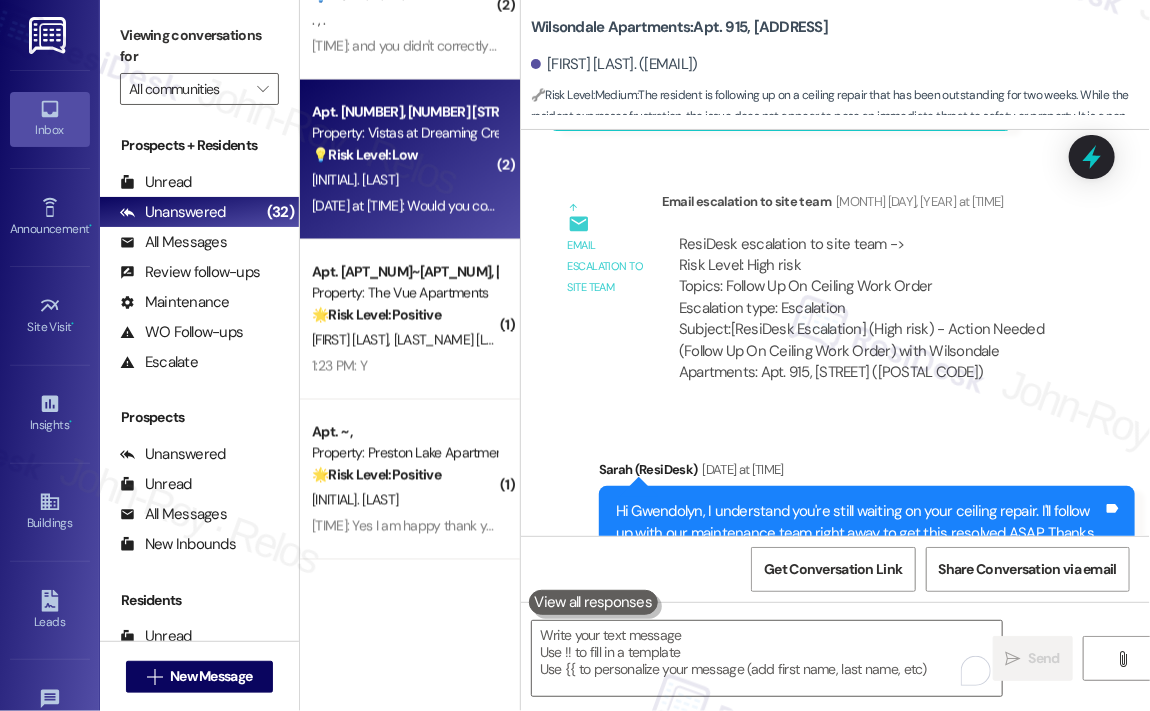 click on "[DATE] at [TIME]: Would you consider extending the pool time past Labor Day weekend ? [DATE] at [TIME]: Would you consider extending the pool time past Labor Day weekend ?" at bounding box center [567, 206] 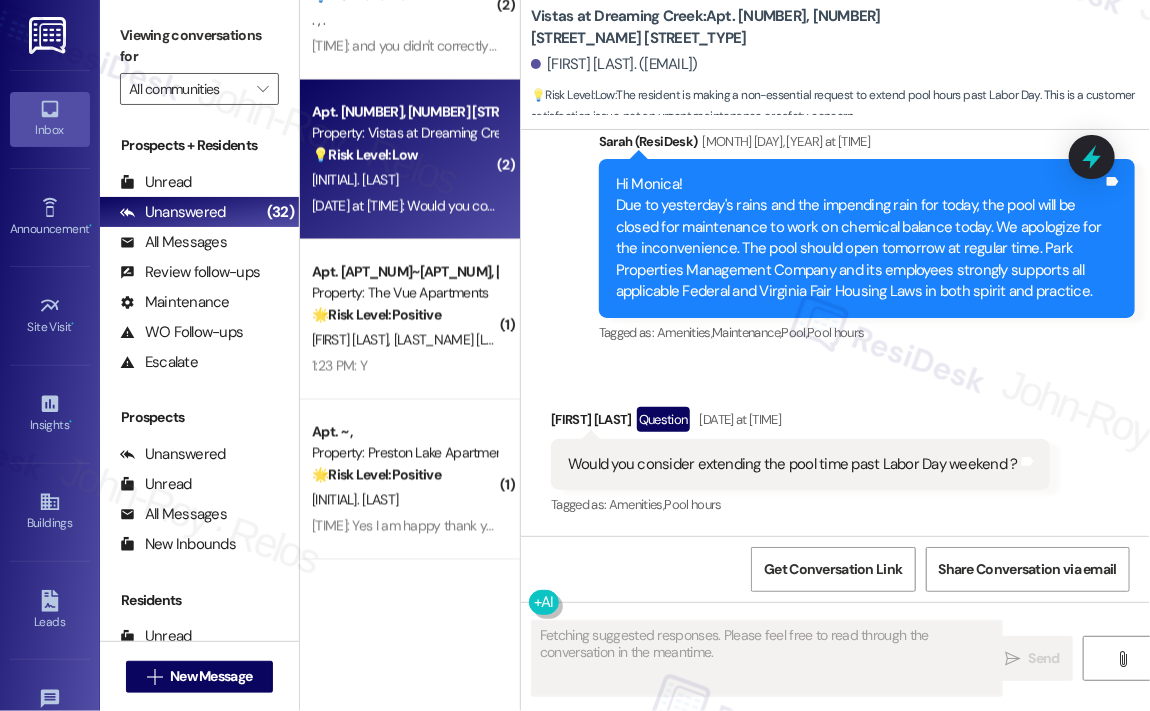 scroll, scrollTop: 5335, scrollLeft: 0, axis: vertical 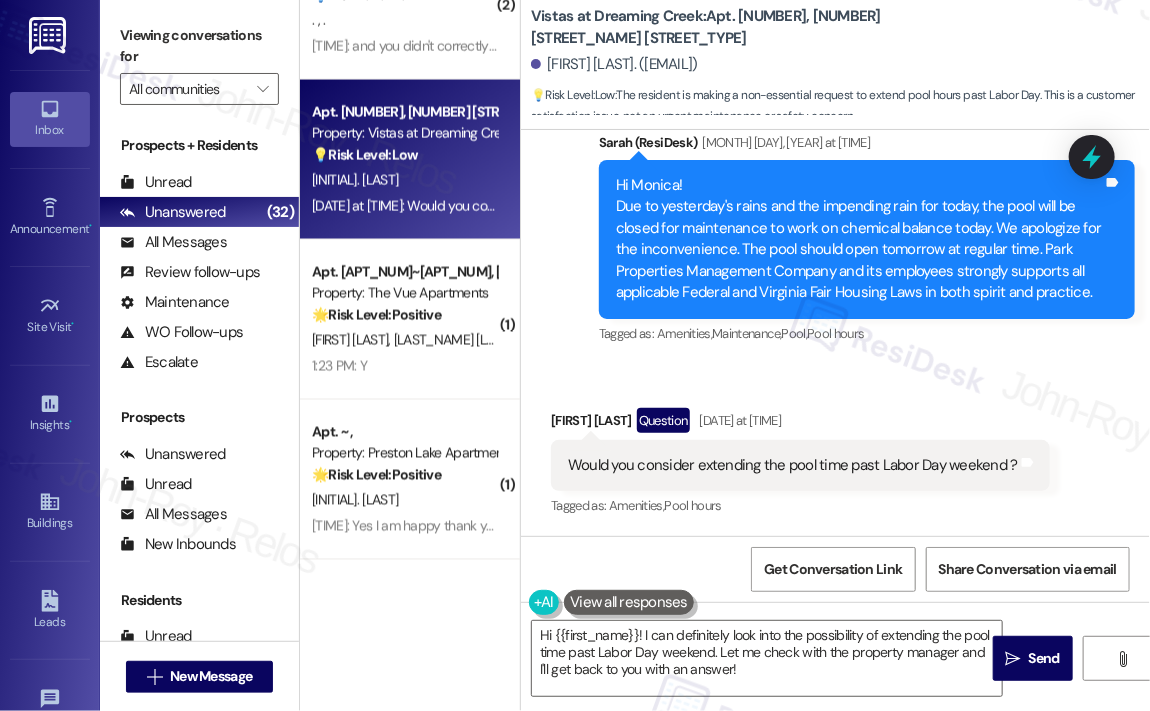click on "Would you consider extending the pool time past Labor Day weekend ?" at bounding box center [793, 465] 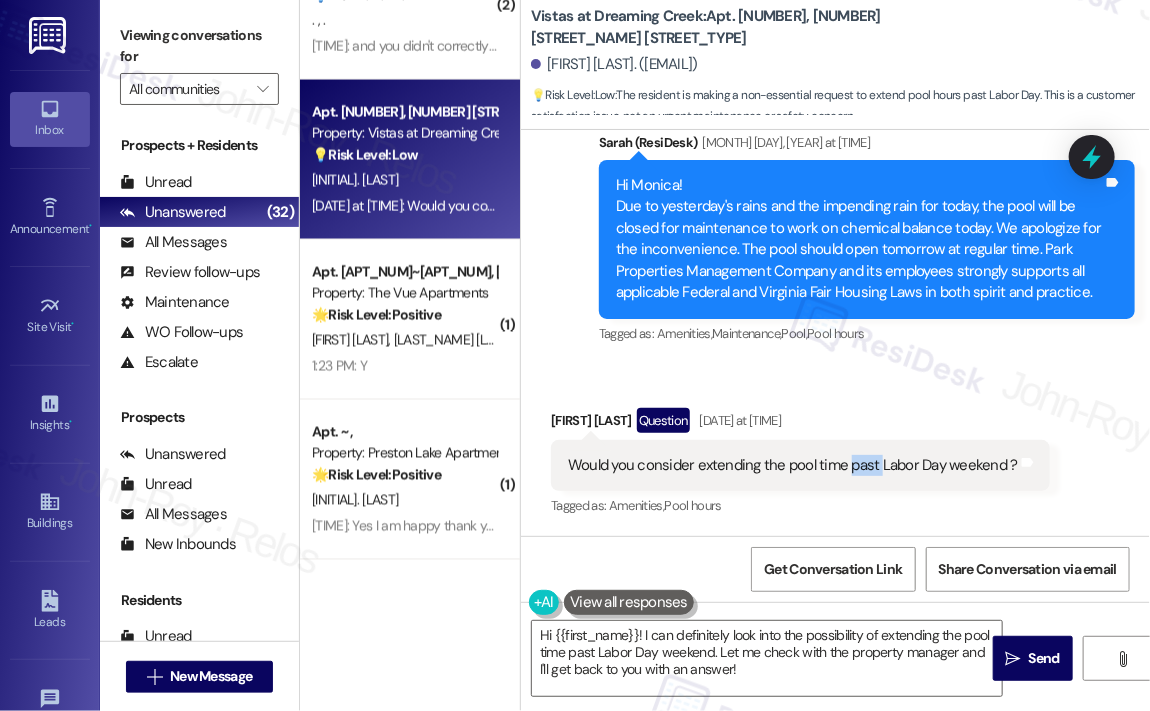 click on "Would you consider extending the pool time past Labor Day weekend ?" at bounding box center [793, 465] 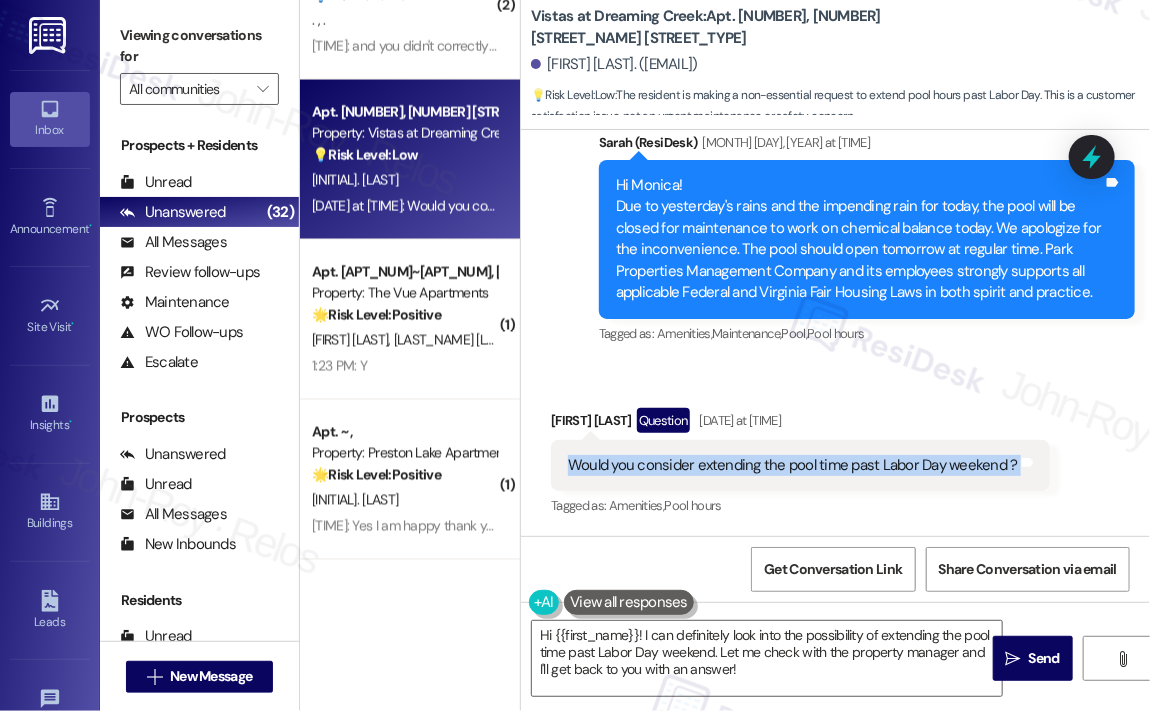 click on "Would you consider extending the pool time past Labor Day weekend ?" at bounding box center [793, 465] 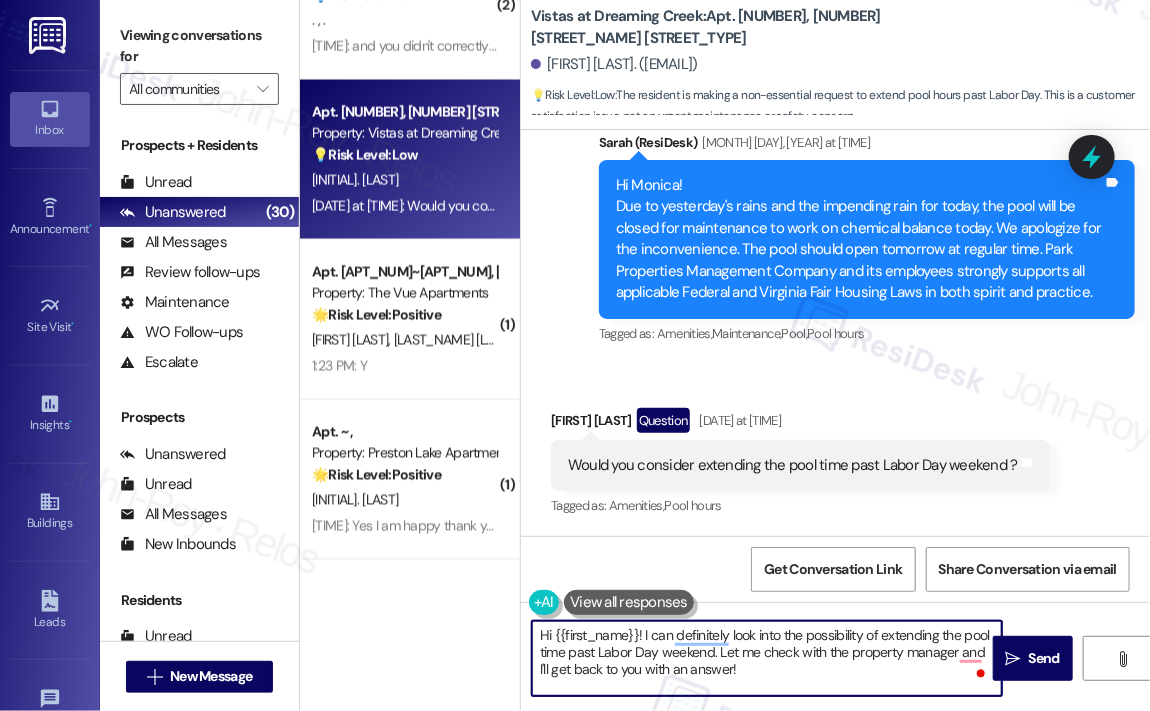 drag, startPoint x: 780, startPoint y: 671, endPoint x: 644, endPoint y: 634, distance: 140.94325 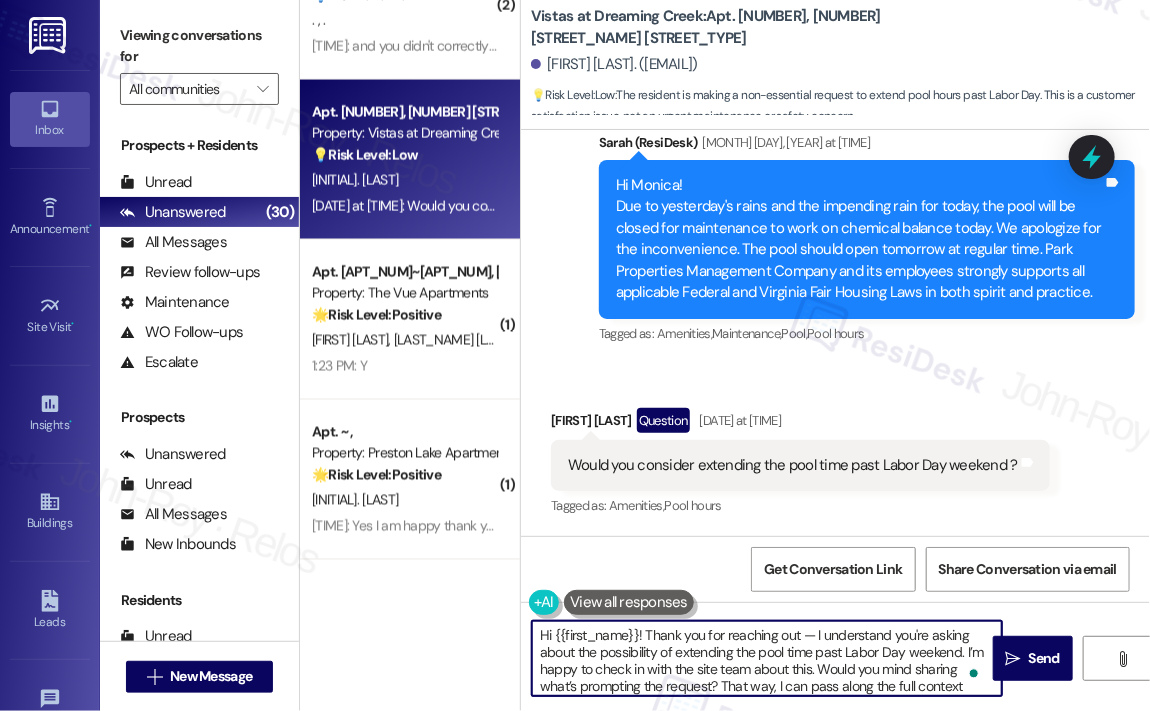 scroll, scrollTop: 16, scrollLeft: 0, axis: vertical 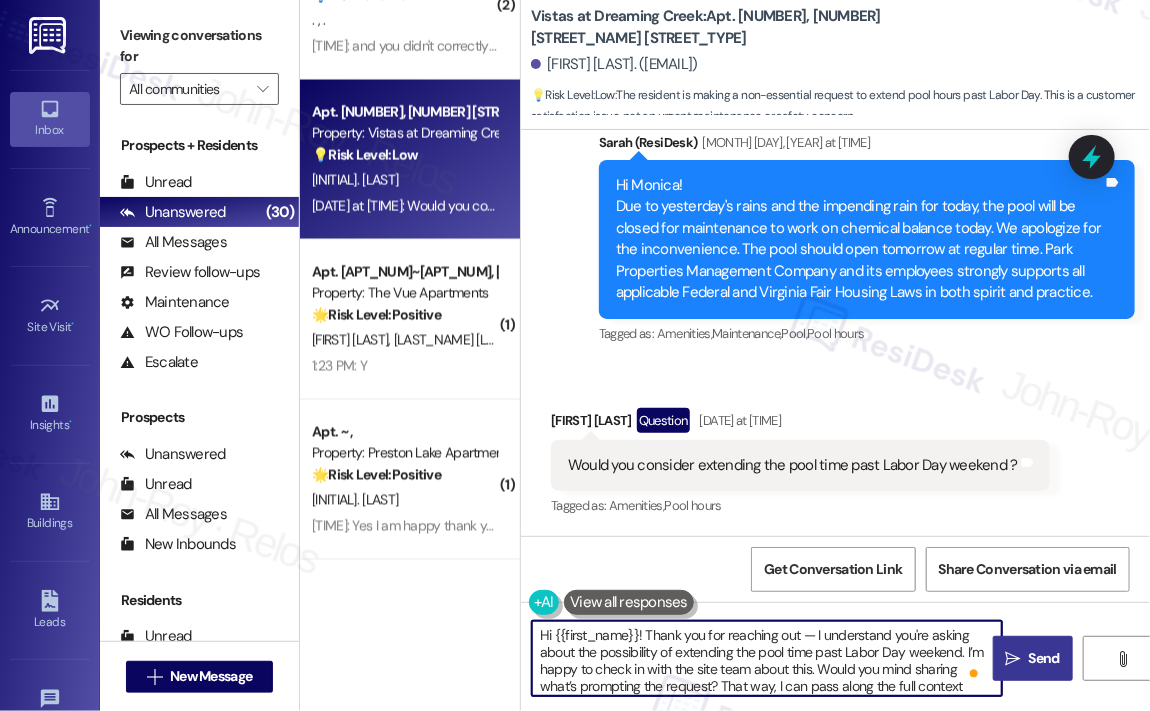 type on "Hi {{first_name}}! Thank you for reaching out — I understand you're asking about the possibility of extending the pool time past Labor Day weekend. I’m happy to check in with the site team about this. Would you mind sharing what’s prompting the request? That way, I can pass along the full context when I bring it to their attention." 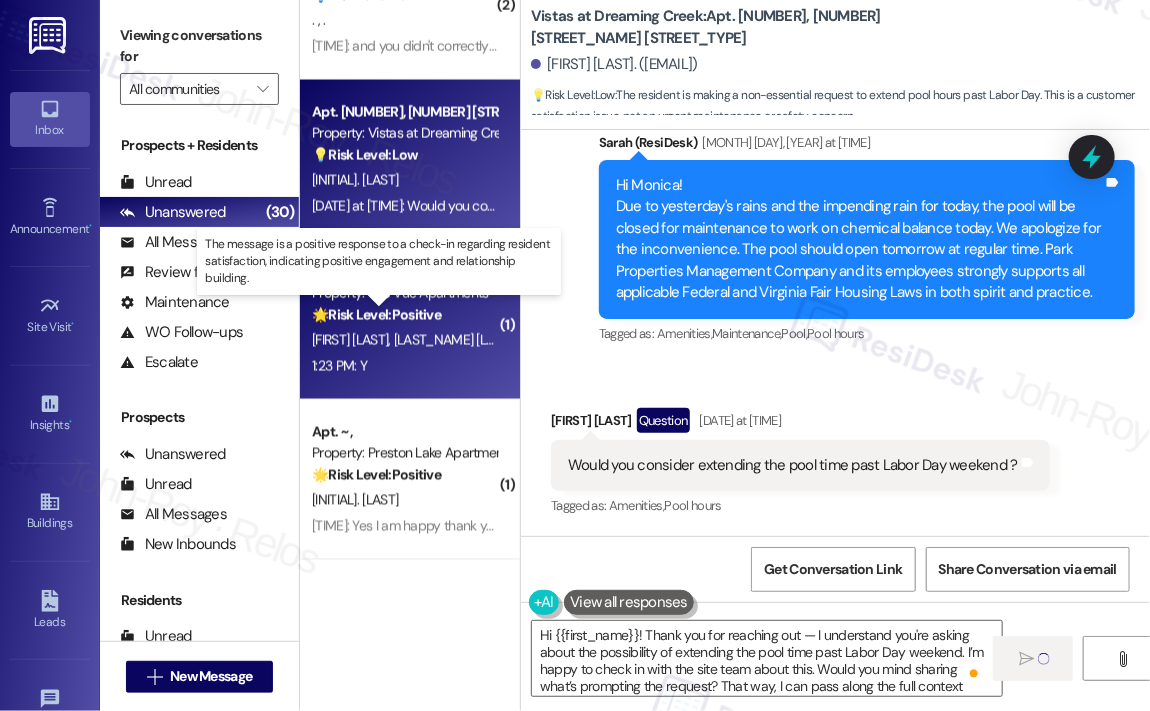 type 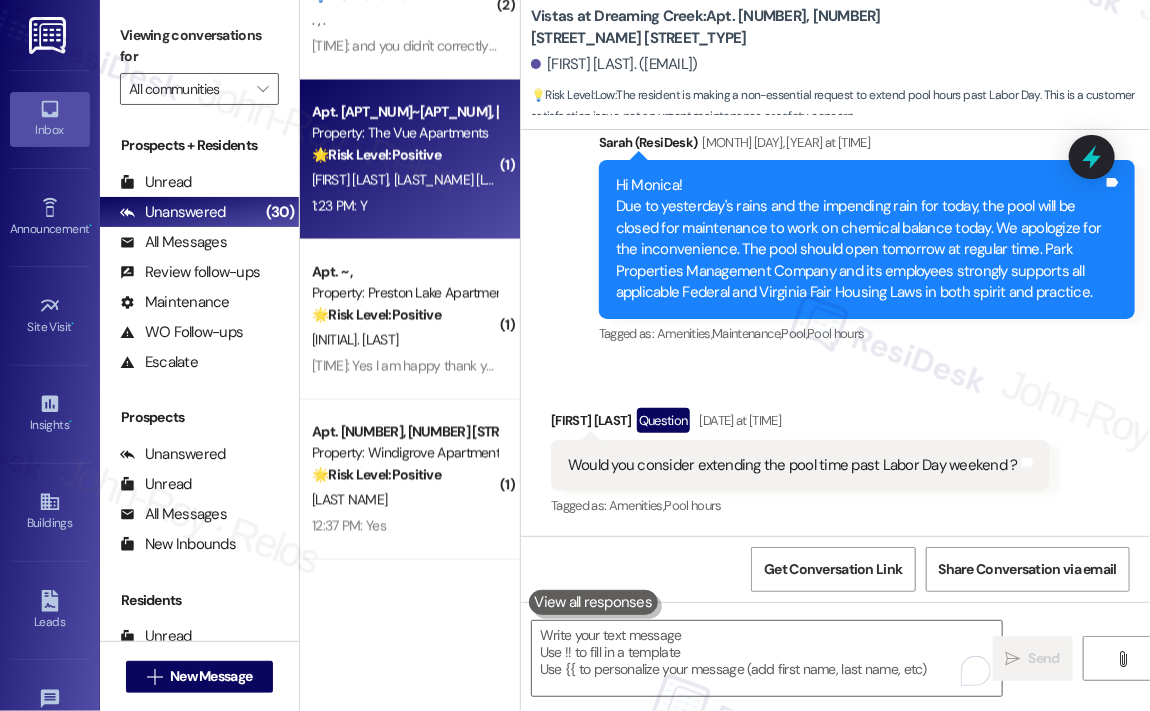 click on "[TIME]: Y [TIME]: Y" at bounding box center [404, 206] 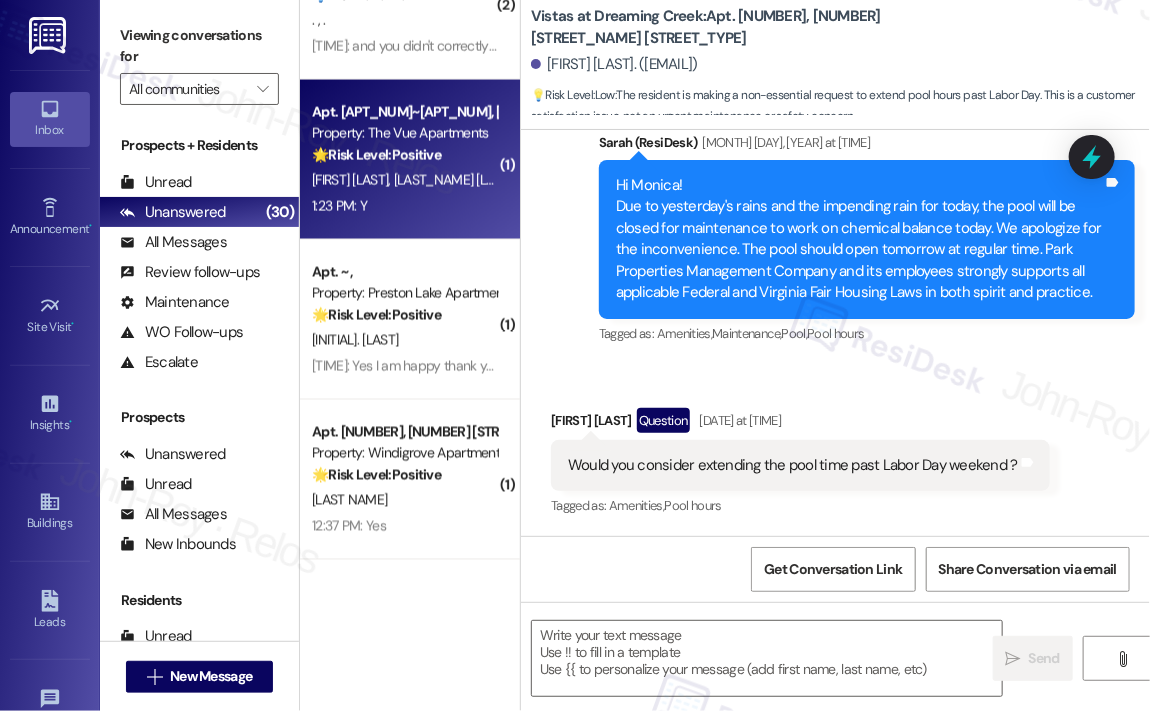 type on "Fetching suggested responses. Please feel free to read through the conversation in the meantime." 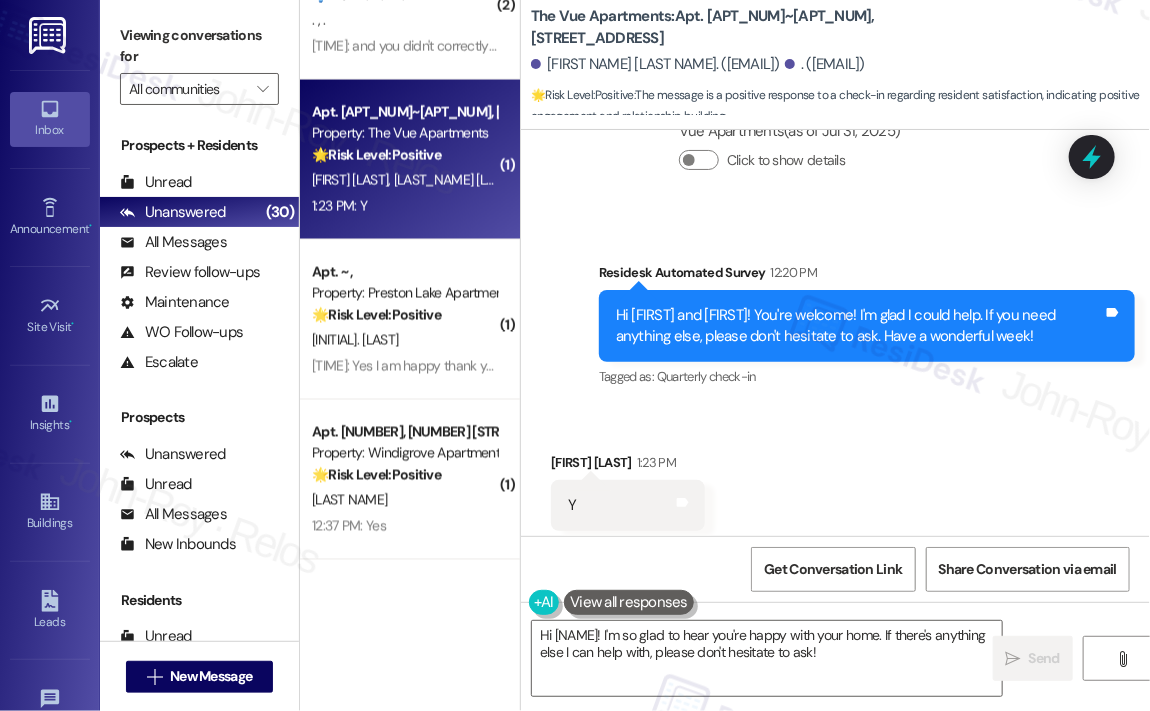 scroll, scrollTop: 1343, scrollLeft: 0, axis: vertical 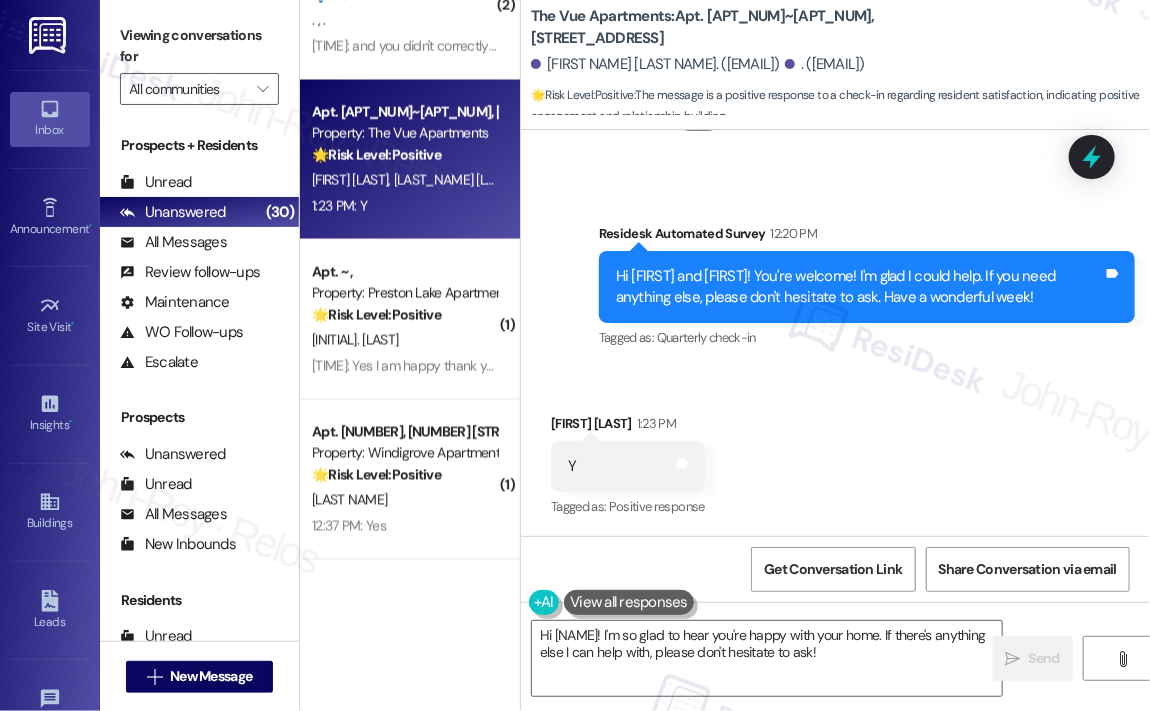click on "Received via SMS [NAME] [TIME] Y Tags and notes Tagged as:   Positive response Click to highlight conversations about Positive response" at bounding box center (835, 452) 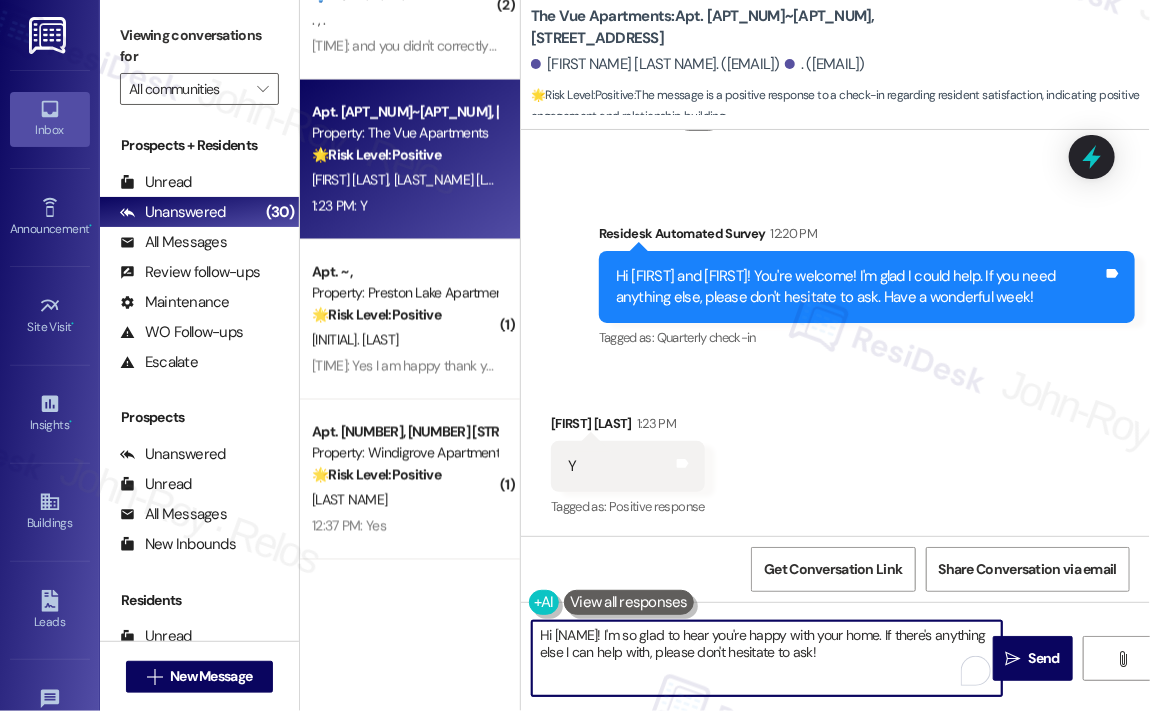 drag, startPoint x: 918, startPoint y: 652, endPoint x: 926, endPoint y: 640, distance: 14.422205 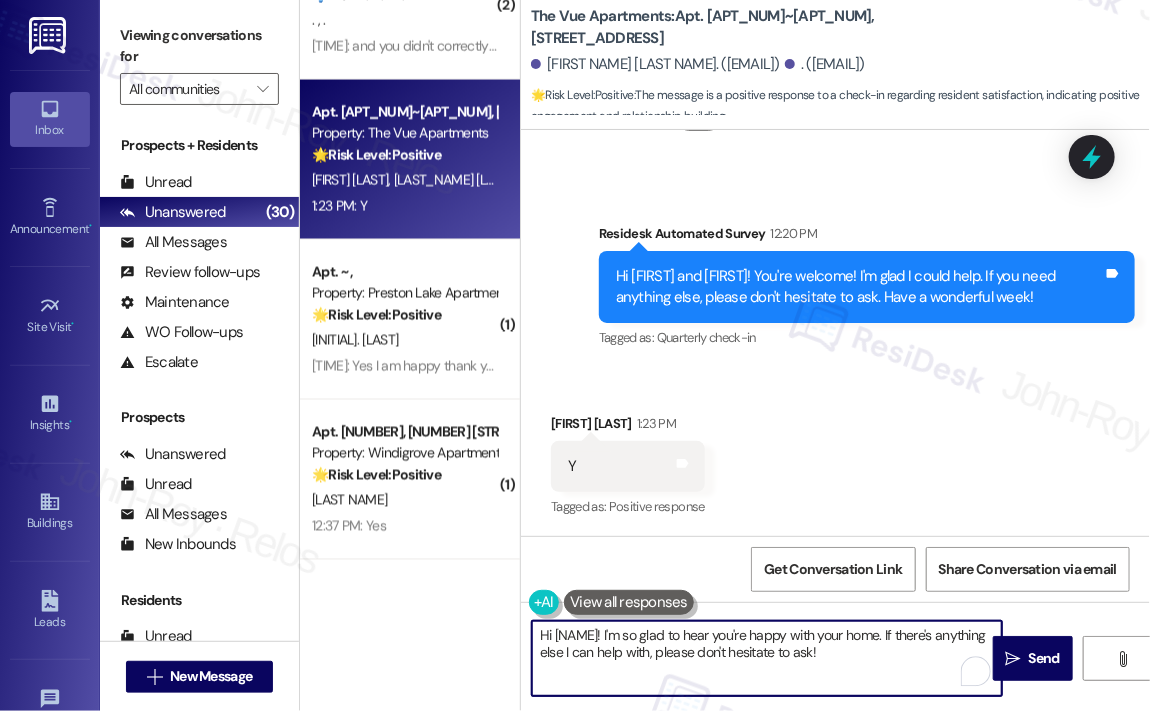 paste on "😊 If I may ask...has {{property}} lived up to your expectations?" 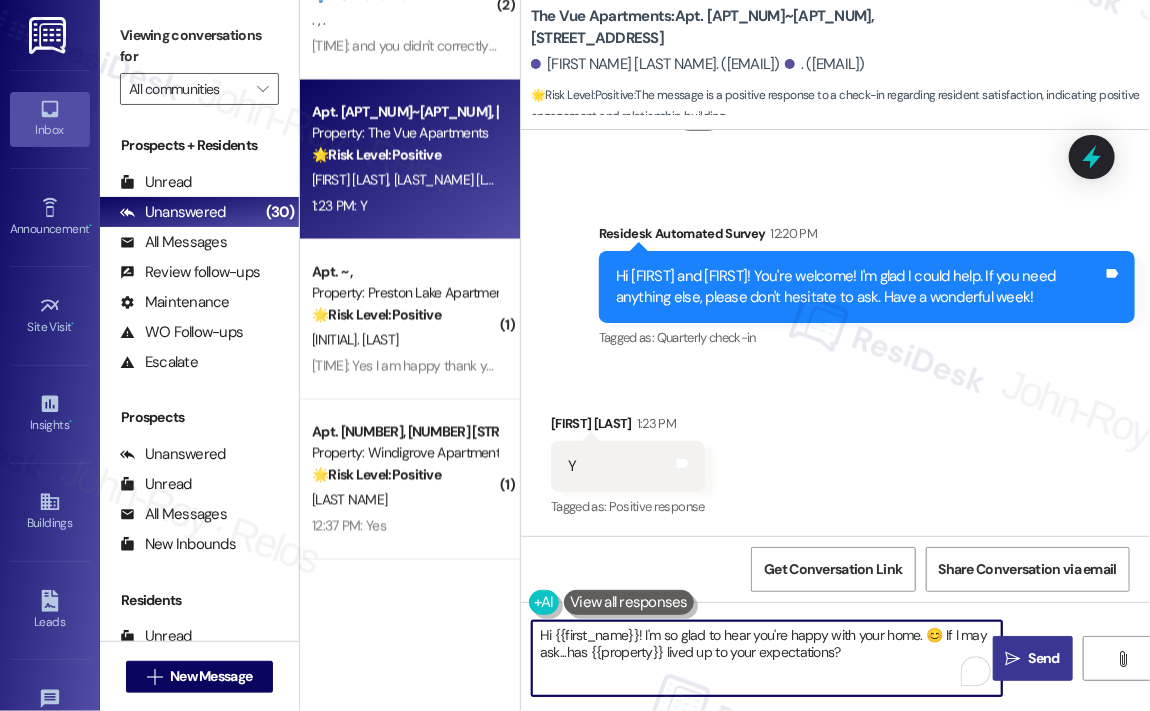 type on "Hi {{first_name}}! I'm so glad to hear you're happy with your home. 😊 If I may ask...has {{property}} lived up to your expectations?" 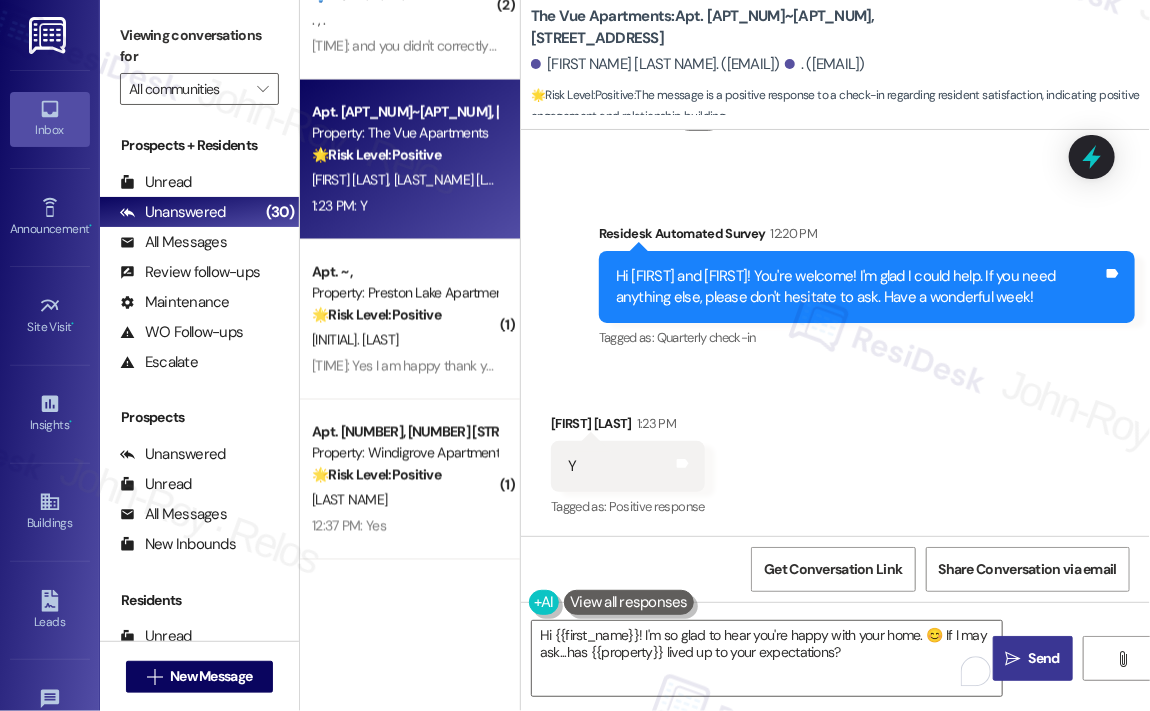 click on "Send" at bounding box center (1044, 658) 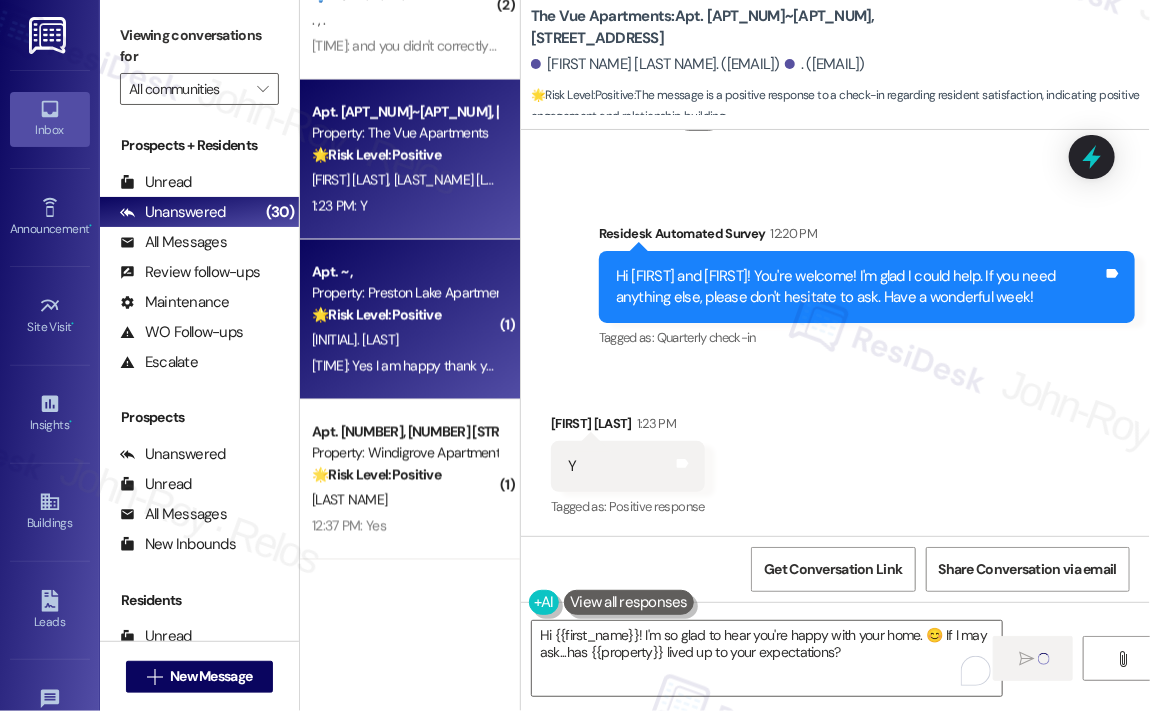 click on "[INITIAL]. [LAST]" at bounding box center [404, 340] 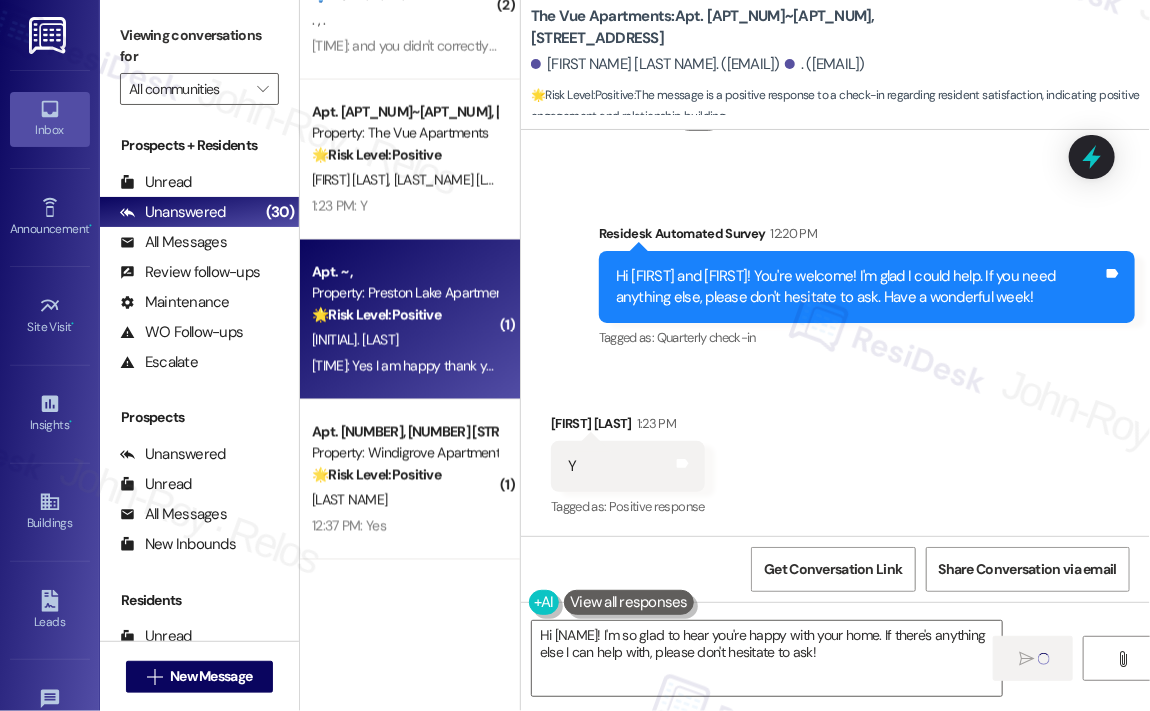 type on "Fetching suggested responses. Please feel free to read through the conversation in the meantime." 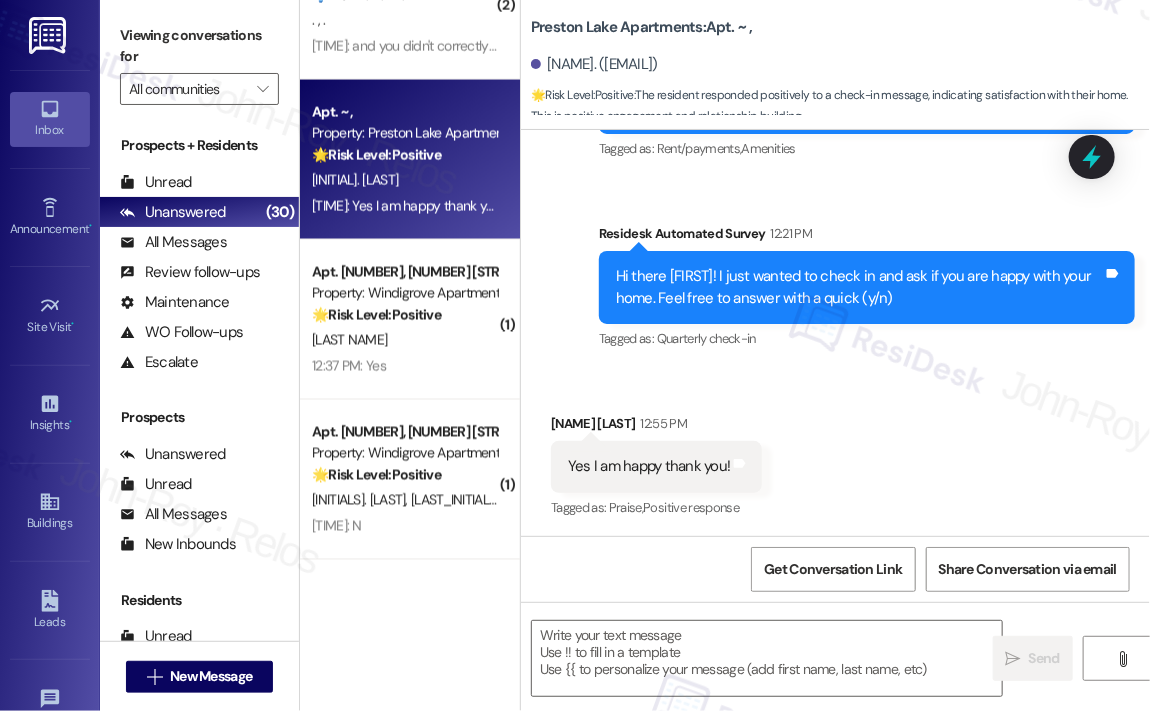 scroll, scrollTop: 2341, scrollLeft: 0, axis: vertical 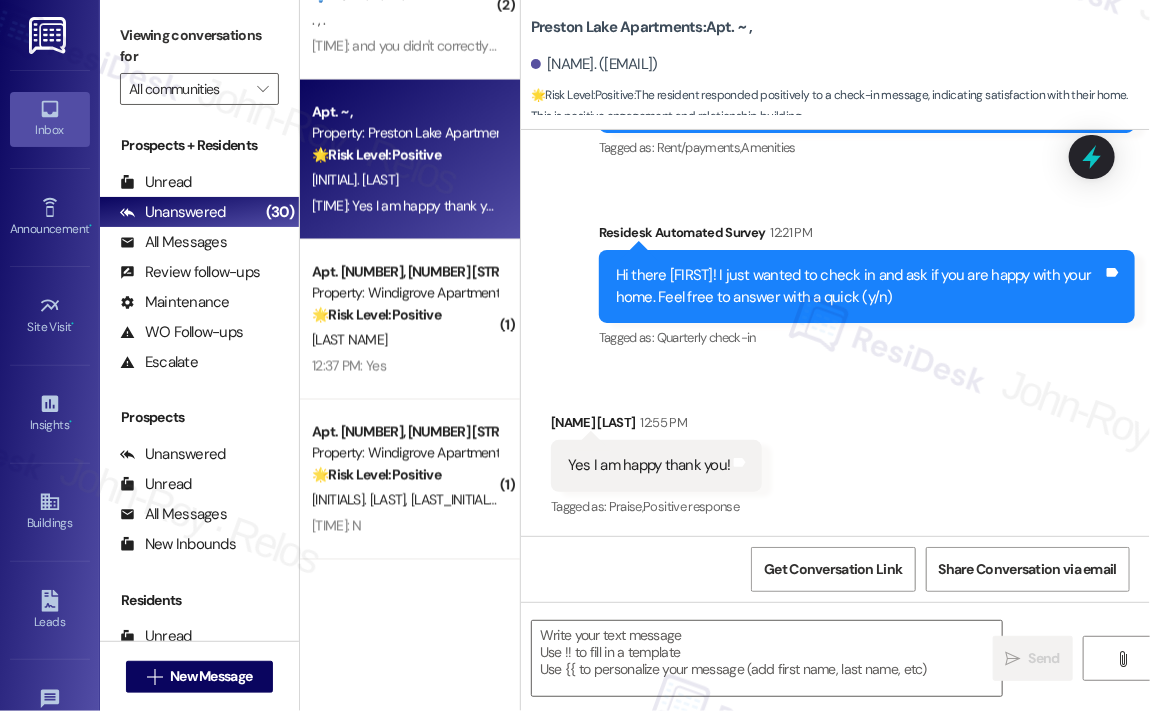 click on "Received via SMS  . Yes I am happy thank you! Tags and notes Tagged as: Praise , Click to highlight conversations about Praise Positive response Click to highlight conversations about Positive response" at bounding box center (835, 451) 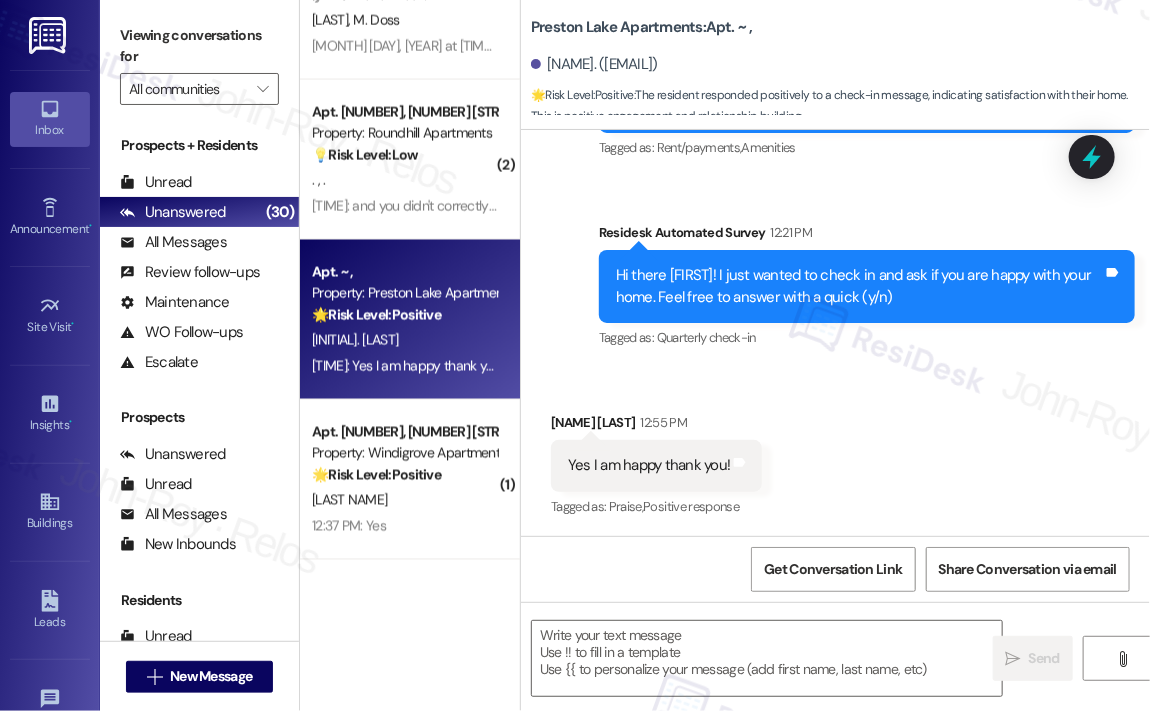 click on "Announcement, sent via SMS [FIRST]   (ResiDesk) [TIME] Hi [FIRST]!
Treats for a Cause is happening Monday through Friday at the Clubhouse!
Stop by and grab a sweet treat for yourself or your furry friend for just $1.00 each—all proceeds will benefit the RHSPCA.
We're also accepting donations throughout the month:
🛏️ Blankets/Towels
🥫Pet Food
🍽️Pet Bowls
🎾 Toys
Let’s come together to support our local animals in need—we appreciate your kindness! Tags and notes Tagged as:   Rent/payments ,  Click to highlight conversations about Rent/payments Amenities Click to highlight conversations about Amenities Survey, sent via SMS Residesk Automated Survey [TIME] Hi there [FIRST]! I just wanted to check in and ask if you are happy with your home.  Feel free to answer with a quick (y/n) Tags and notes Tagged as:   Quarterly check-in Click to highlight conversations about Quarterly check-in" at bounding box center [835, 80] 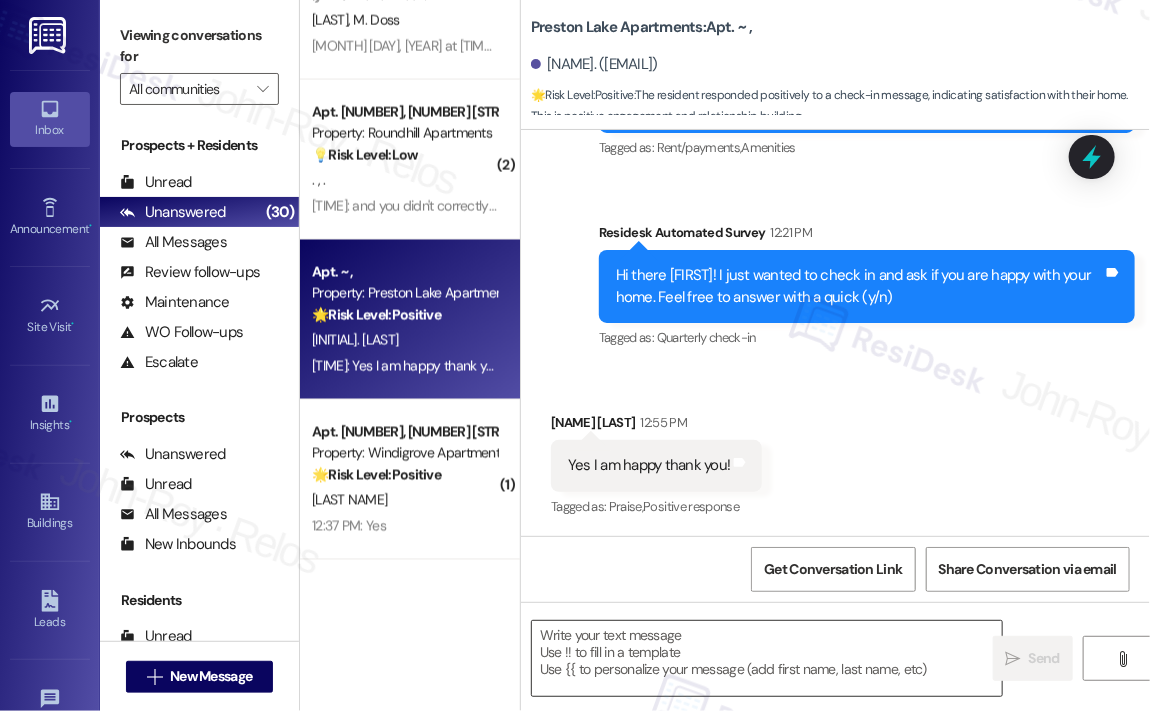 click at bounding box center (767, 658) 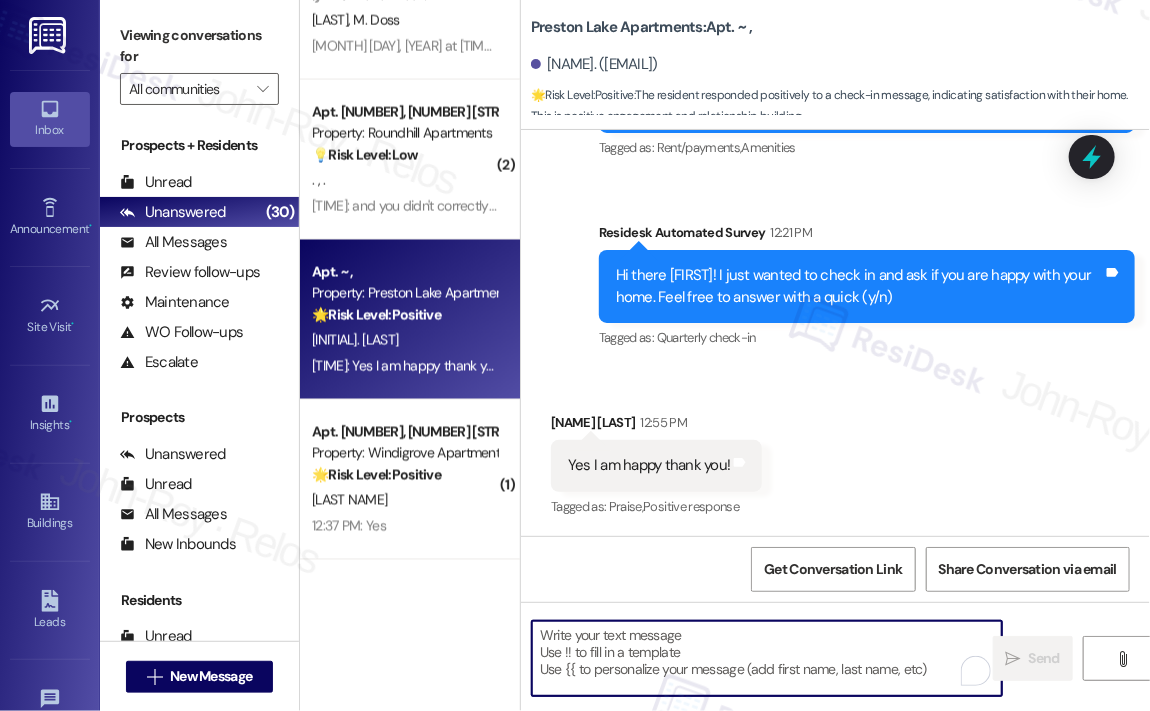 paste on "Great! 😊 If I may ask...has {{property}} lived up to your expectations?" 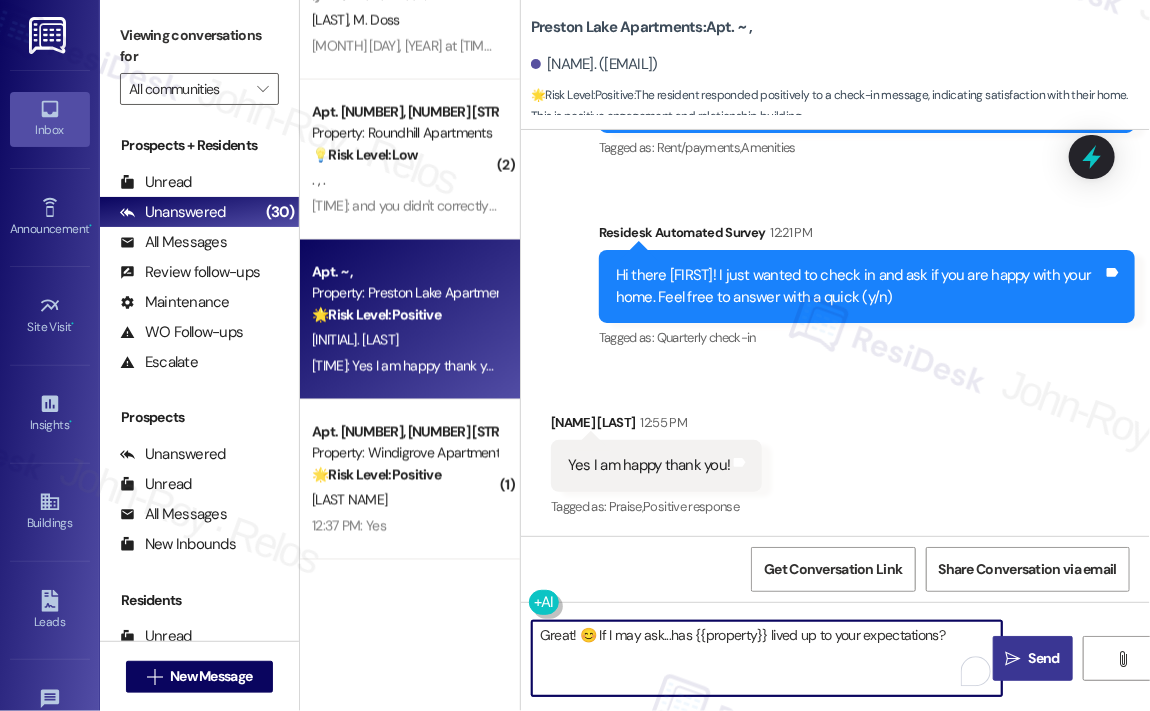 type on "Great! 😊 If I may ask...has {{property}} lived up to your expectations?" 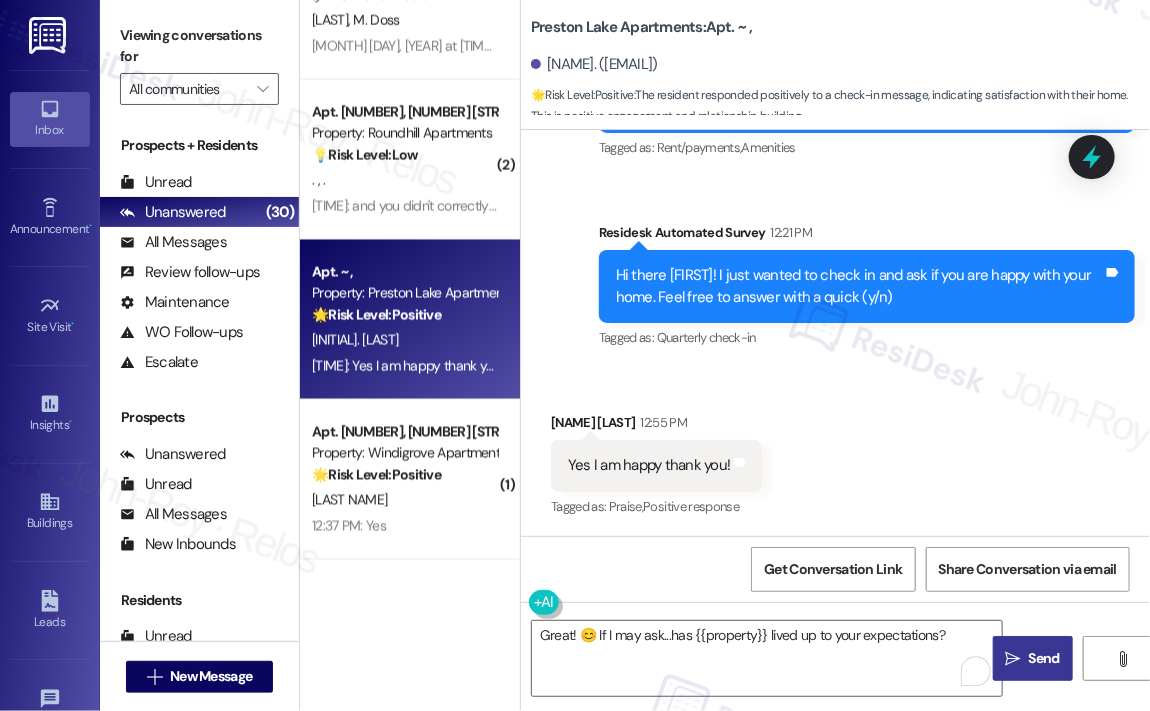 click on "Send" at bounding box center [1044, 658] 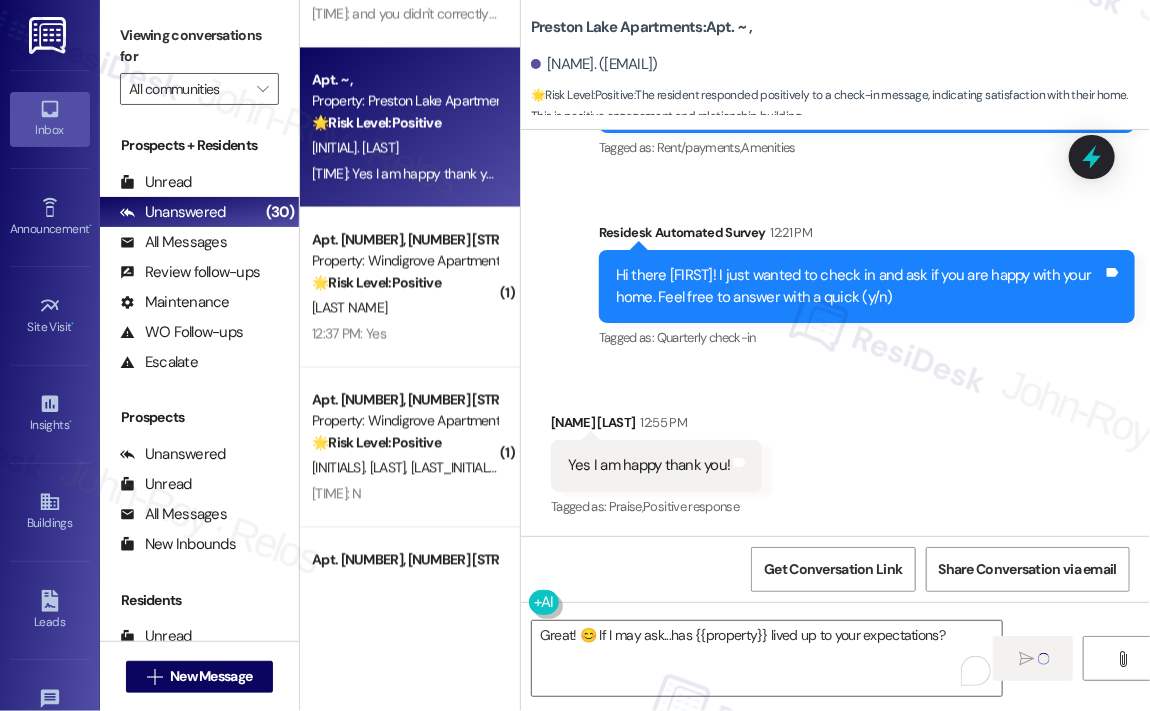 scroll, scrollTop: 1400, scrollLeft: 0, axis: vertical 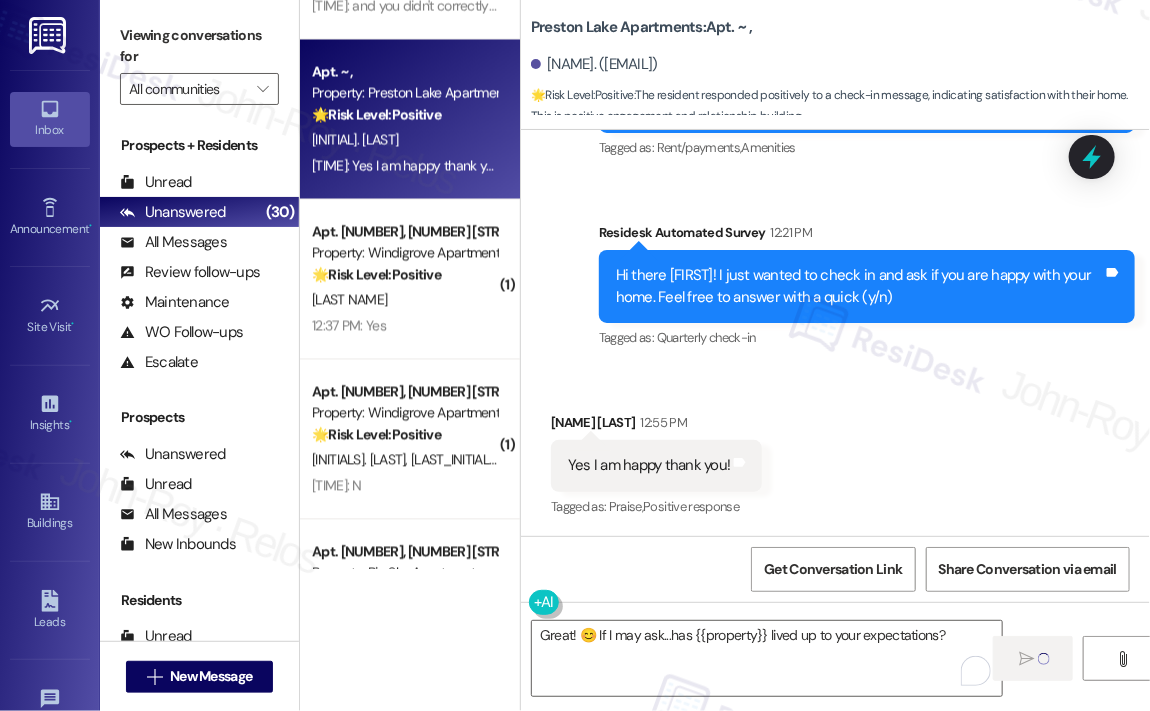 type 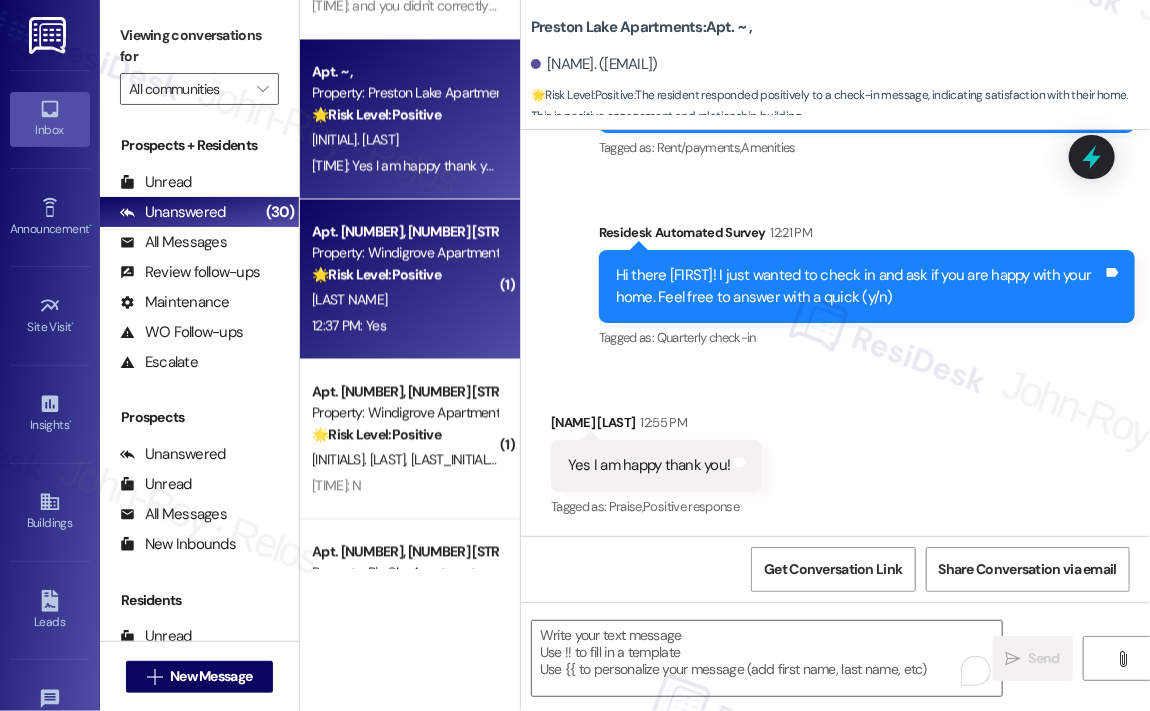 scroll, scrollTop: 2340, scrollLeft: 0, axis: vertical 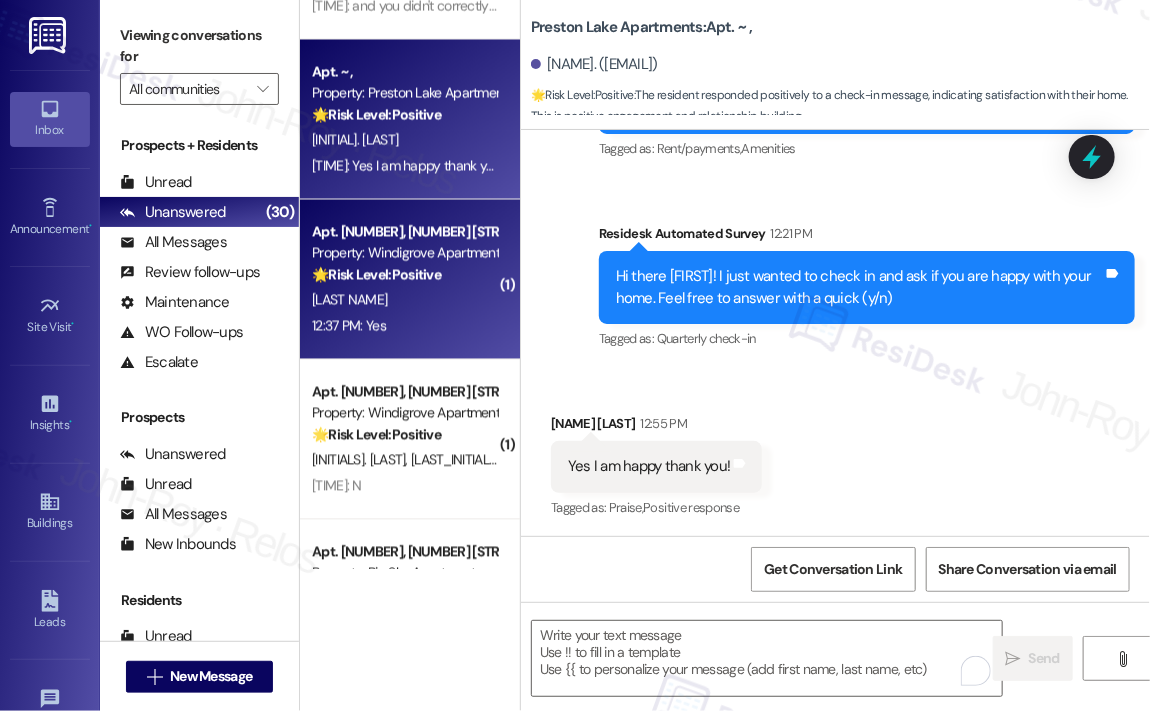 click on "[LAST NAME]" at bounding box center (404, 300) 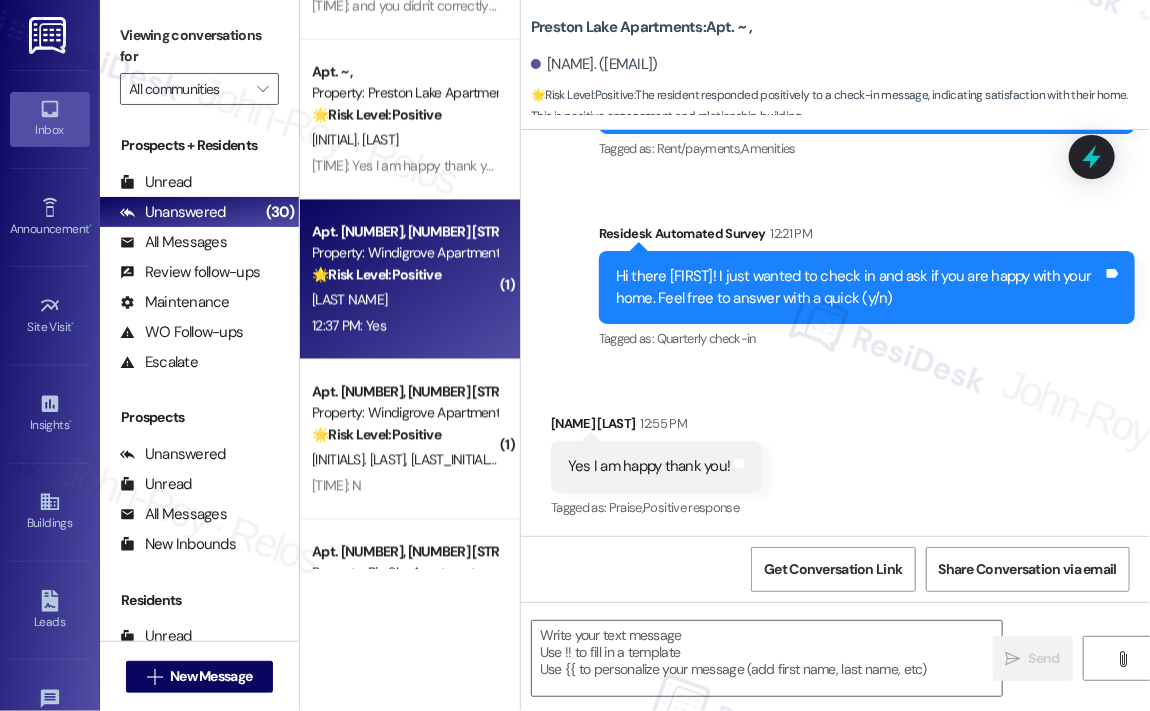 type on "Fetching suggested responses. Please feel free to read through the conversation in the meantime." 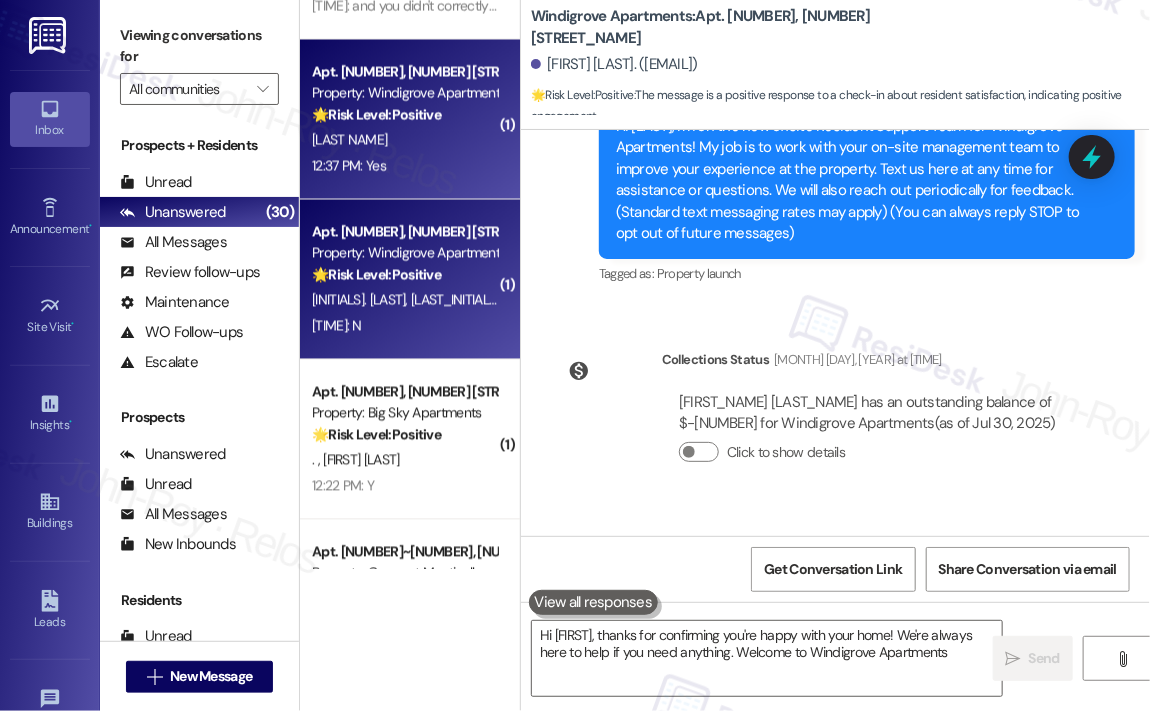 type on "Hi {{first_name}}, thanks for confirming you're happy with your home! We're always here to help if you need anything. Welcome to Windigrove Apartments!" 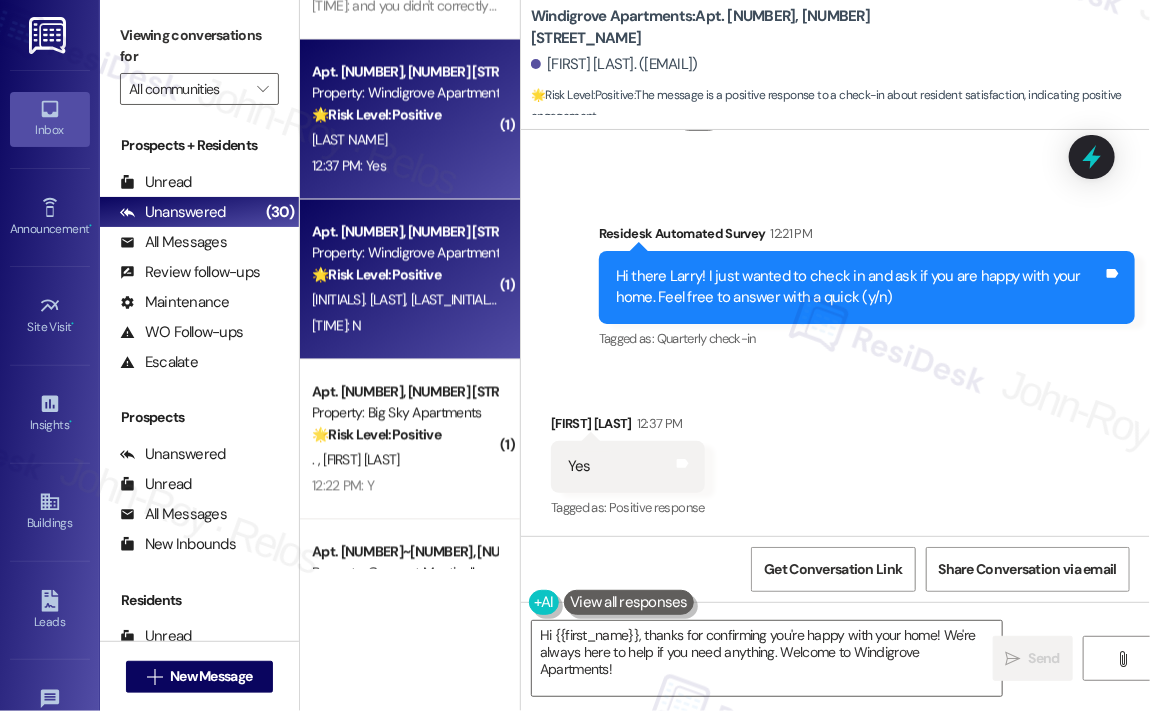scroll, scrollTop: 568, scrollLeft: 0, axis: vertical 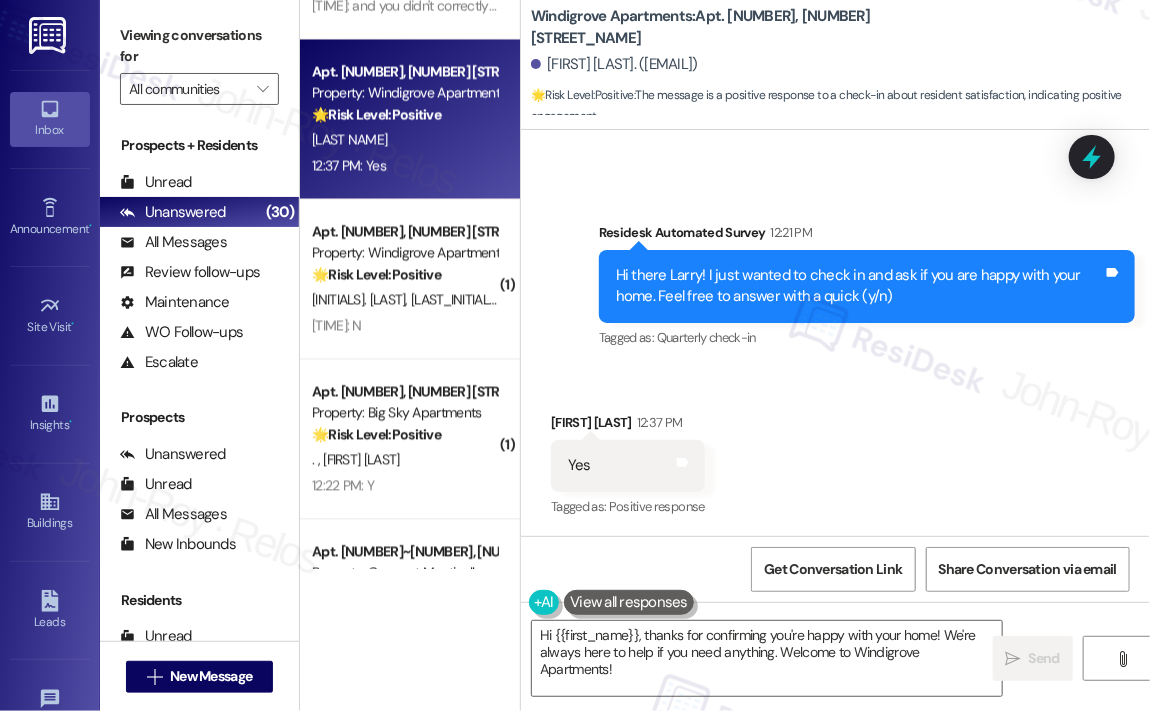 click on "Survey, sent via SMS Residesk Automated Survey  Hi there ! I just wanted to check in and ask if you are happy with your home. Feel free to answer with a quick (y/n) Tags and notes Tagged as: Quarterly check-in Click to highlight conversations about Quarterly check-in" at bounding box center (867, 287) 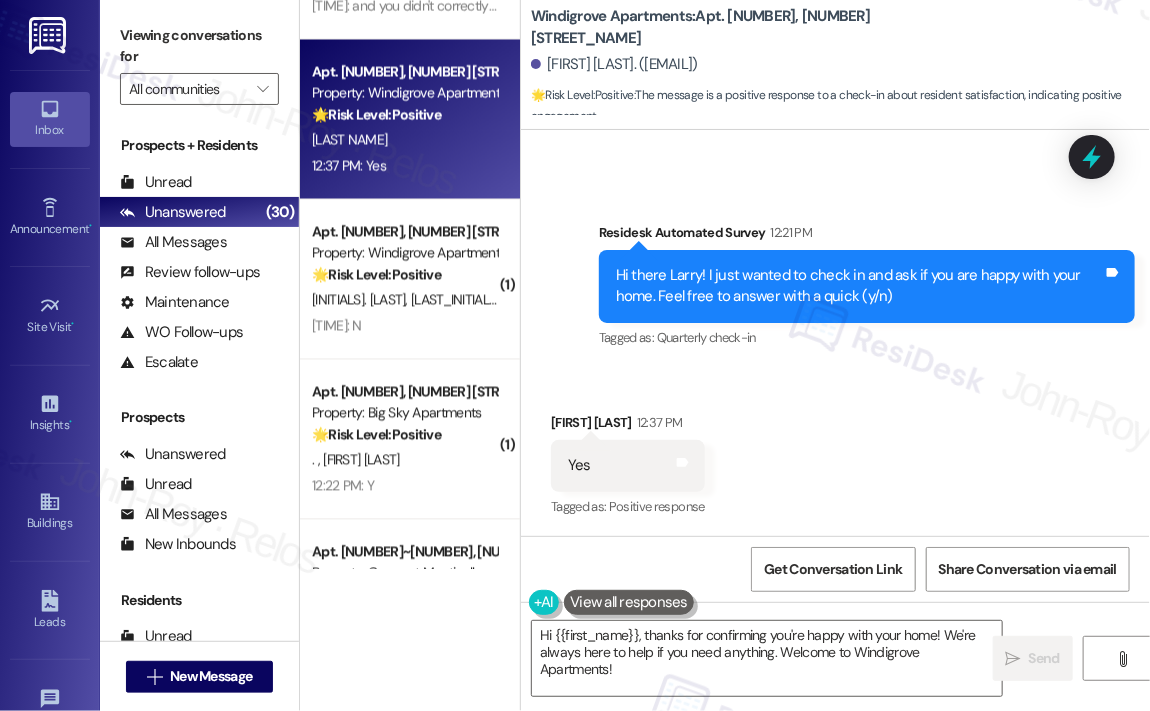 click on "Survey, sent via SMS Residesk Automated Survey  Hi there ! I just wanted to check in and ask if you are happy with your home. Feel free to answer with a quick (y/n) Tags and notes Tagged as: Quarterly check-in Click to highlight conversations about Quarterly check-in" at bounding box center [867, 287] 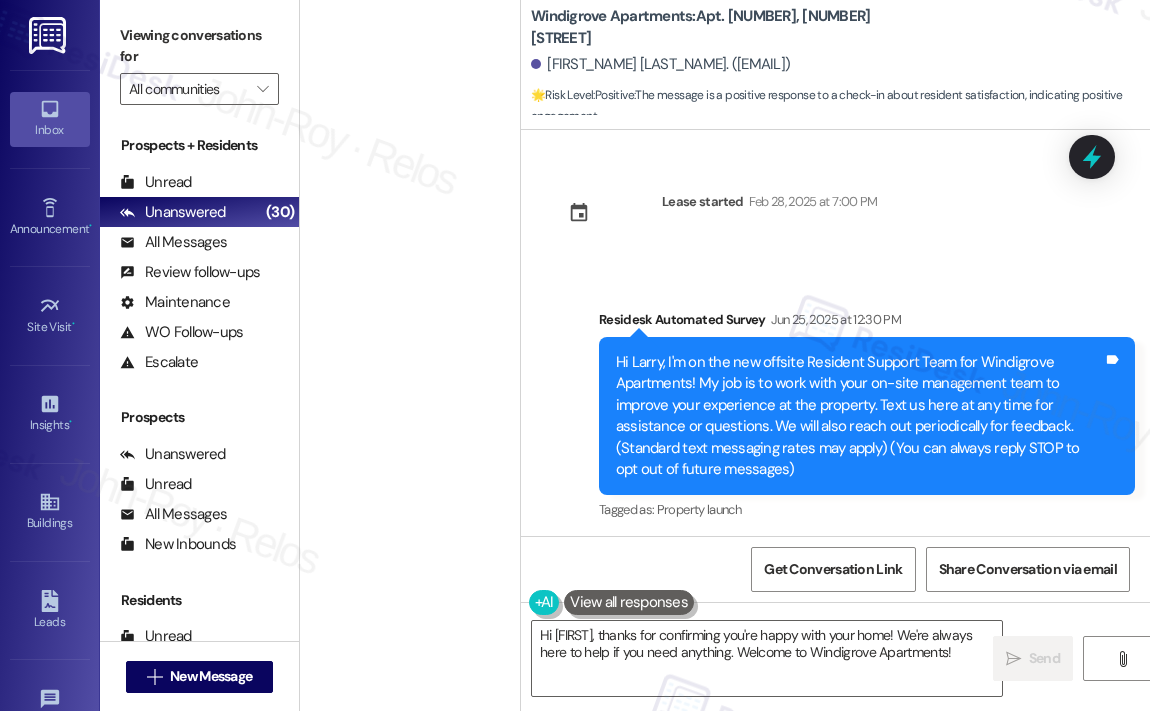 scroll, scrollTop: 0, scrollLeft: 0, axis: both 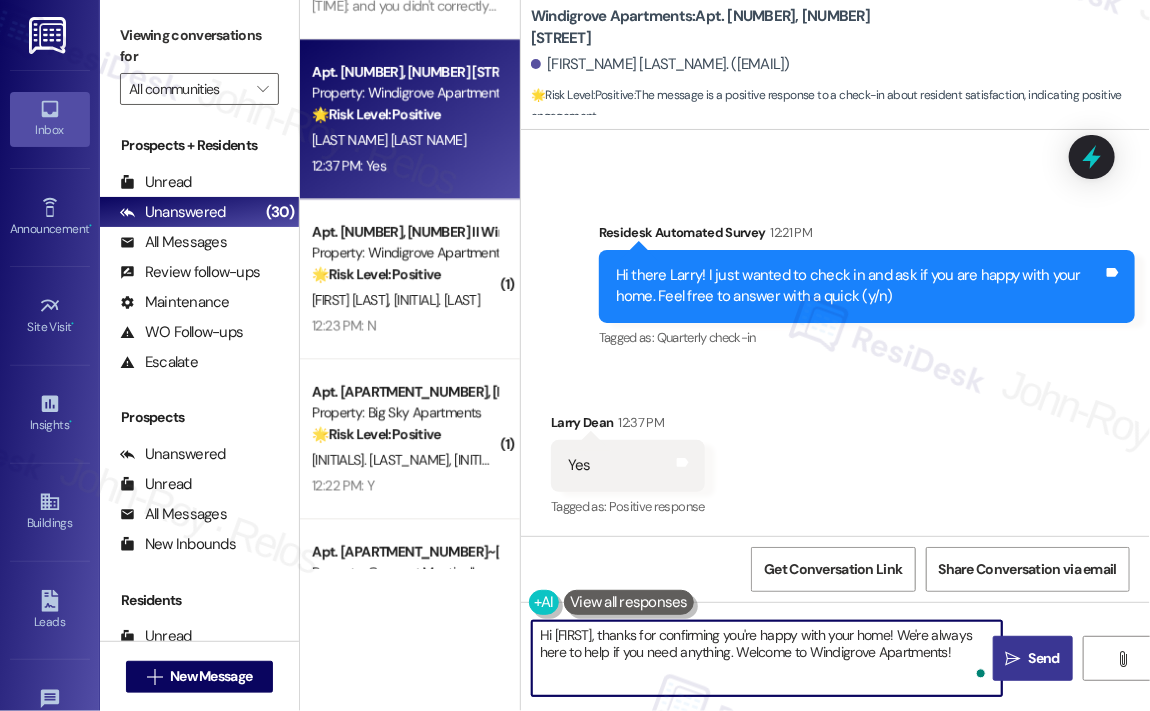 drag, startPoint x: 776, startPoint y: 653, endPoint x: 1004, endPoint y: 663, distance: 228.2192 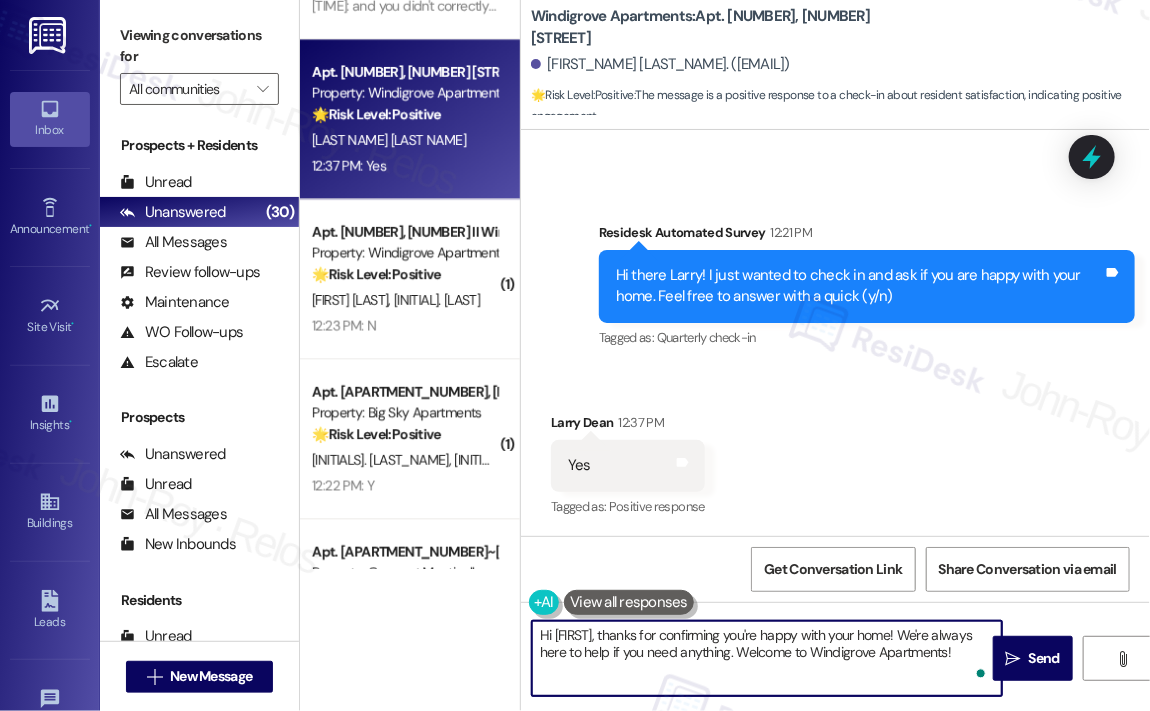 paste on "😊 If I may ask...has {{property}} lived up to your expectations?" 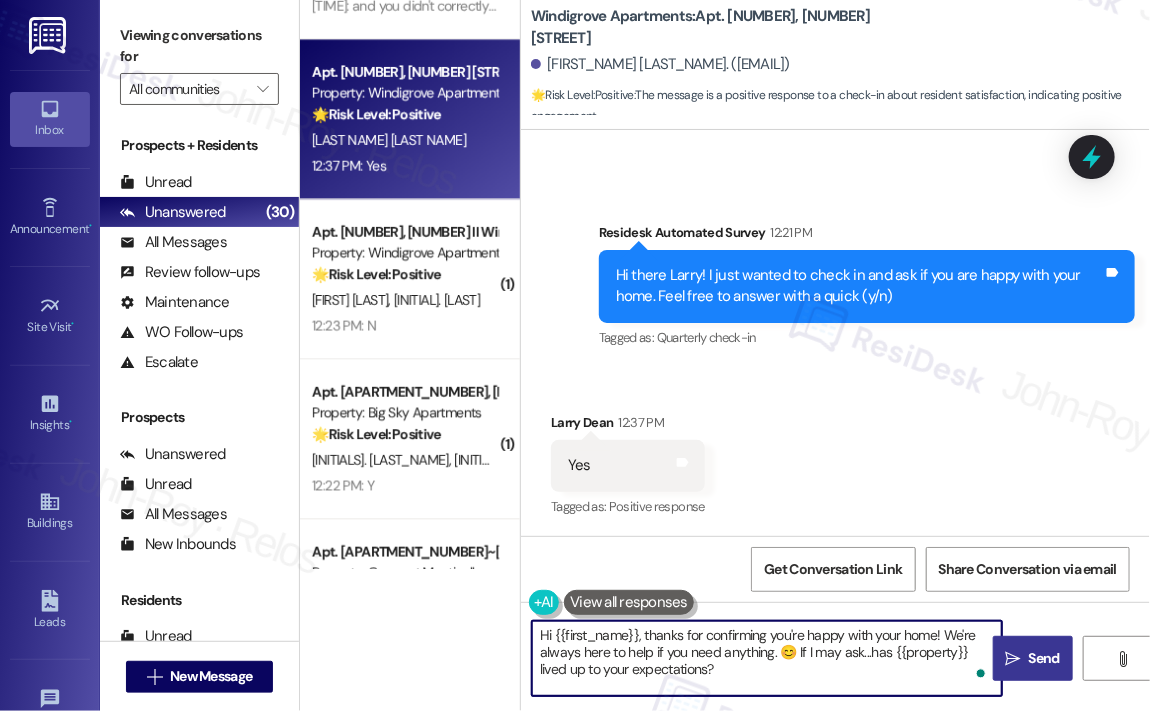 type on "Hi {{first_name}}, thanks for confirming you're happy with your home! We're always here to help if you need anything. 😊 If I may ask...has {{property}} lived up to your expectations?" 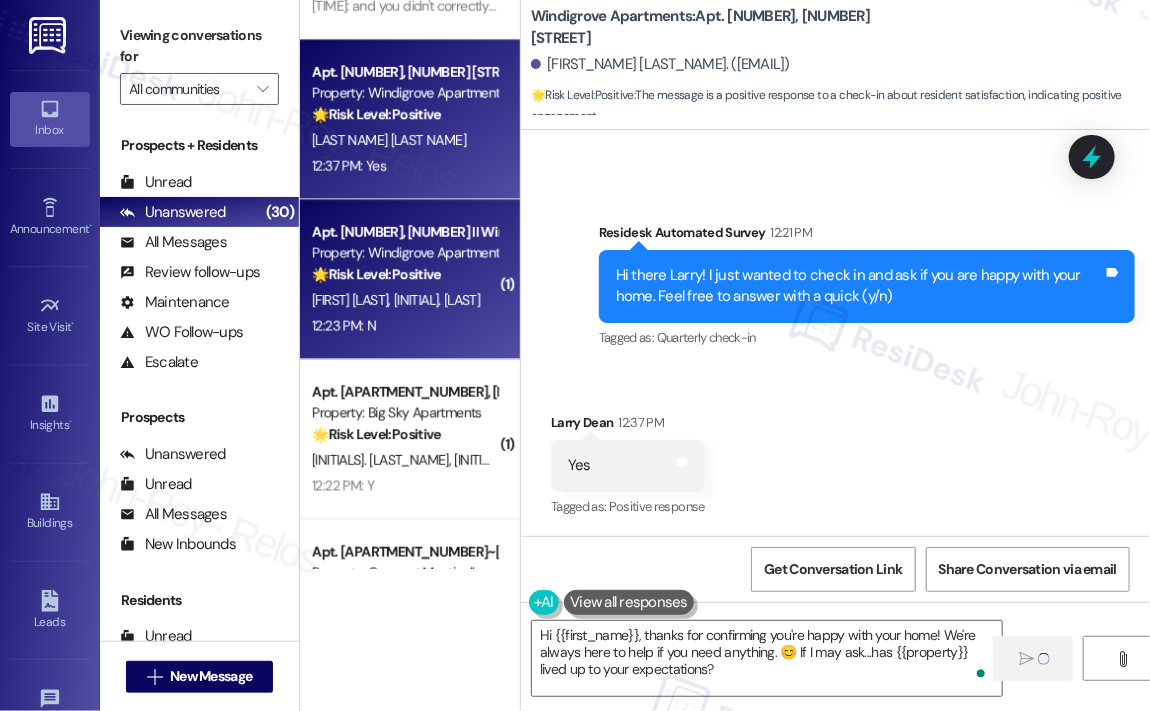 click on "[INITIAL]. [LAST]" at bounding box center [437, 300] 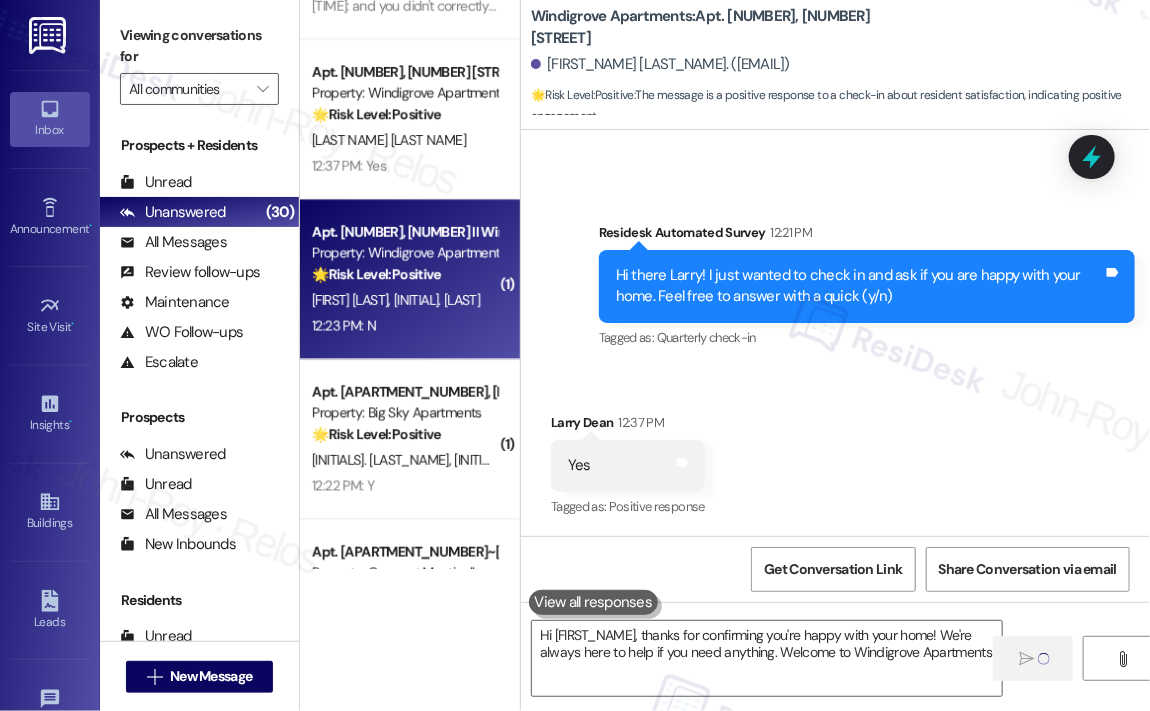 type on "Hi [FIRST], thanks for confirming you're happy with your home! We're always here to help if you need anything. Welcome to Windigrove Apartments!" 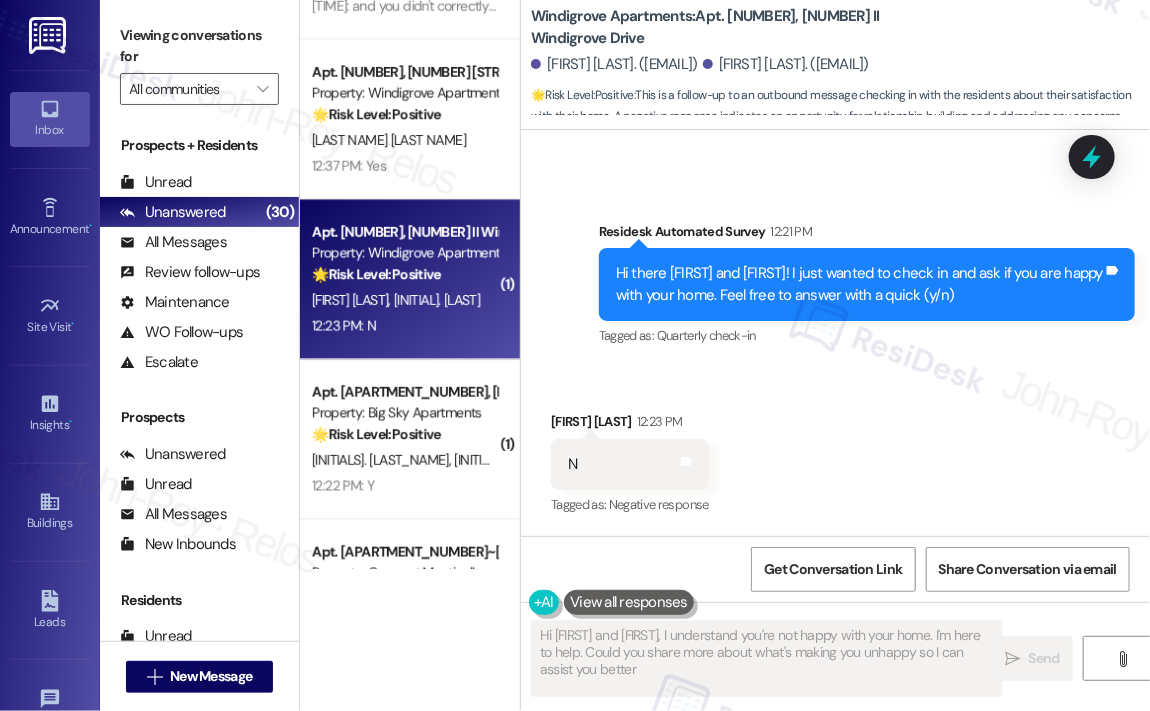 type on "Hi [FIRST] and [FIRST], I understand you're not happy with your home. I'm here to help. Could you share more about what's making you unhappy so I can assist you better?" 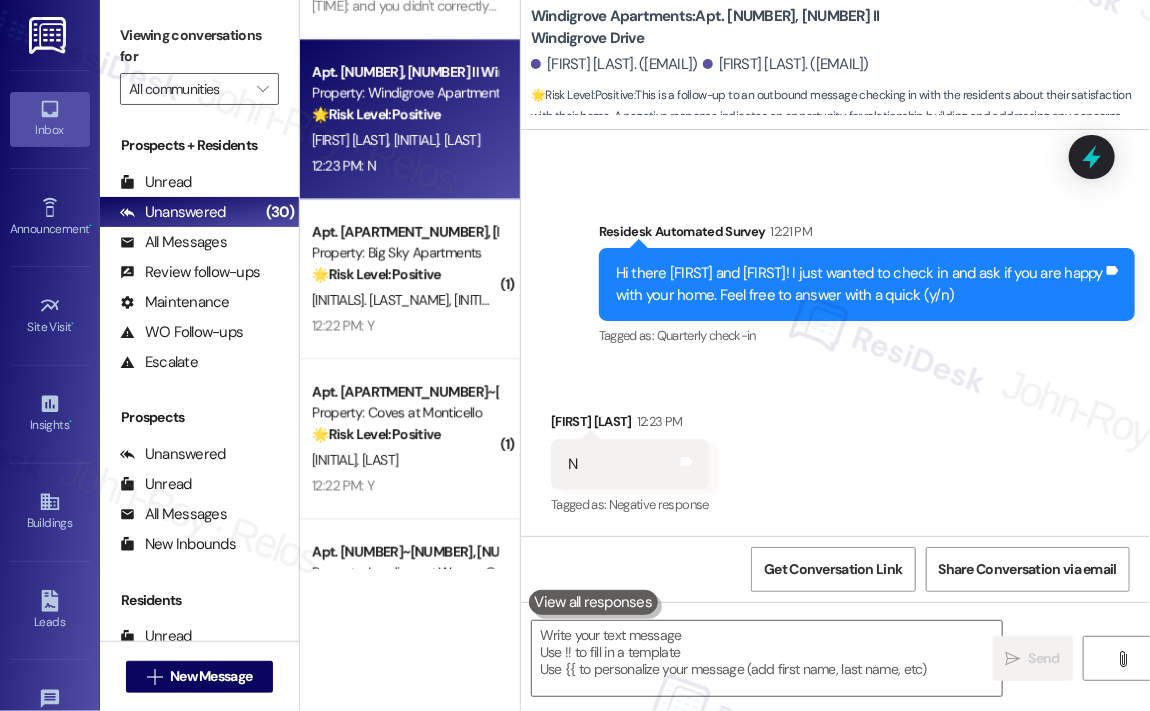 click on "Received via SMS [FIRST_NAME] [LAST_NAME] [TIME] N Tags and notes Tagged as:   Negative response Click to highlight conversations about Negative response" at bounding box center [835, 450] 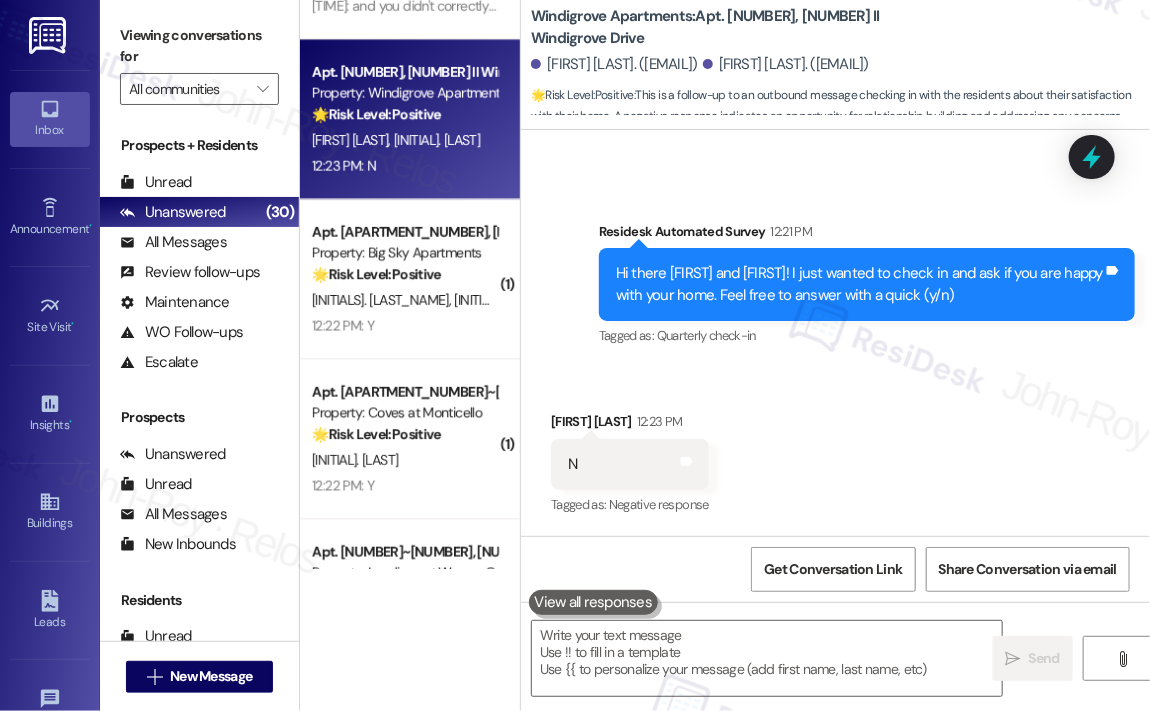 click on "Received via SMS [FIRST_NAME] [LAST_NAME] [TIME] N Tags and notes Tagged as:   Negative response Click to highlight conversations about Negative response" at bounding box center [835, 450] 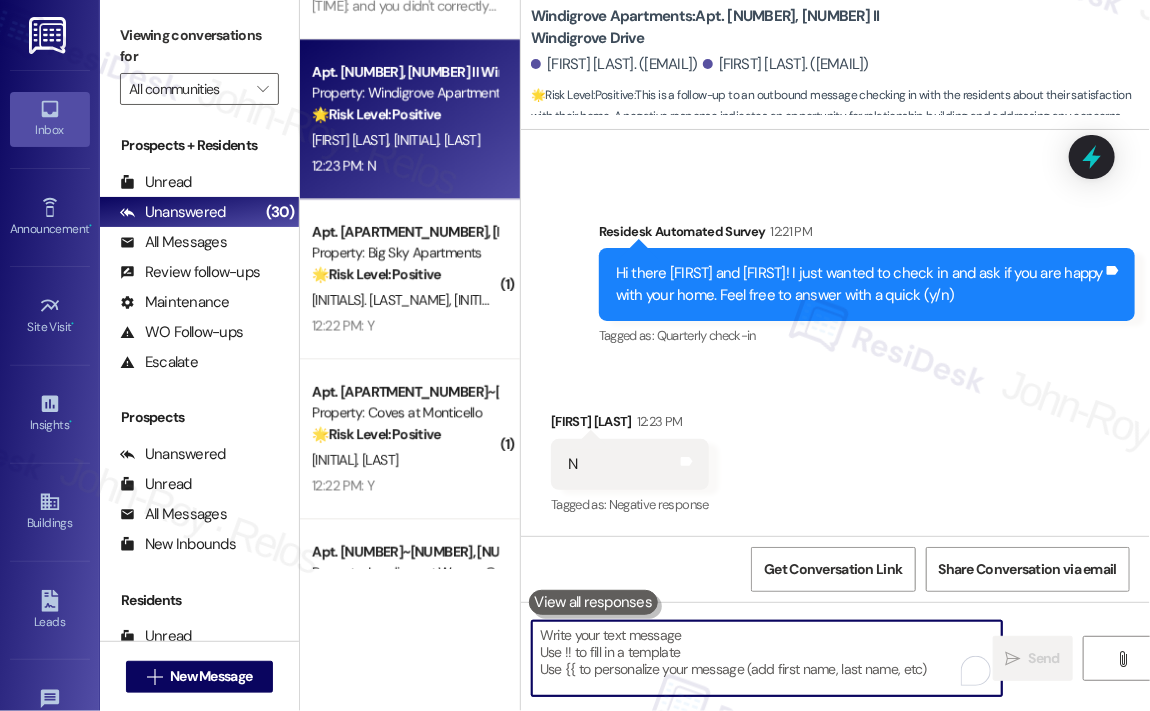 click at bounding box center [767, 658] 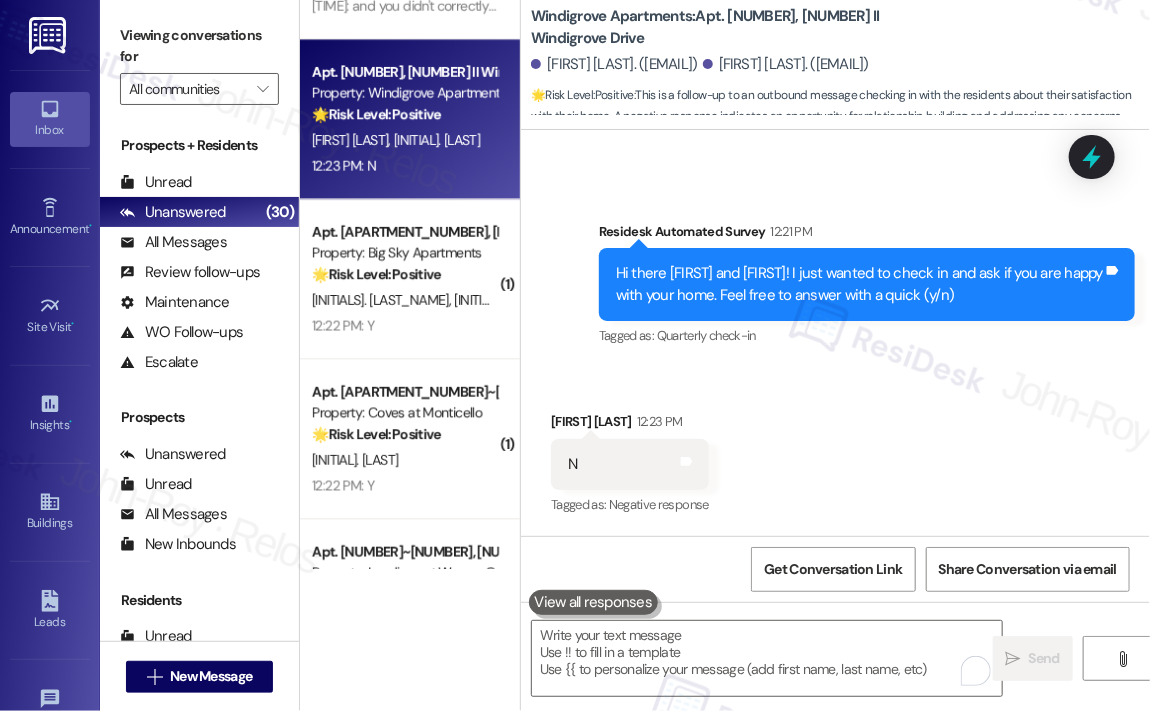 click on "Received via SMS [FIRST_NAME] [LAST_NAME] [TIME] N Tags and notes Tagged as:   Negative response Click to highlight conversations about Negative response" at bounding box center (835, 450) 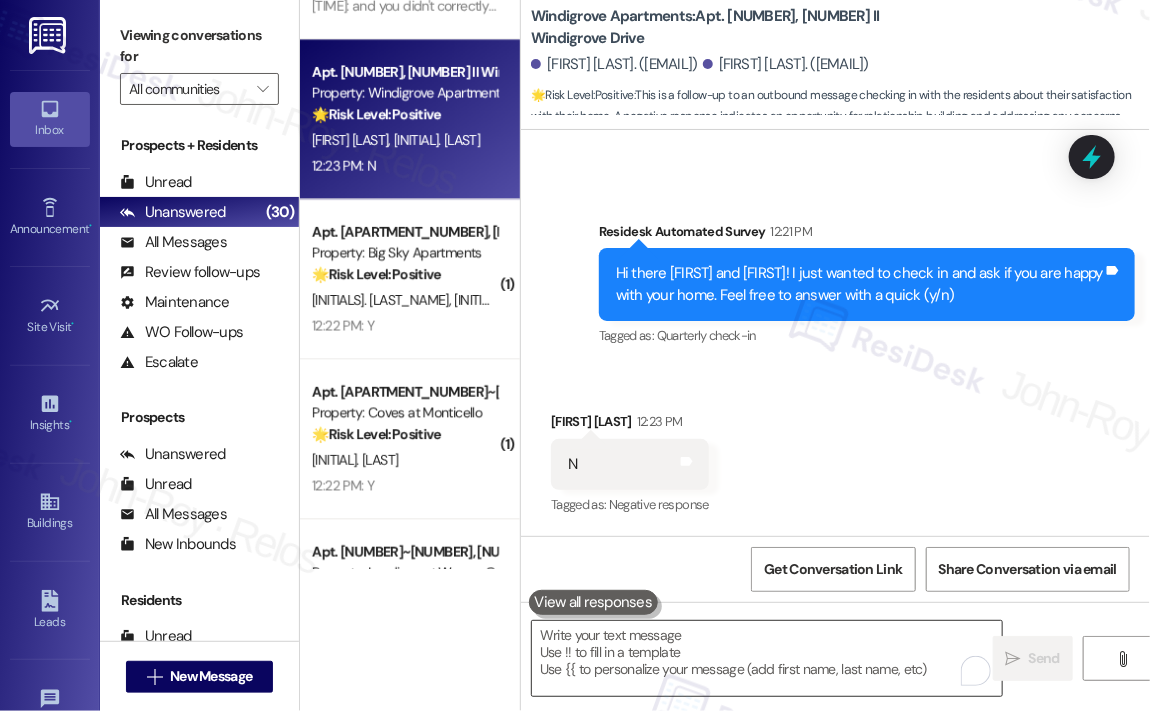 click at bounding box center [767, 658] 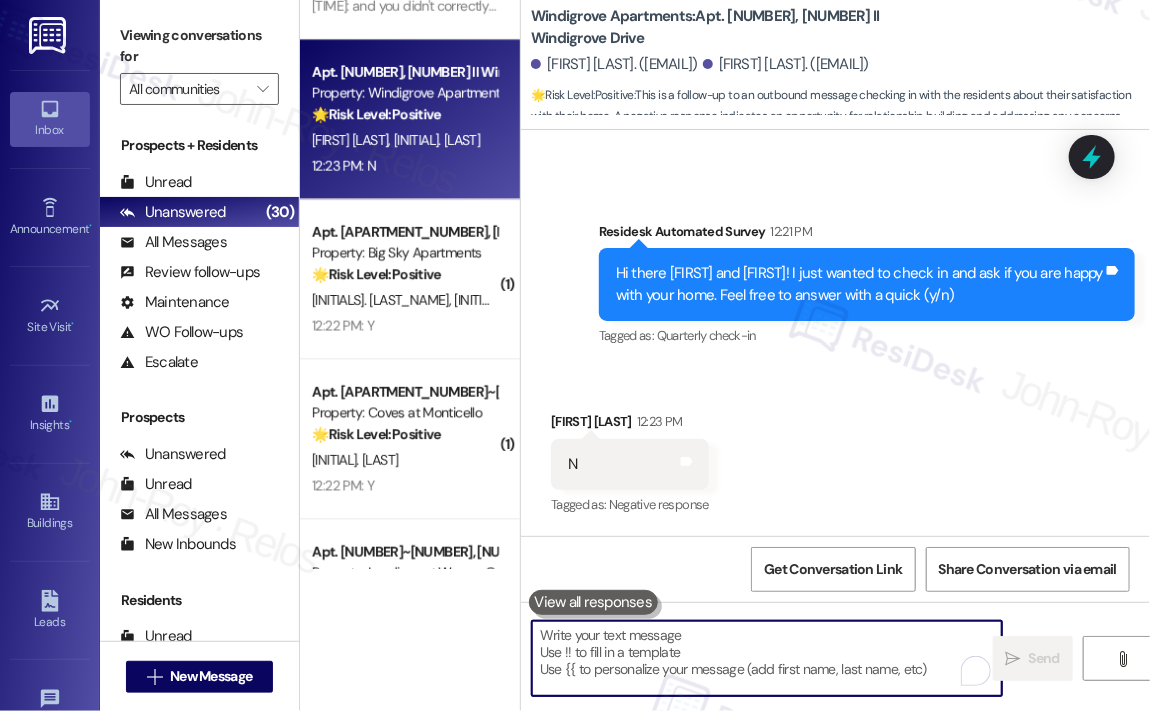 paste on "I’m sorry to hear that you’re not happy with your home. Your satisfaction is important to us, and we’d like to understand why you gave "no" as your answer. Could you please share more details?" 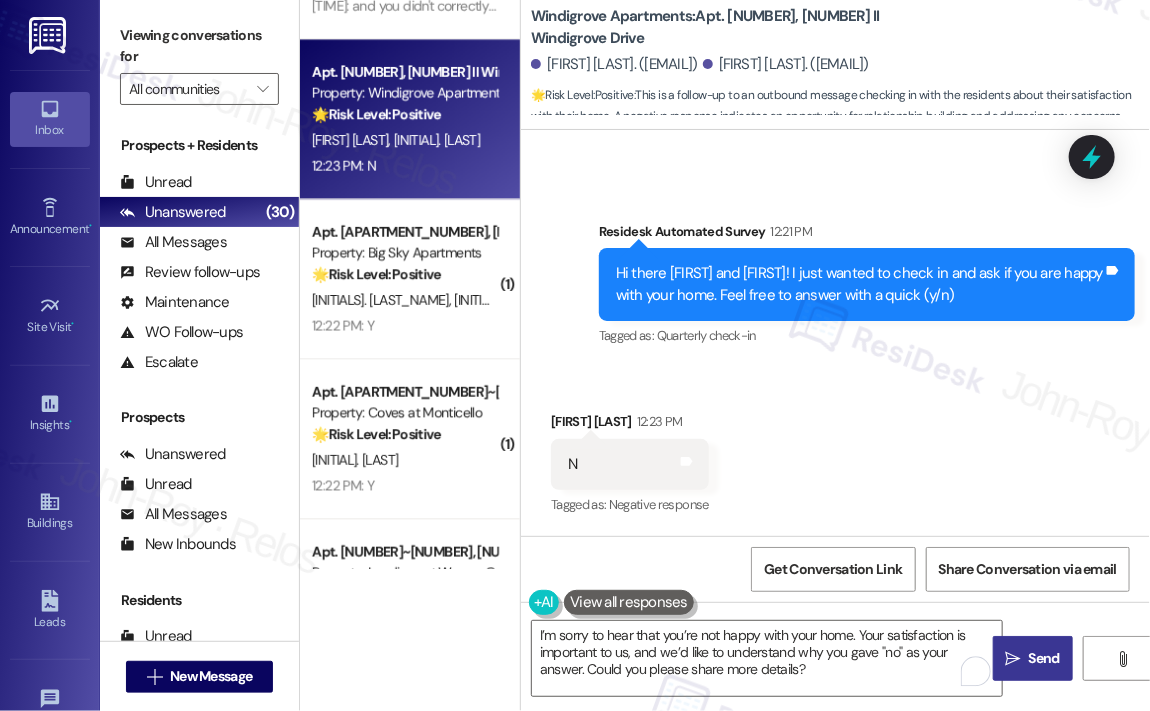 click on "Send" at bounding box center [1044, 658] 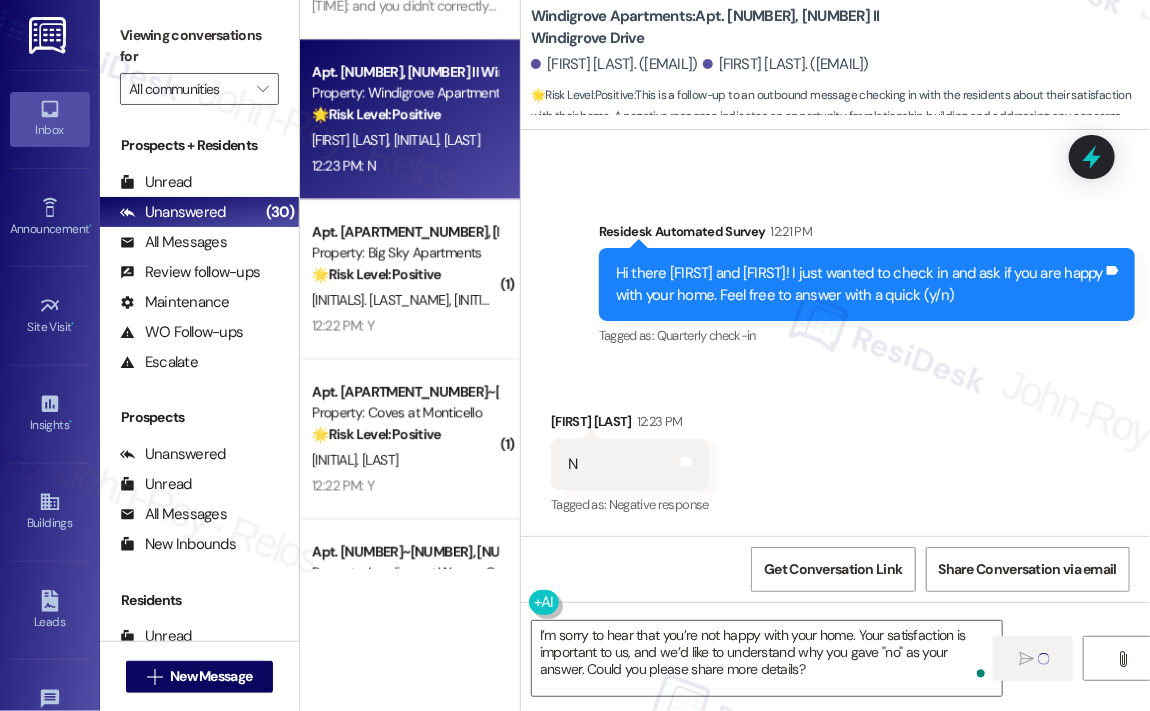 type on "Fetching suggested responses. Please feel free to read through the conversation in the meantime." 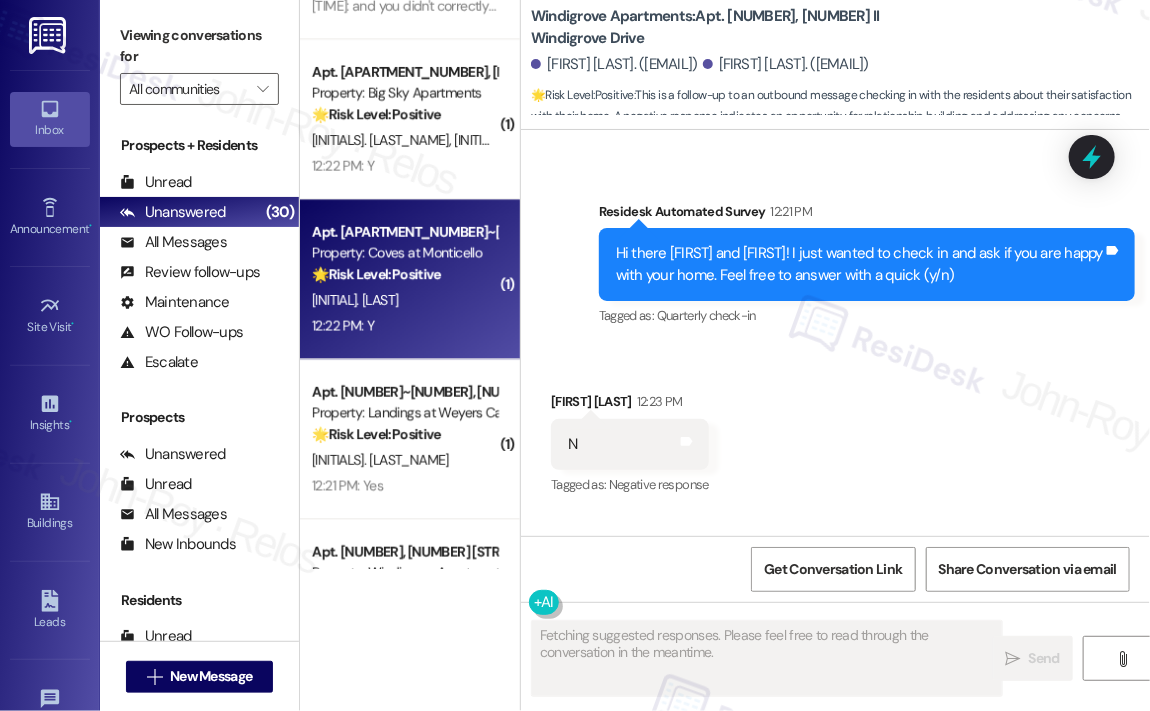 click on "[INITIAL]. [LAST]" at bounding box center (404, 300) 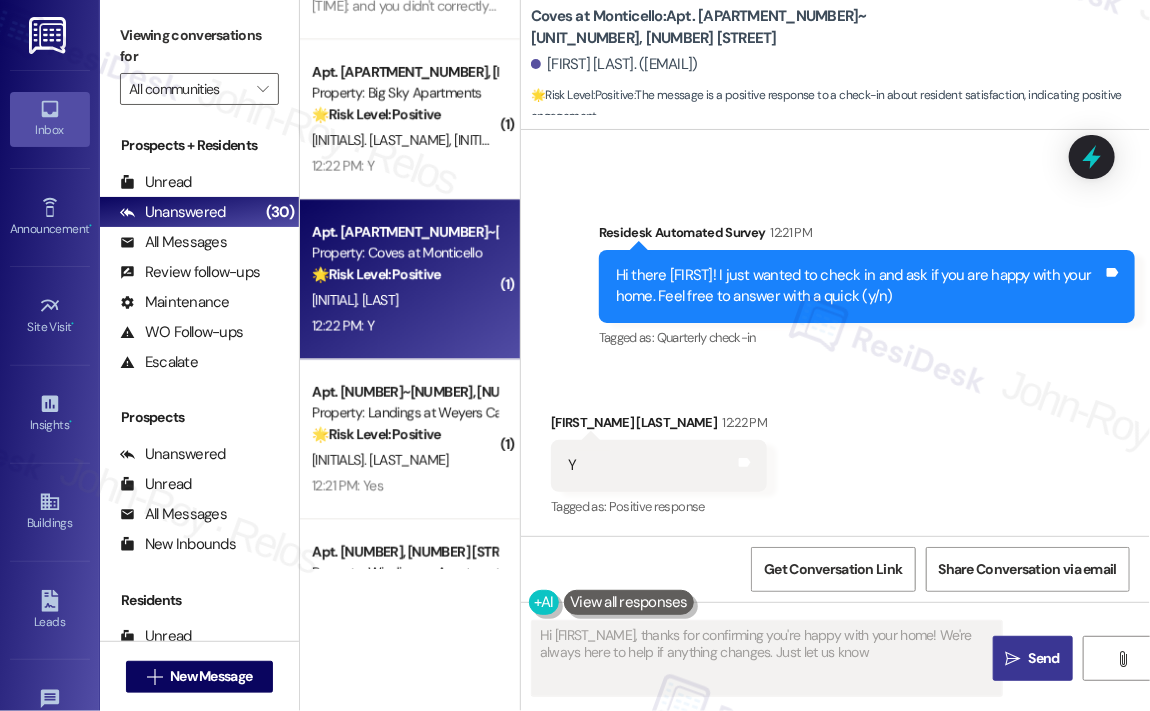type on "Hi [FIRST], thanks for confirming you're happy with your home! We're always here to help if anything changes. Just let us know!" 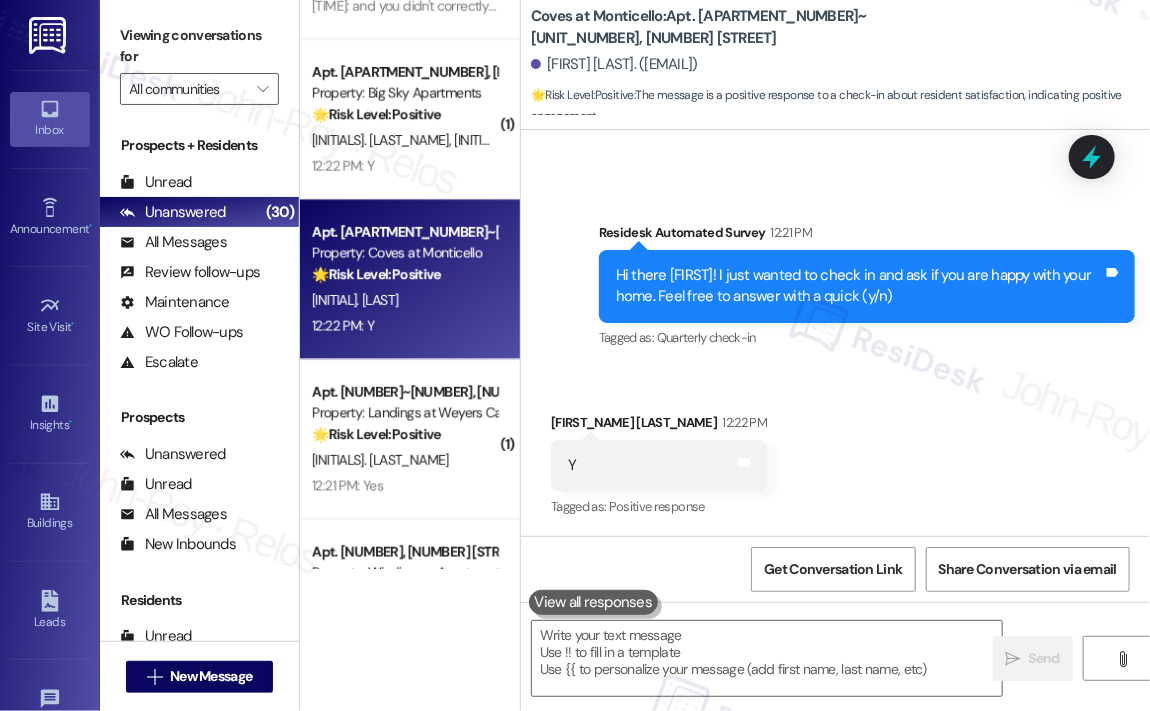 click on "Received via SMS [FIRST] [LAST] [TIME] Y Tags and notes Tagged as:   Positive response Click to highlight conversations about Positive response" at bounding box center [835, 451] 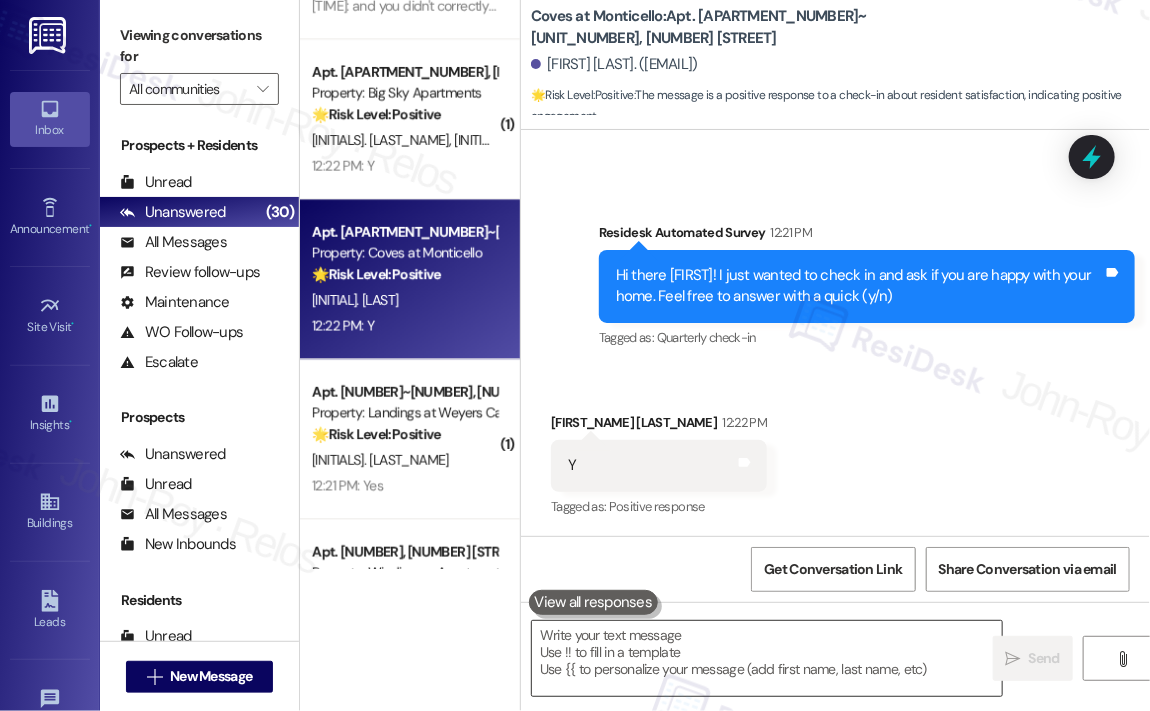 click at bounding box center [767, 658] 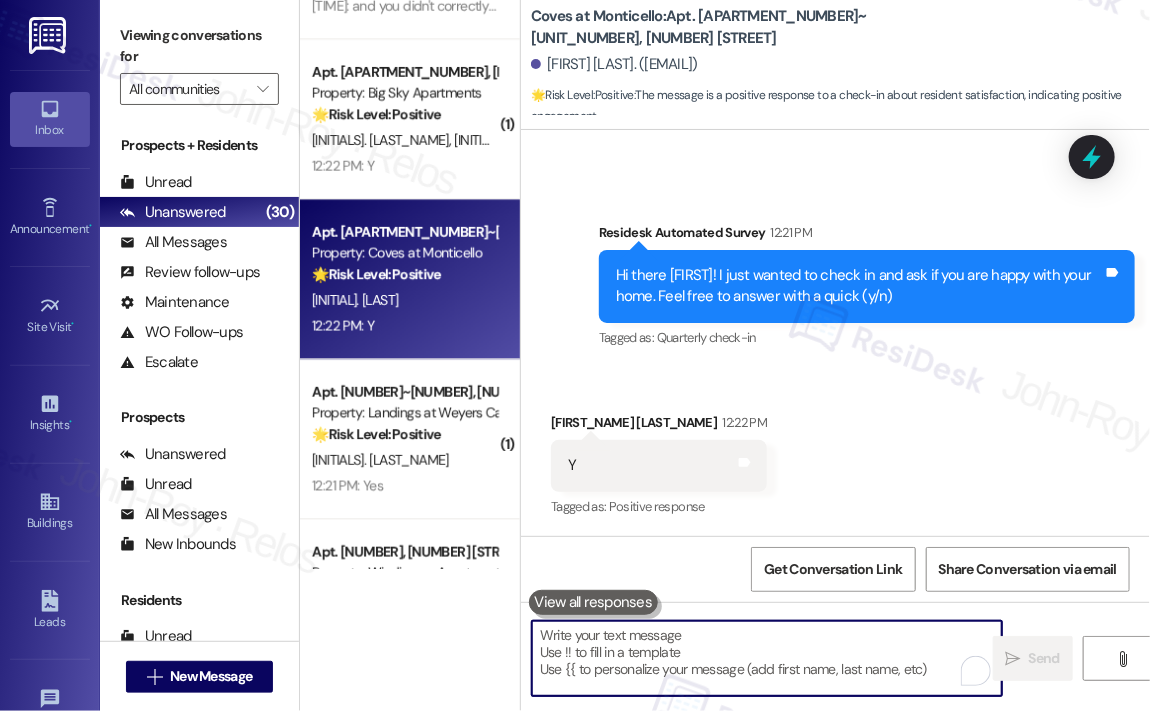 paste on "Great! 😊 If I may ask...has {{property}} lived up to your expectations?" 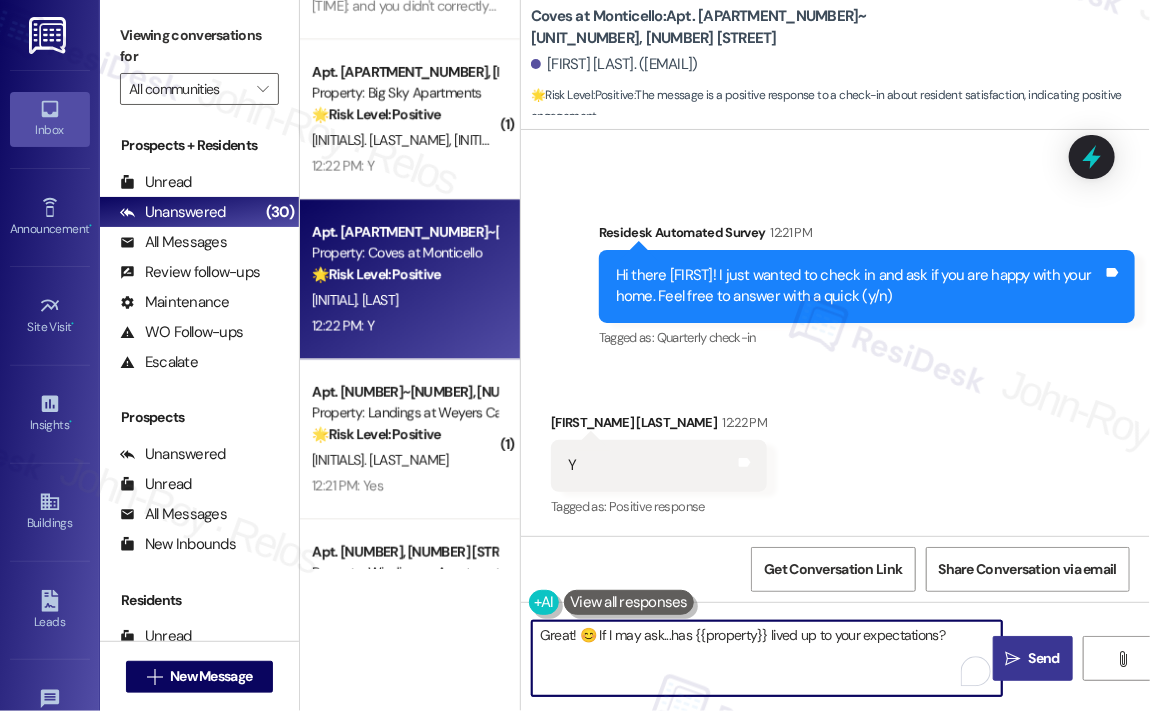 type on "Great! 😊 If I may ask...has {{property}} lived up to your expectations?" 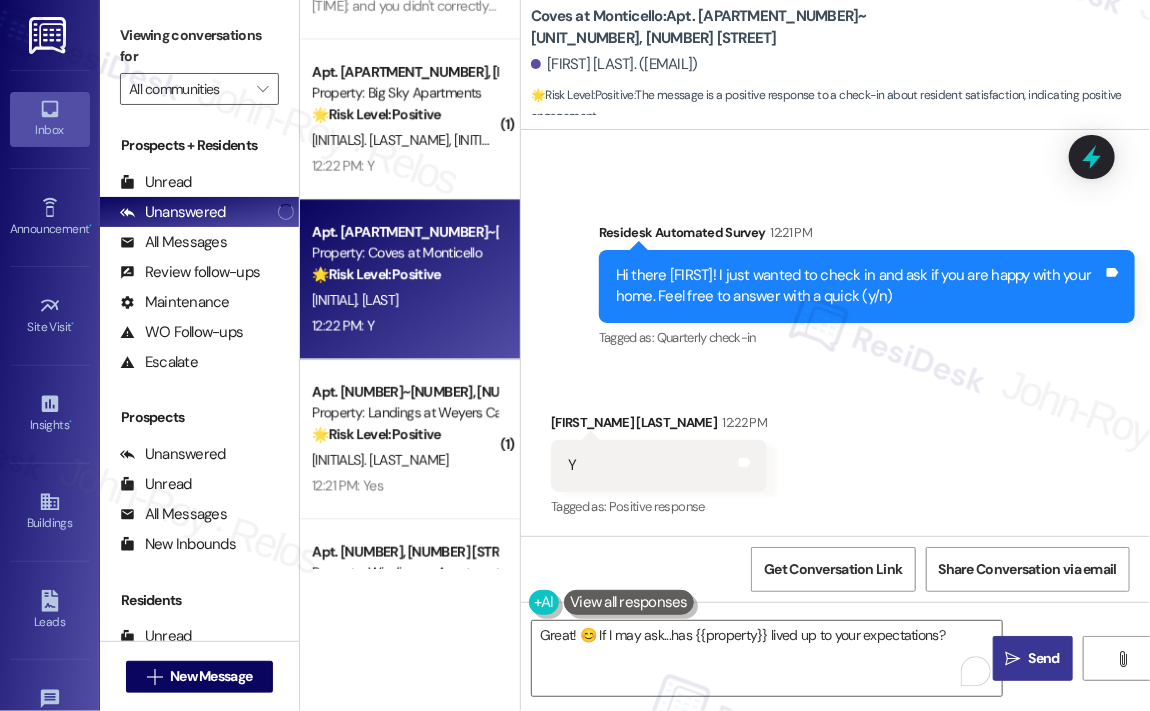 click on "Send" at bounding box center [1044, 658] 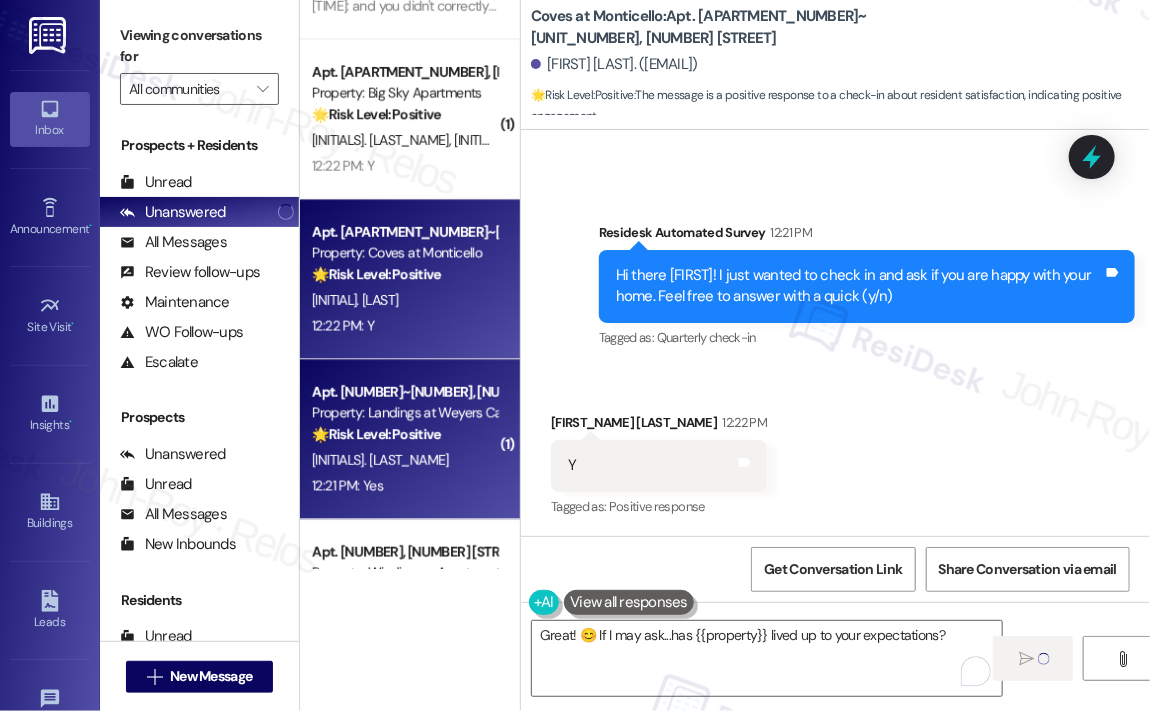 click on "🌟  Risk Level:  Positive The message is a positive response to a check-in about resident satisfaction, indicating positive engagement and relationship building." at bounding box center (404, 435) 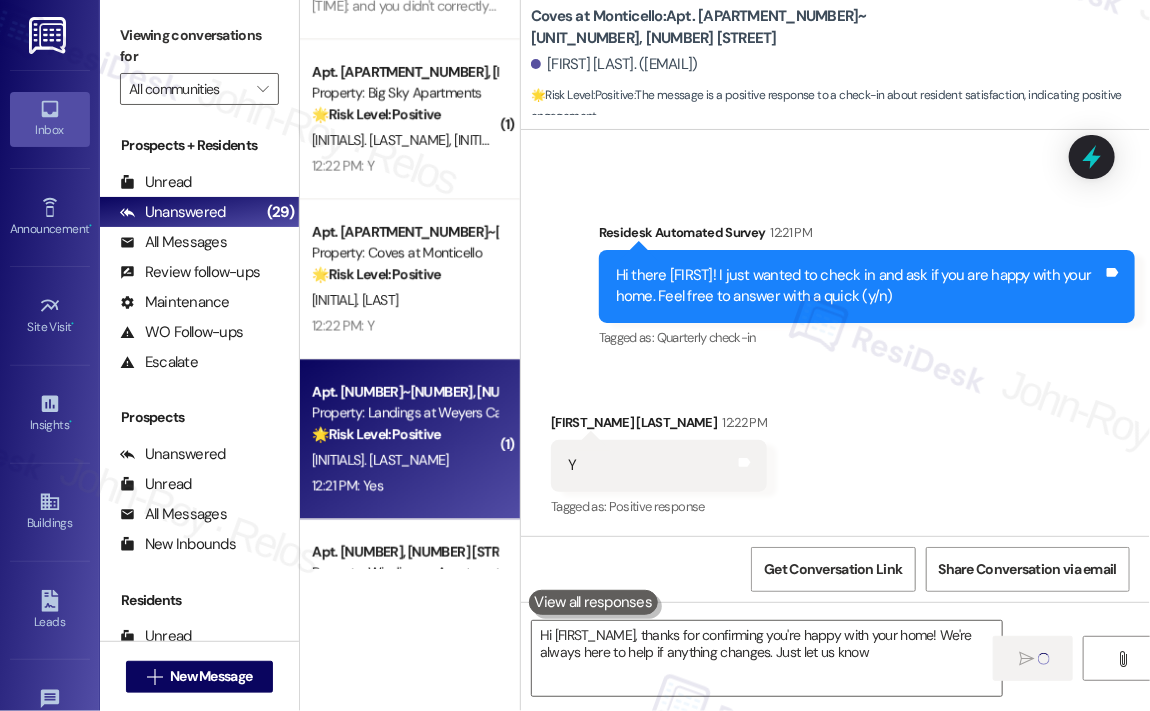 type on "Hi [FIRST], thanks for confirming you're happy with your home! We're always here to help if anything changes. Just let us know!" 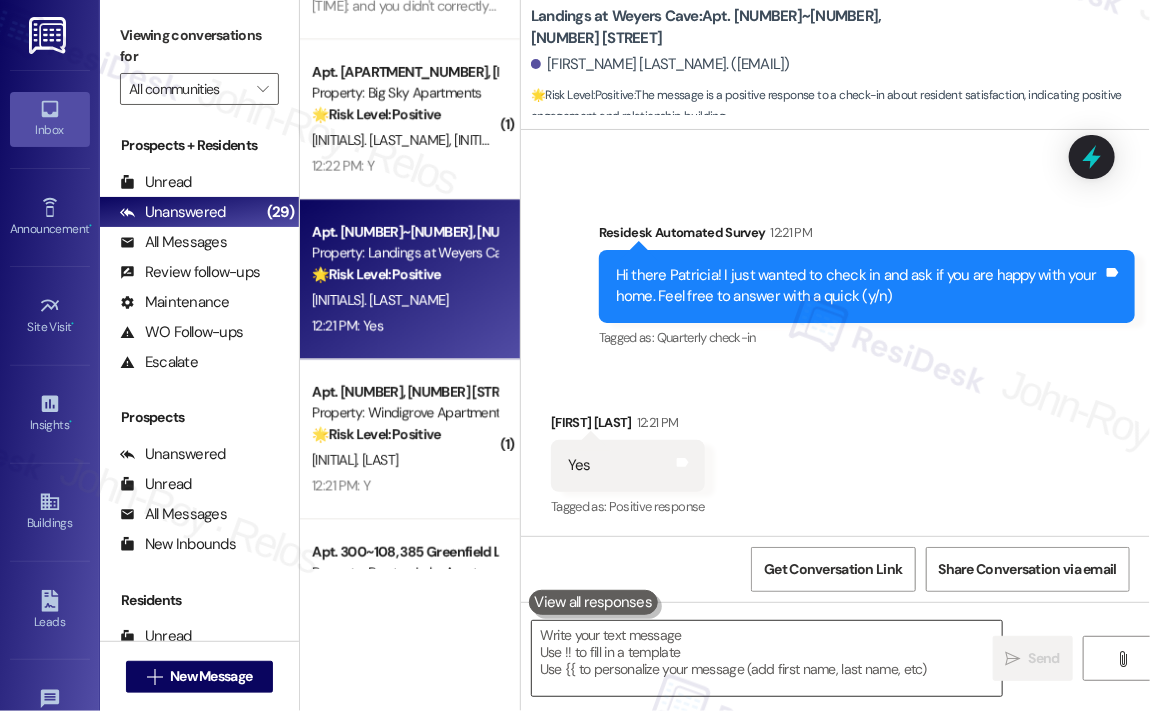 click at bounding box center [767, 658] 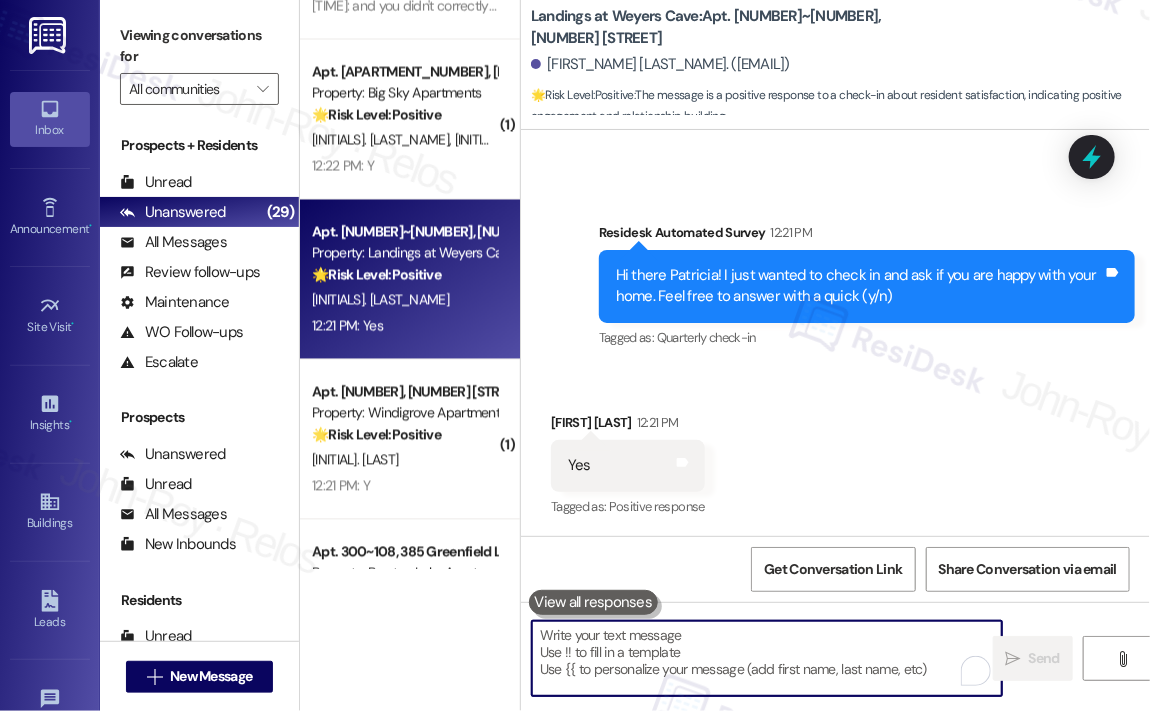 paste on "Great! 😊 If I may ask...has {{property}} lived up to your expectations?" 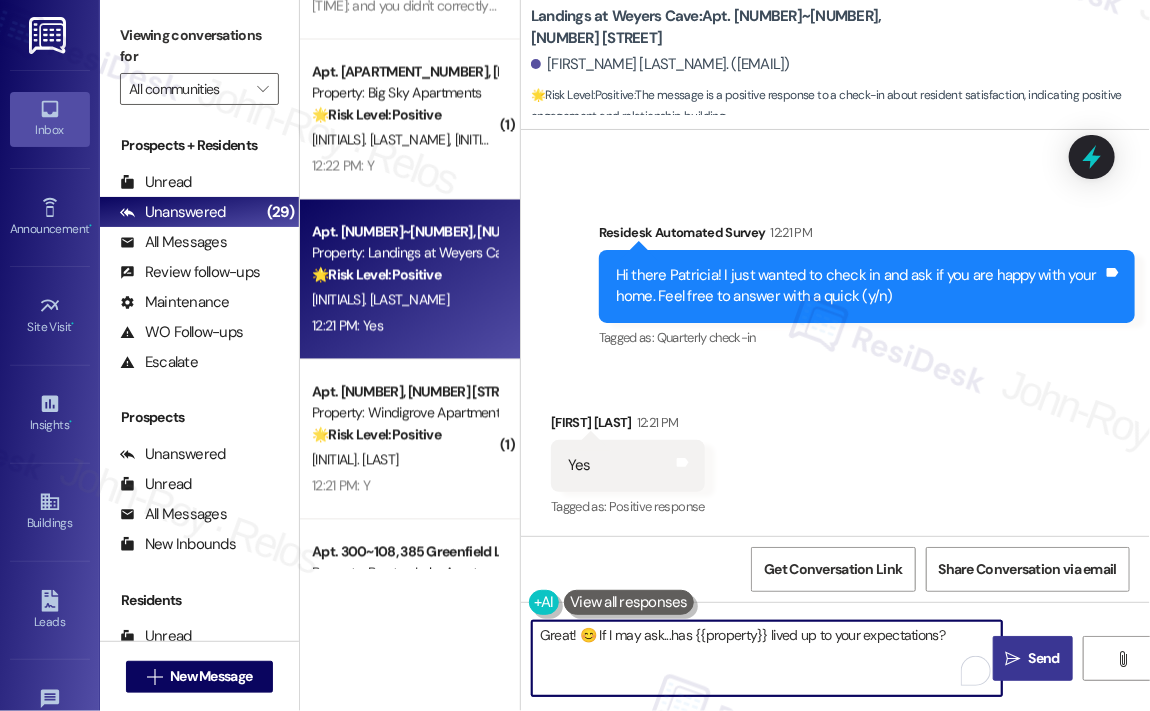 type on "Great! 😊 If I may ask...has {{property}} lived up to your expectations?" 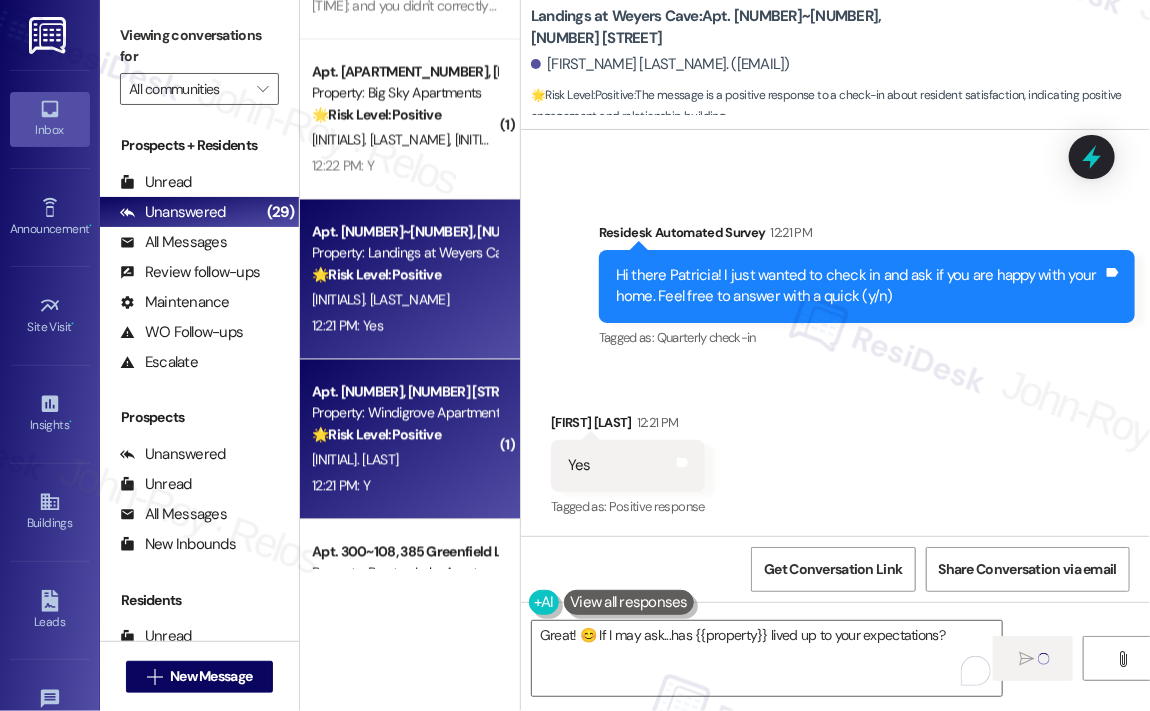 click on "[INITIAL]. [LAST]" at bounding box center (404, 460) 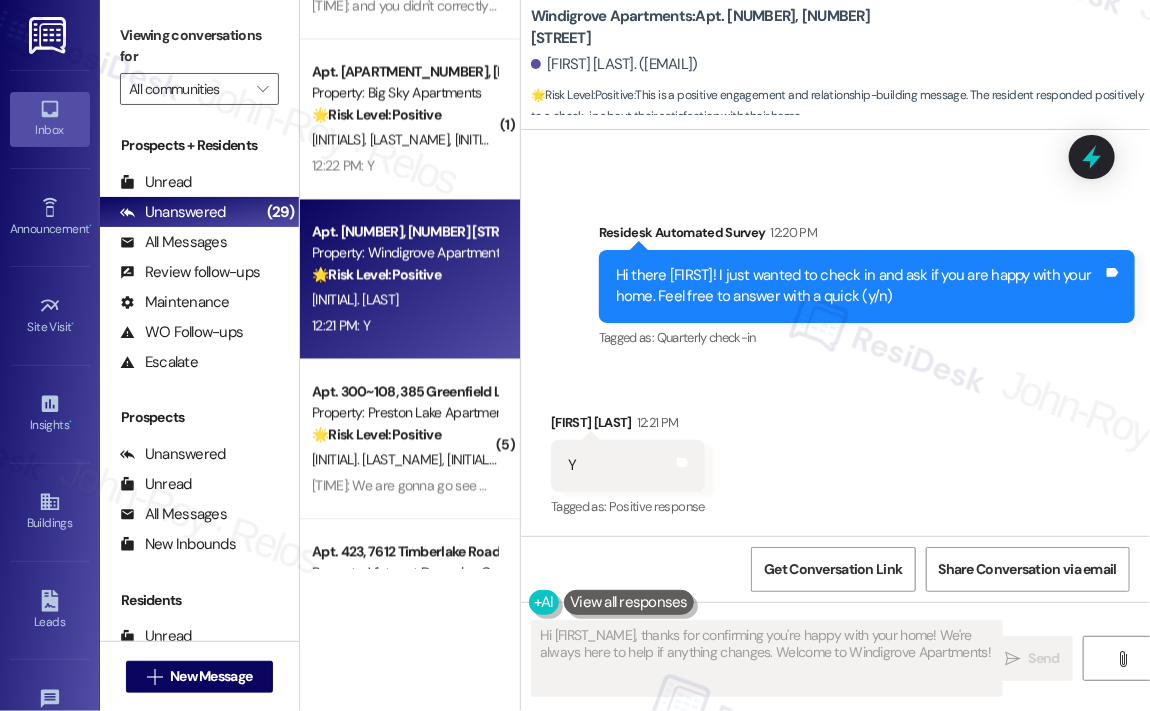 click on "Received via SMS [FIRST] [LAST] [TIME] Y Tags and notes Tagged as:   Positive response Click to highlight conversations about Positive response" at bounding box center [835, 451] 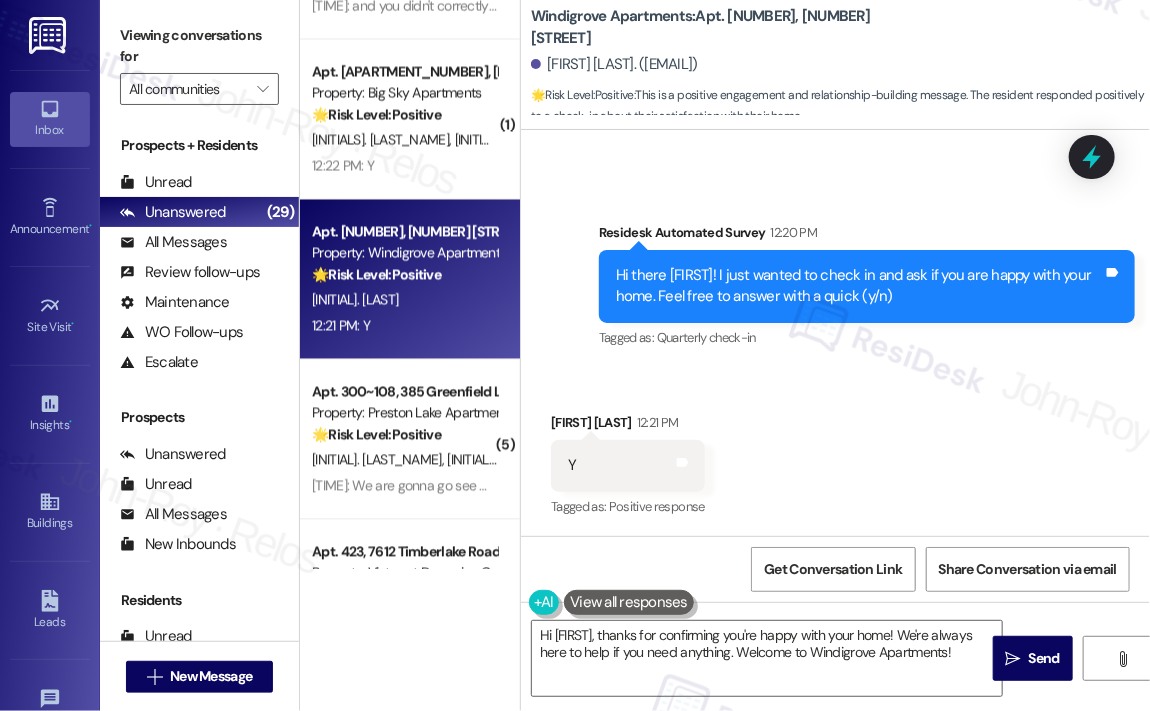 click on "Received via SMS [FIRST] [LAST] [TIME] Y Tags and notes Tagged as:   Positive response Click to highlight conversations about Positive response" at bounding box center (628, 466) 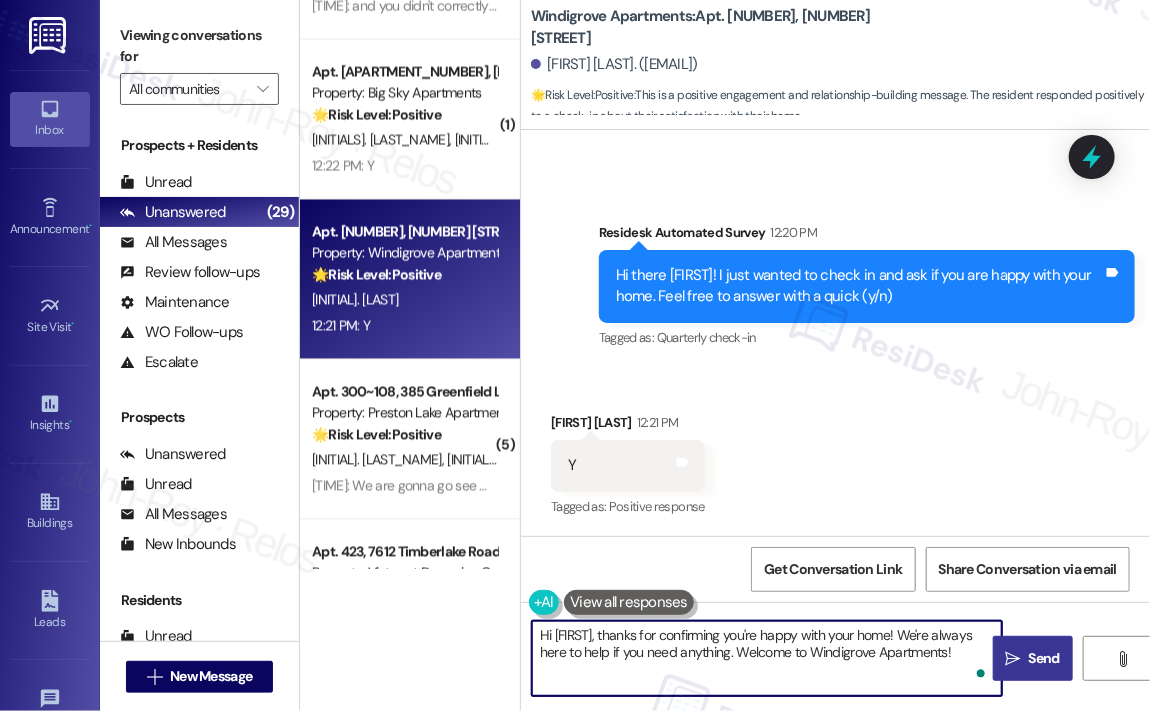 drag, startPoint x: 778, startPoint y: 651, endPoint x: 996, endPoint y: 651, distance: 218 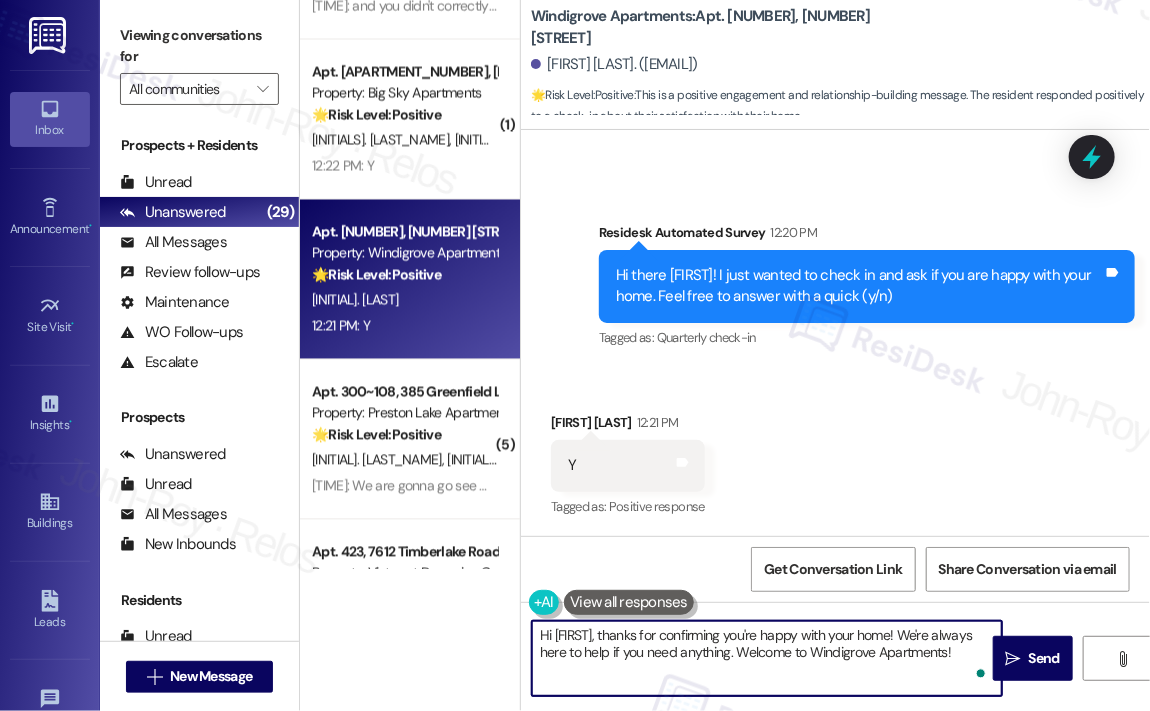 paste on "😊 If I may ask...has {{property}} lived up to your expectations?" 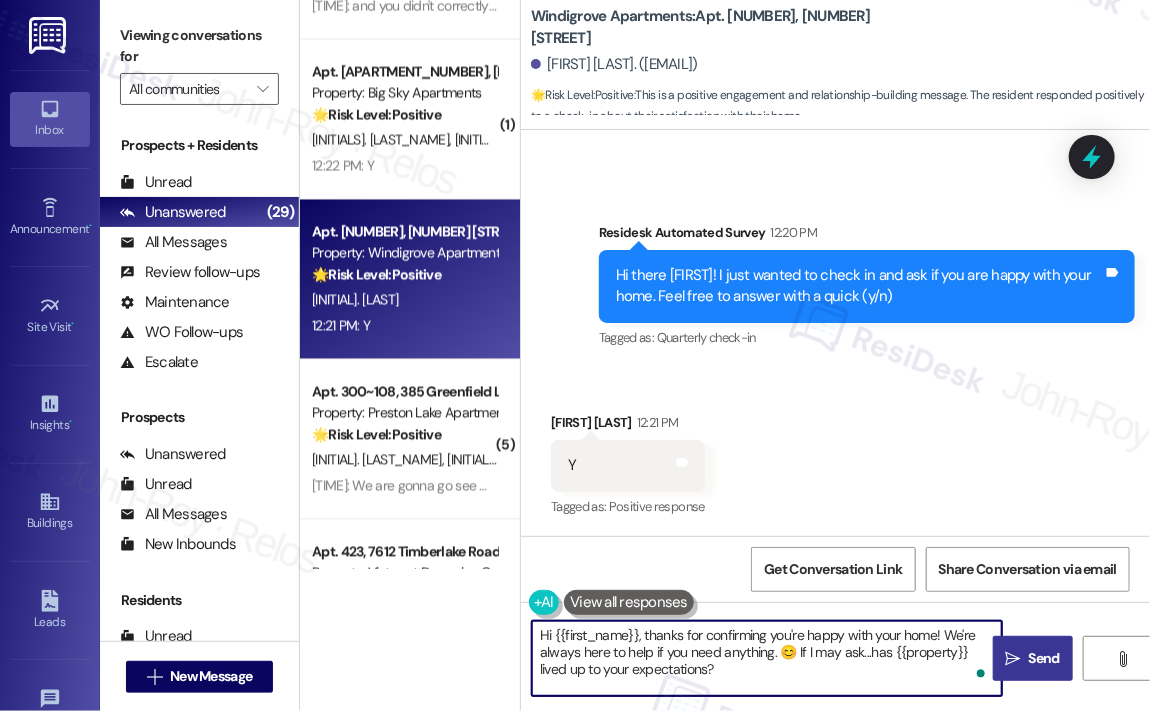 type on "Hi {{first_name}}, thanks for confirming you're happy with your home! We're always here to help if you need anything. 😊 If I may ask...has {{property}} lived up to your expectations?" 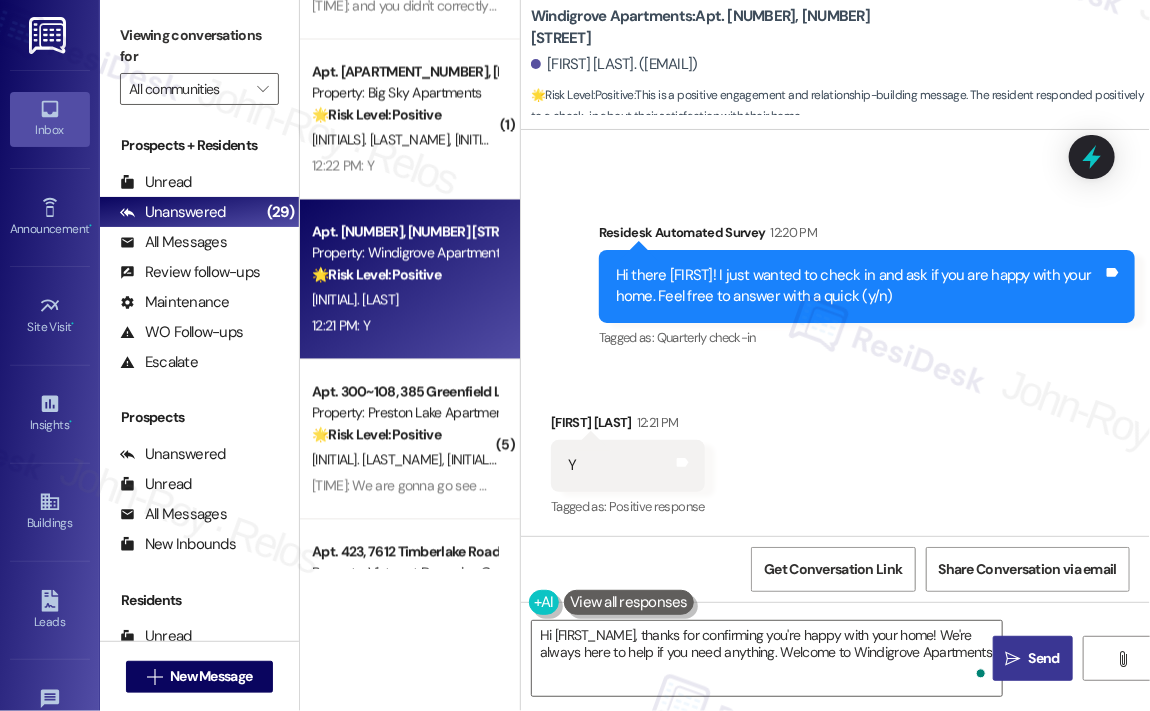 type on "Hi [FIRST], thanks for confirming you're happy with your home! We're always here to help if you need anything. Welcome to Windigrove Apartments!" 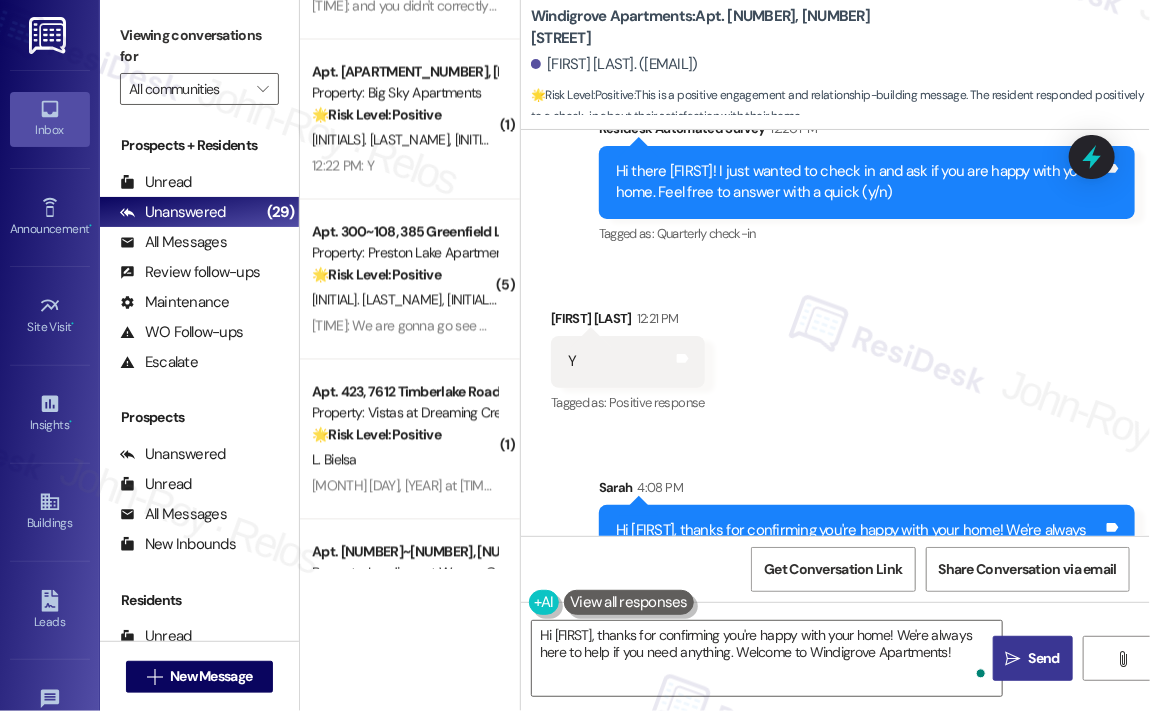 scroll, scrollTop: 751, scrollLeft: 0, axis: vertical 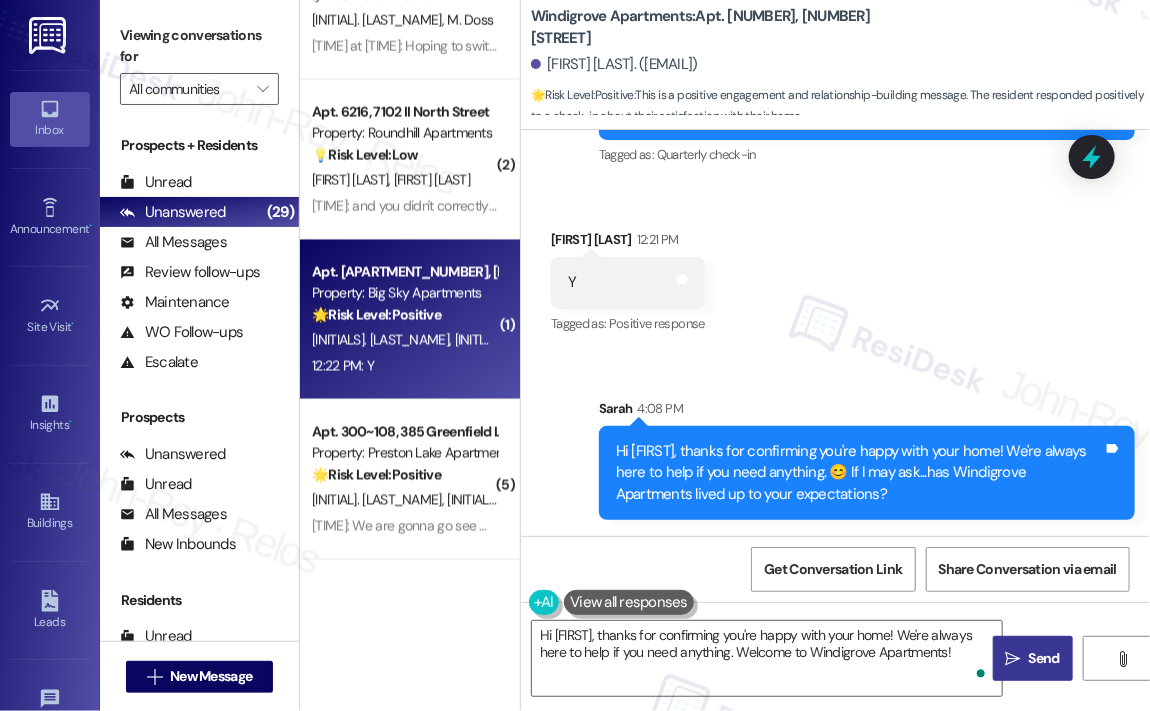 click on "[INITIALS]. [LAST_NAME] [INITIALS]. [LAST_NAME]" at bounding box center (404, 340) 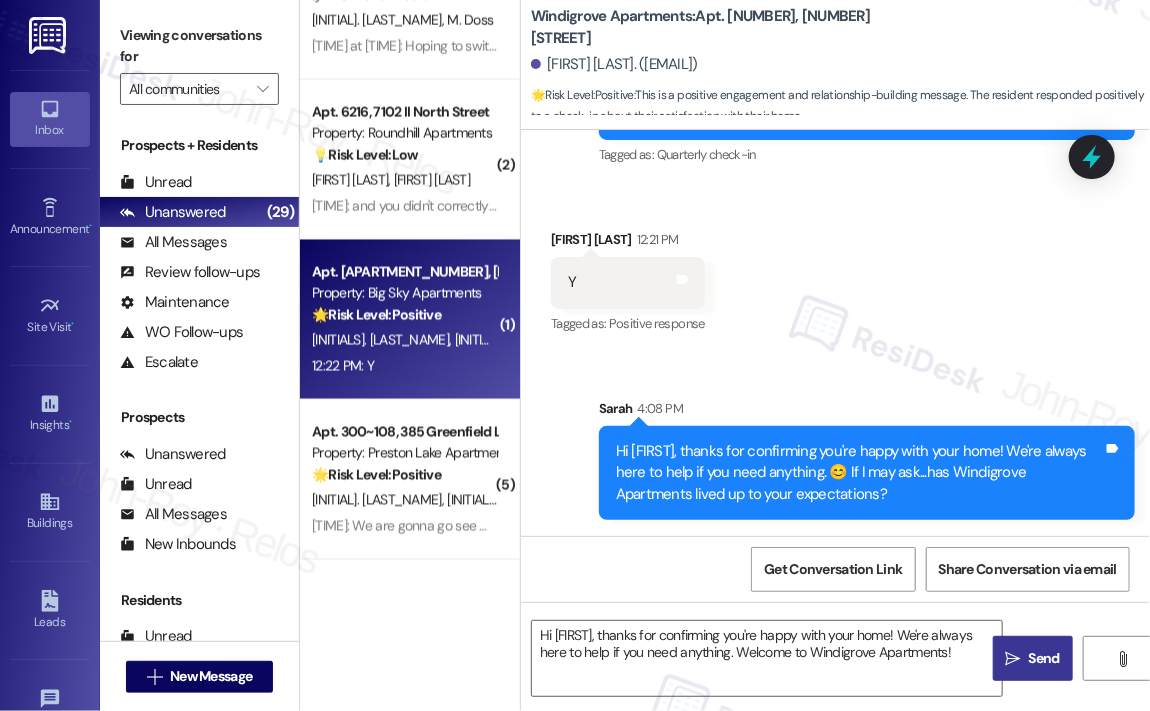 type on "Fetching suggested responses. Please feel free to read through the conversation in the meantime." 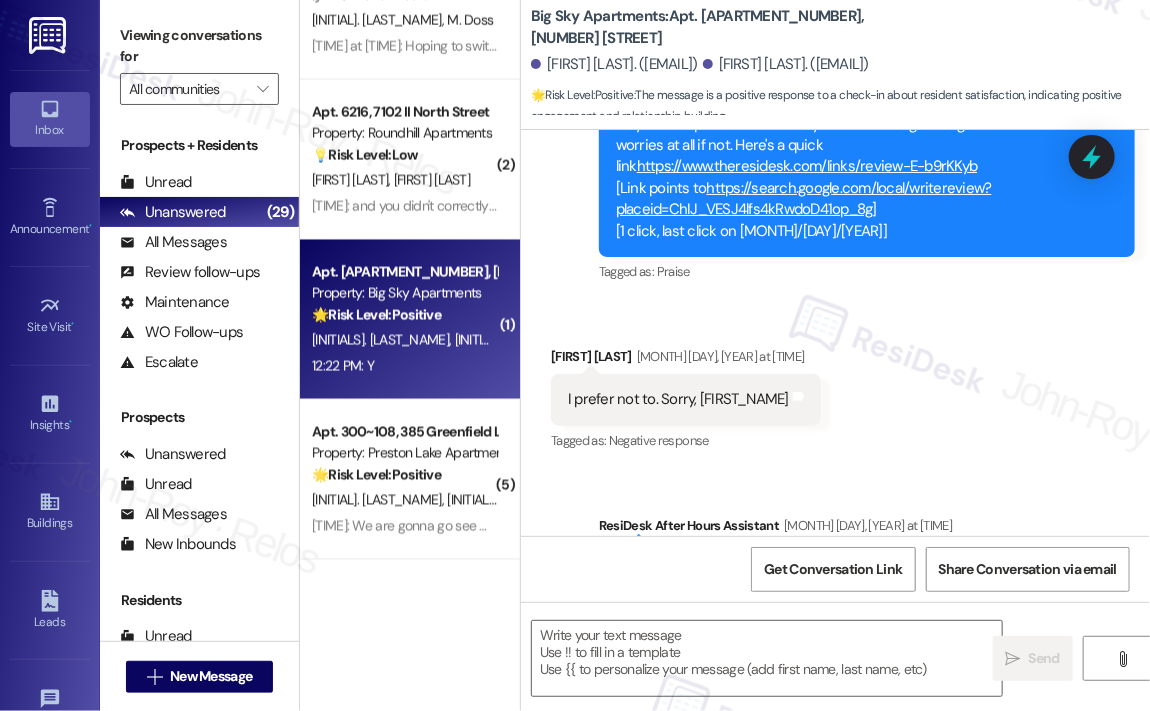 type on "Fetching suggested responses. Please feel free to read through the conversation in the meantime." 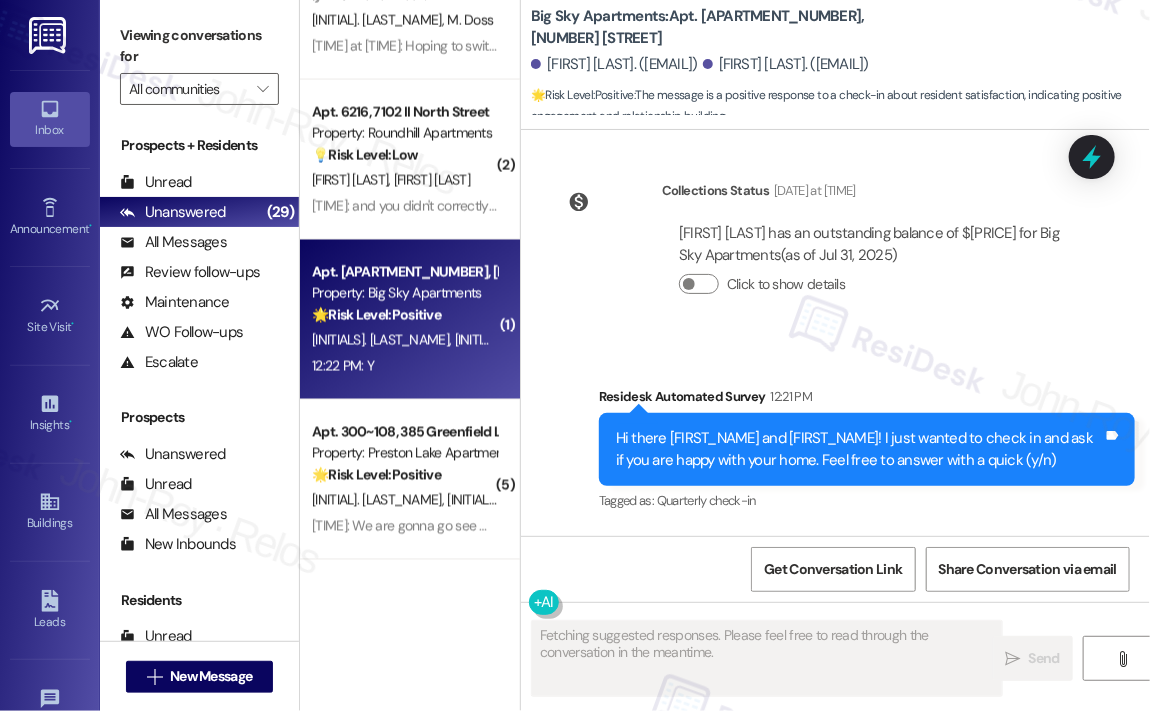 scroll, scrollTop: 2211, scrollLeft: 0, axis: vertical 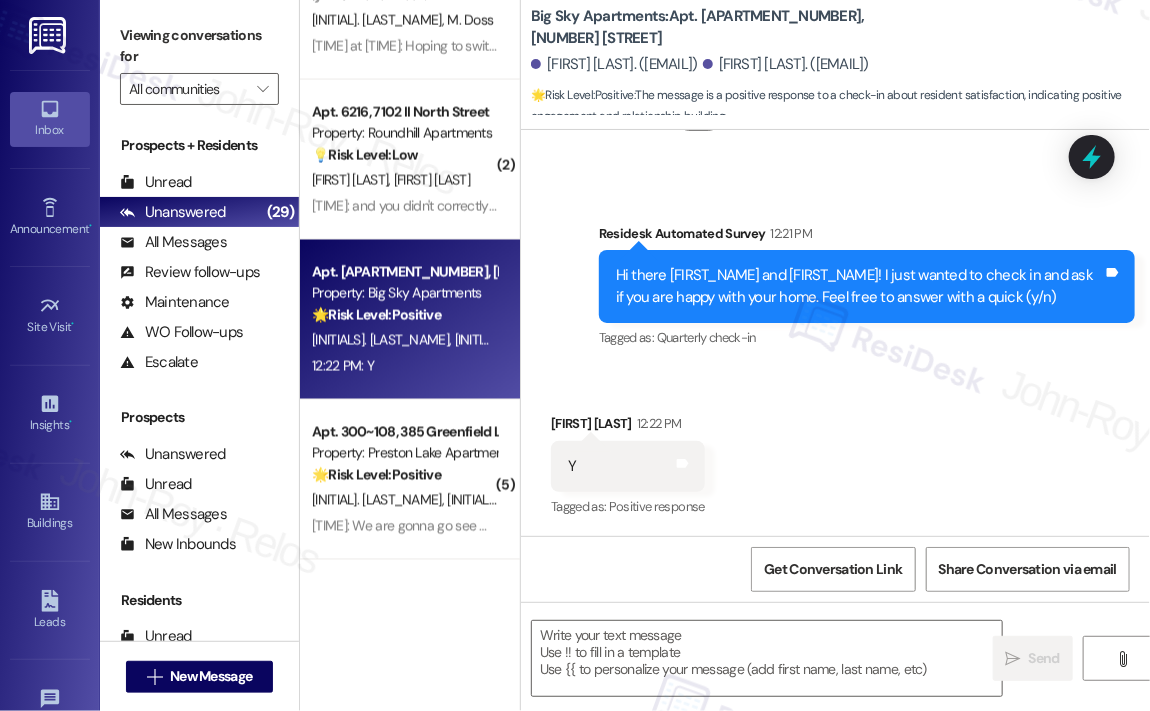 click on "Received via SMS [FIRST] [LAST] [TIME] Y Tags and notes Tagged as:   Positive response Click to highlight conversations about Positive response" at bounding box center [835, 452] 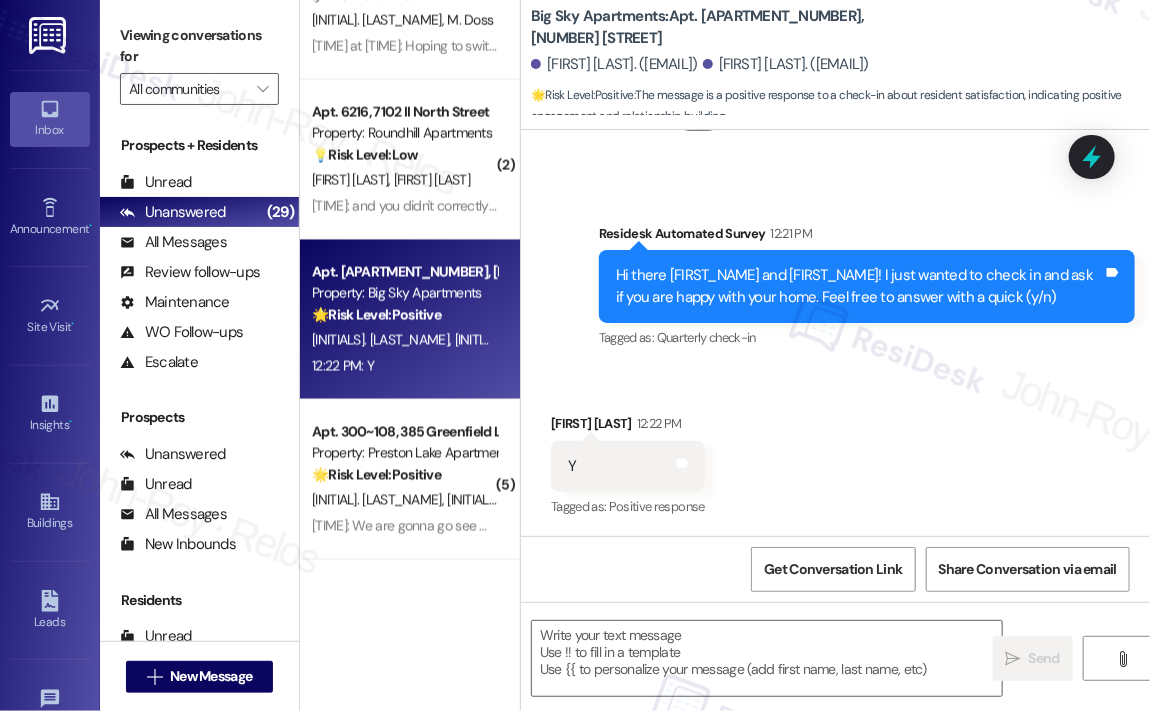 click on "Received via SMS [FIRST] [LAST] [TIME] Y Tags and notes Tagged as:   Positive response Click to highlight conversations about Positive response" at bounding box center [835, 452] 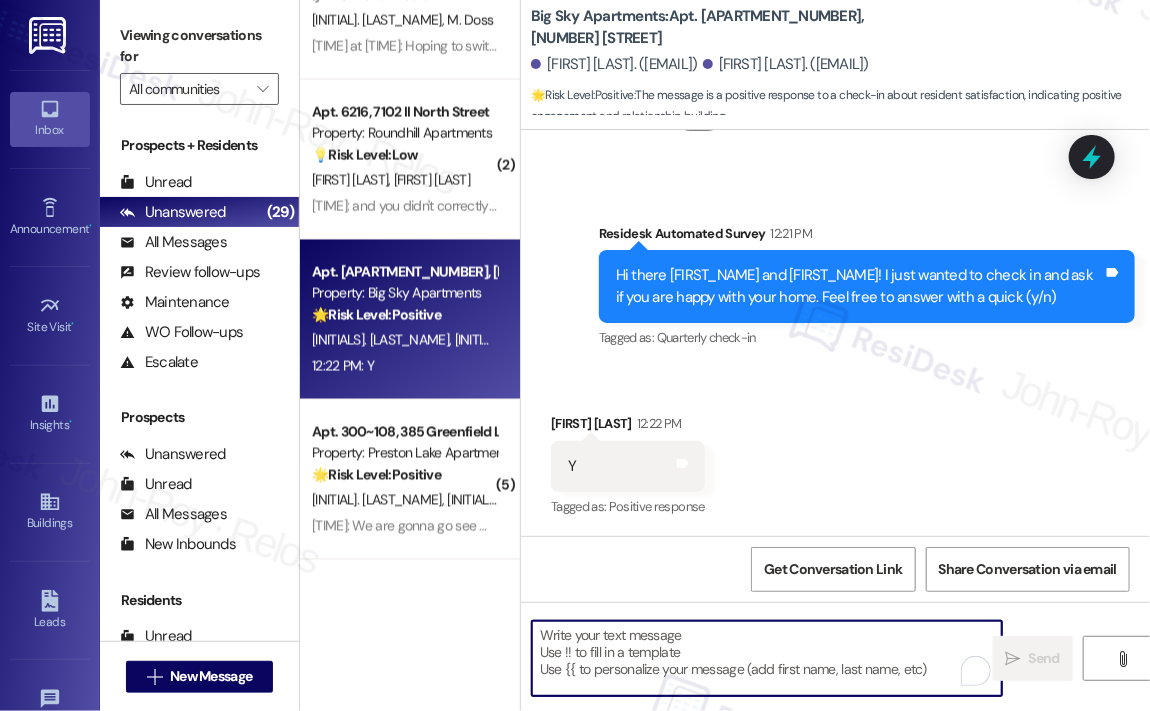 click at bounding box center (767, 658) 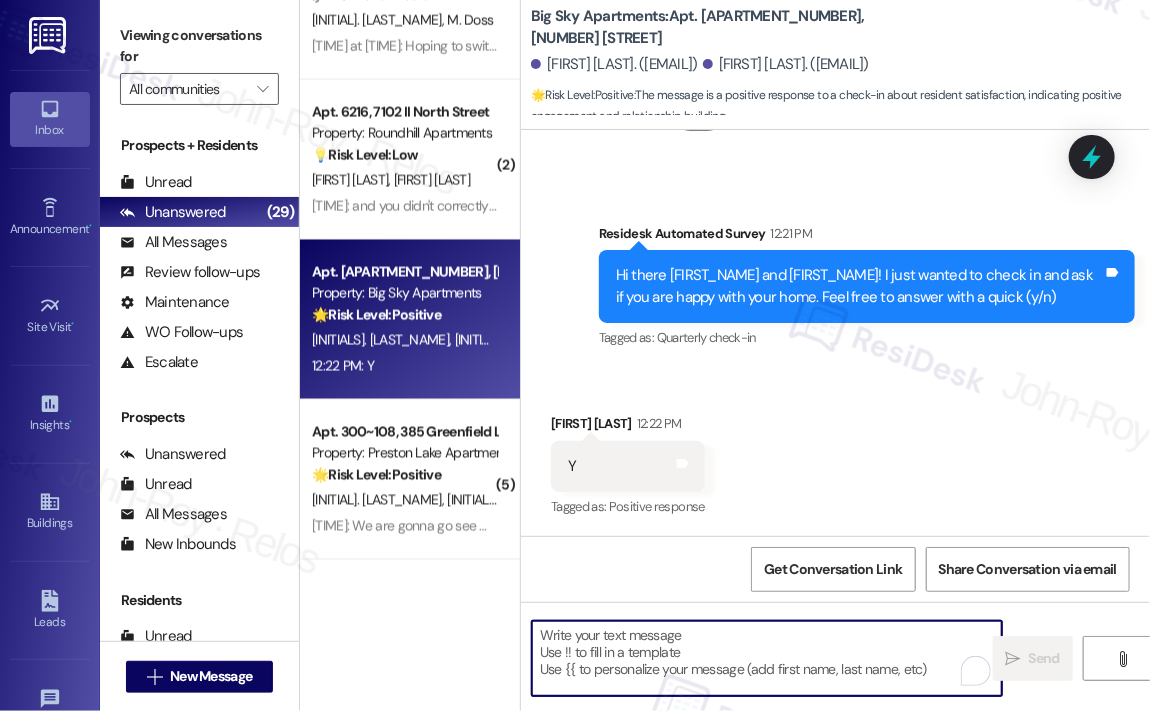paste on "Great! 😊 If I may ask...has {{property}} lived up to your expectations?" 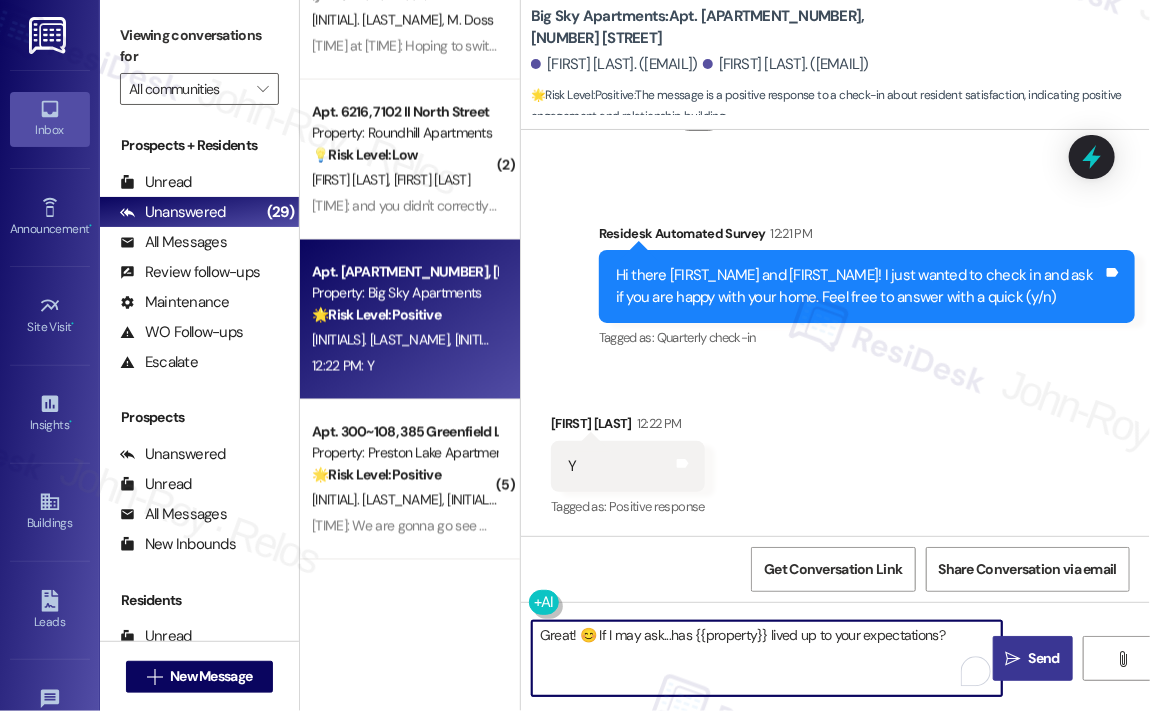 type on "Great! 😊 If I may ask...has {{property}} lived up to your expectations?" 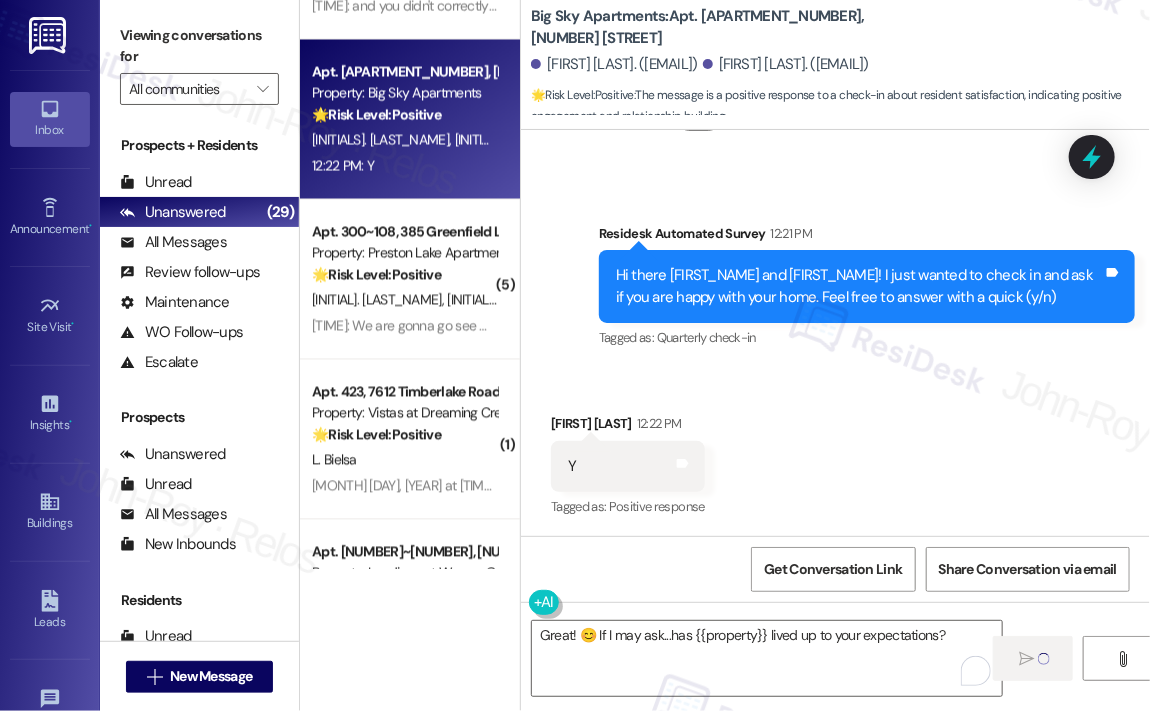 type 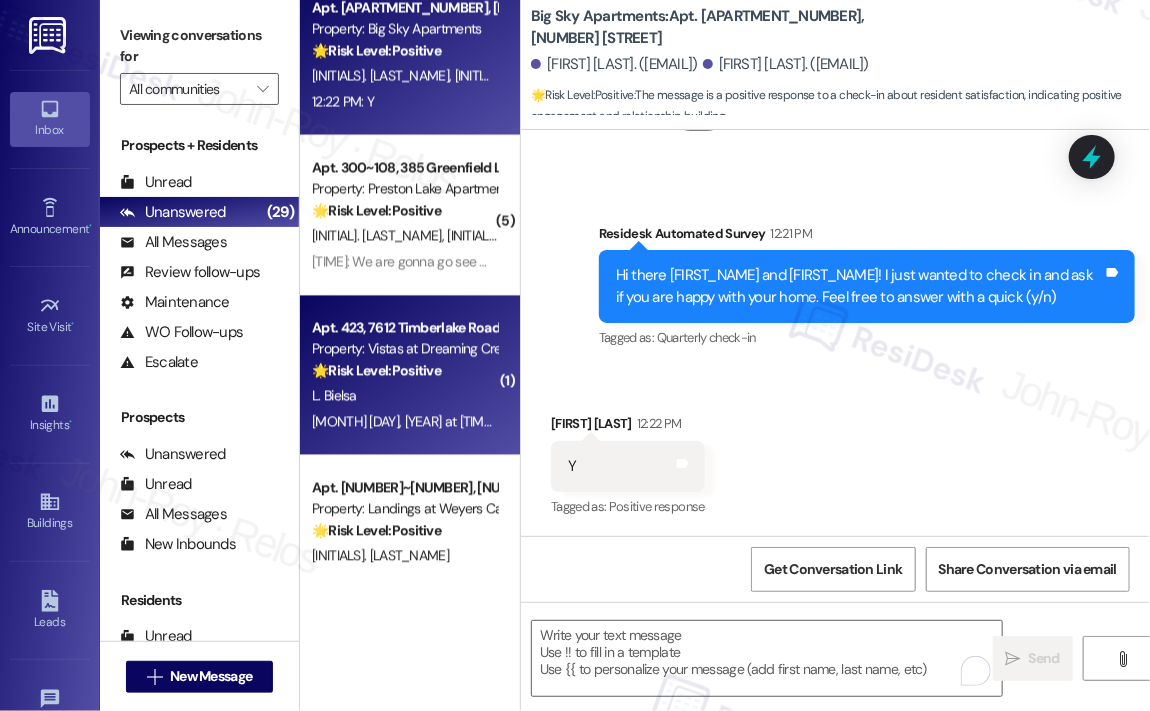 scroll, scrollTop: 1500, scrollLeft: 0, axis: vertical 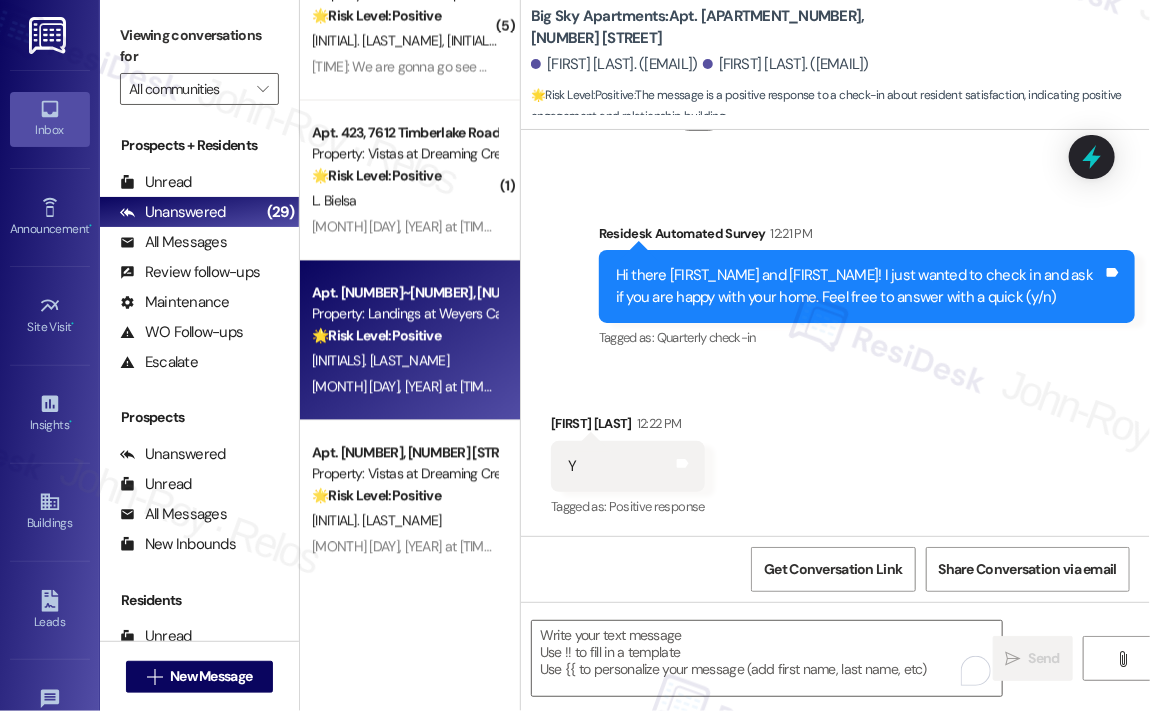 click on "L. Kelly" at bounding box center [404, 360] 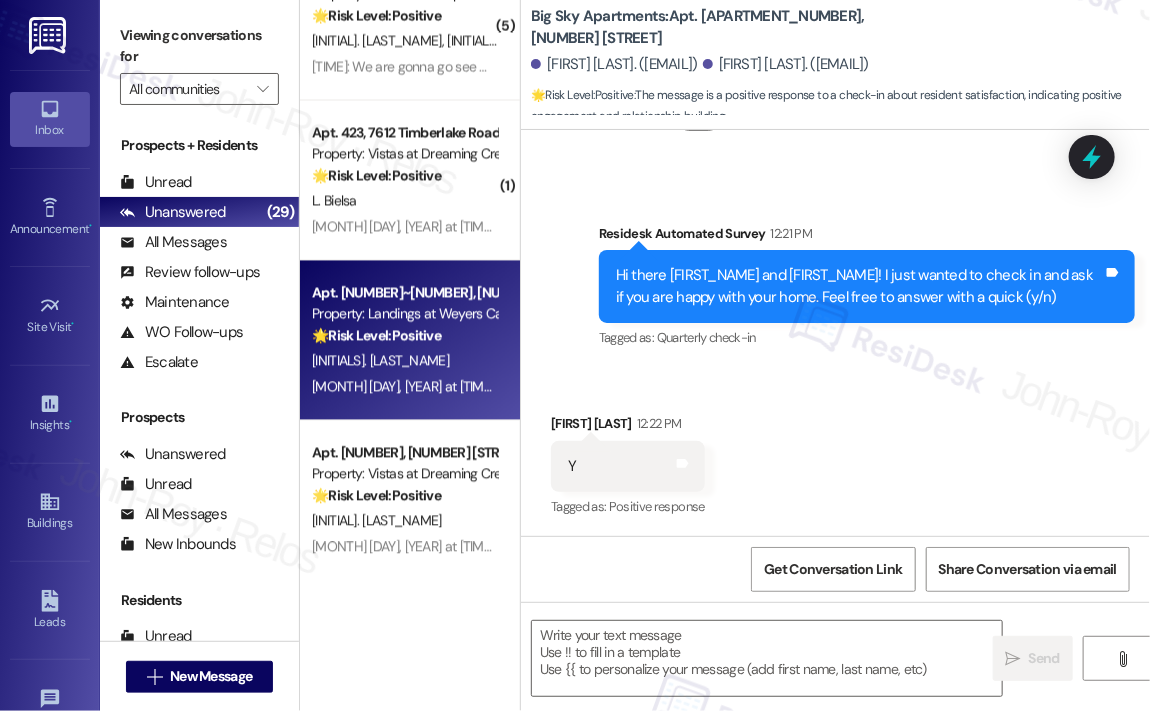 type on "Fetching suggested responses. Please feel free to read through the conversation in the meantime." 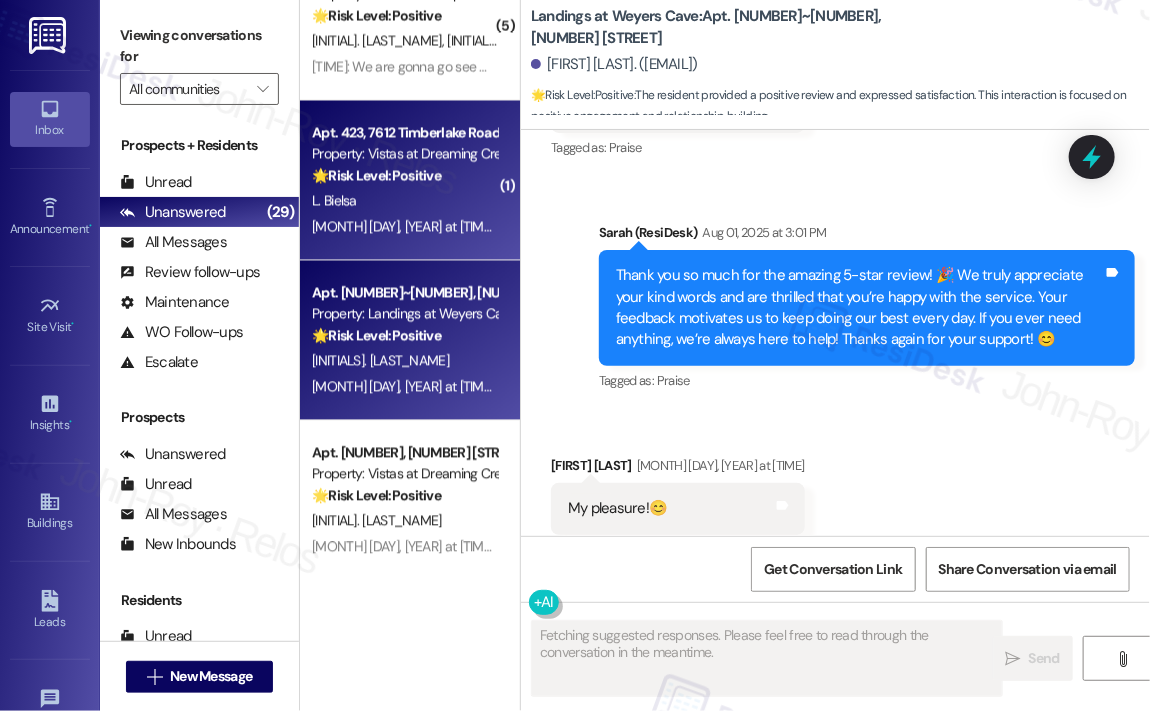 click on "Aug 01, 2025 at 4:06 PM: Thank you, Sarah 🙏😎😄 Aug 01, 2025 at 4:06 PM: Thank you, Sarah 🙏😎😄" at bounding box center (404, 226) 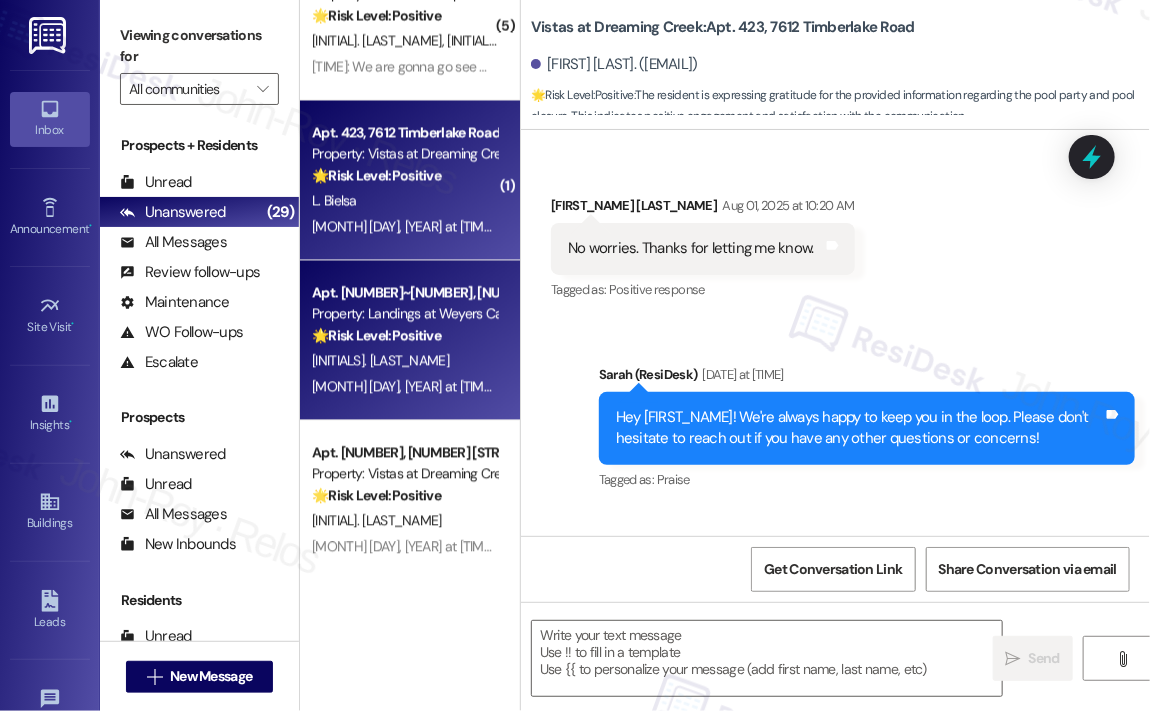 scroll, scrollTop: 5803, scrollLeft: 0, axis: vertical 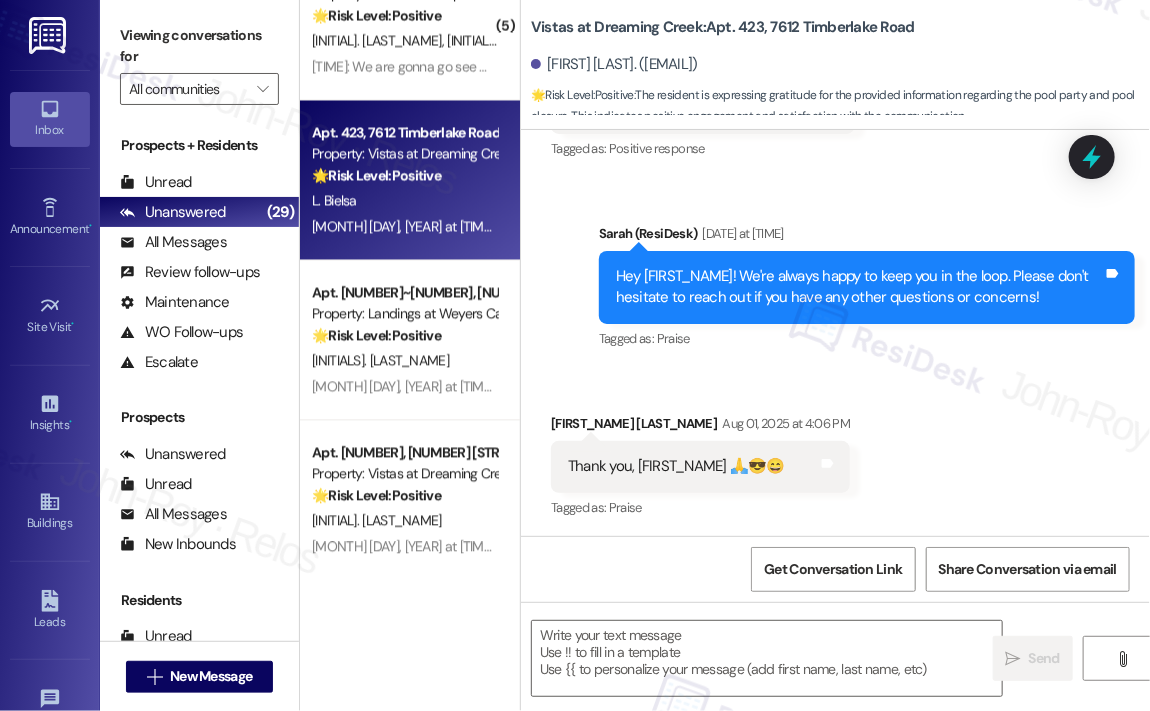click on "Received via SMS Lourdes Bielsa Aug 01, 2025 at 4:06 PM Thank you, Sarah 🙏😎😄 Tags and notes Tagged as:   Praise Click to highlight conversations about Praise" at bounding box center [835, 452] 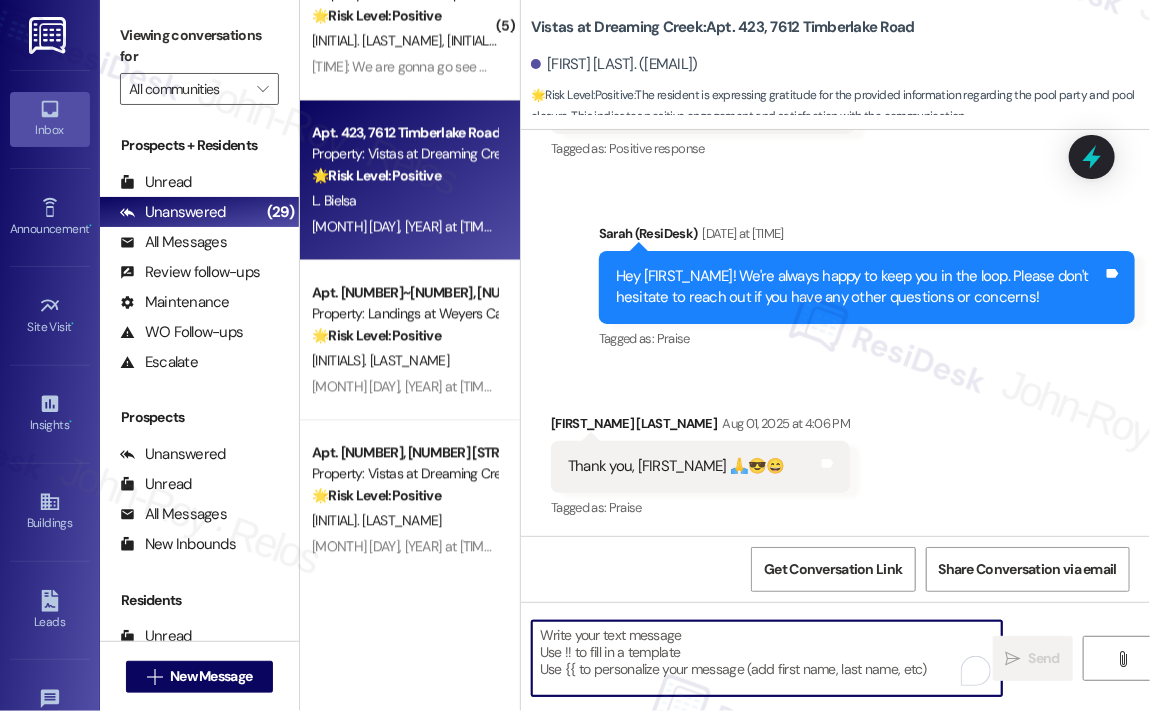 click at bounding box center [767, 658] 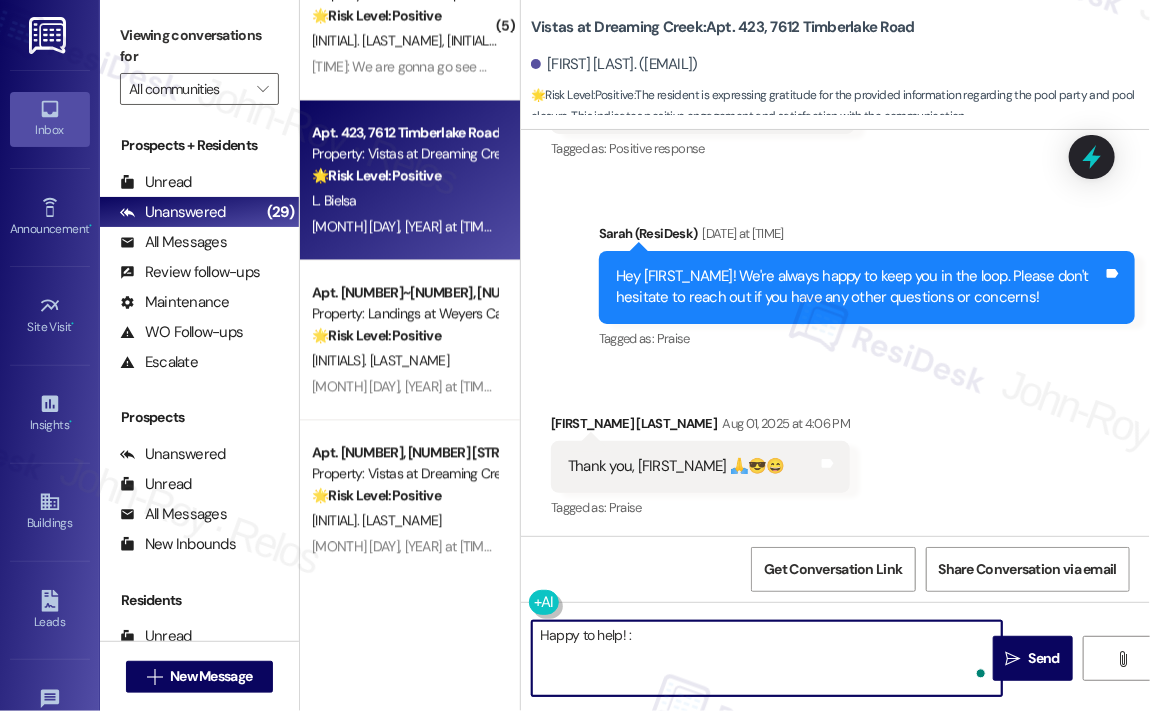 type on "Happy to help! :)" 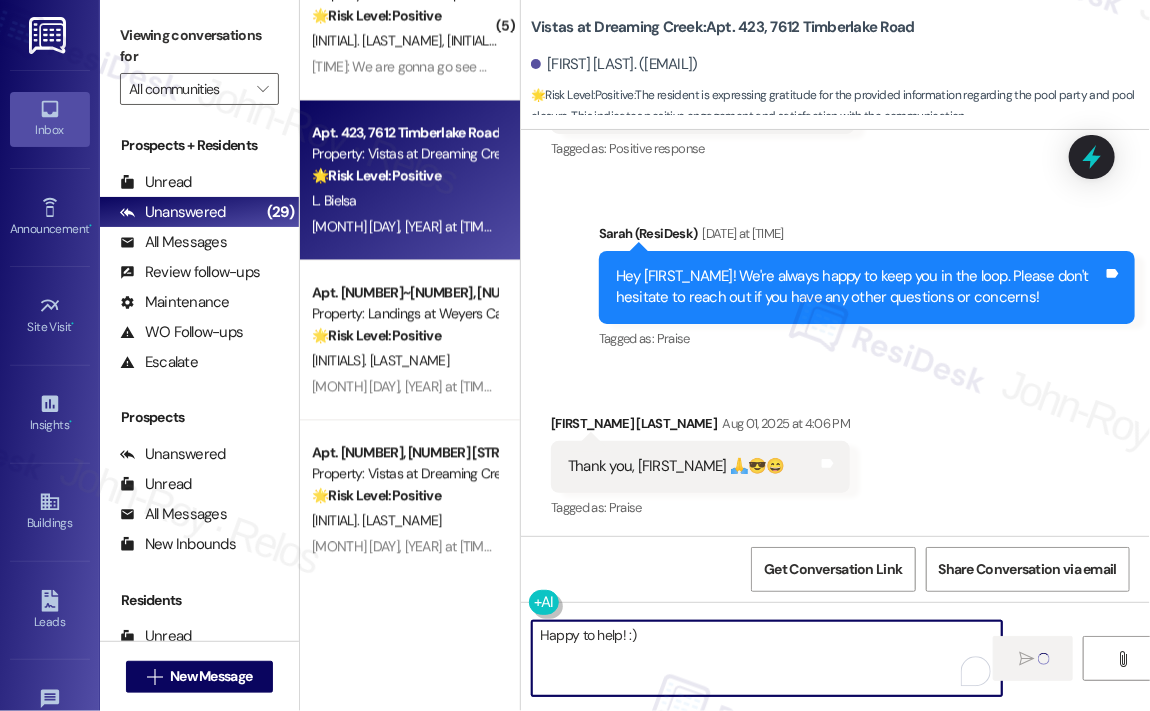 type 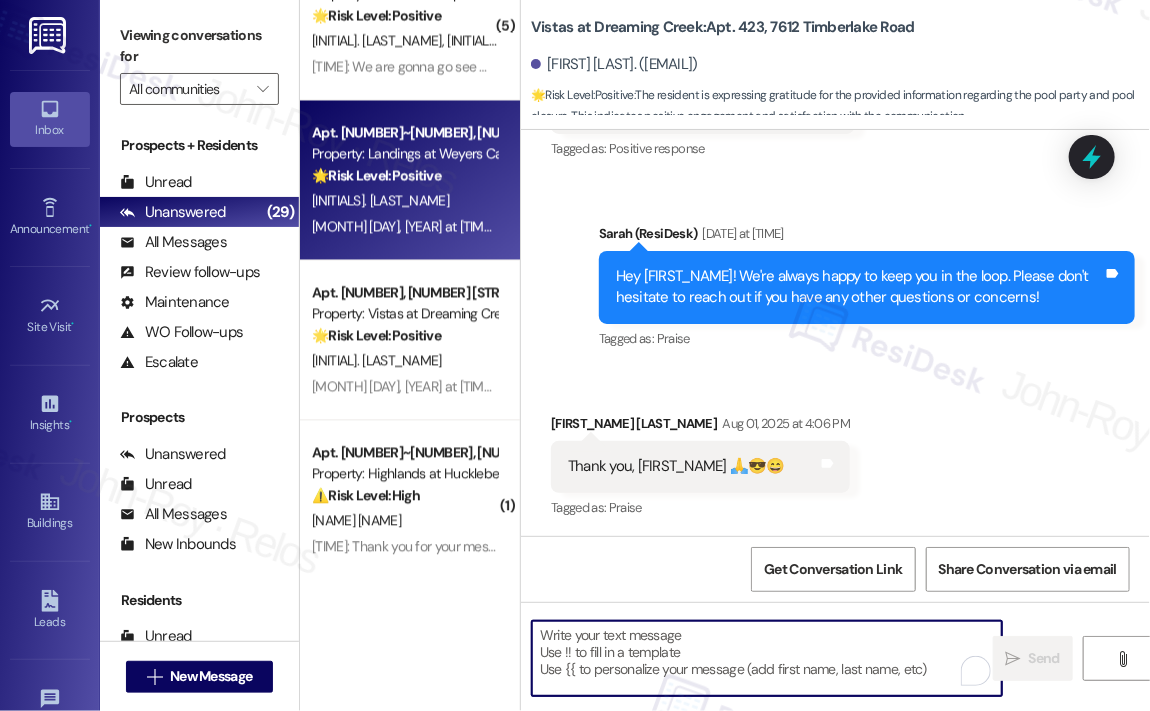 click on "L. Kelly" at bounding box center (404, 200) 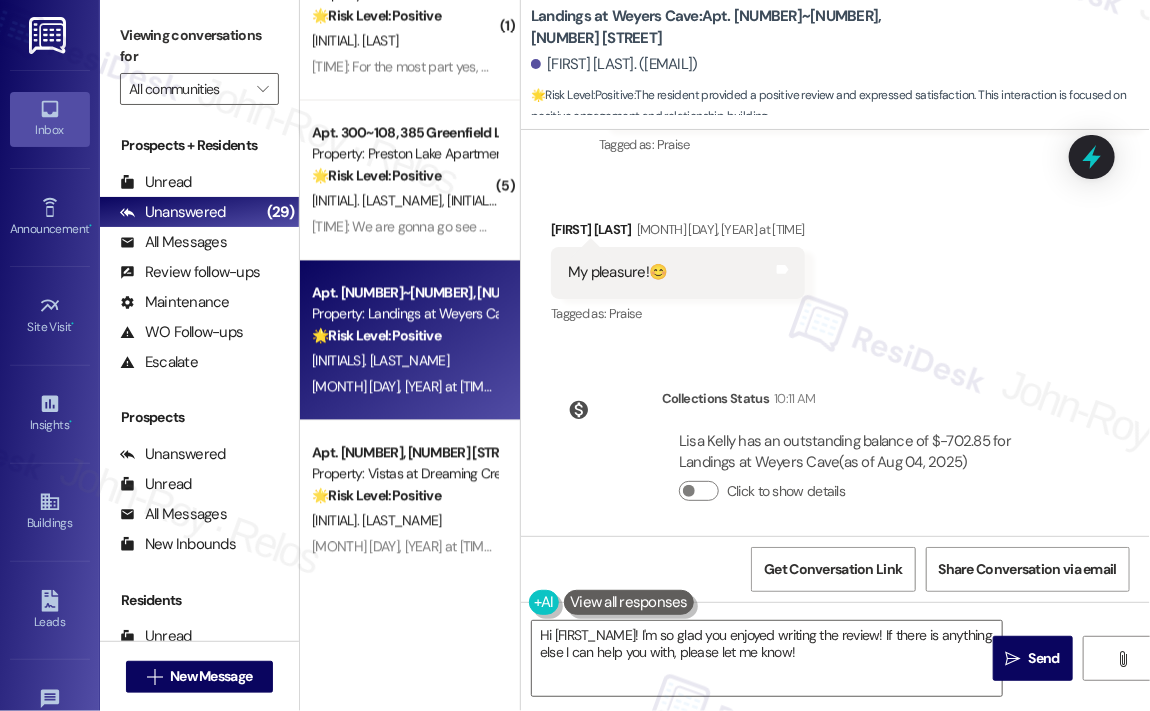 scroll, scrollTop: 1816, scrollLeft: 0, axis: vertical 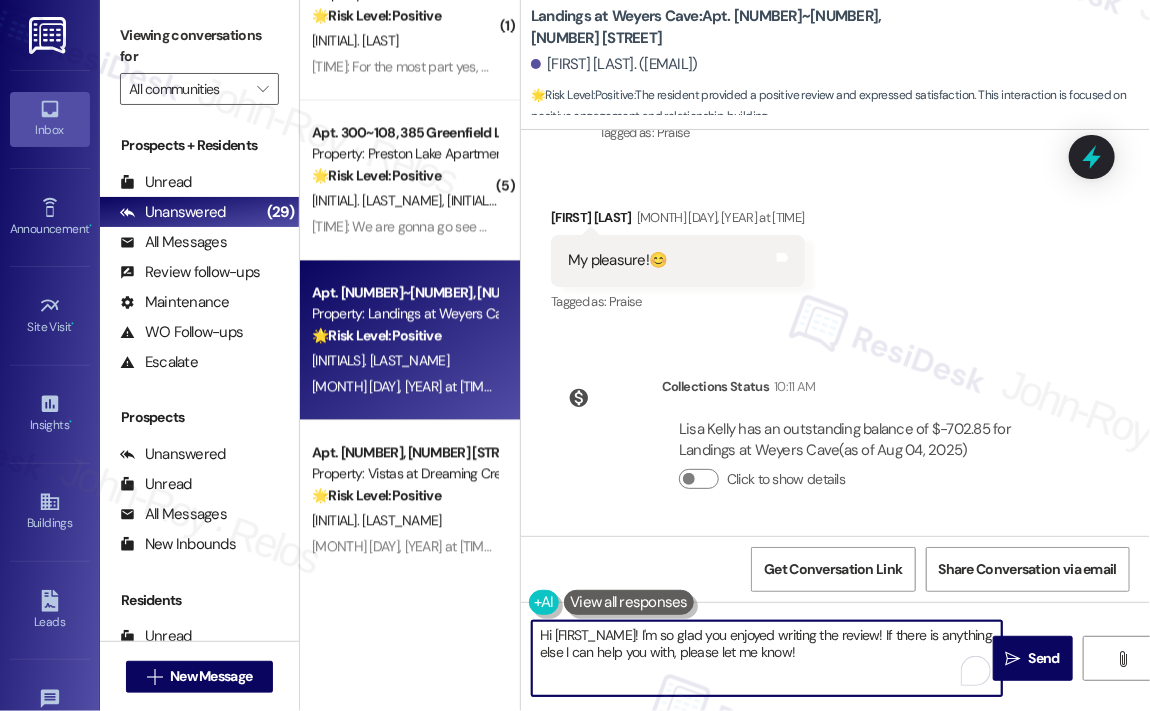 click on "Hi {{first_name}}! I'm so glad you enjoyed writing the review! If there is anything else I can help you with, please let me know!" at bounding box center [767, 658] 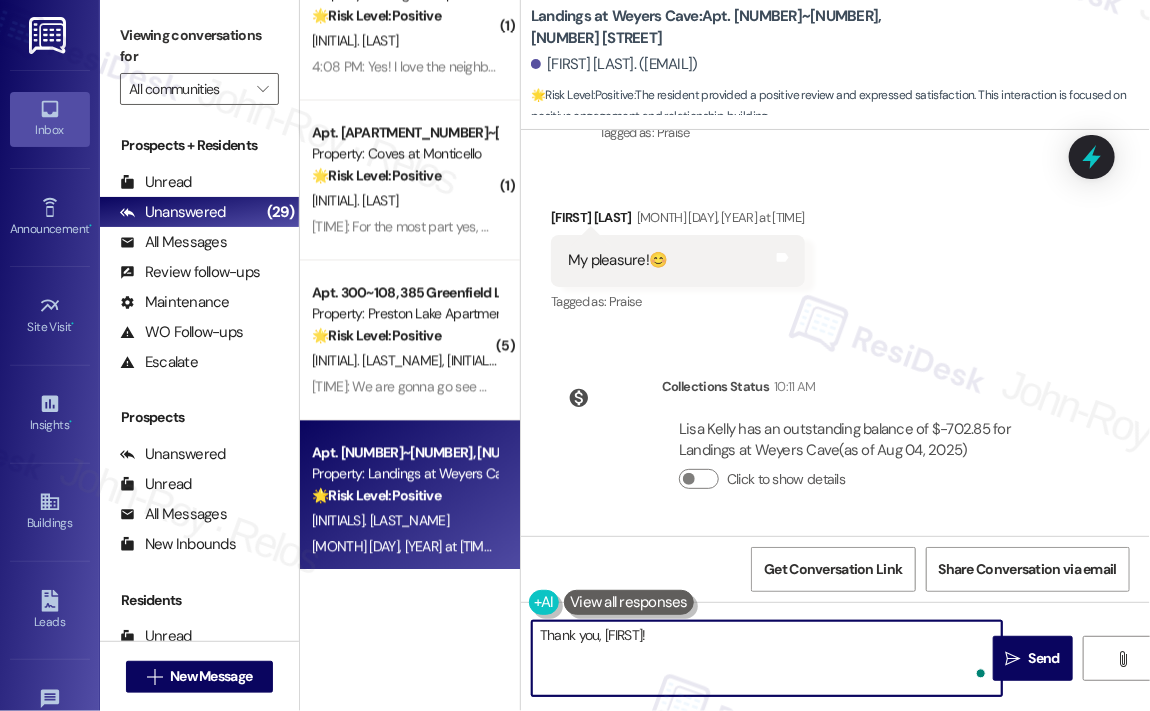 paste on "❤️" 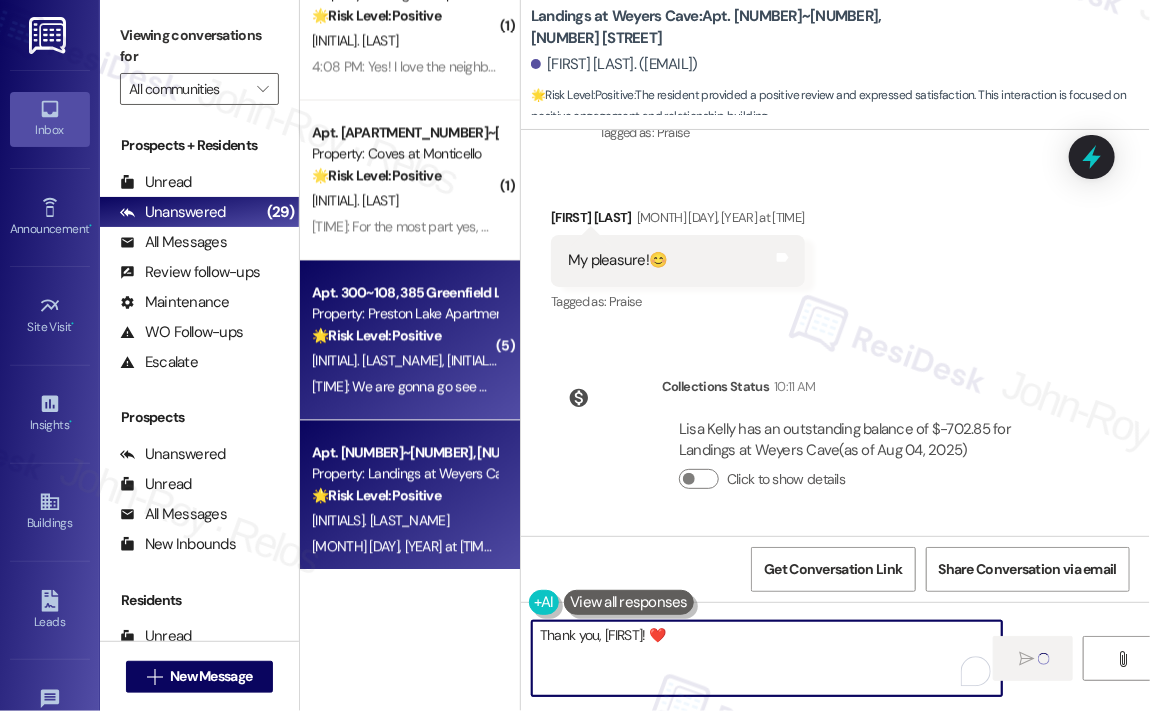 type on "Updating..." 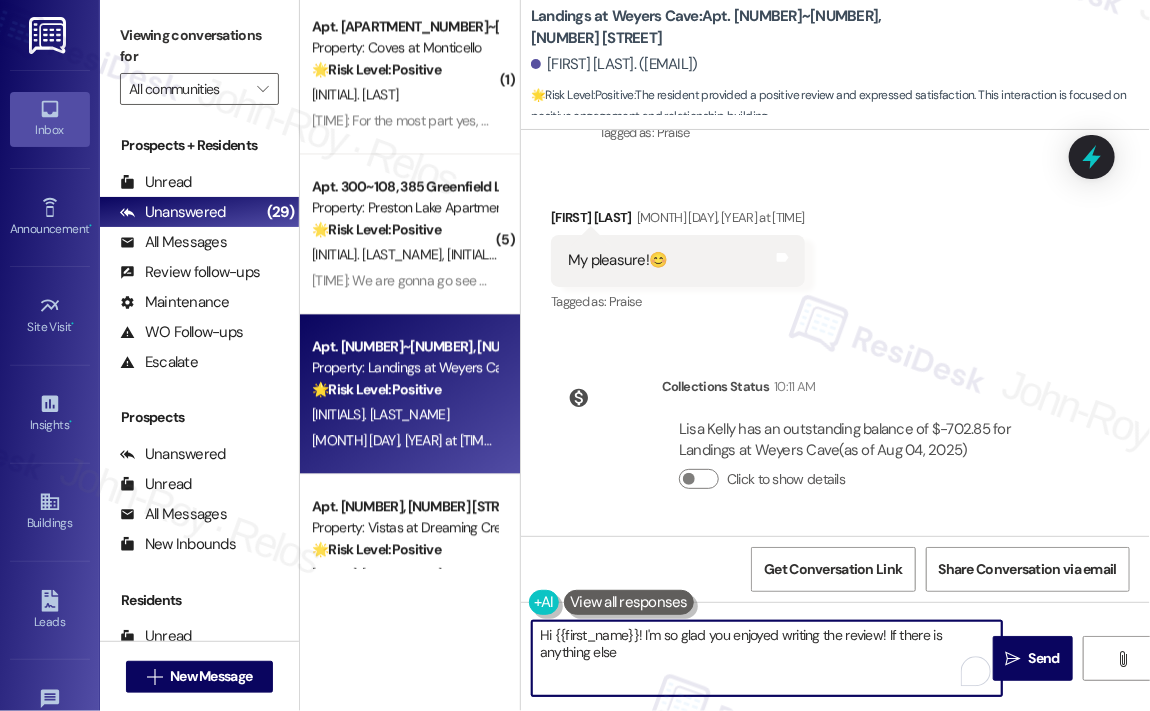 scroll, scrollTop: 1700, scrollLeft: 0, axis: vertical 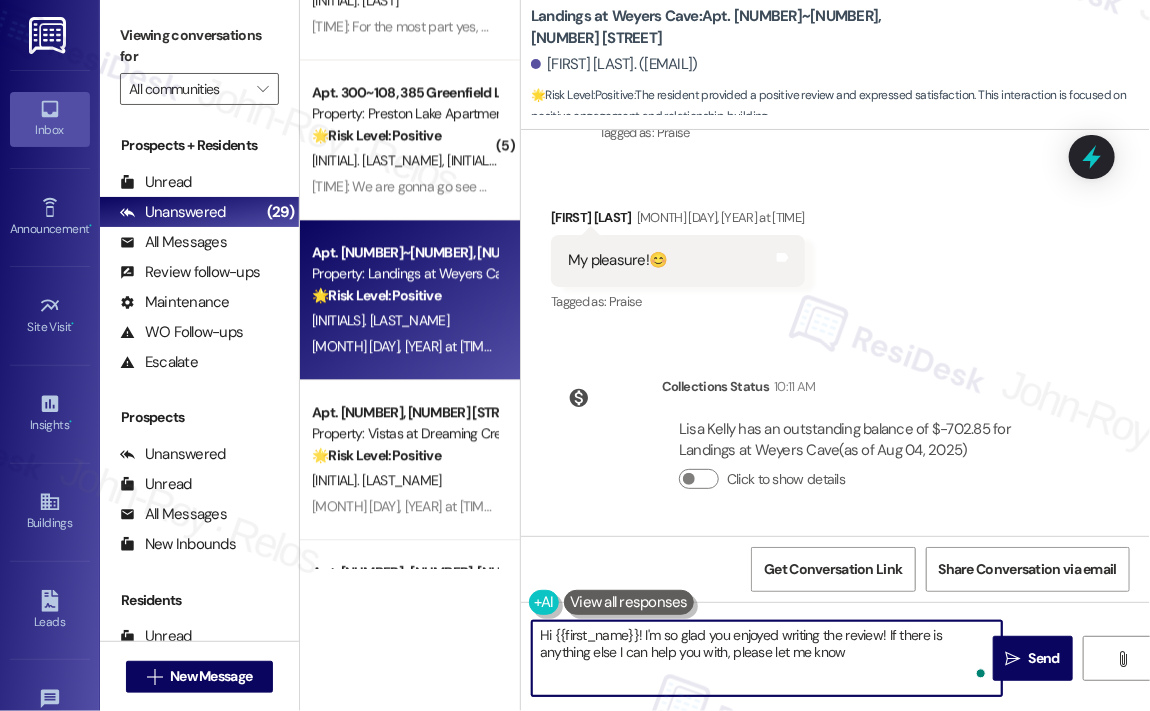 type on "Hi {{first_name}}! I'm so glad you enjoyed writing the review! If there is anything else I can help you with, please let me know!" 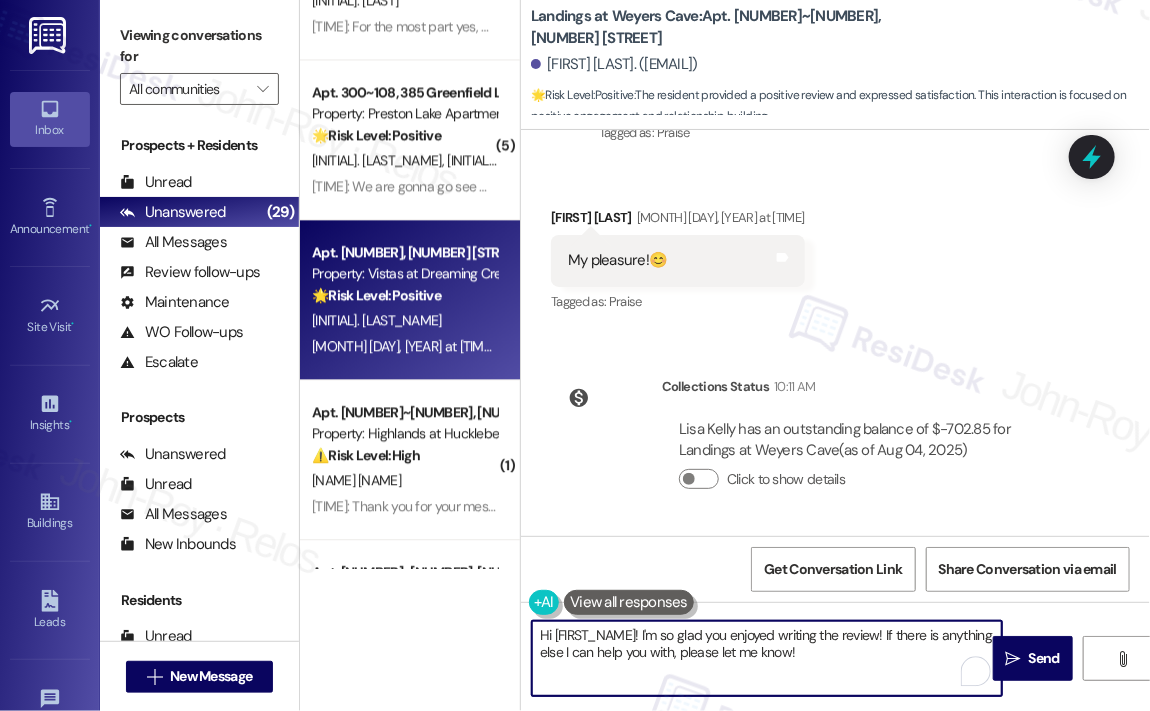 click on "Aug 01, 2025 at 10:20 AM: Good Aug 01, 2025 at 10:20 AM: Good" at bounding box center [422, 346] 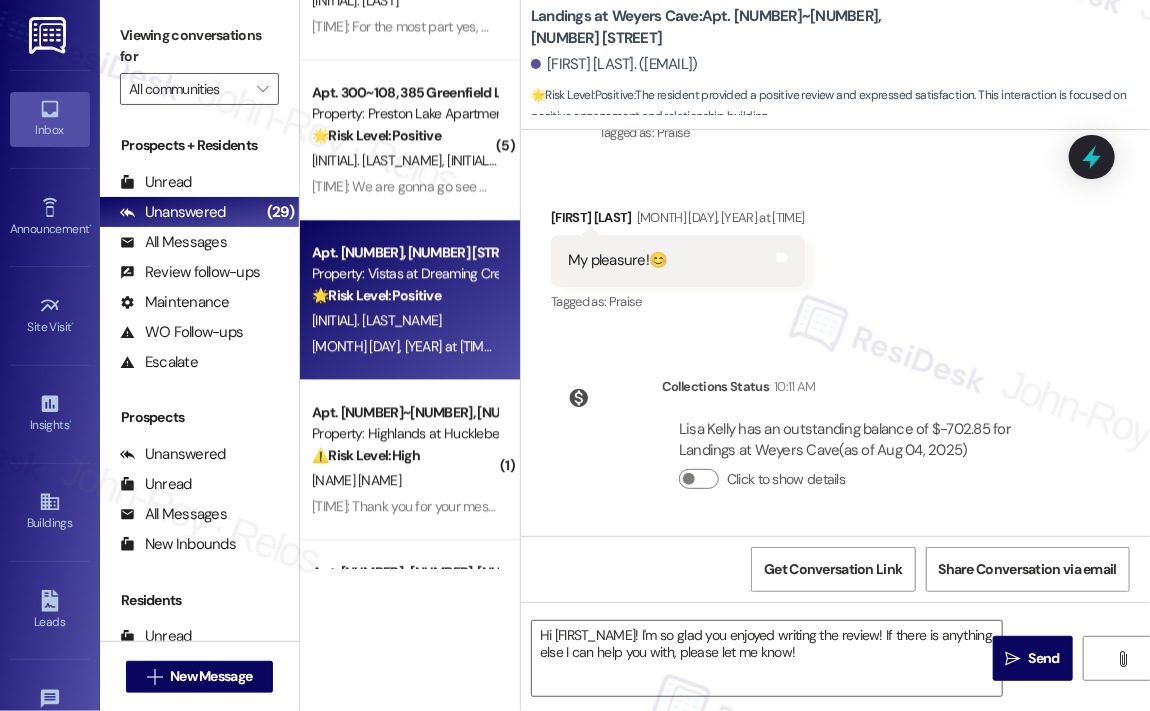 type on "Fetching suggested responses. Please feel free to read through the conversation in the meantime." 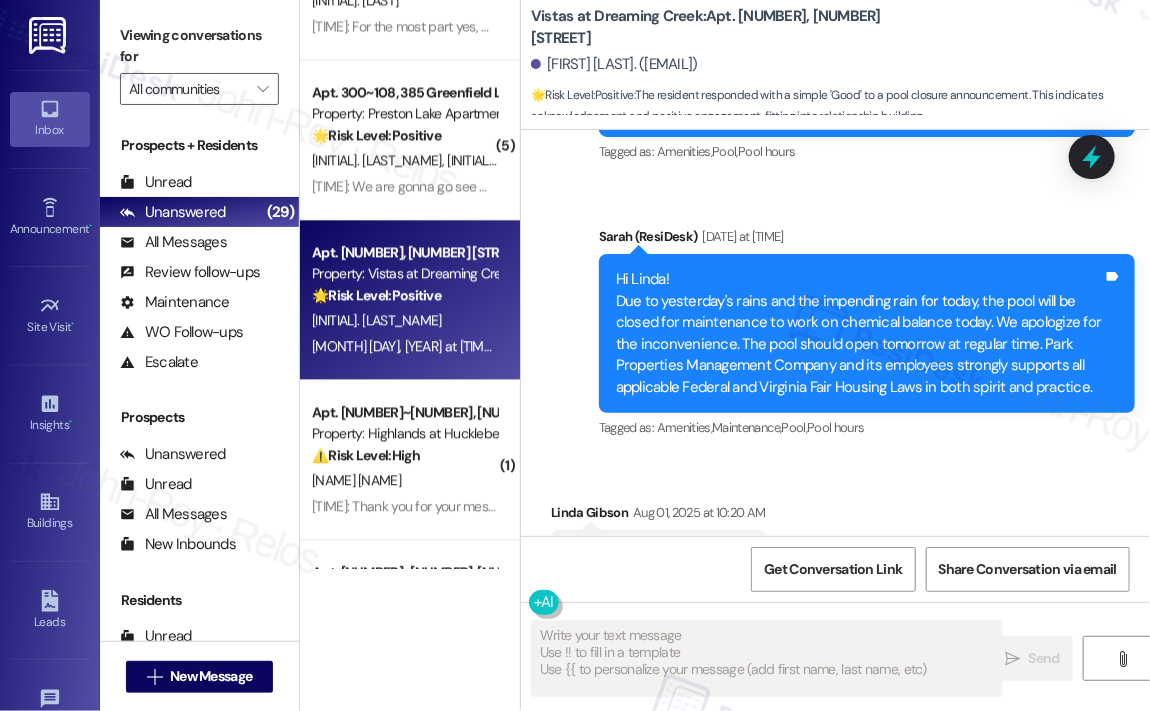 scroll, scrollTop: 4985, scrollLeft: 0, axis: vertical 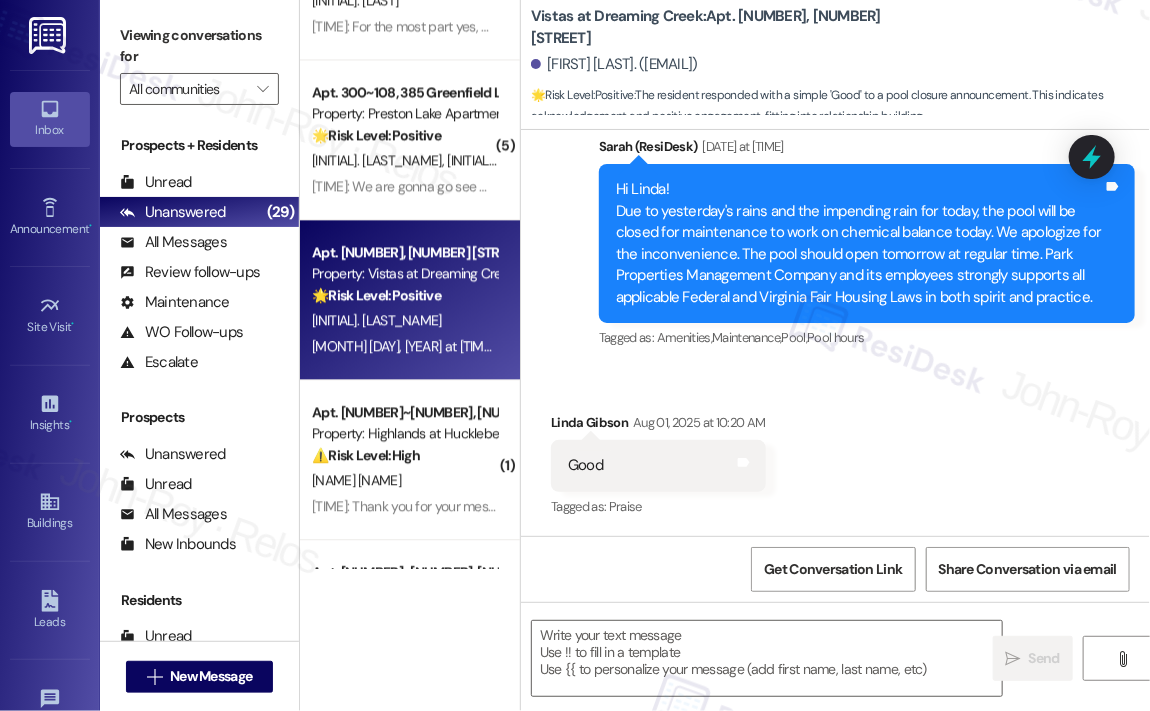 click on "Received via SMS Linda Gibson Aug 01, 2025 at 10:20 AM Good Tags and notes Tagged as:   Praise Click to highlight conversations about Praise" at bounding box center (835, 451) 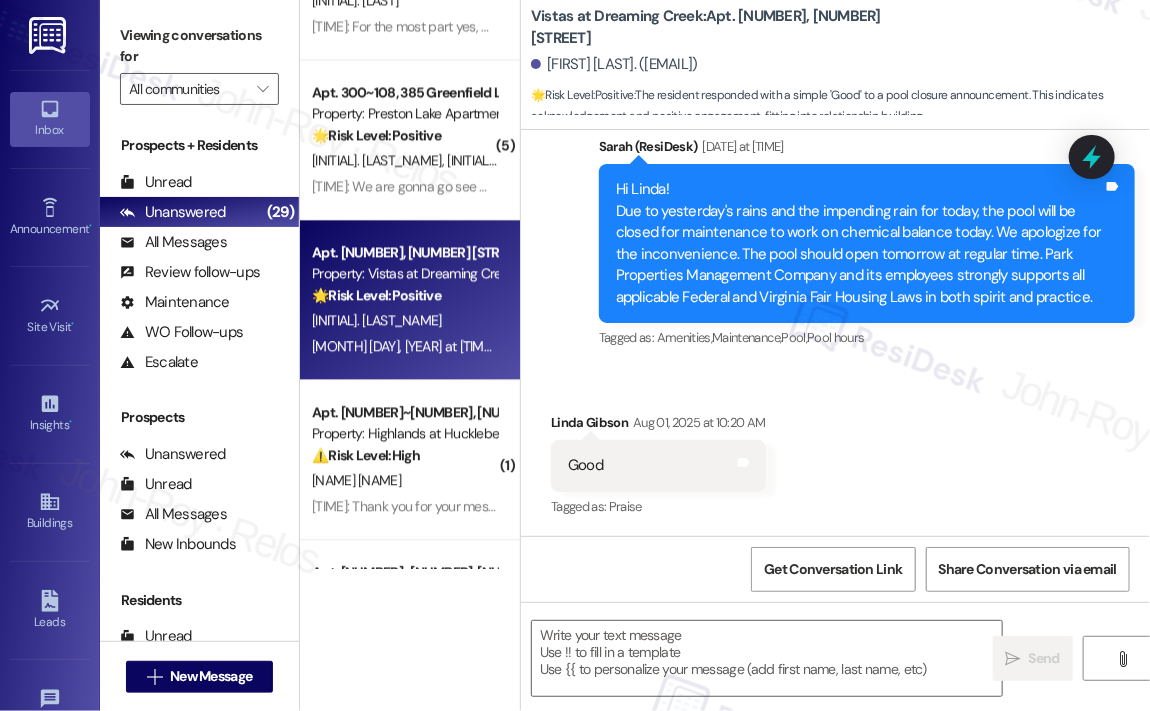 click on "Received via SMS Linda Gibson Aug 01, 2025 at 10:20 AM Good Tags and notes Tagged as:   Praise Click to highlight conversations about Praise" at bounding box center [835, 451] 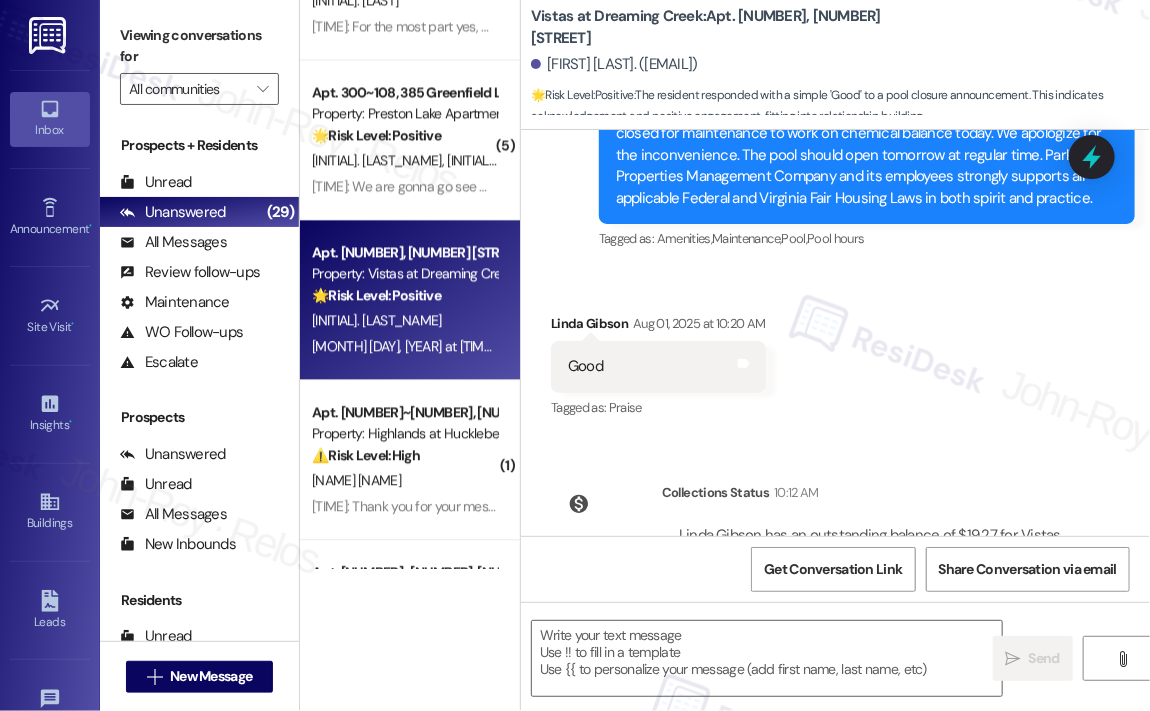 scroll, scrollTop: 5085, scrollLeft: 0, axis: vertical 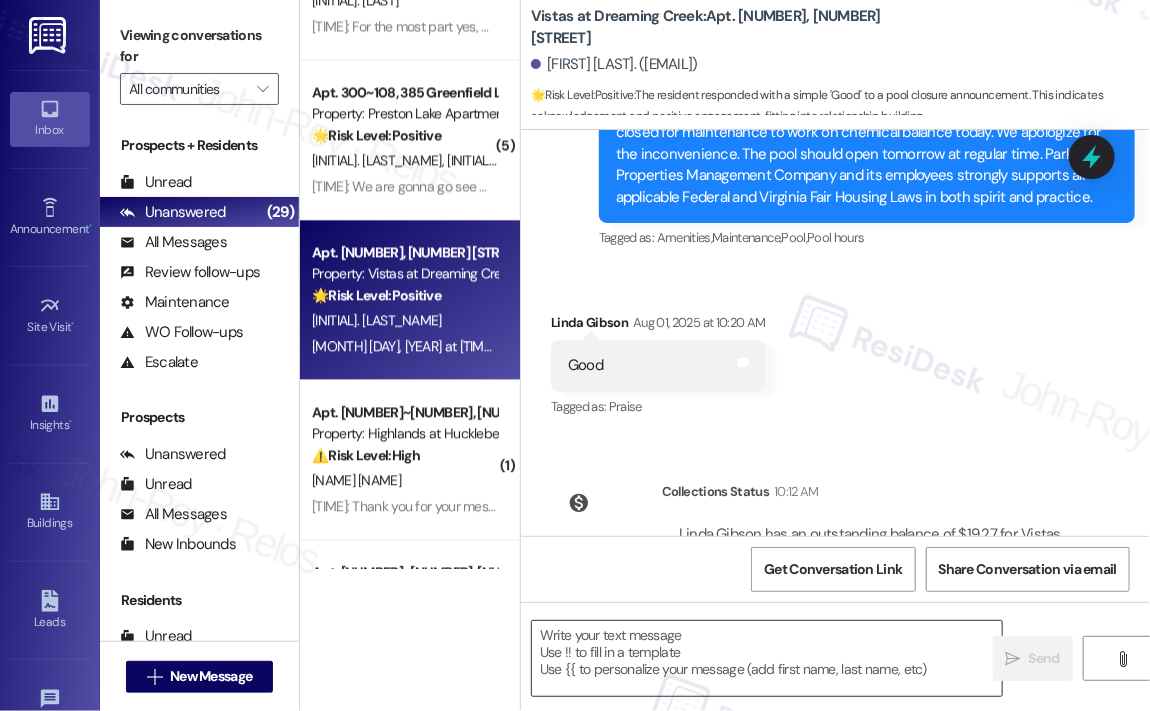 click at bounding box center [767, 658] 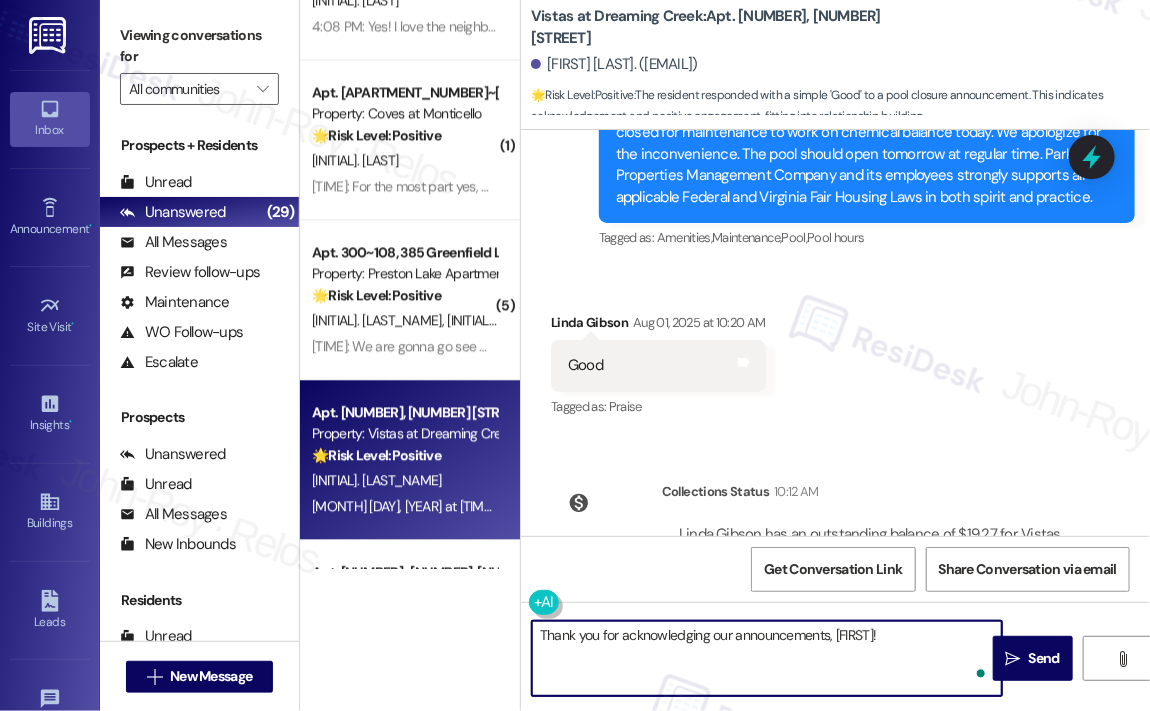 paste on "❤️" 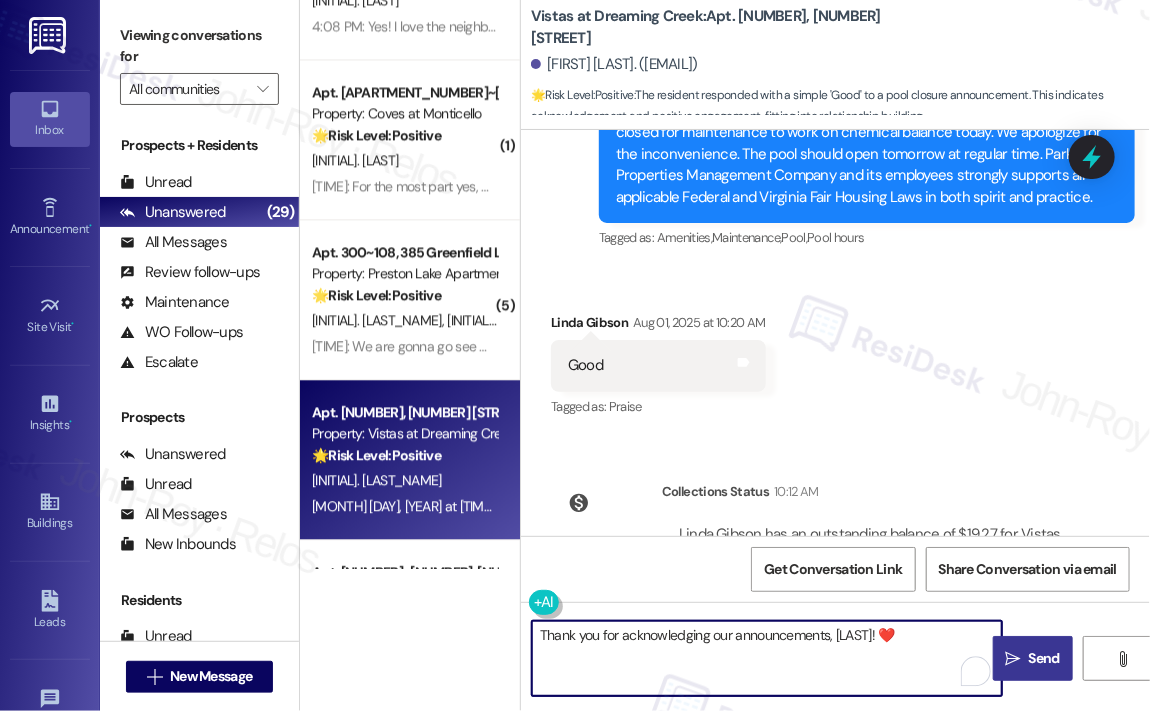 type on "Thank you for acknowledging our announcements, Linda! ❤️" 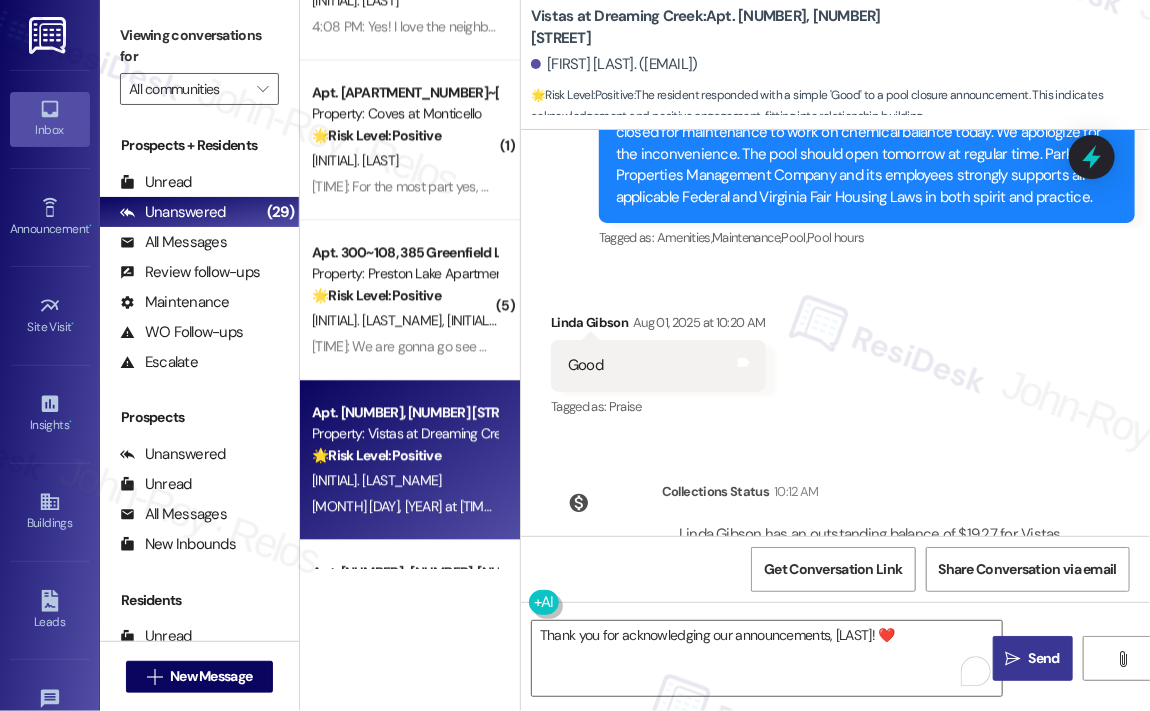 drag, startPoint x: 1036, startPoint y: 658, endPoint x: 1025, endPoint y: 650, distance: 13.601471 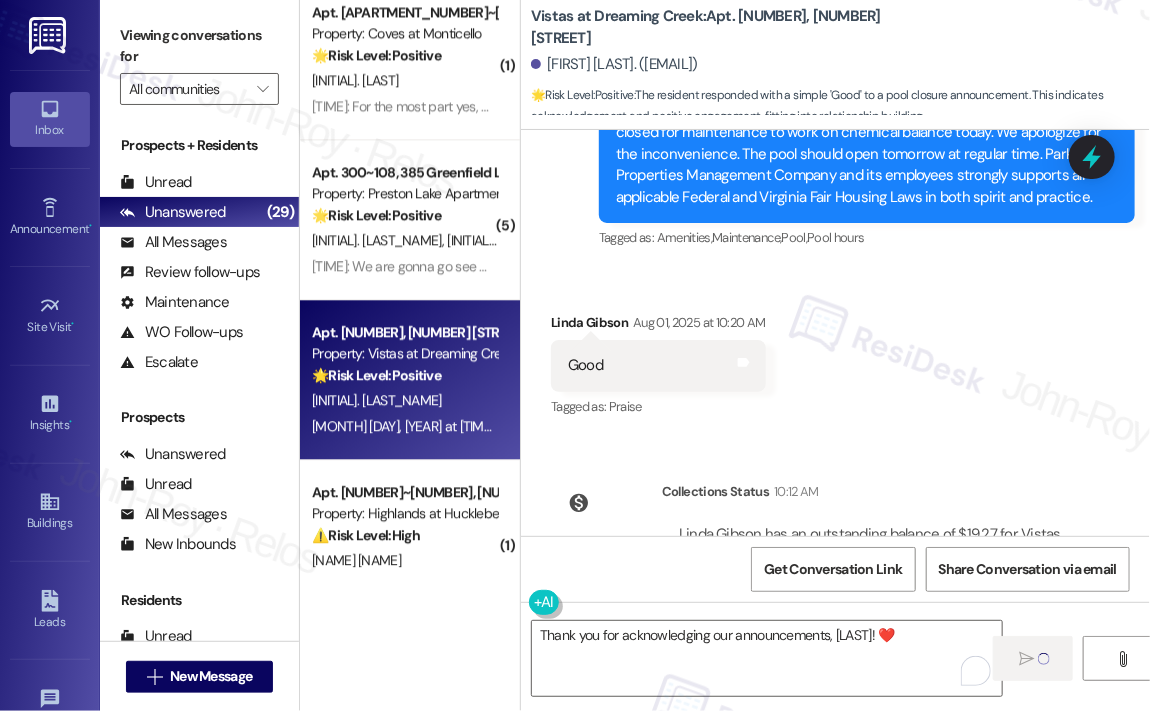scroll, scrollTop: 1900, scrollLeft: 0, axis: vertical 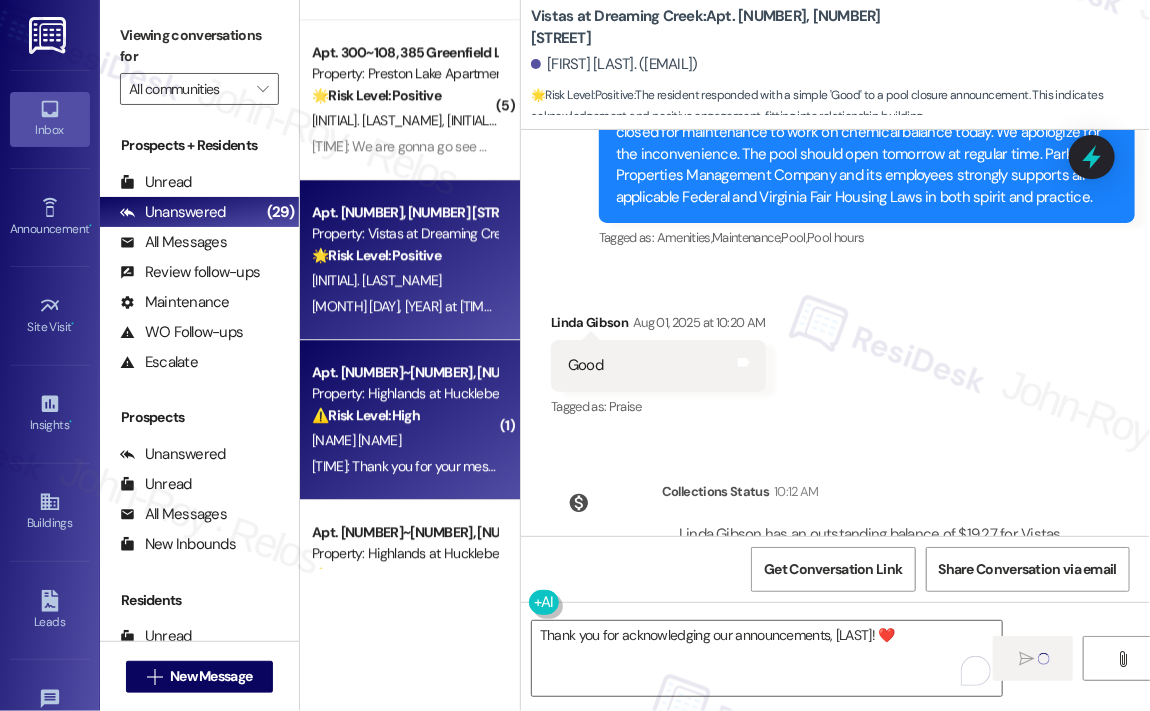type 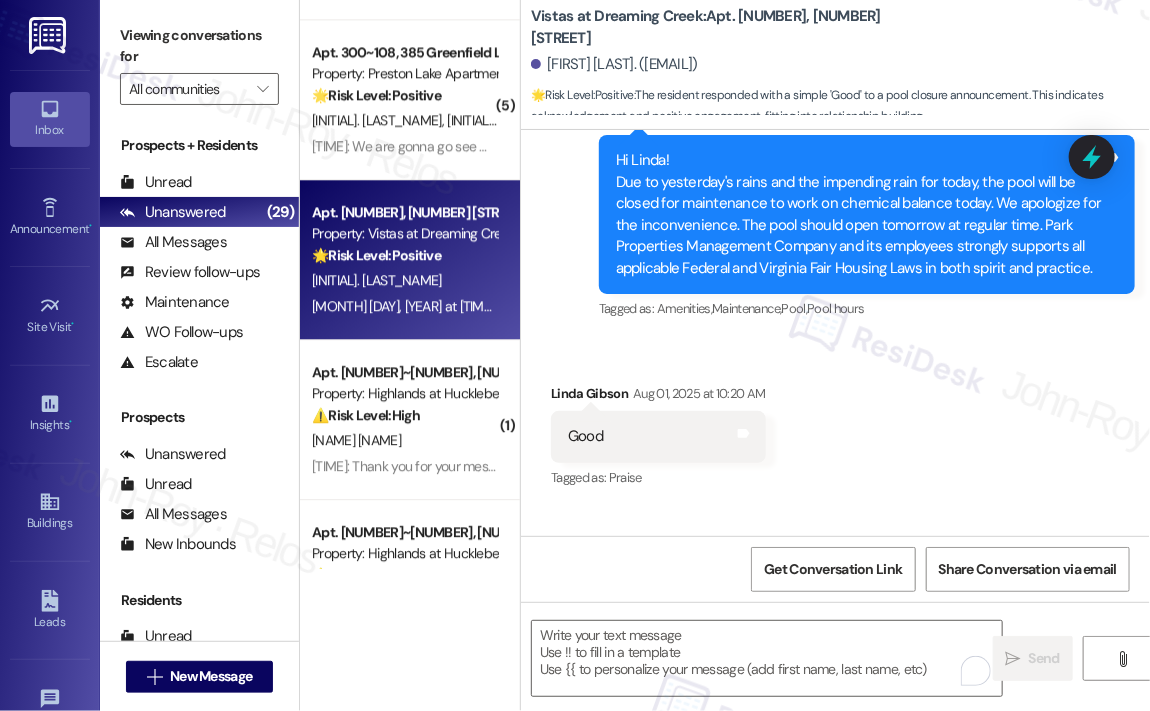 scroll, scrollTop: 4985, scrollLeft: 0, axis: vertical 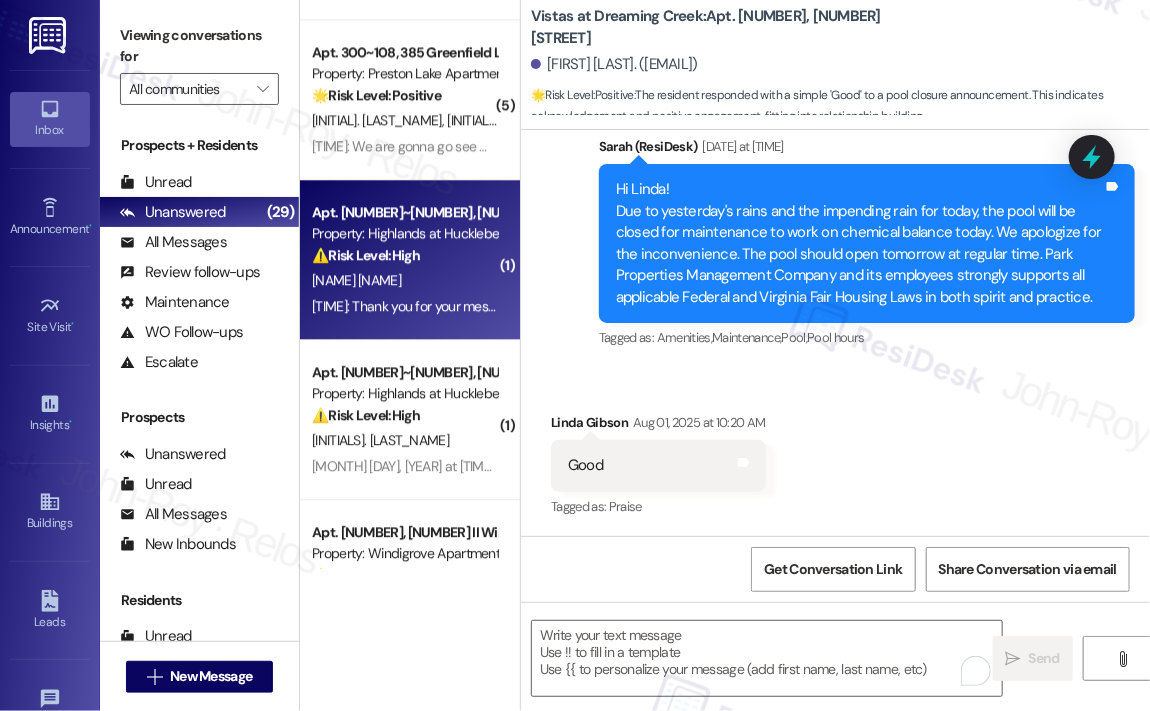 click on "Yesterday at 12:38 PM: Thank you for your message. Our offices are currently closed, but we will contact you when we resume operations. For emergencies, please contact your leasing office at 540-552-0826 and select option 3 for emergencies. Yesterday at 12:38 PM: Thank you for your message. Our offices are currently closed, but we will contact you when we resume operations. For emergencies, please contact your leasing office at 540-552-0826 and select option 3 for emergencies." at bounding box center [404, 306] 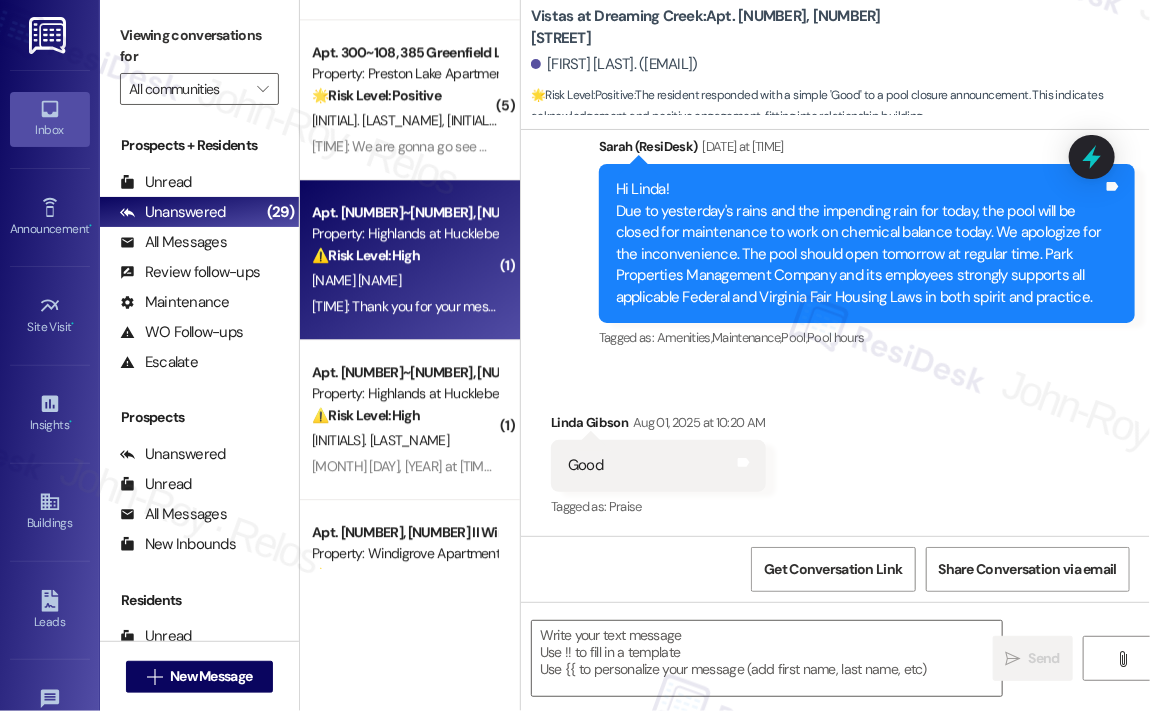 type on "Fetching suggested responses. Please feel free to read through the conversation in the meantime." 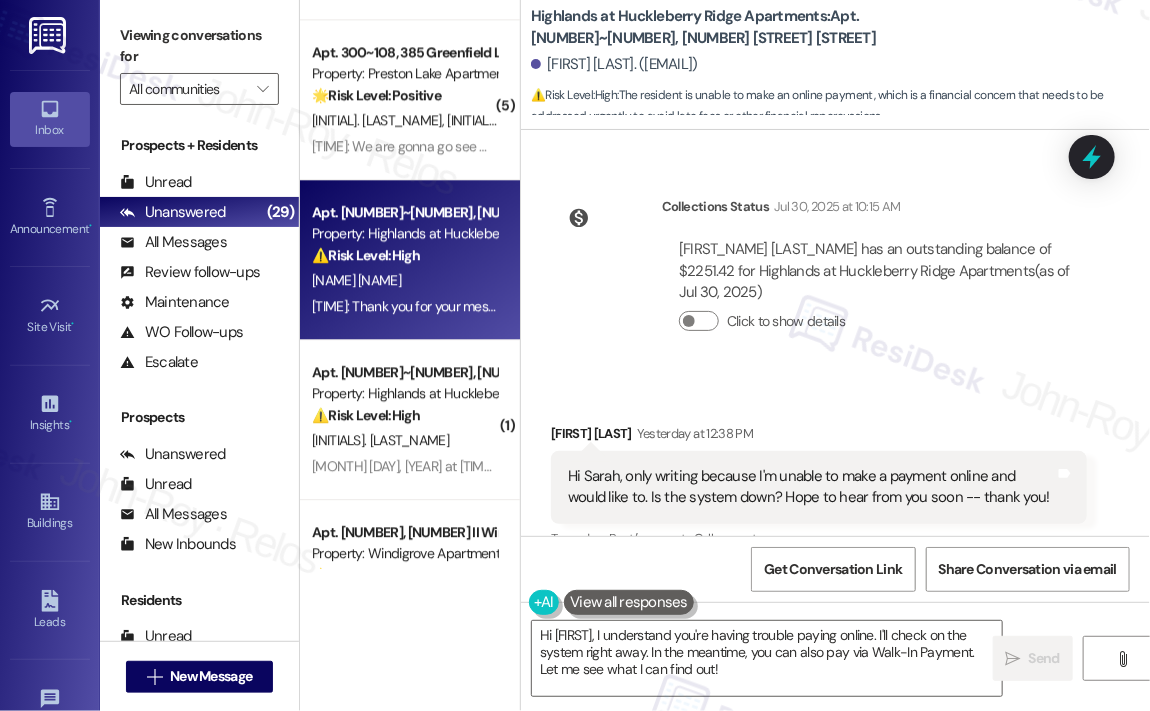 scroll, scrollTop: 28305, scrollLeft: 0, axis: vertical 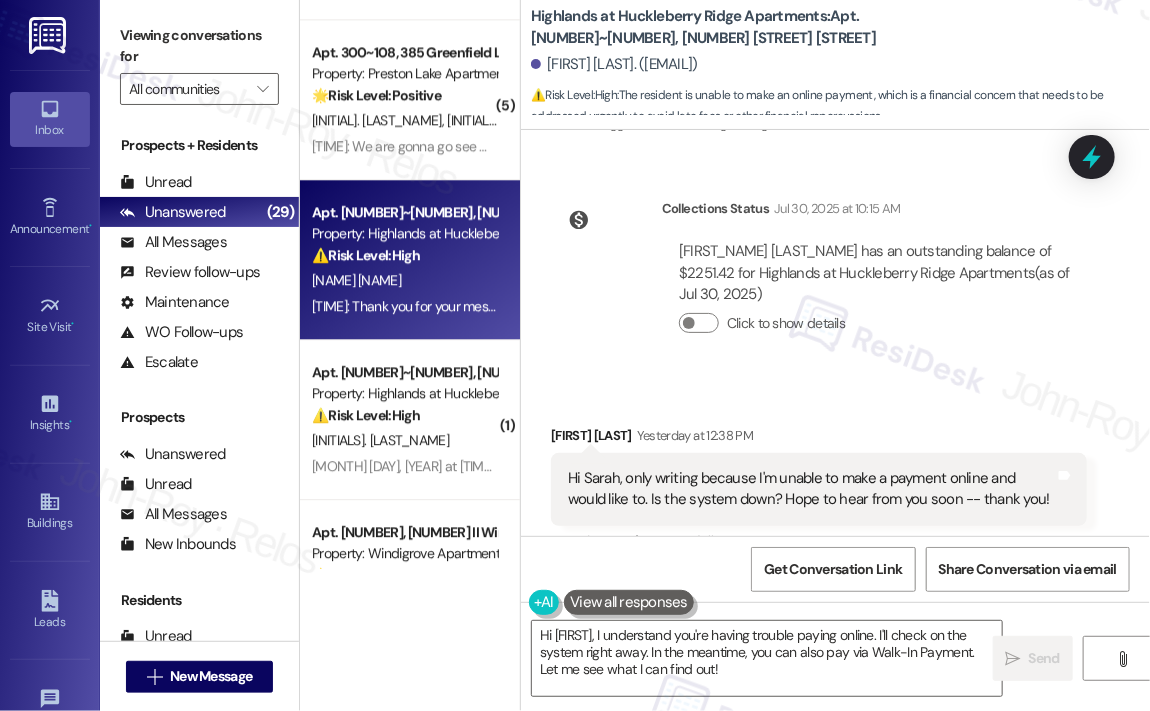 click on "Hi Sarah, only writing because I'm unable to make a payment online and would like to. Is the system down? Hope to hear from you soon -- thank you!" at bounding box center [811, 489] 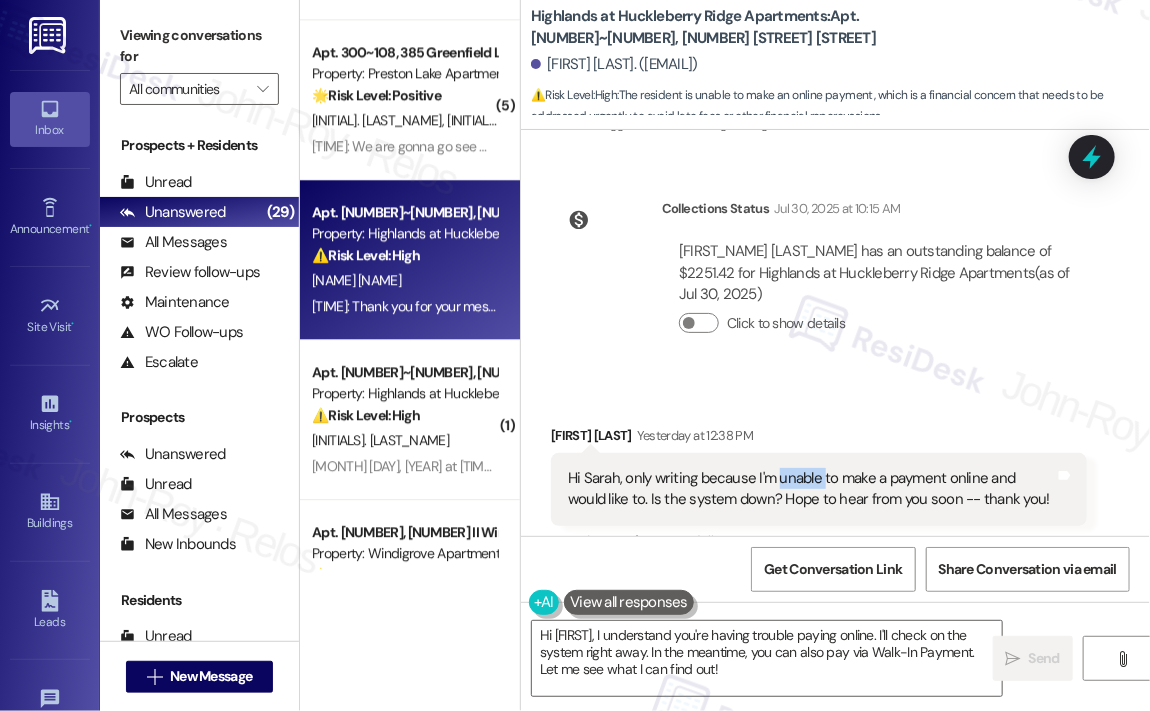 click on "Hi Sarah, only writing because I'm unable to make a payment online and would like to. Is the system down? Hope to hear from you soon -- thank you!" at bounding box center (811, 489) 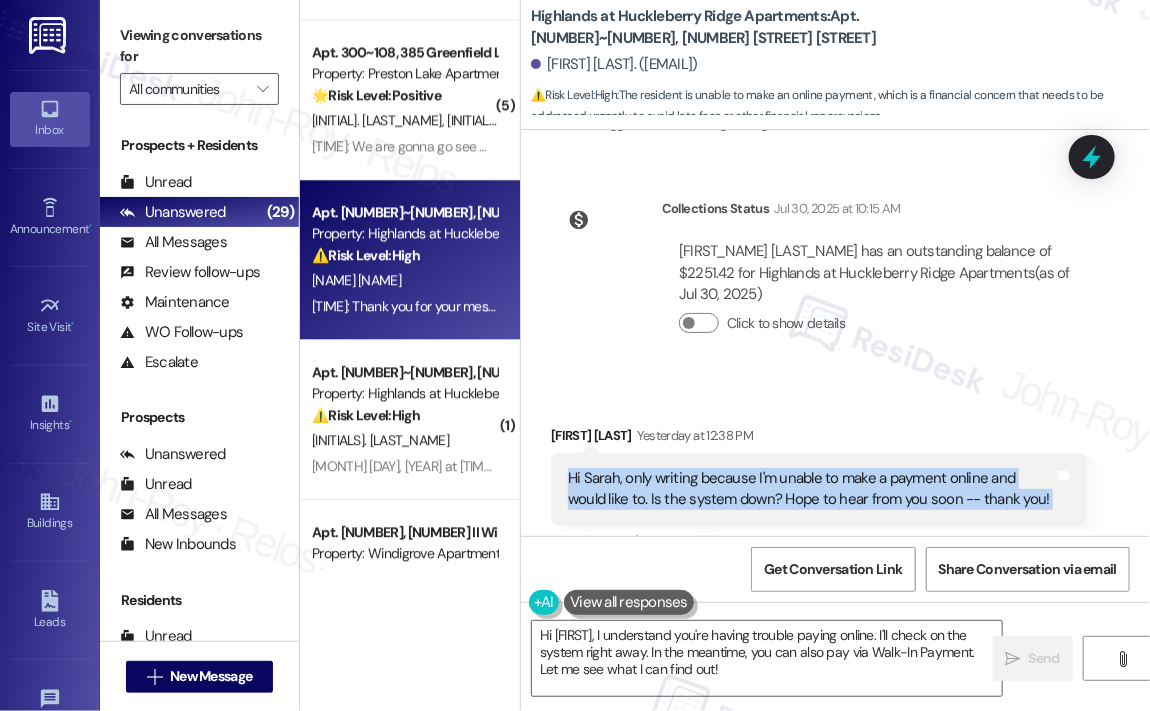 click on "Hi Sarah, only writing because I'm unable to make a payment online and would like to. Is the system down? Hope to hear from you soon -- thank you!" at bounding box center (811, 489) 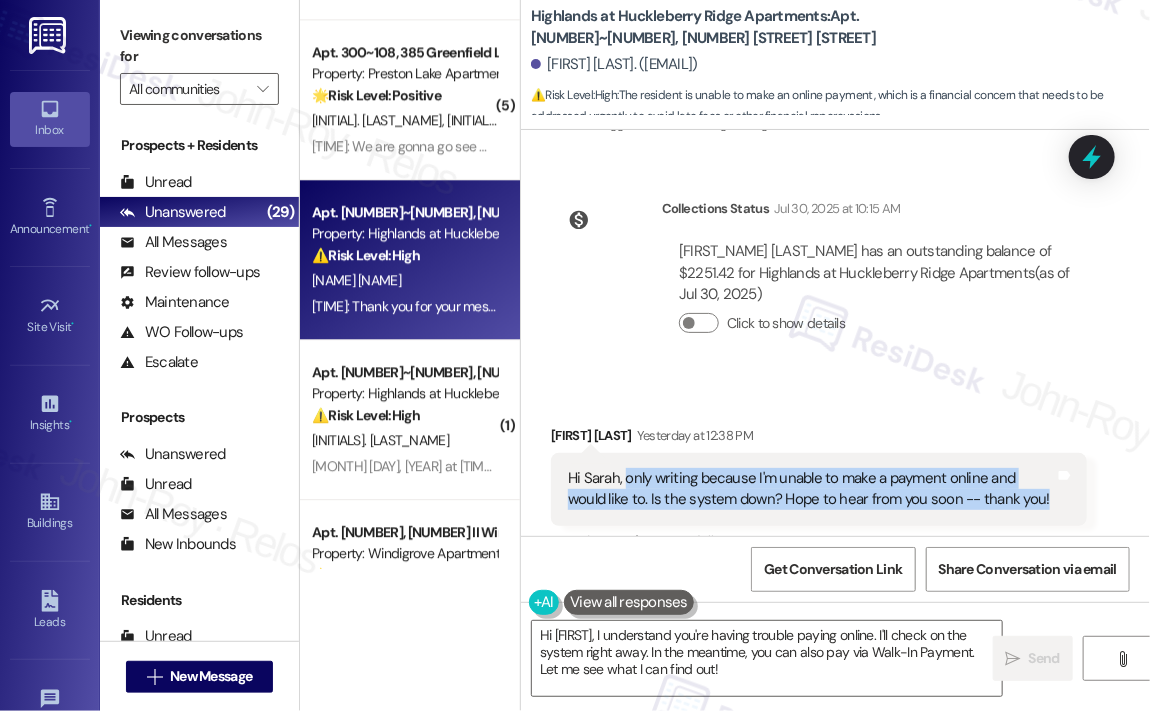 drag, startPoint x: 624, startPoint y: 300, endPoint x: 1046, endPoint y: 320, distance: 422.47366 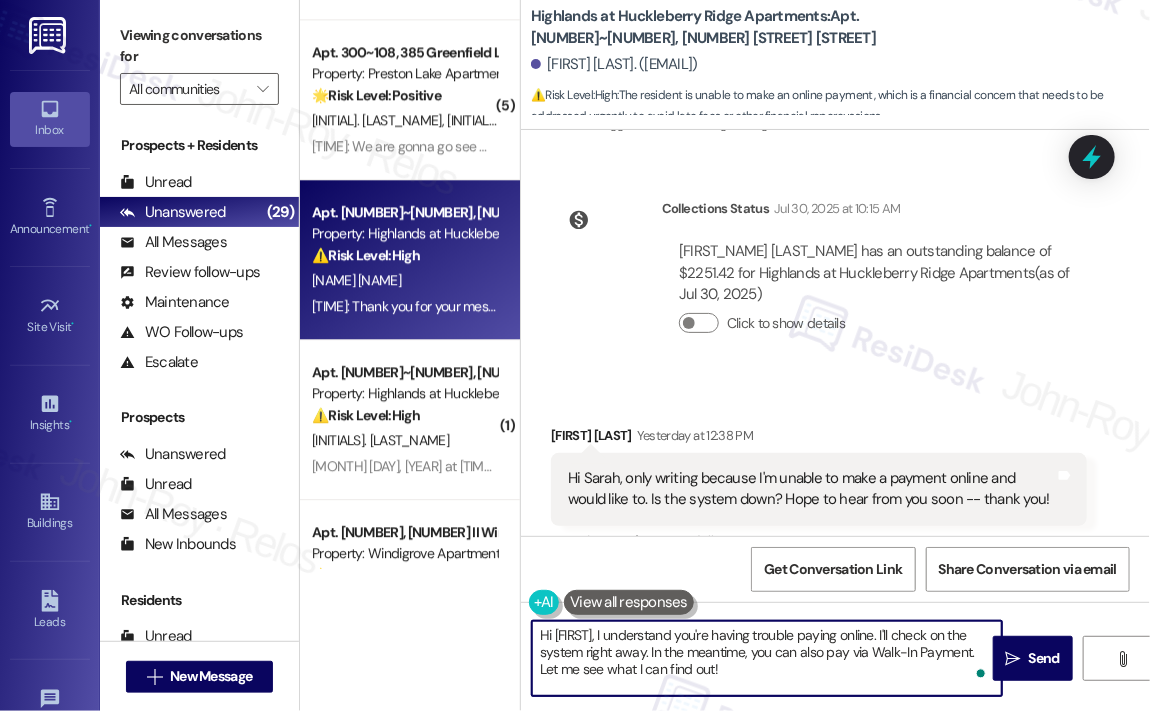 drag, startPoint x: 752, startPoint y: 675, endPoint x: 638, endPoint y: 643, distance: 118.40608 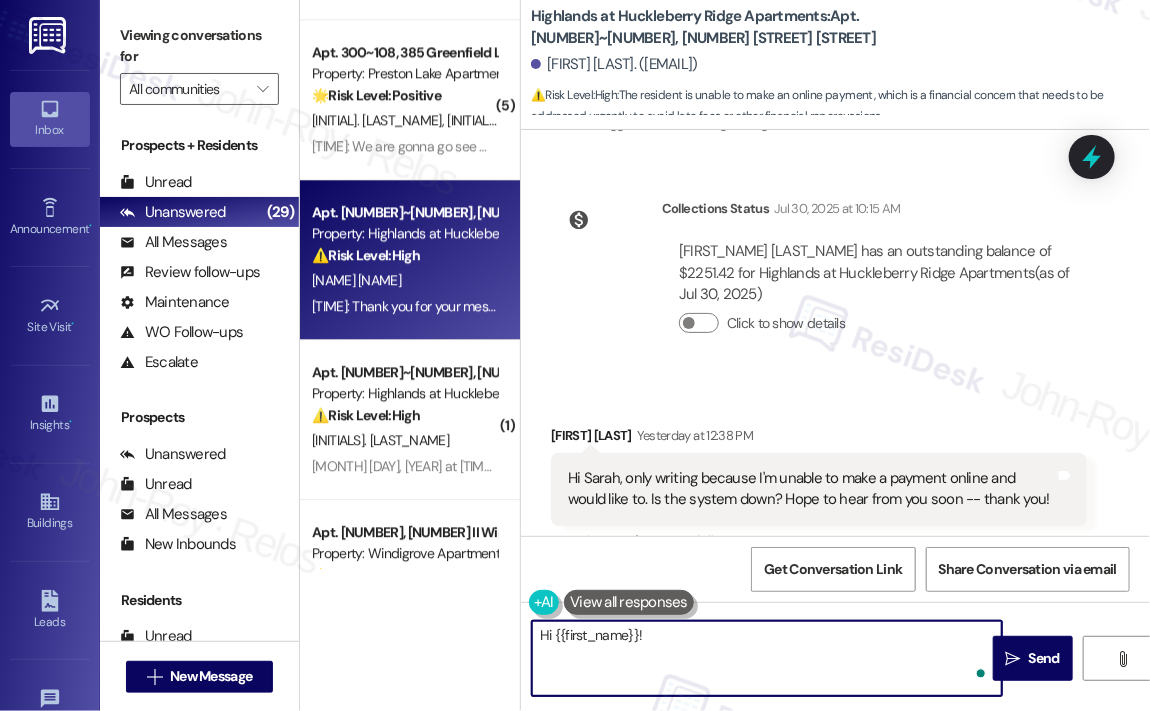 paste on "Apologies for the late response, and thank you for reaching out. I’m sorry to hear you’re having trouble making an online payment. Could you let me know what error you’re seeing when you try to process the payment? I’ll do my best to help get this sorted out for you as quickly as possible." 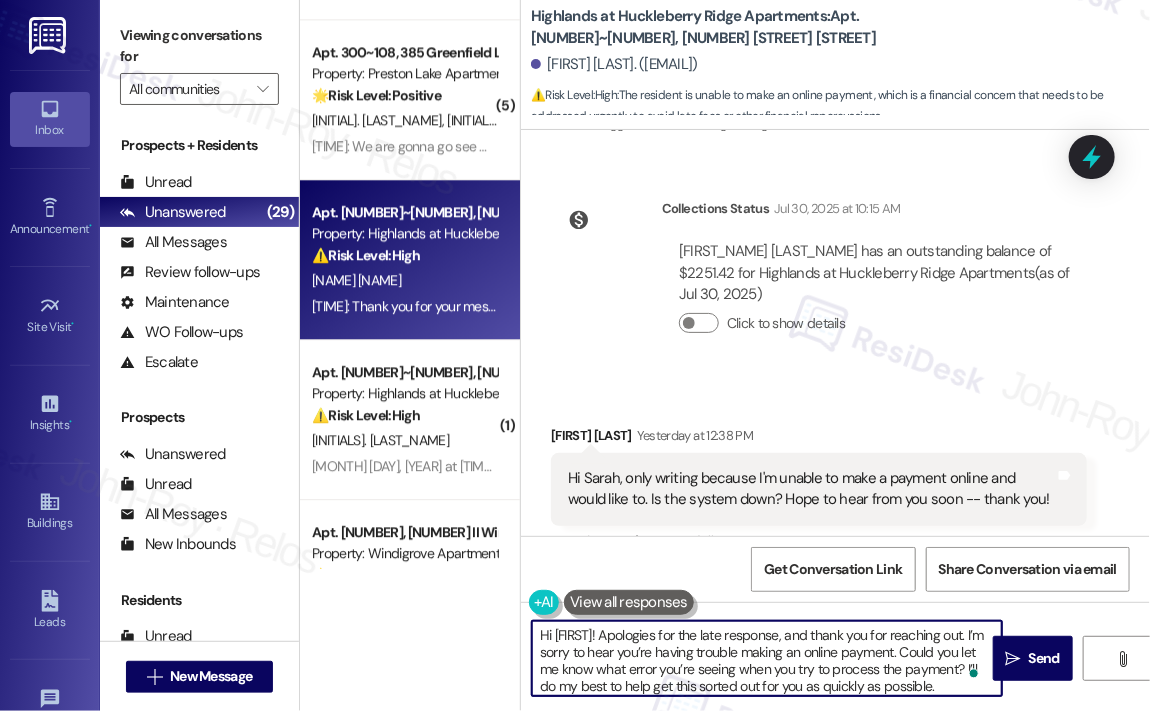 scroll, scrollTop: 16, scrollLeft: 0, axis: vertical 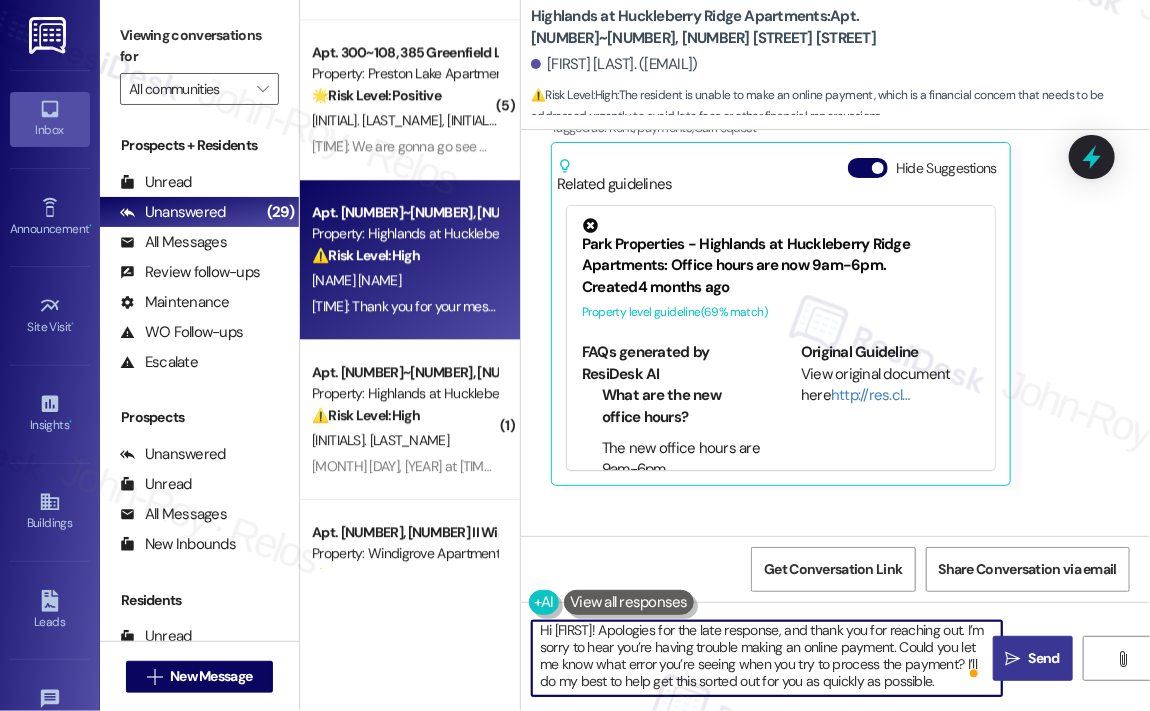 type on "Hi {{first_name}}! Apologies for the late response, and thank you for reaching out. I’m sorry to hear you’re having trouble making an online payment. Could you let me know what error you’re seeing when you try to process the payment? I’ll do my best to help get this sorted out for you as quickly as possible." 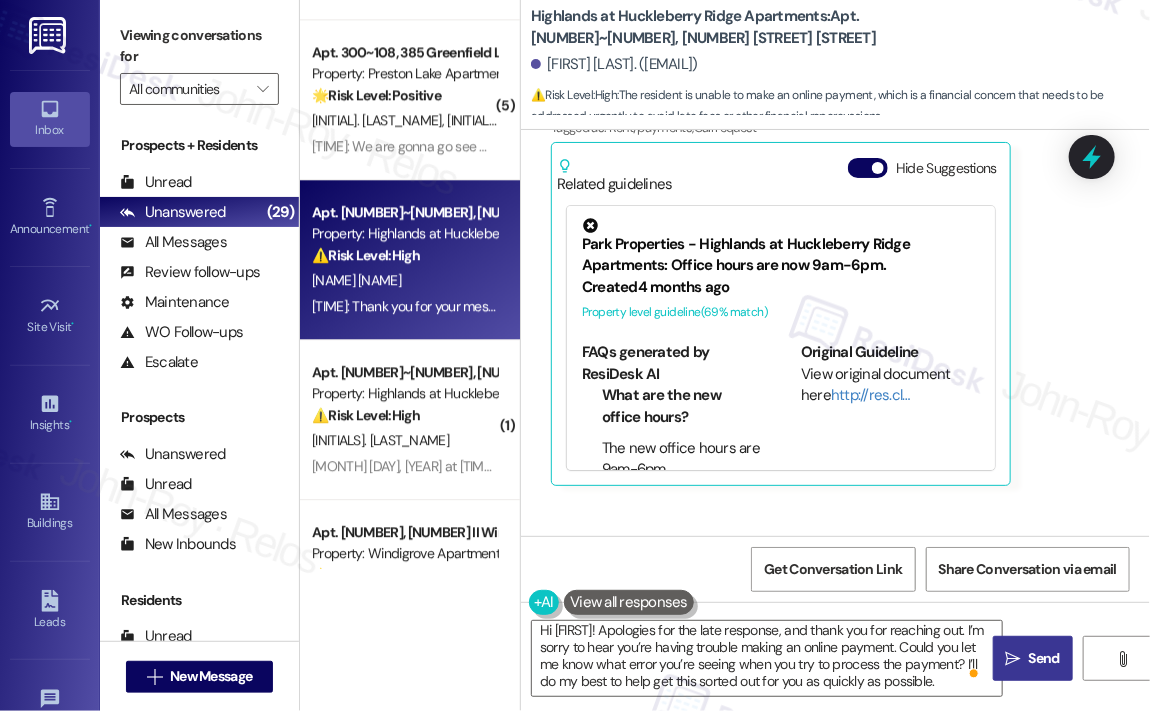 click on "Send" at bounding box center [1044, 658] 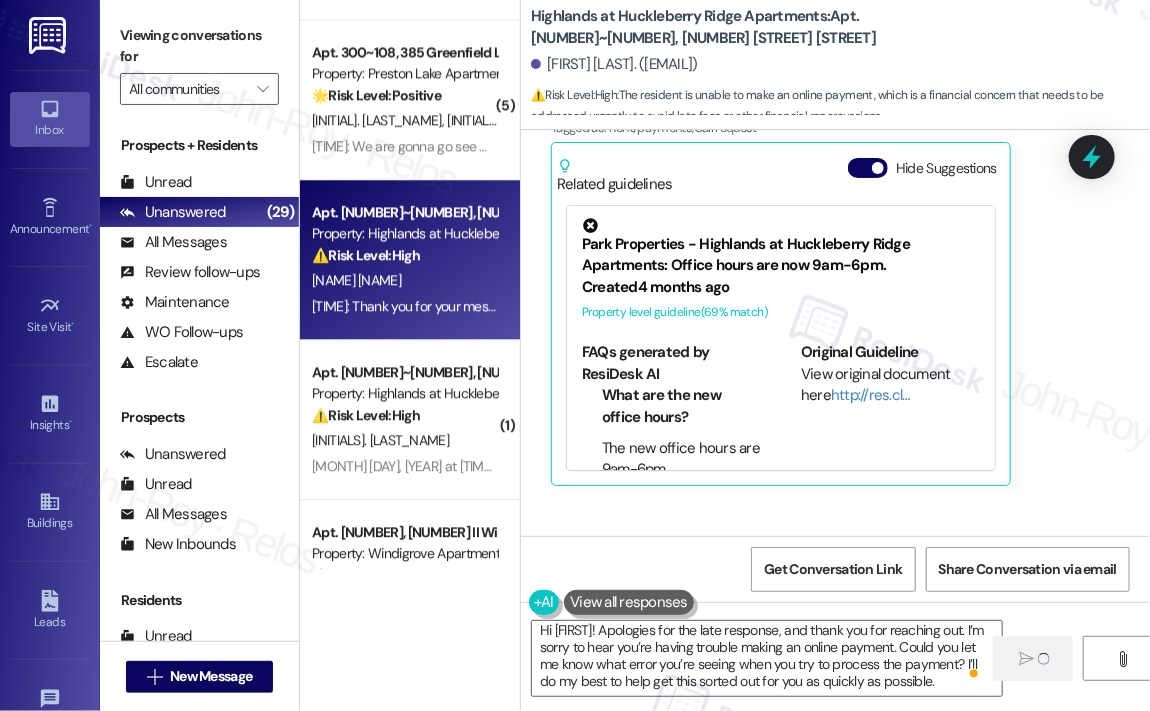 type 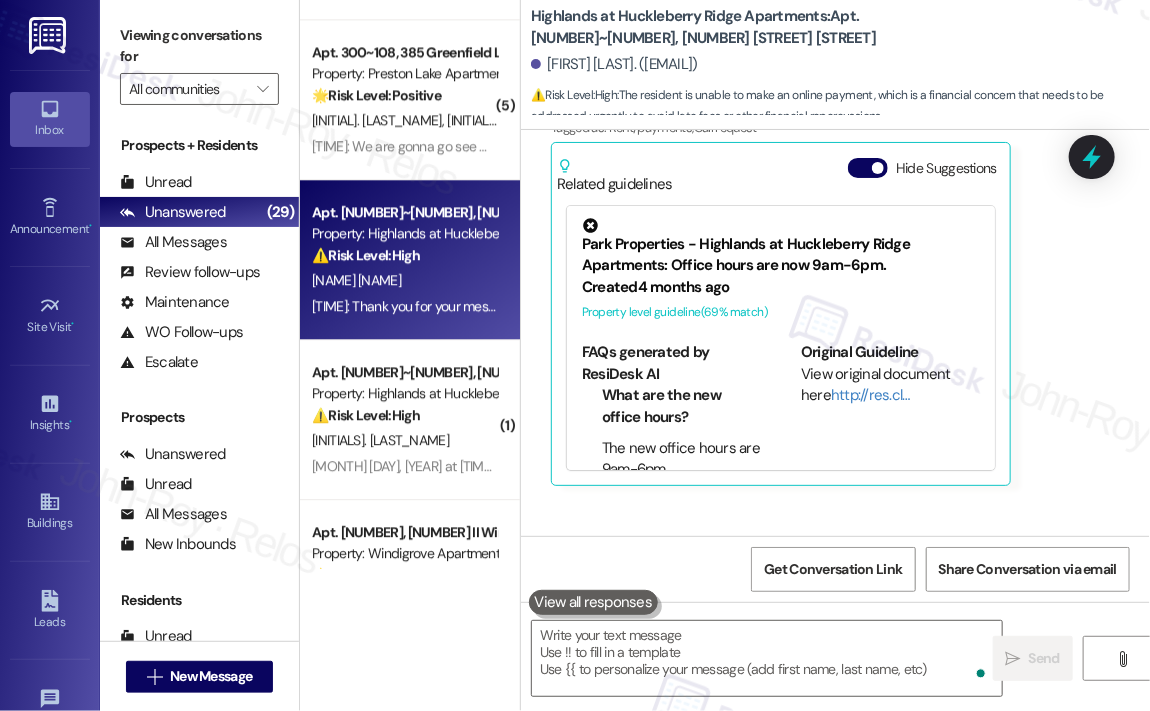 scroll, scrollTop: 0, scrollLeft: 0, axis: both 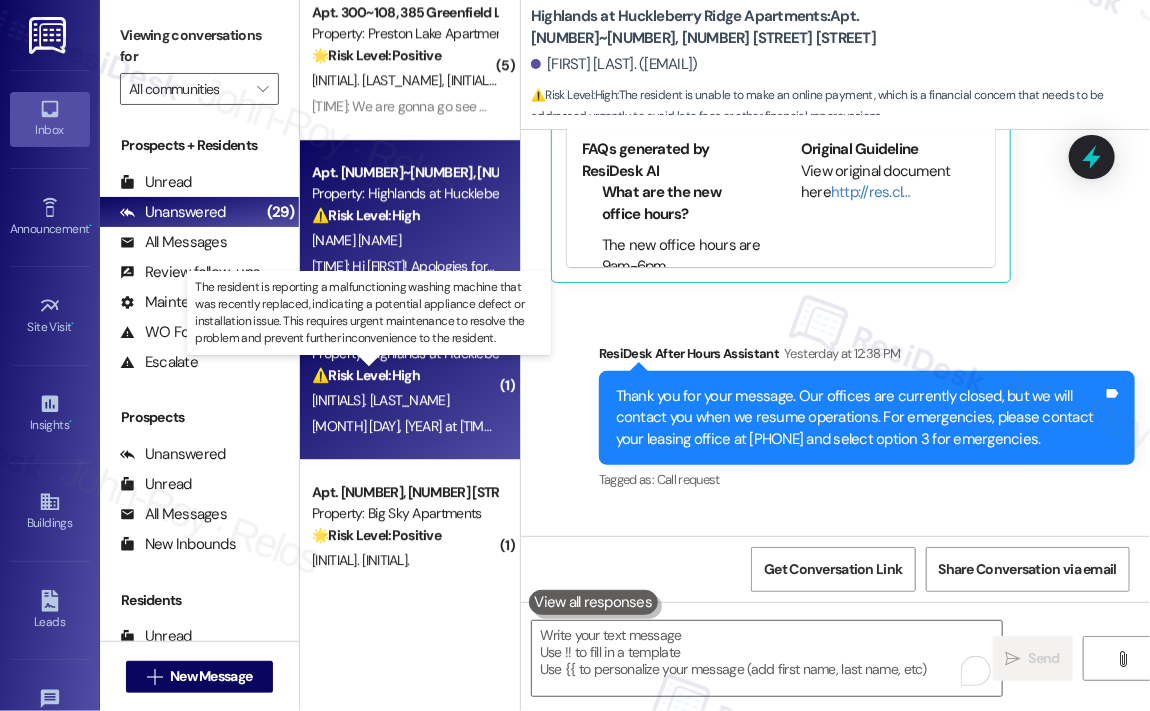 click on "⚠️  Risk Level:  High" at bounding box center (366, 375) 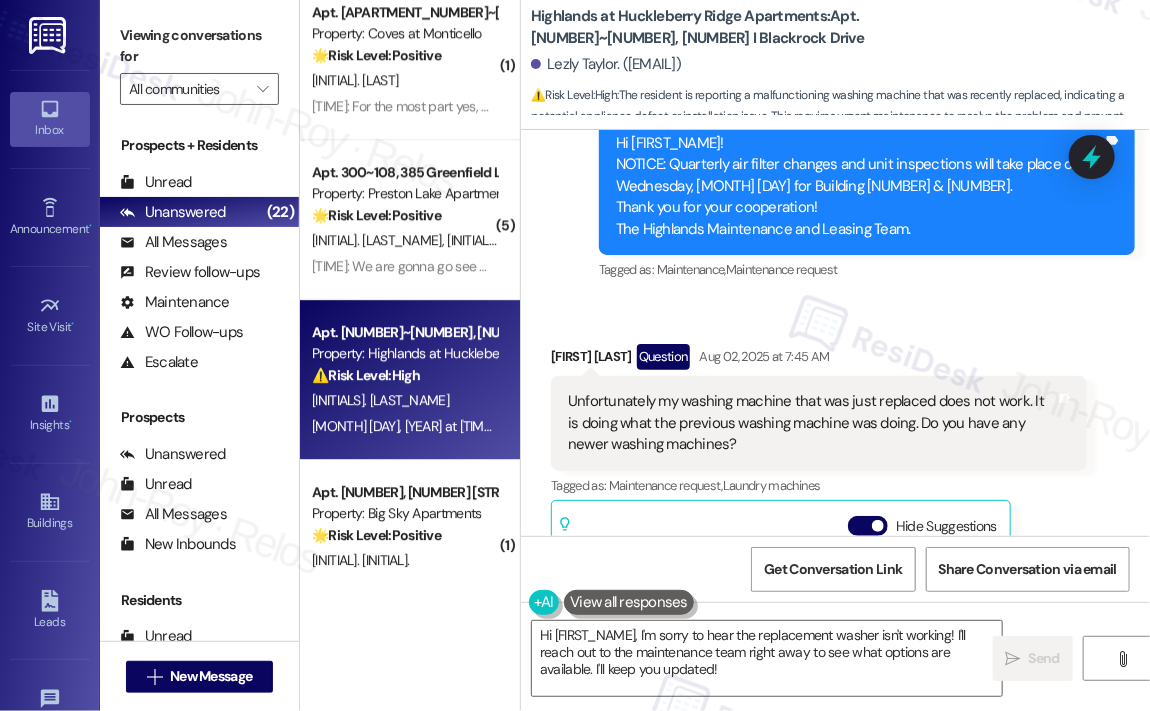 scroll, scrollTop: 22214, scrollLeft: 0, axis: vertical 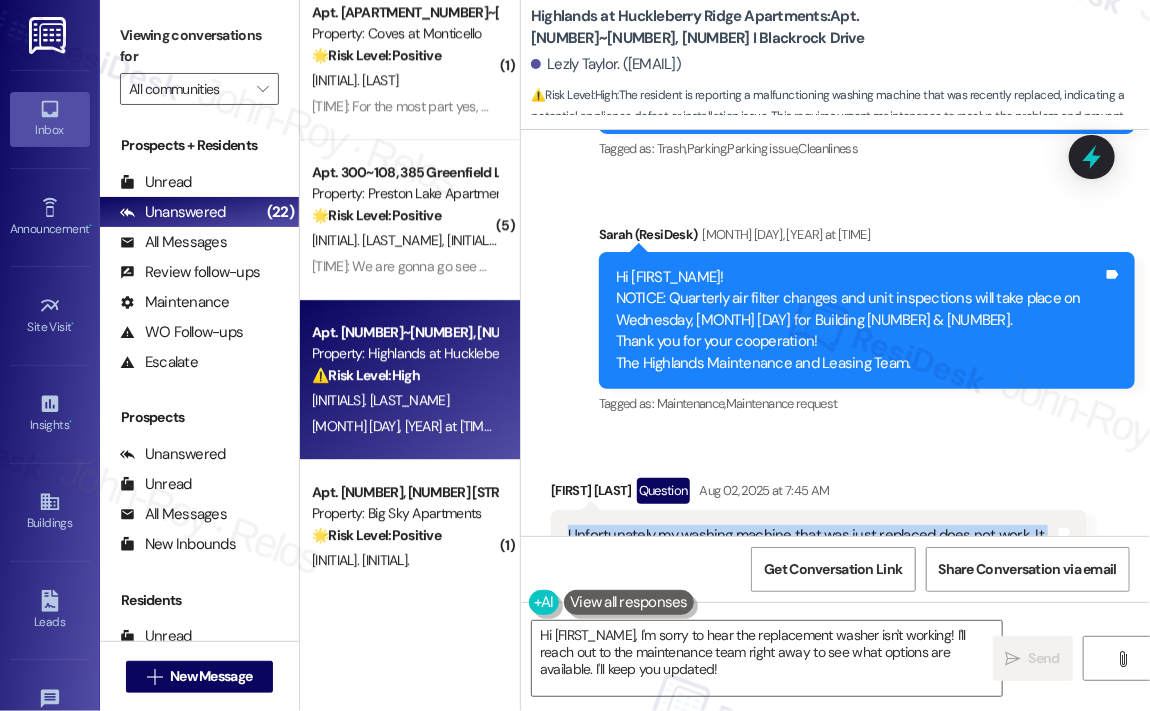 drag, startPoint x: 725, startPoint y: 383, endPoint x: 556, endPoint y: 338, distance: 174.88853 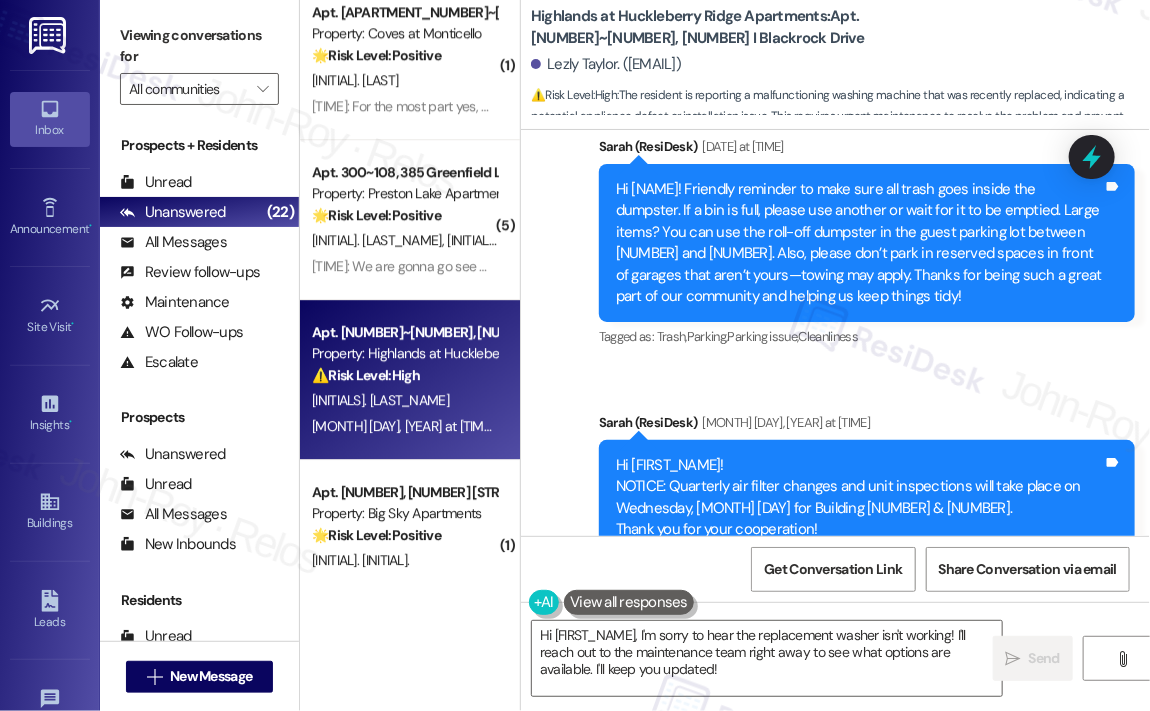 scroll, scrollTop: 22014, scrollLeft: 0, axis: vertical 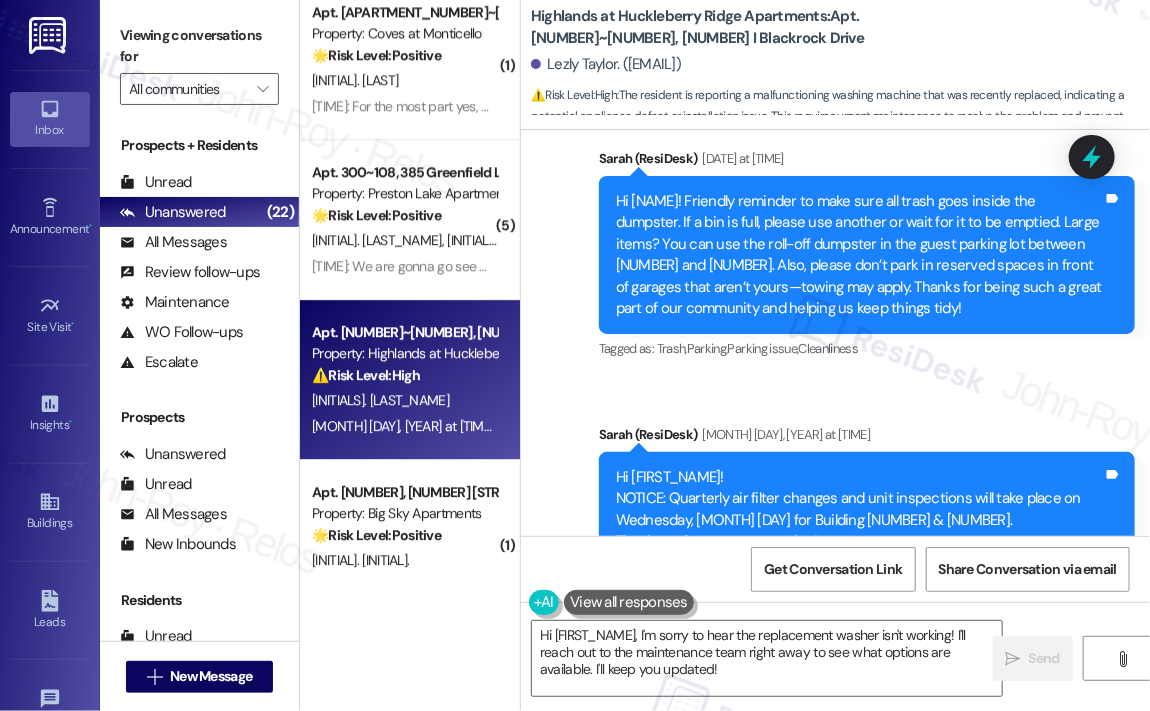 click on "Received via SMS Lezly Taylor Question Aug 02, 2025 at 7:45 AM Unfortunately my washing machine that was just replaced does not work. It is doing what the previous washing machine was doing. Do you have any newer washing machines? Tags and notes Tagged as:   Maintenance request ,  Click to highlight conversations about Maintenance request Laundry machines Click to highlight conversations about Laundry machines  Related guidelines Hide Suggestions Park Properties - Highlands at Huckleberry Ridge Apartments:  Online rent payments only (no checks/cash); emergency maintenance (specific criteria, after-hours fees); resident responsibility for sewer backups, pet cleanup, appliance damage, and excessive wall repairs; lockout fees; parking restrictions.
Created  5 months ago Property level guideline  ( 67 % match) FAQs generated by ResiDesk AI What is the property's phone number for emergencies? How can I pay my rent online? What situations are considered emergencies for maintenance? Original Guideline Created   (" at bounding box center (819, 927) 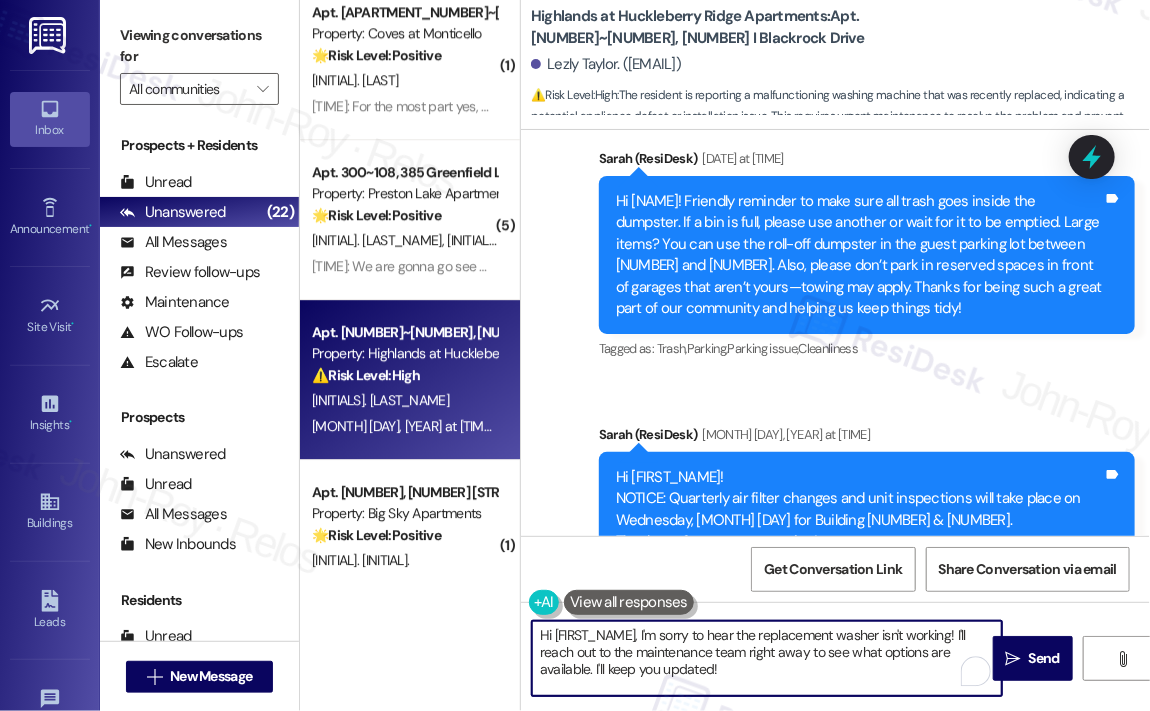 drag, startPoint x: 837, startPoint y: 679, endPoint x: 636, endPoint y: 635, distance: 205.75957 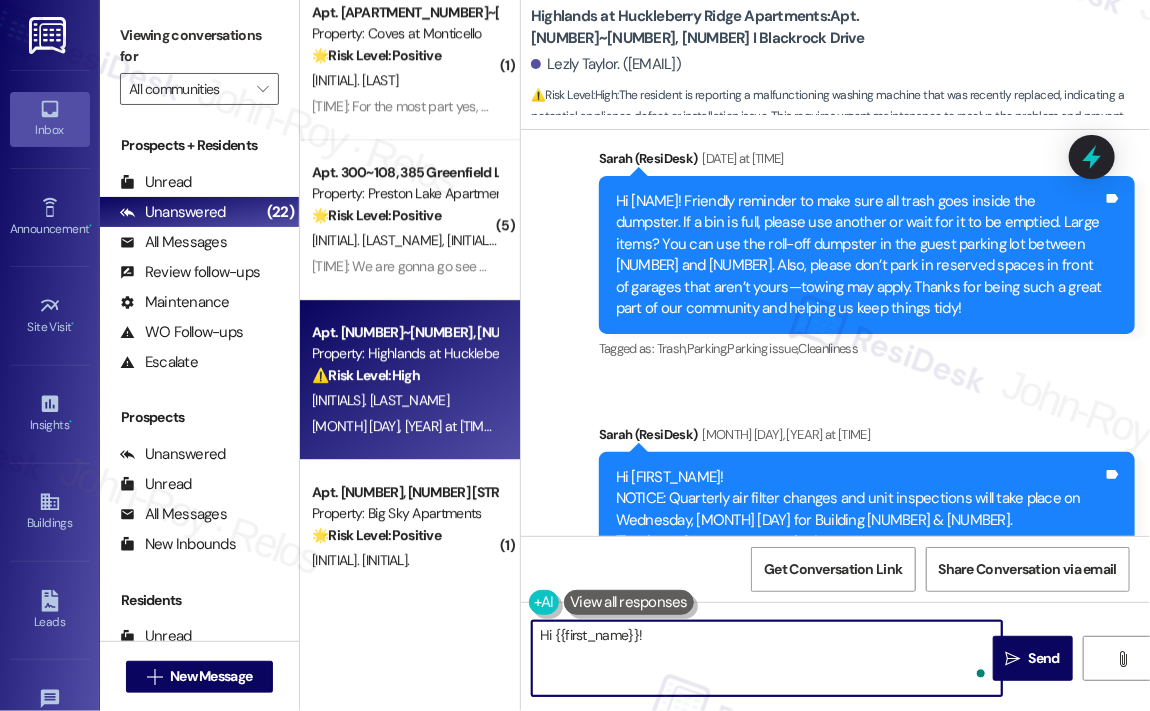paste on "Thank you for reaching out — I’m really sorry to hear that the replacement washing machine is having the same issue as the previous one. That’s definitely frustrating, especially after just getting it replaced.
Can you tell me a bit more about what exactly it’s doing (or not doing)? I’ll also check with the team to see if there are any newer washing machines available that might be a better fit for your unit." 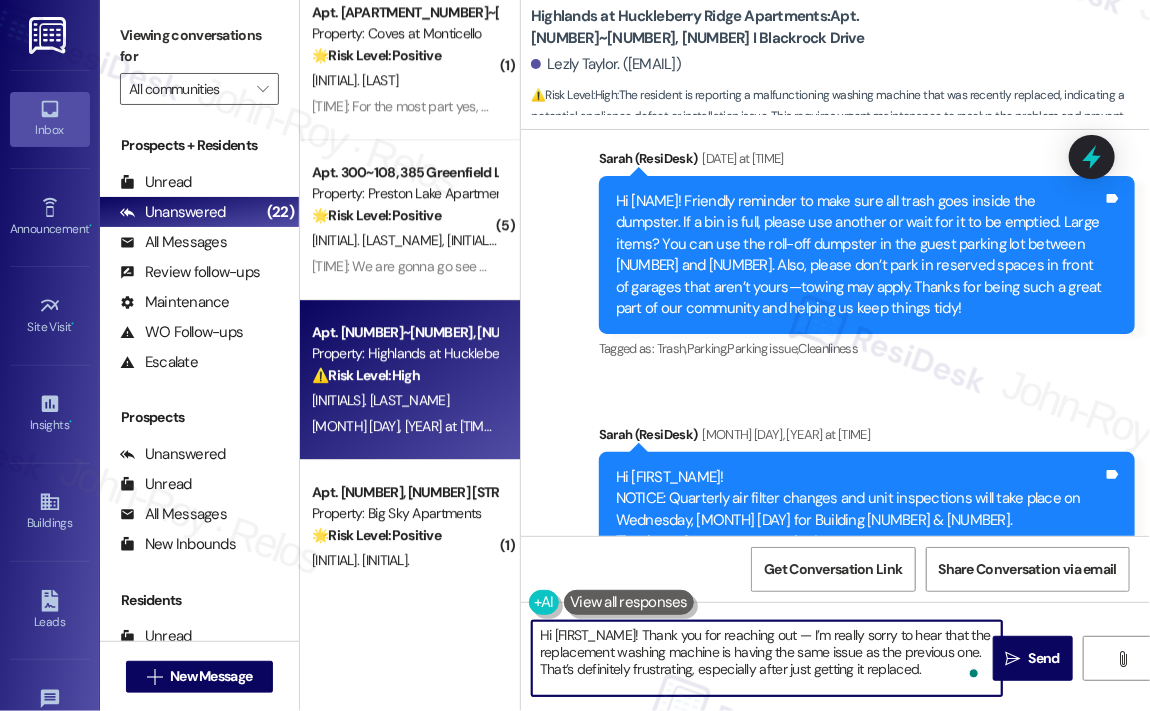 scroll, scrollTop: 50, scrollLeft: 0, axis: vertical 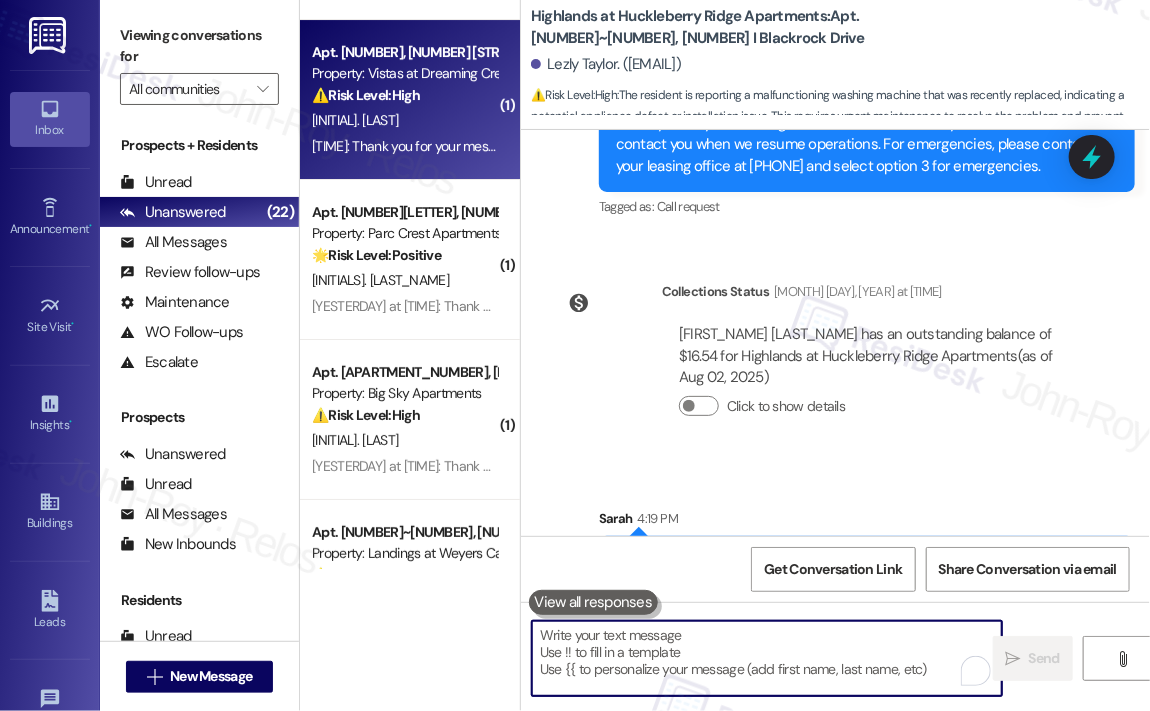 type 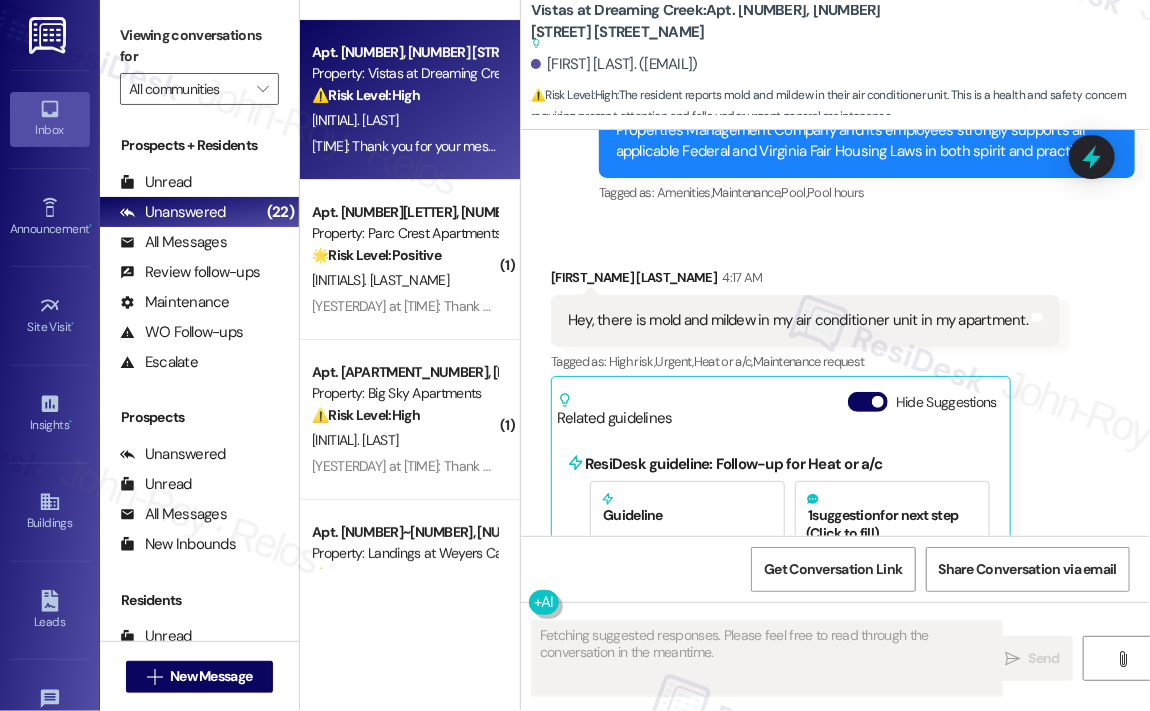 scroll, scrollTop: 4348, scrollLeft: 0, axis: vertical 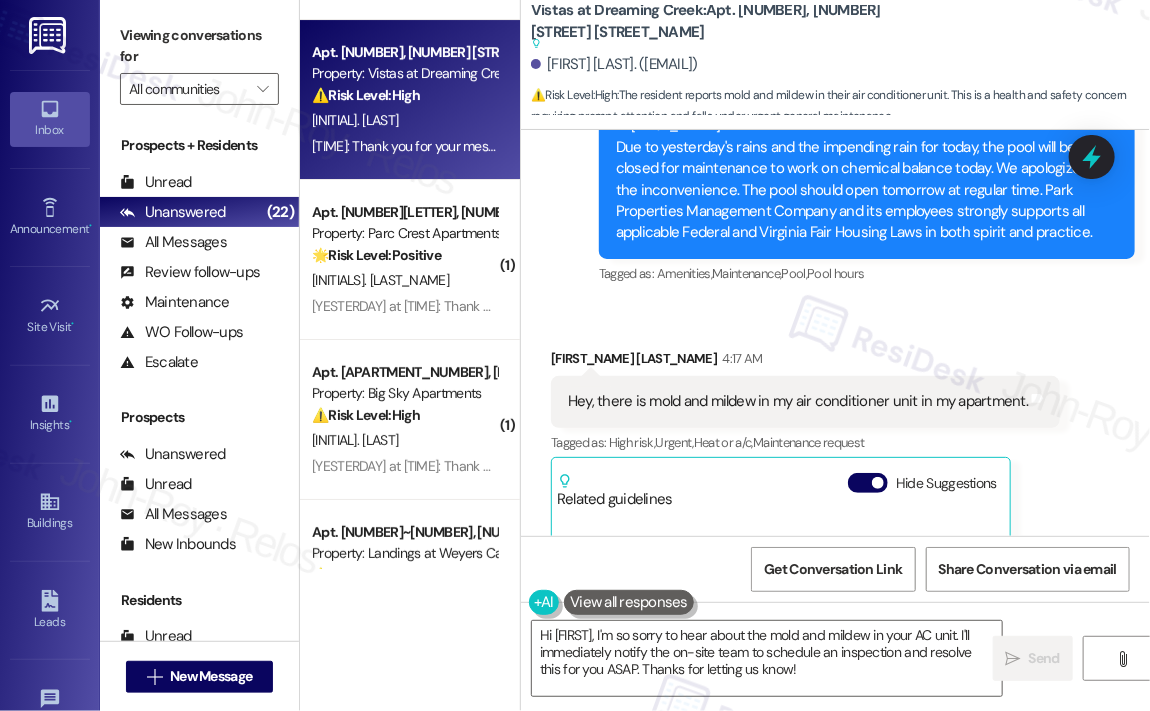 click on "Received via SMS Kendra Mitchell 4:17 AM Hey, there is mold and mildew in my air conditioner unit in my apartment. Tags and notes Tagged as:   High risk ,  Click to highlight conversations about High risk Urgent ,  Click to highlight conversations about Urgent Heat or a/c ,  Click to highlight conversations about Heat or a/c Maintenance request Click to highlight conversations about Maintenance request  Related guidelines Hide Suggestions ResiDesk guideline: Follow-up for Heat or a/c   Guideline If the resident complains about their heat, ask if they are getting hot air, cold air or any air from the vents.  Please keep in mind this is only relevant if the resident has forced hot air produced by a furnace.   1  suggestion  for next step (Click to fill) ' Happy to help! Is there any air coming out of the vents and is it hot or cold? ' Click to use this message in your reply" at bounding box center [835, 559] 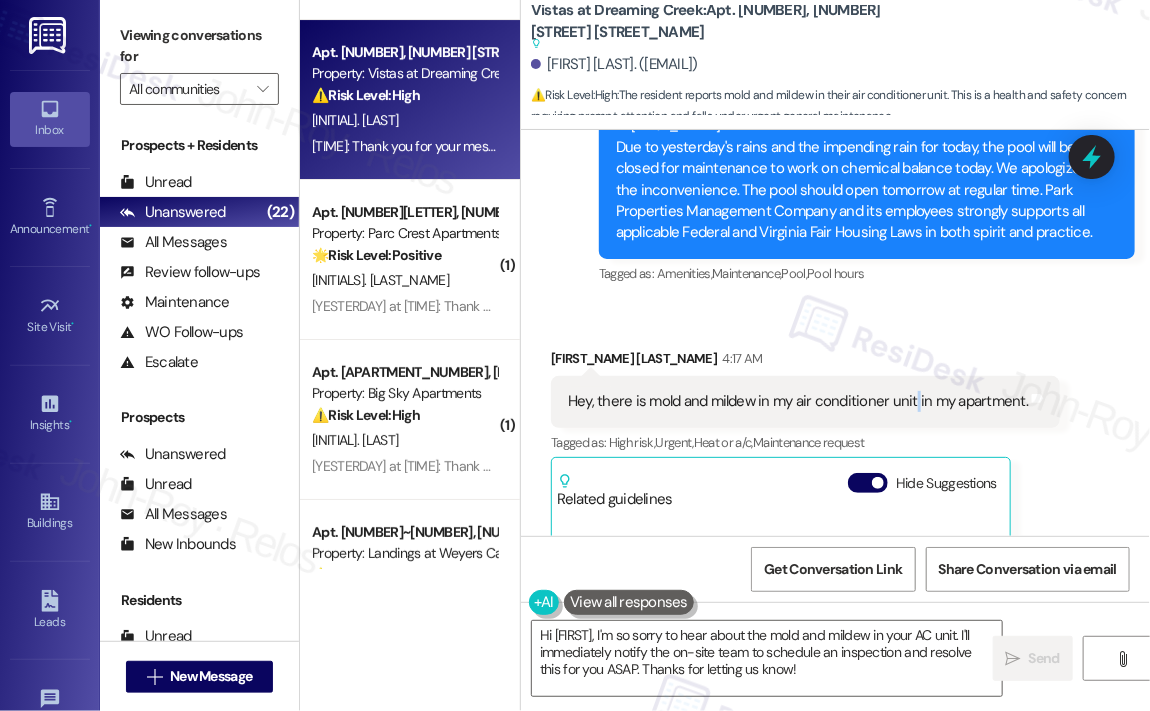 click on "Hey, there is mold and mildew in my air conditioner unit in my apartment." at bounding box center [798, 401] 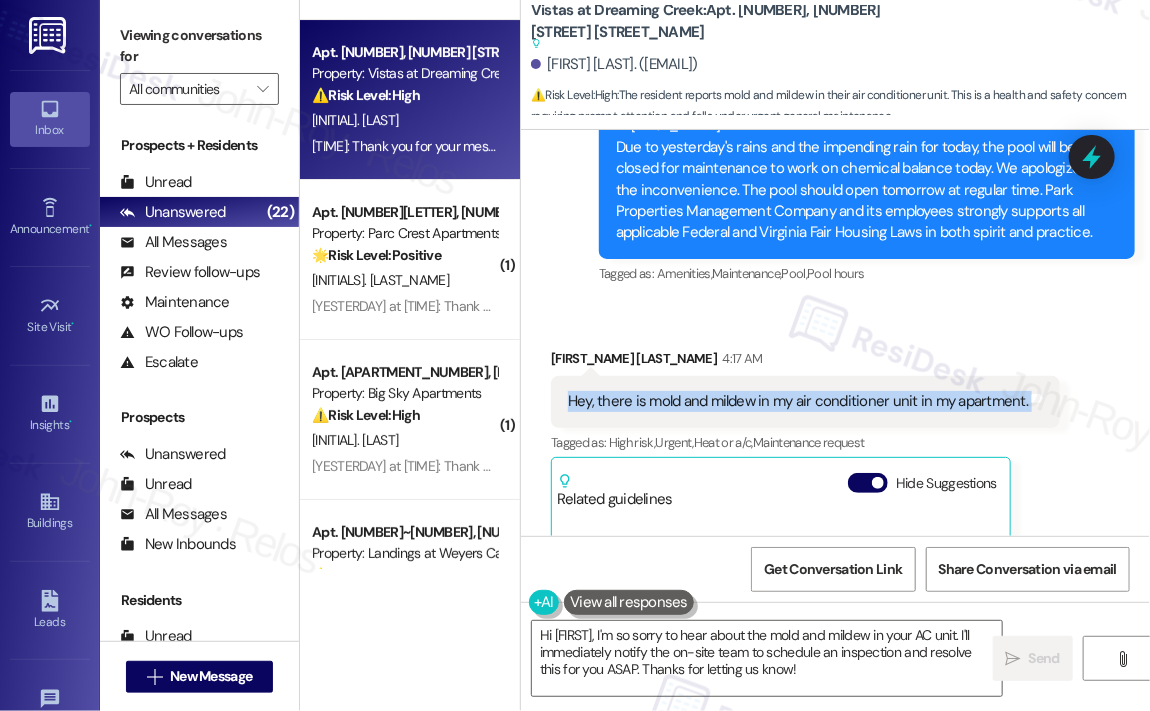 click on "Hey, there is mold and mildew in my air conditioner unit in my apartment." at bounding box center (798, 401) 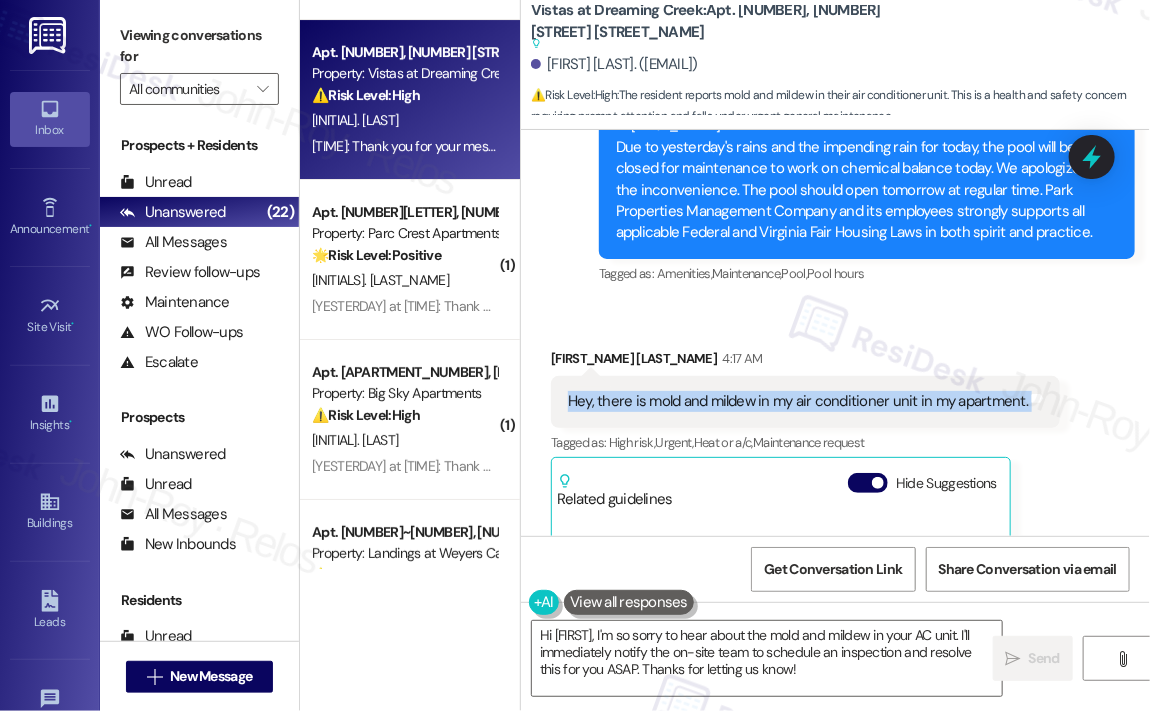 copy on "Hey, there is mold and mildew in my air conditioner unit in my apartment. Tags and notes" 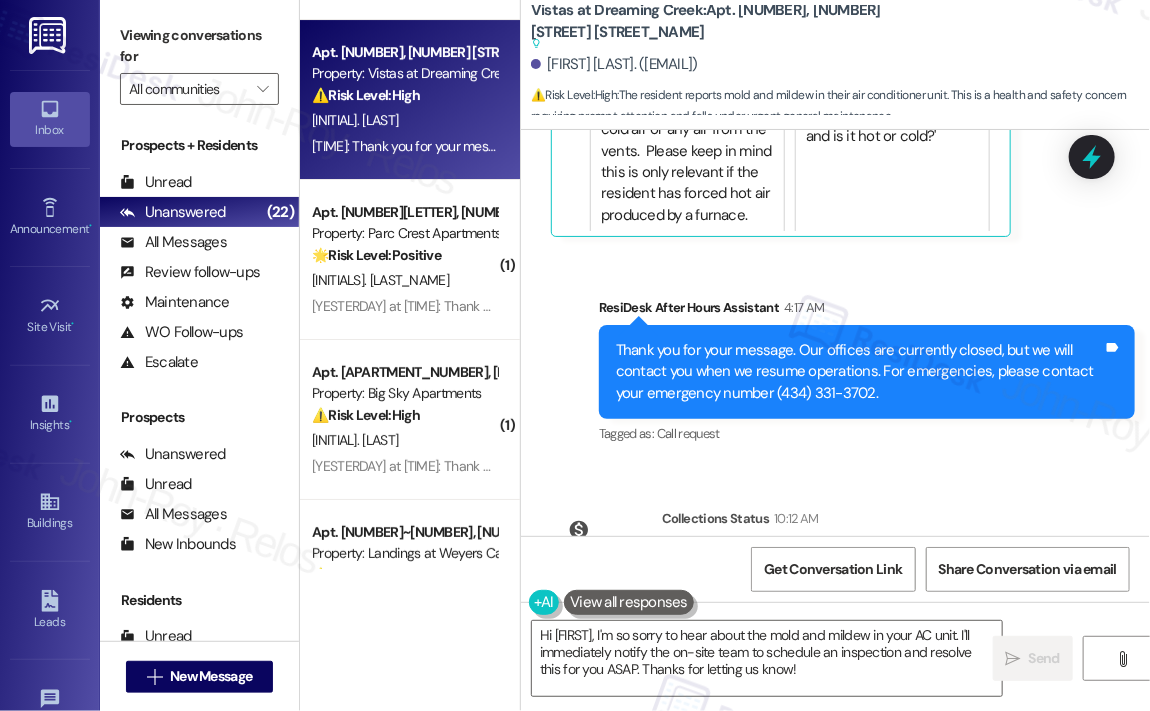 scroll, scrollTop: 5066, scrollLeft: 0, axis: vertical 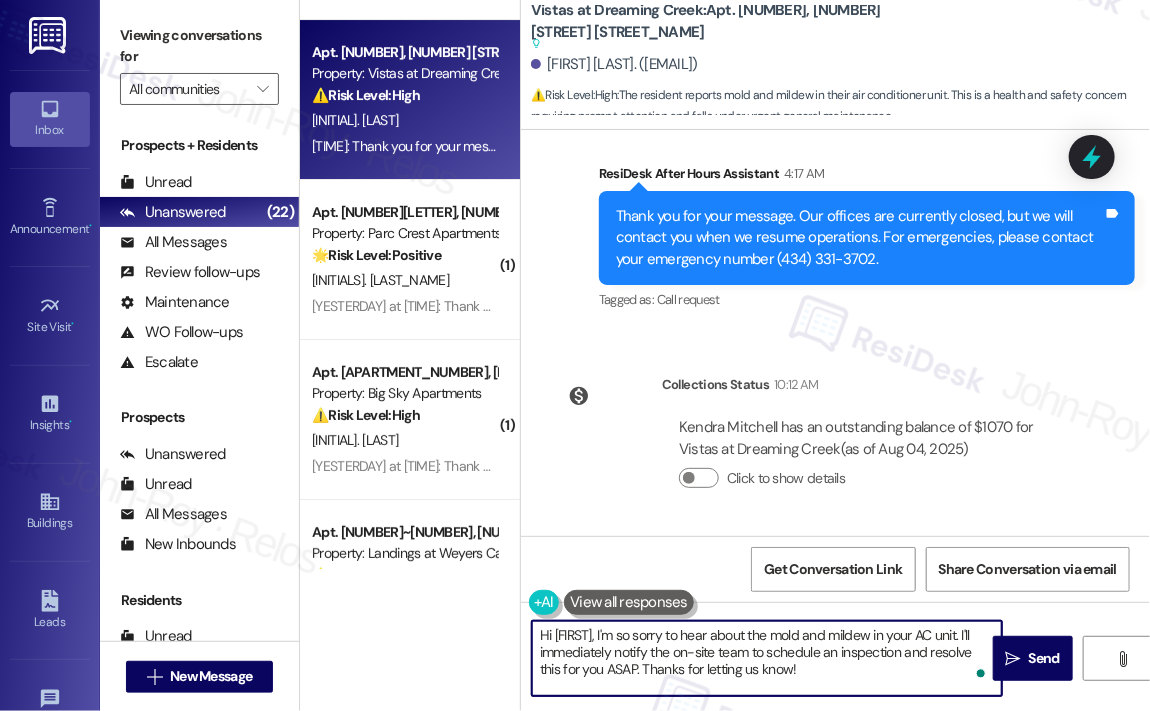 drag, startPoint x: 902, startPoint y: 667, endPoint x: 639, endPoint y: 630, distance: 265.5899 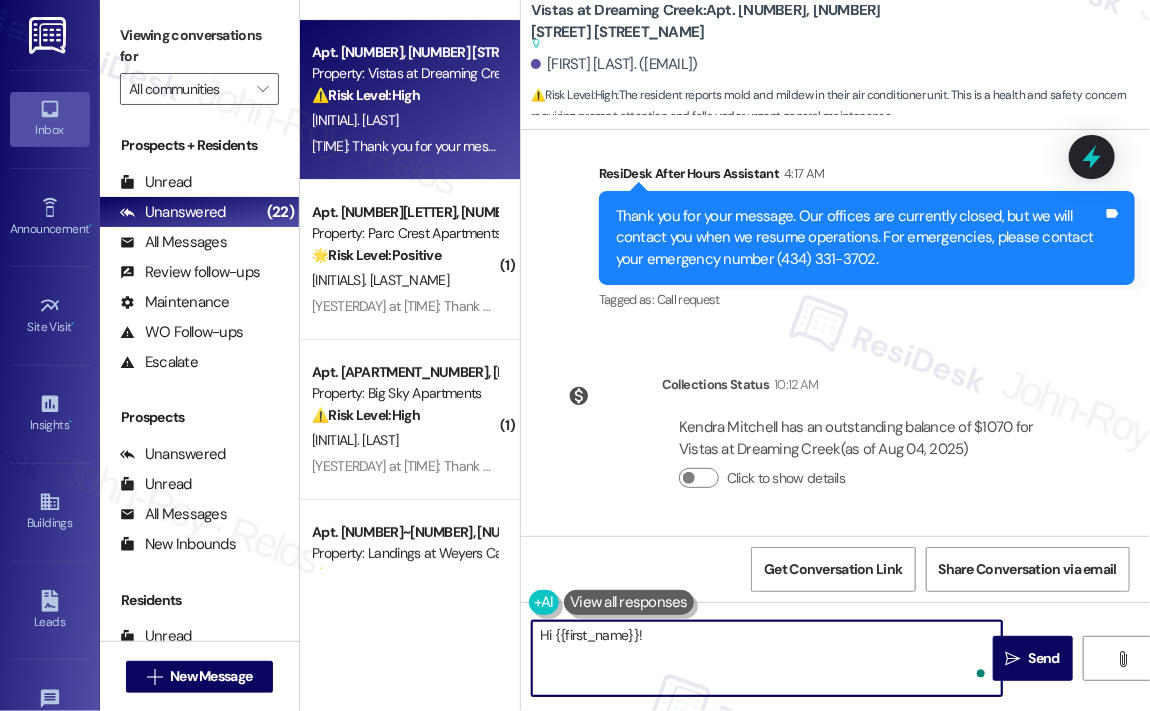paste on "Thank you for reaching out — I’m sorry to hear there’s an issue with your air conditioner. That’s definitely concerning.
Can you describe what you’re seeing or smelling coming from the unit? Any details you can share will help the maintenance team better understand what needs to be addressed." 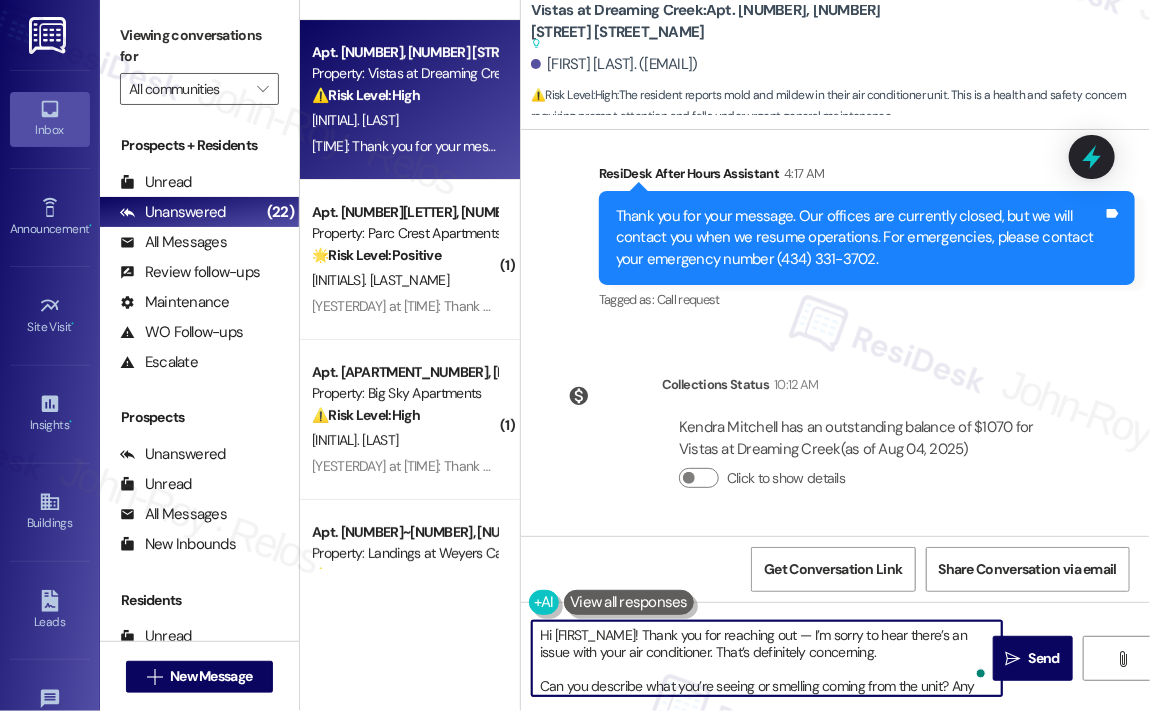 scroll, scrollTop: 33, scrollLeft: 0, axis: vertical 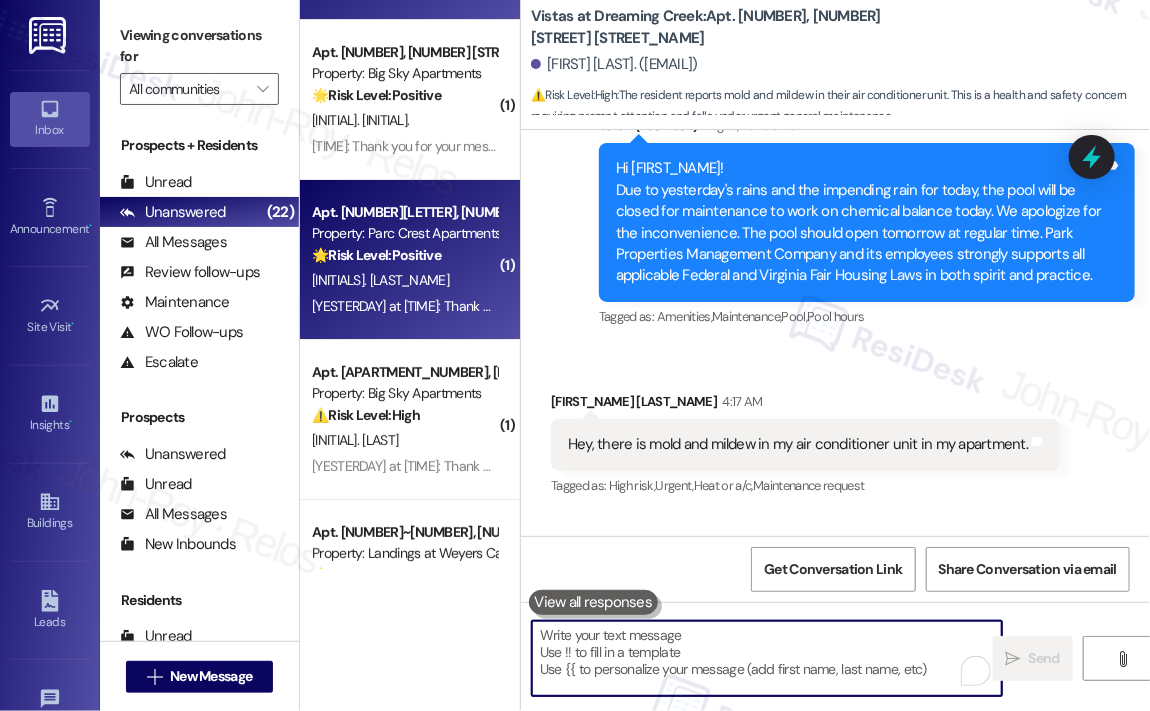 type 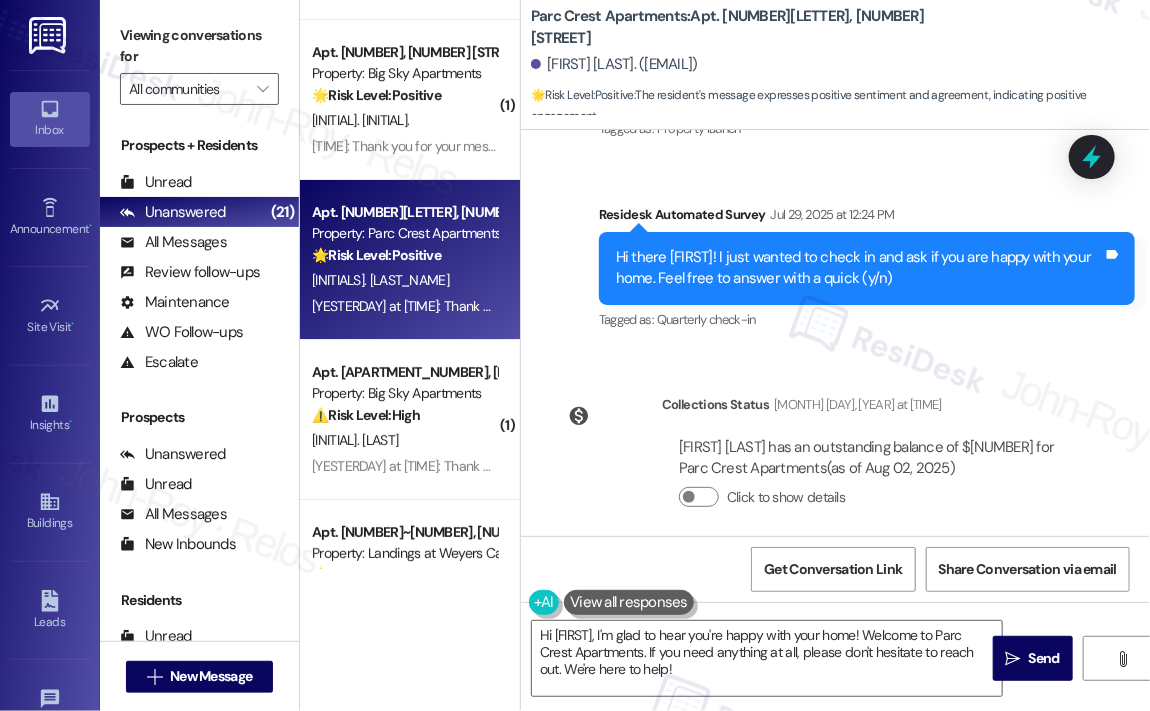 scroll, scrollTop: 380, scrollLeft: 0, axis: vertical 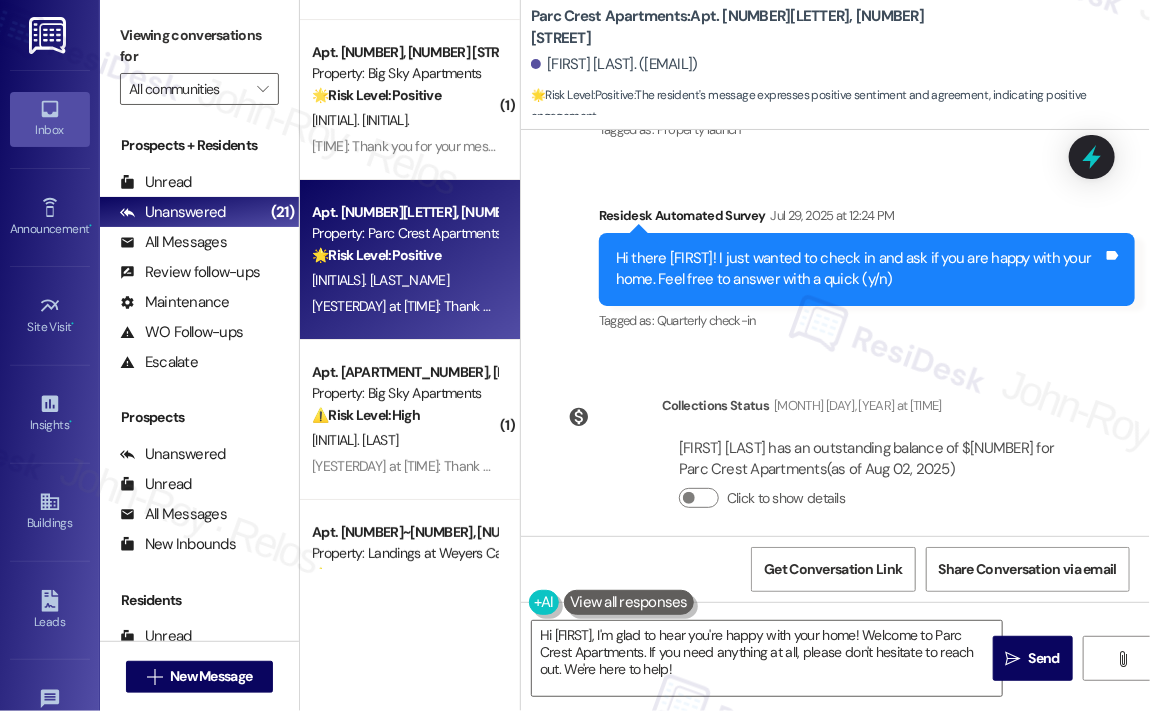 click on "Collections Status Aug 02, 2025 at 10:11 AM Hattie Davis has an outstanding balance of $58.2 for Parc Crest Apartments  (as of Aug 02, 2025) Click to show details" at bounding box center [819, 467] 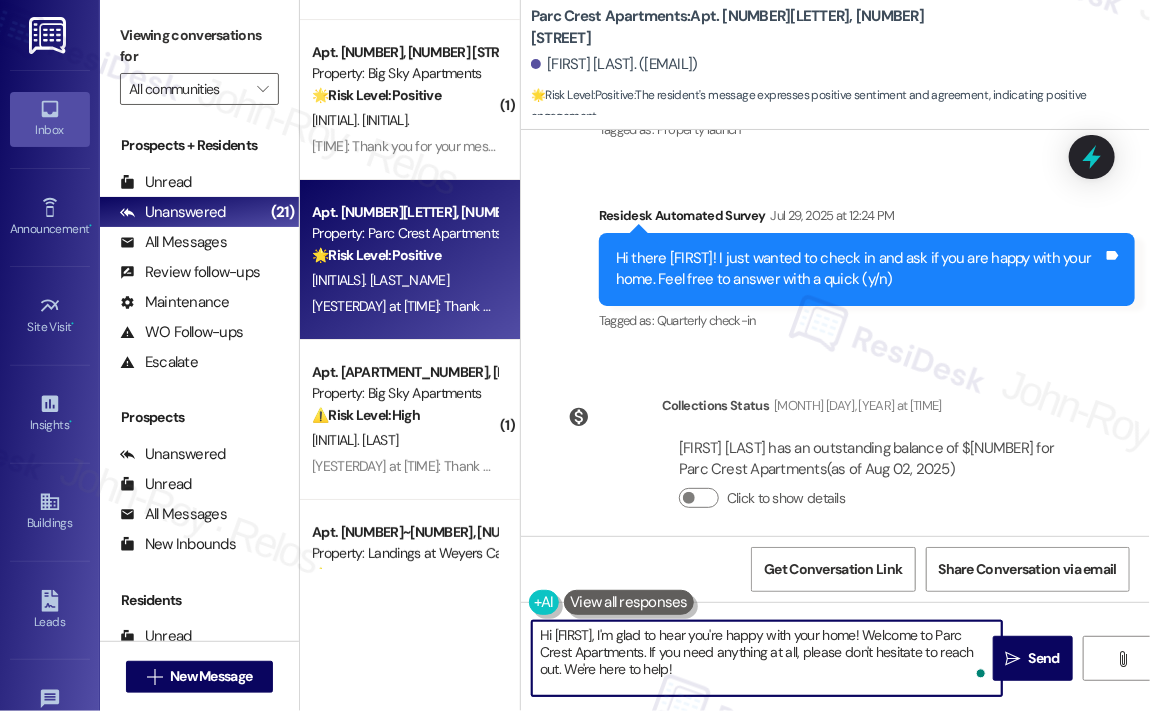 drag, startPoint x: 797, startPoint y: 670, endPoint x: 907, endPoint y: 643, distance: 113.265175 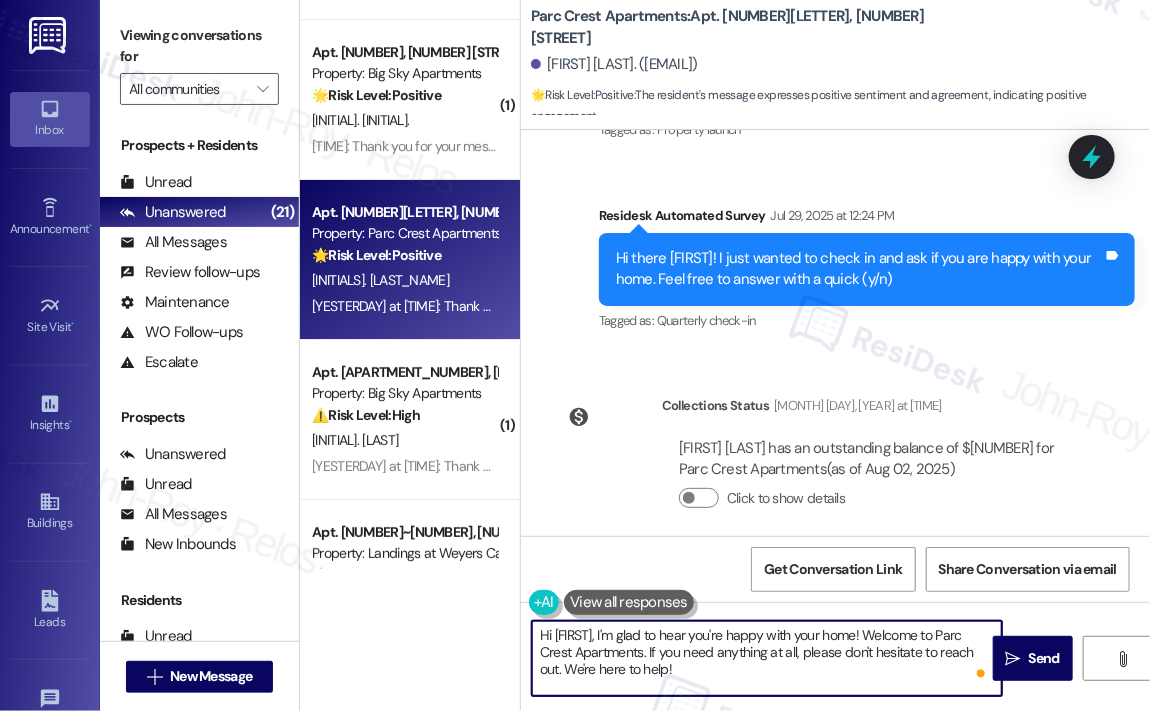 paste on "😊 If I may ask...has {{property}} lived up to your expectations?" 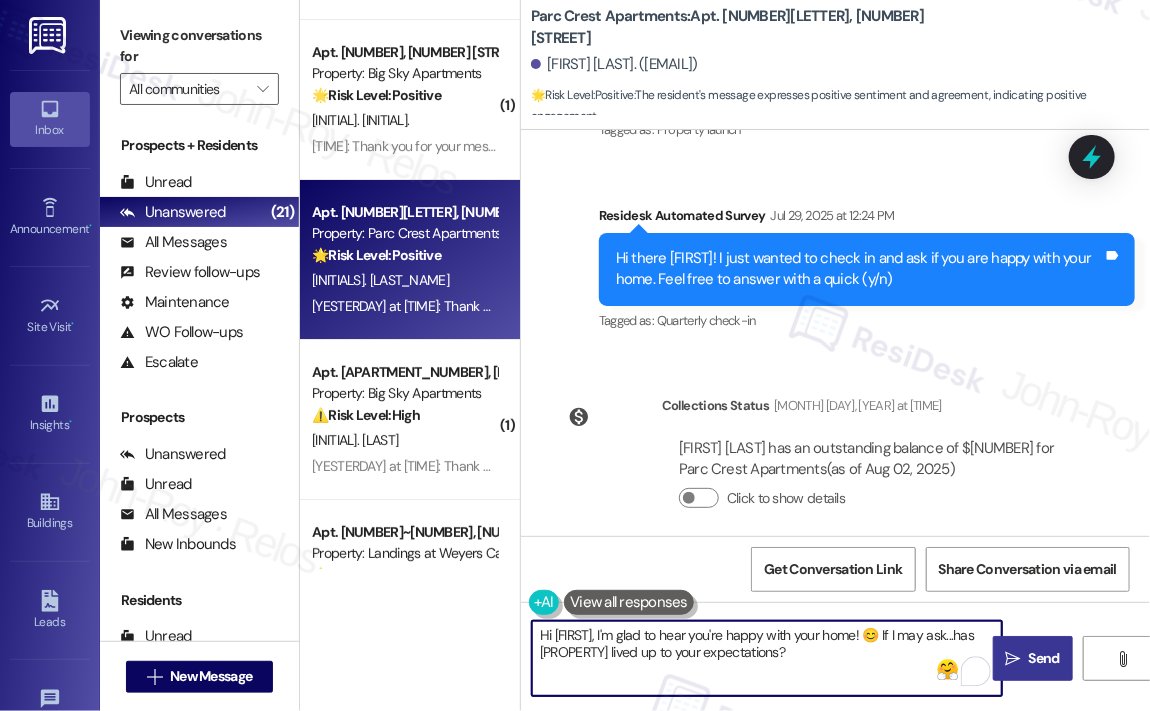 type on "Hi {{first_name}}, I'm glad to hear you're happy with your home! 😊 If I may ask...has {{property}} lived up to your expectations?" 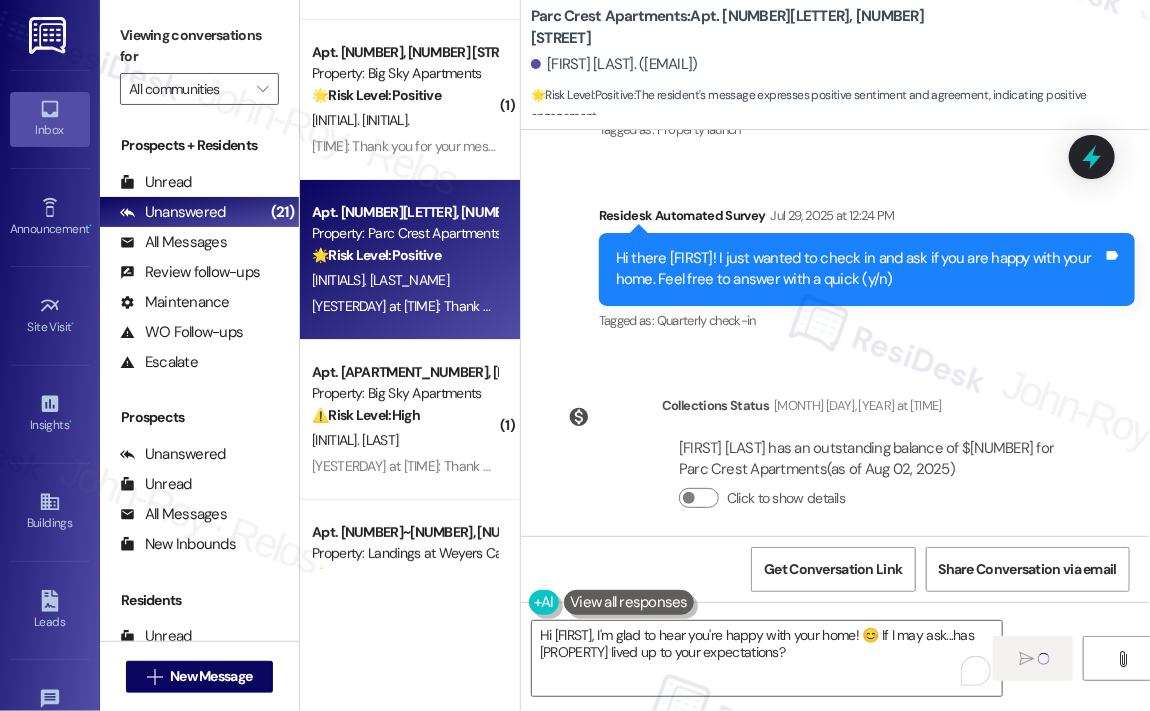 type 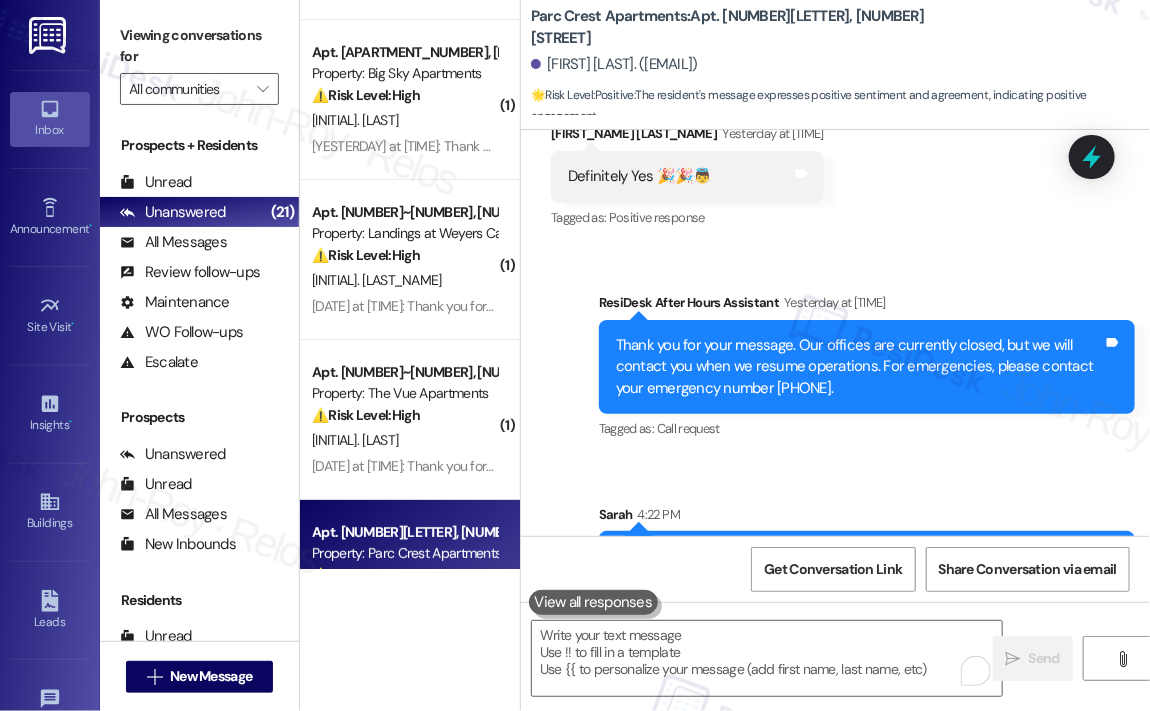 scroll, scrollTop: 940, scrollLeft: 0, axis: vertical 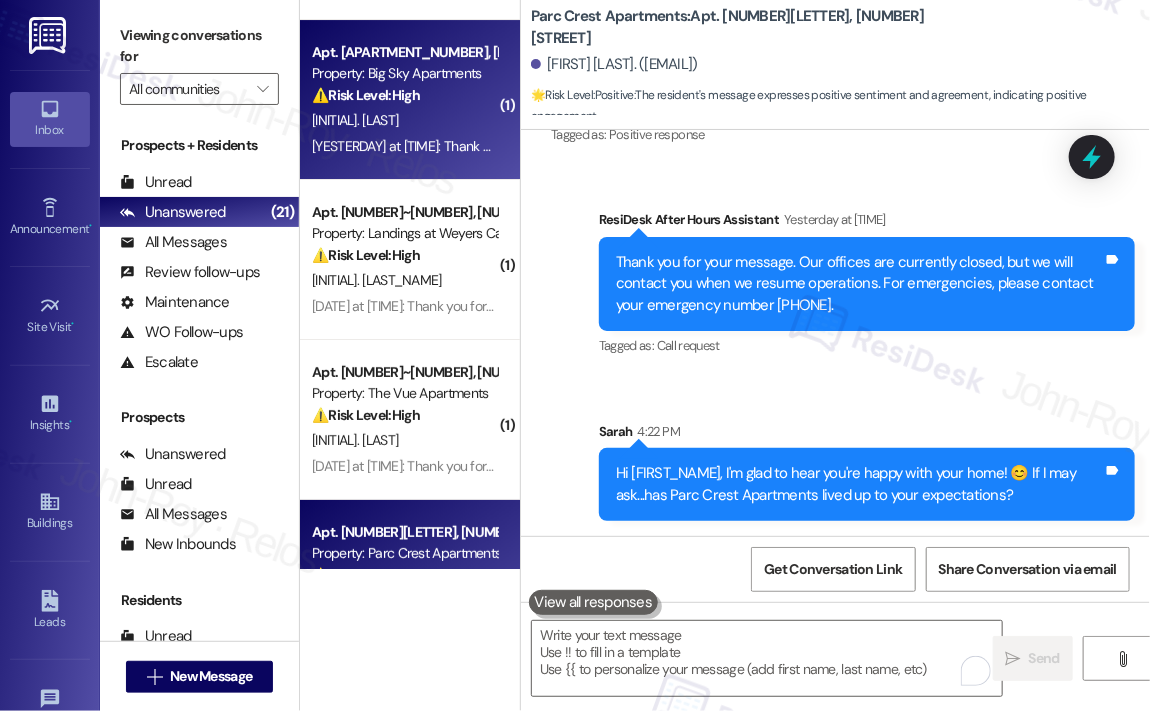 click on "I. Gotay" at bounding box center (404, 120) 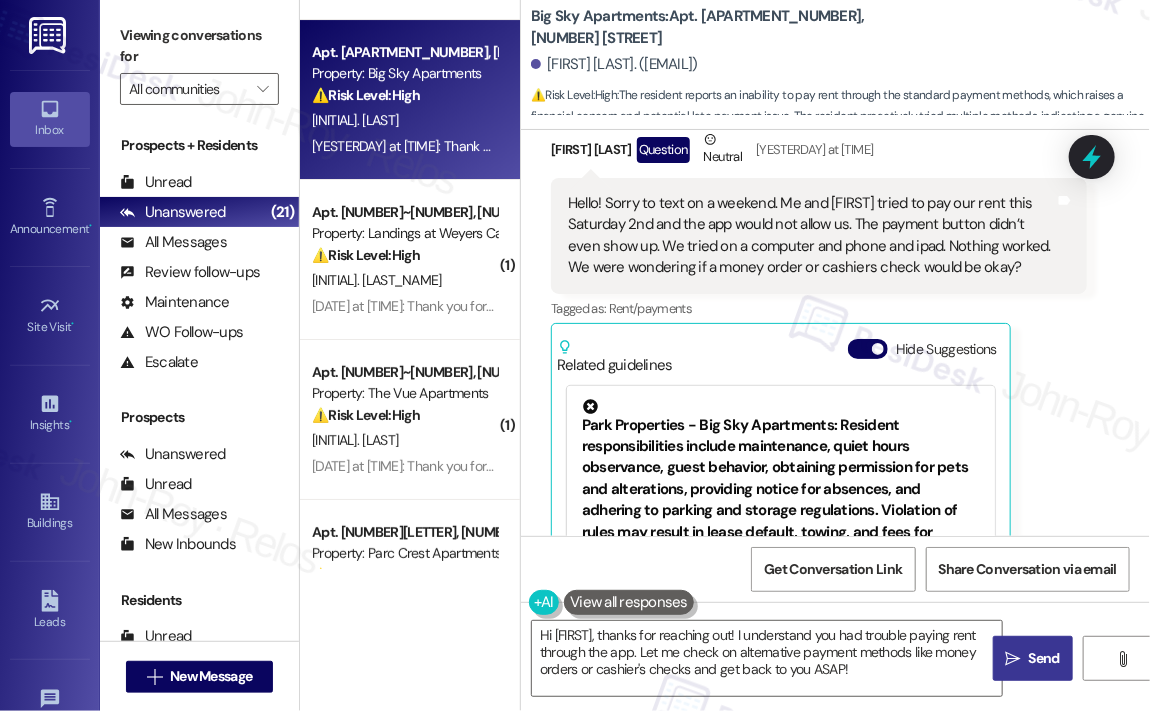 scroll, scrollTop: 137, scrollLeft: 0, axis: vertical 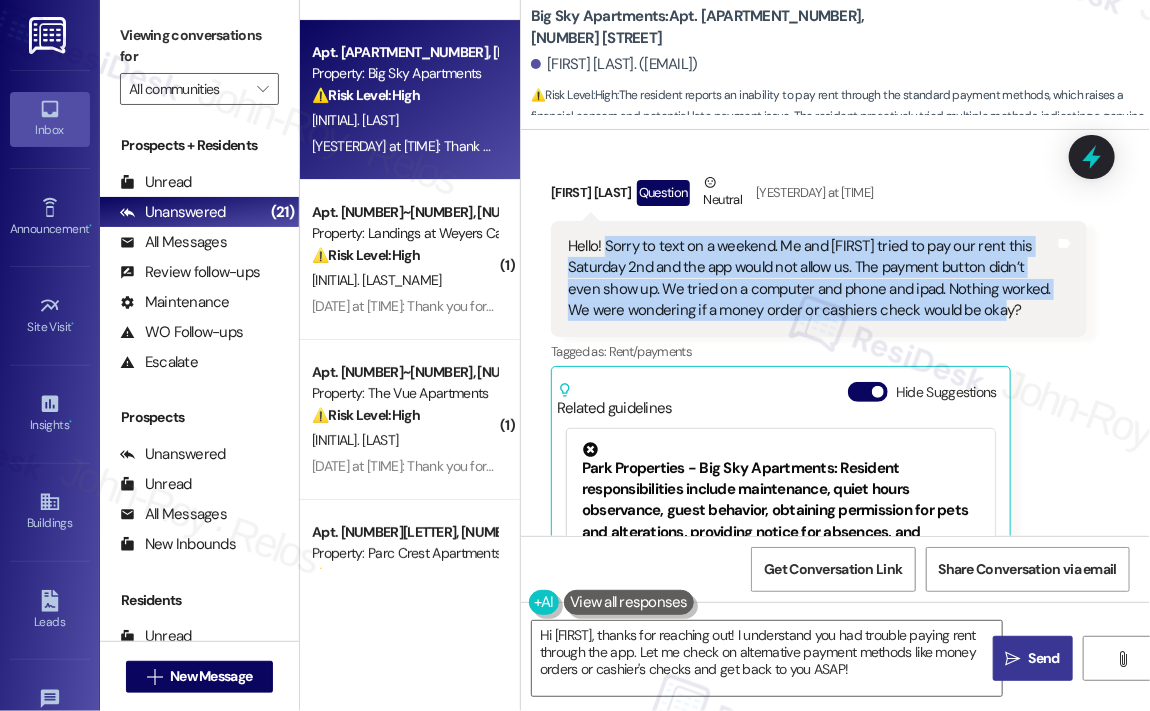 drag, startPoint x: 1032, startPoint y: 313, endPoint x: 607, endPoint y: 249, distance: 429.7918 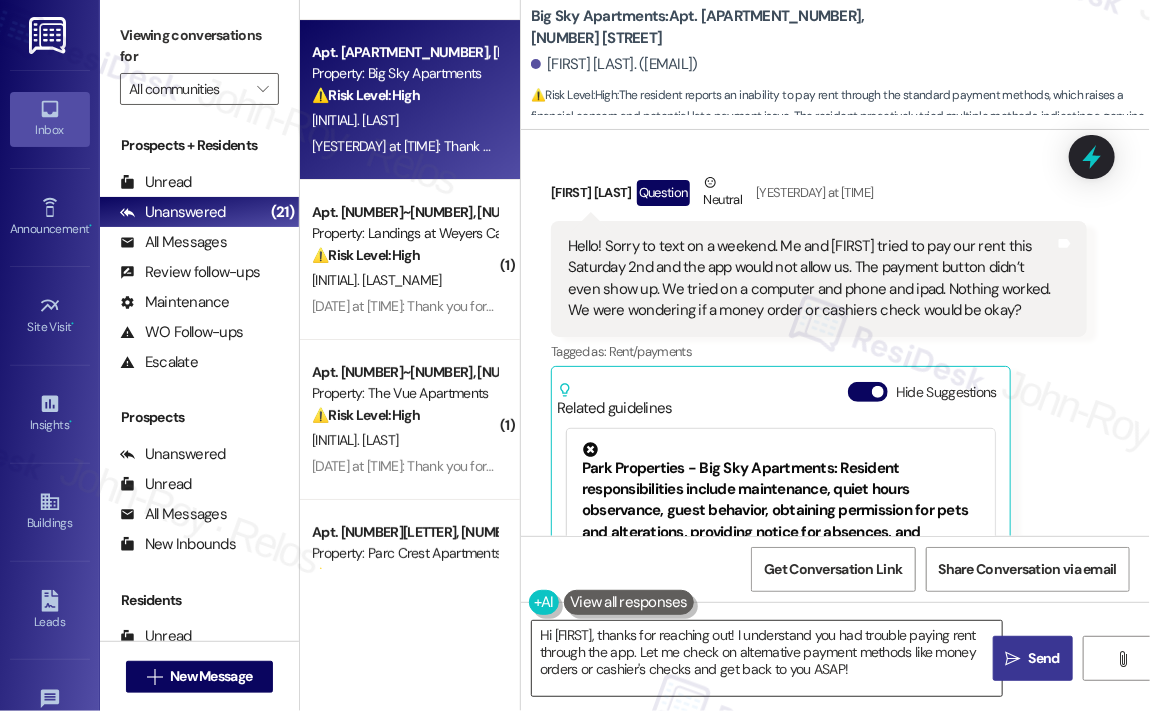 click on "Hi {{first_name}}, thanks for reaching out! I understand you had trouble paying rent through the app. Let me check on alternative payment methods like money orders or cashier's checks and get back to you ASAP!" at bounding box center (767, 658) 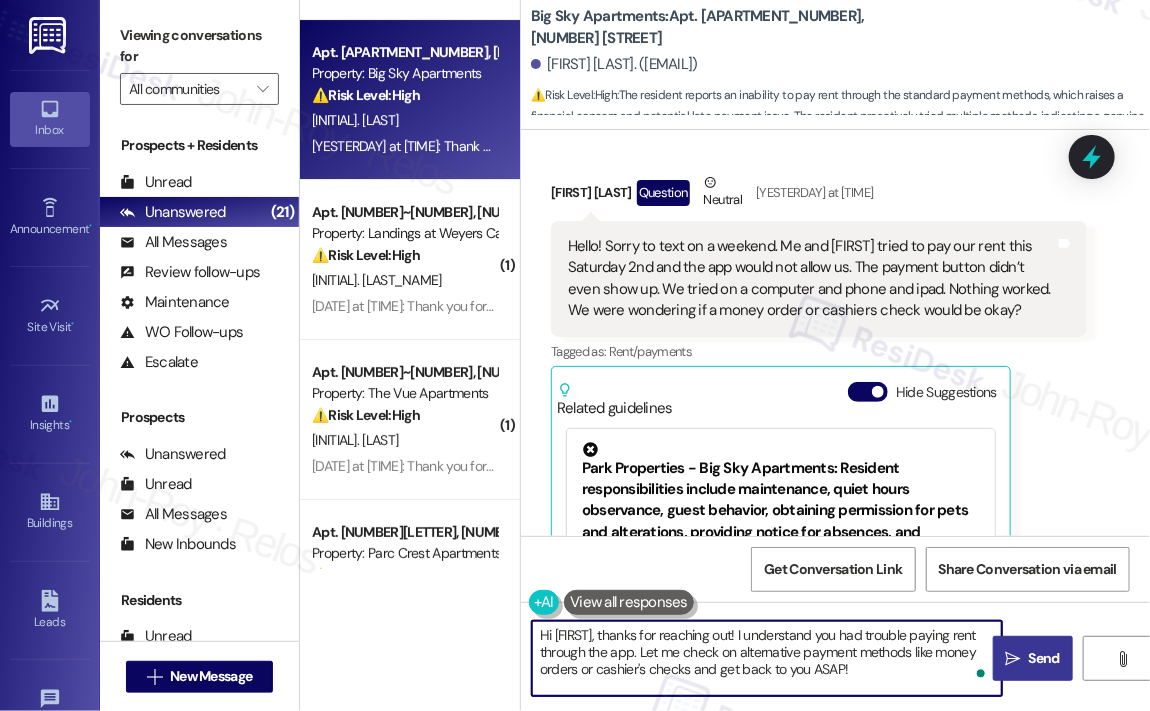drag, startPoint x: 638, startPoint y: 635, endPoint x: 909, endPoint y: 675, distance: 273.93613 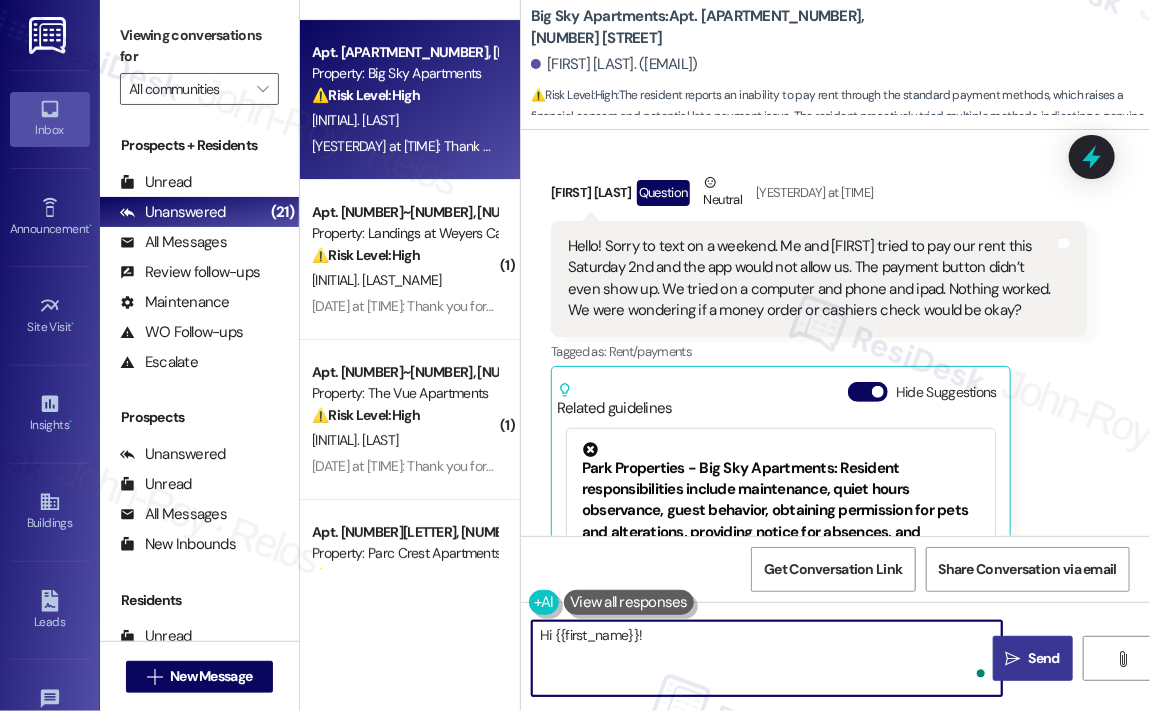 paste on "Thank you for reaching out — no worries at all about messaging over the weekend, and I’m sorry you and Ariel had trouble with the payment system. That sounds really frustrating, especially trying from multiple devices.
Just to confirm, are you still seeing the same issue today with the payment button missing? I’ll check on our end and also confirm if a money order or cashier’s check would be accepted as an alternative in the meantime." 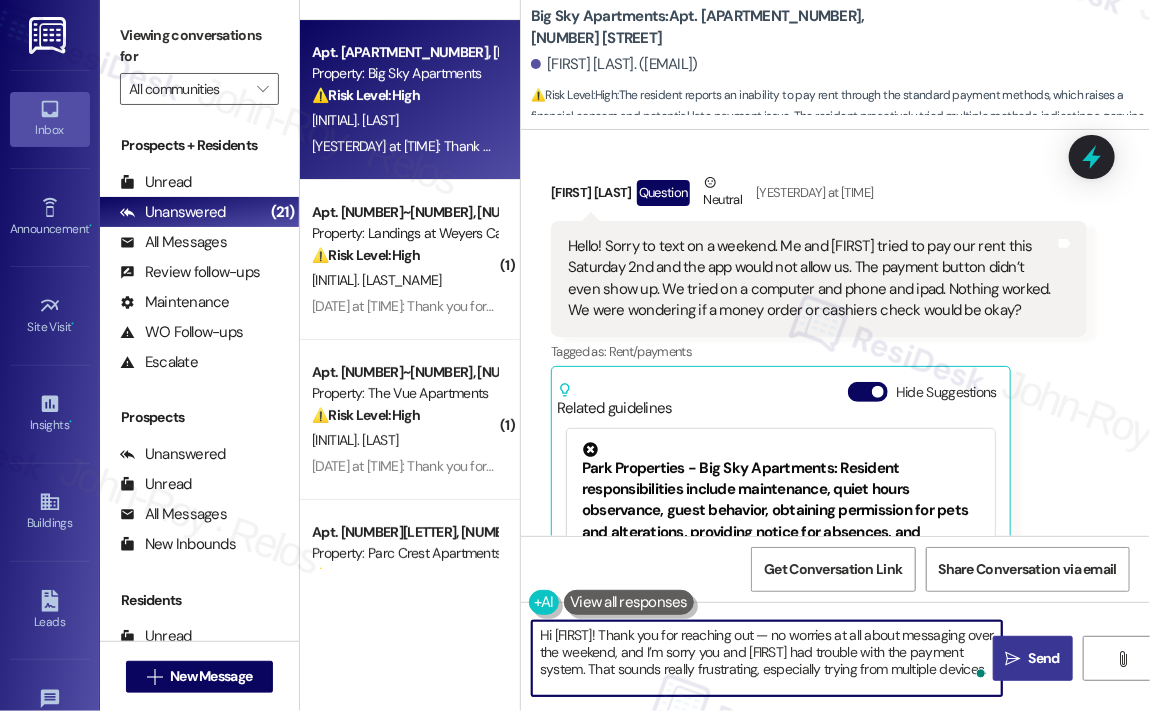 scroll, scrollTop: 67, scrollLeft: 0, axis: vertical 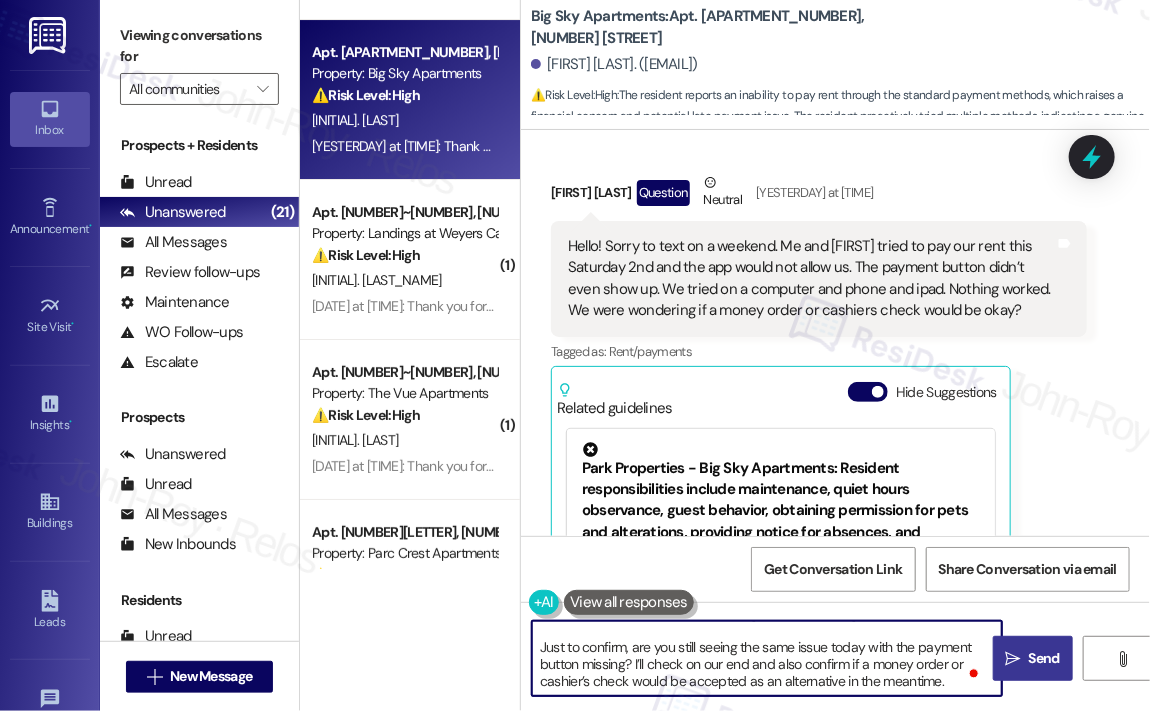 drag, startPoint x: 949, startPoint y: 679, endPoint x: 635, endPoint y: 664, distance: 314.35806 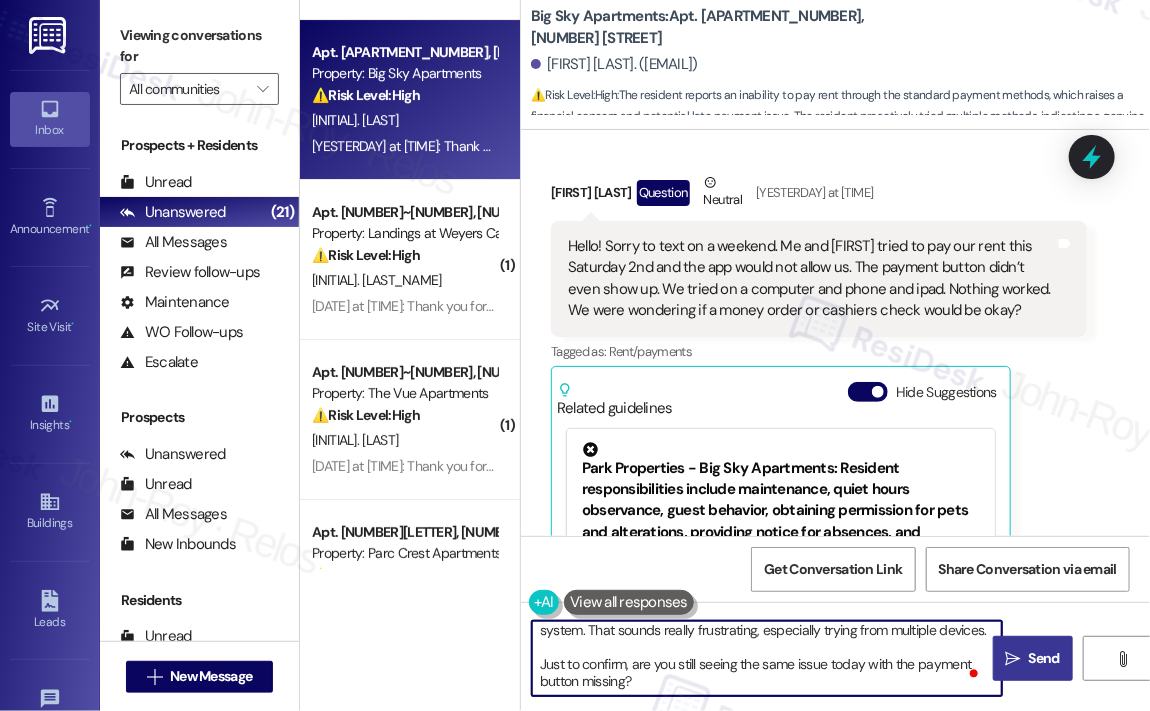 scroll, scrollTop: 56, scrollLeft: 0, axis: vertical 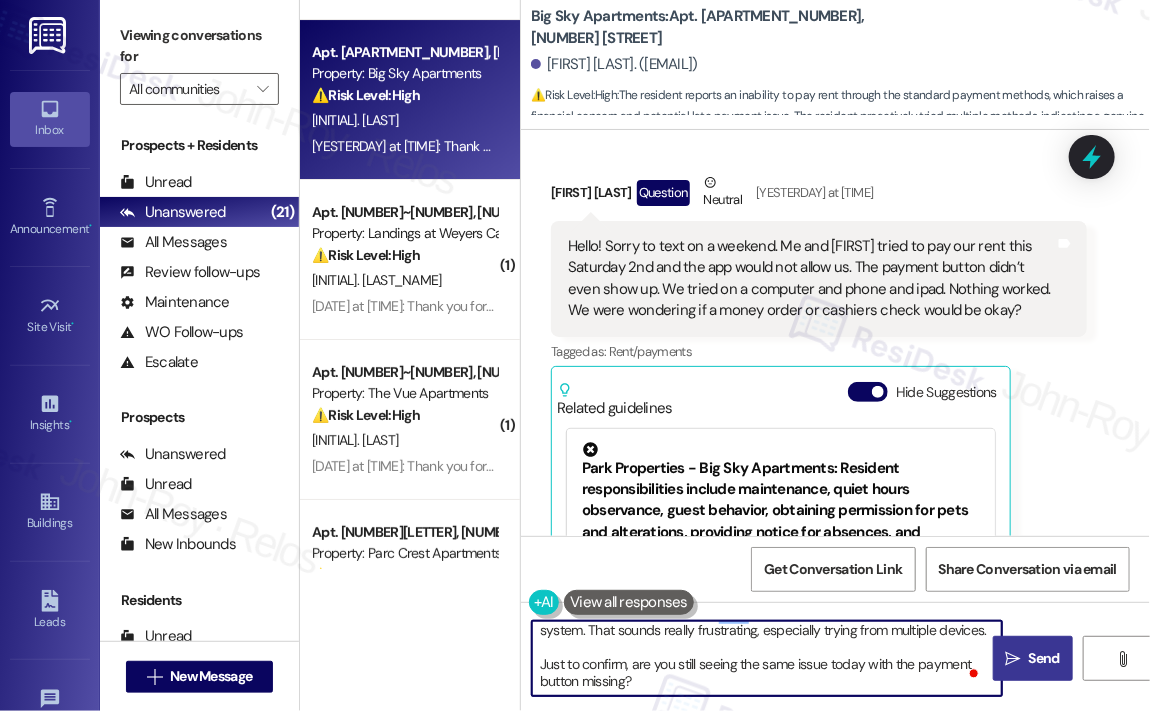 type on "Hi {{first_name}}! Thank you for reaching out — no worries at all about messaging over the weekend, and I’m sorry you and Ariel had trouble with the payment system. That sounds really frustrating, especially trying from multiple devices.
Just to confirm, are you still seeing the same issue today with the payment button missing?" 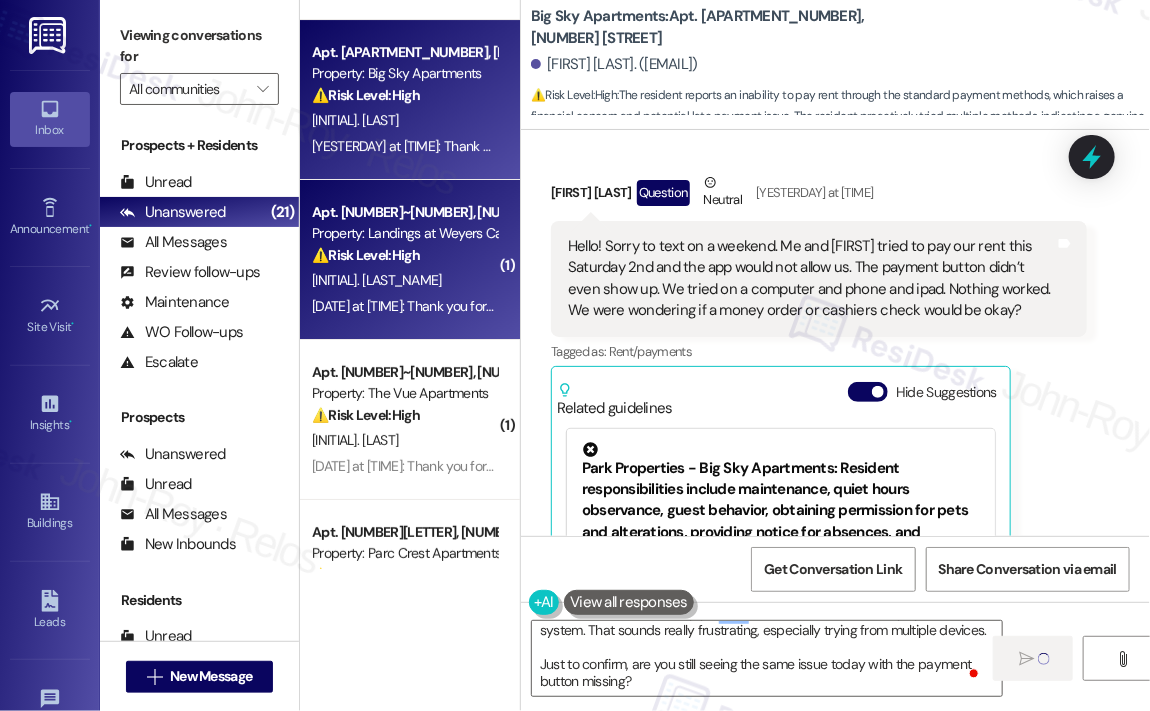 click on "Aug 02, 2025 at 12:35 PM: Thank you for your message. Our offices are currently closed, but we will contact you when we resume operations. For emergencies, please contact your emergency number 540-730-1765. Aug 02, 2025 at 12:35 PM: Thank you for your message. Our offices are currently closed, but we will contact you when we resume operations. For emergencies, please contact your emergency number 540-730-1765." at bounding box center [889, 306] 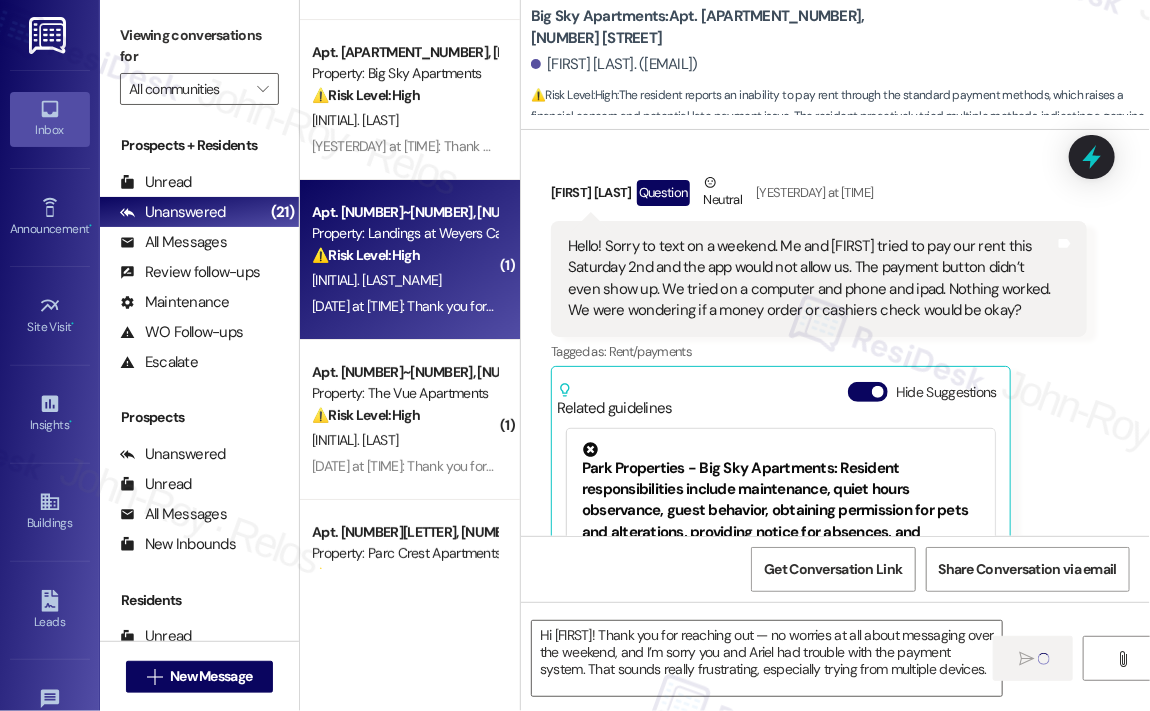 type on "Fetching suggested responses. Please feel free to read through the conversation in the meantime." 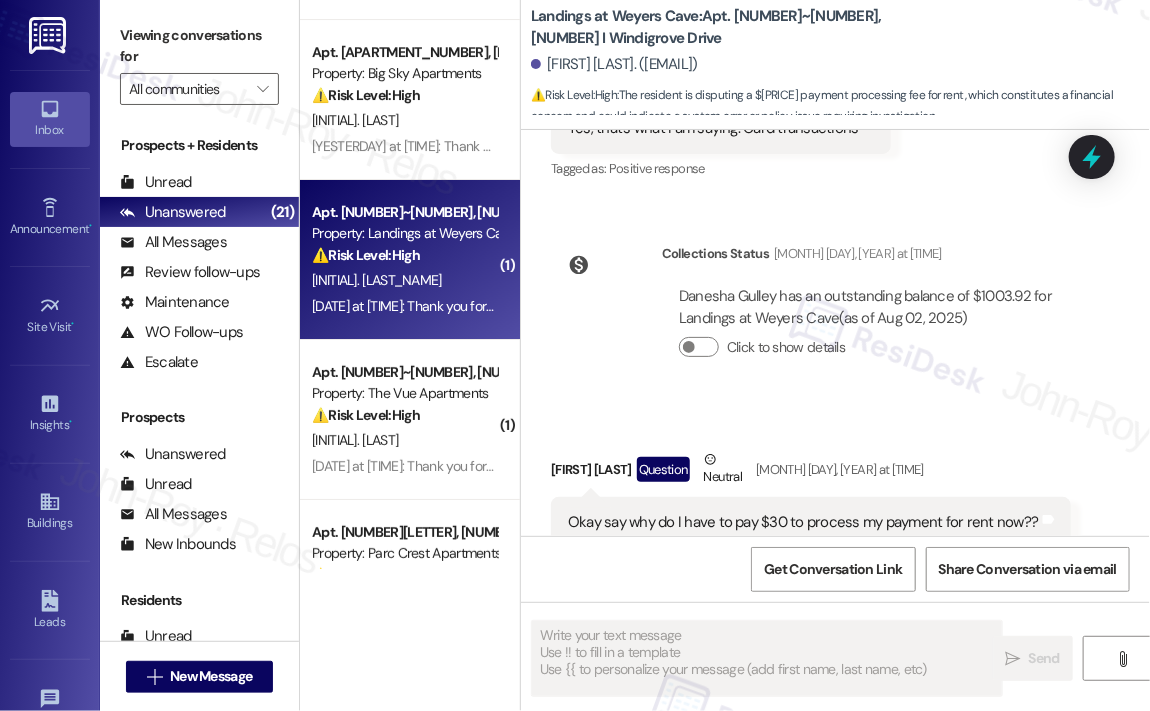 scroll, scrollTop: 1411, scrollLeft: 0, axis: vertical 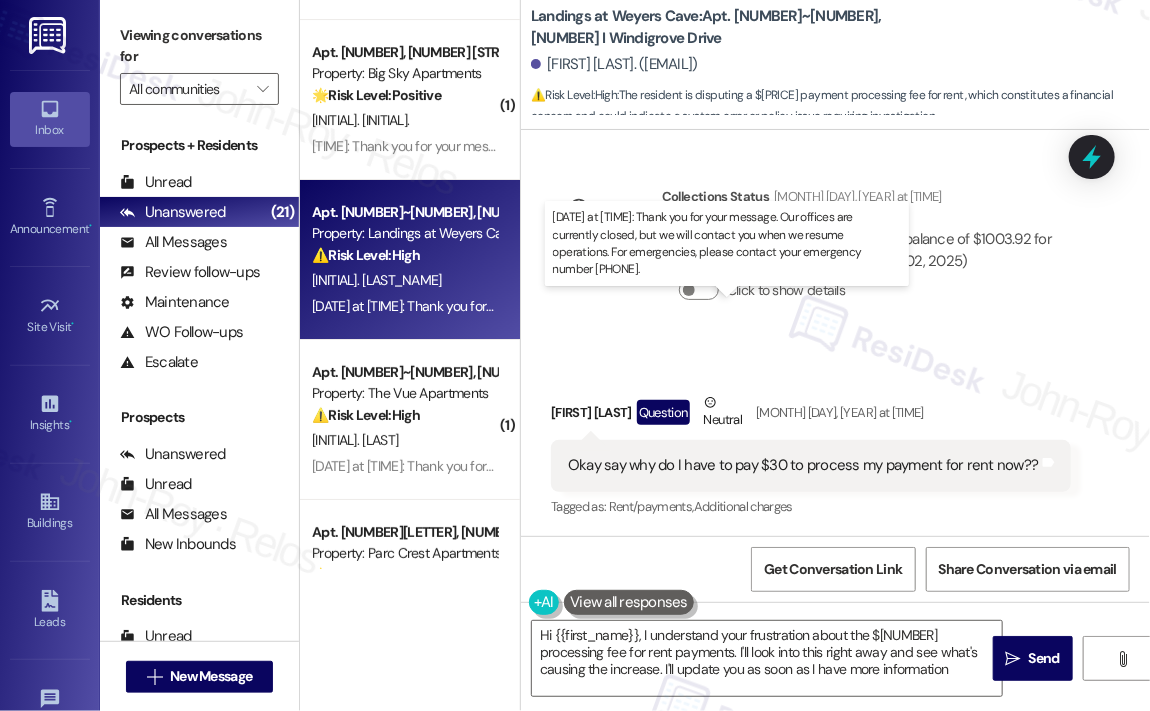 type on "Hi {{first_name}}, I understand your frustration about the $30 processing fee for rent payments. I'll look into this right away and see what's causing the increase. I'll update you as soon as I have more information!" 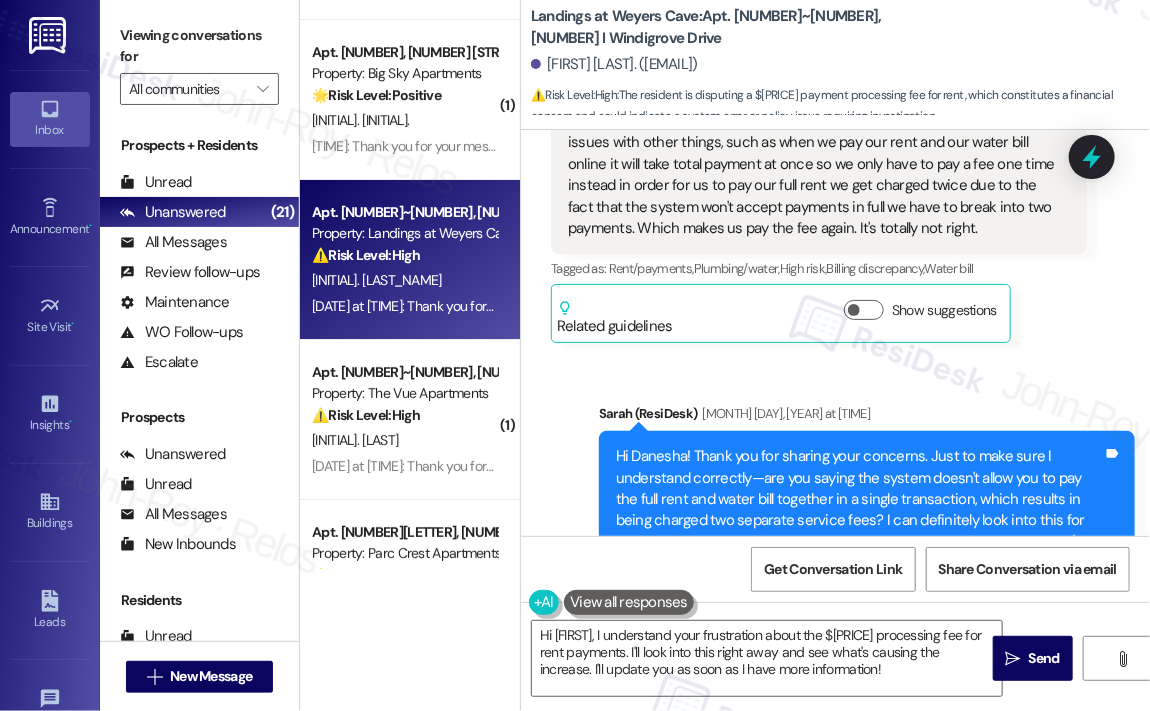 scroll, scrollTop: 611, scrollLeft: 0, axis: vertical 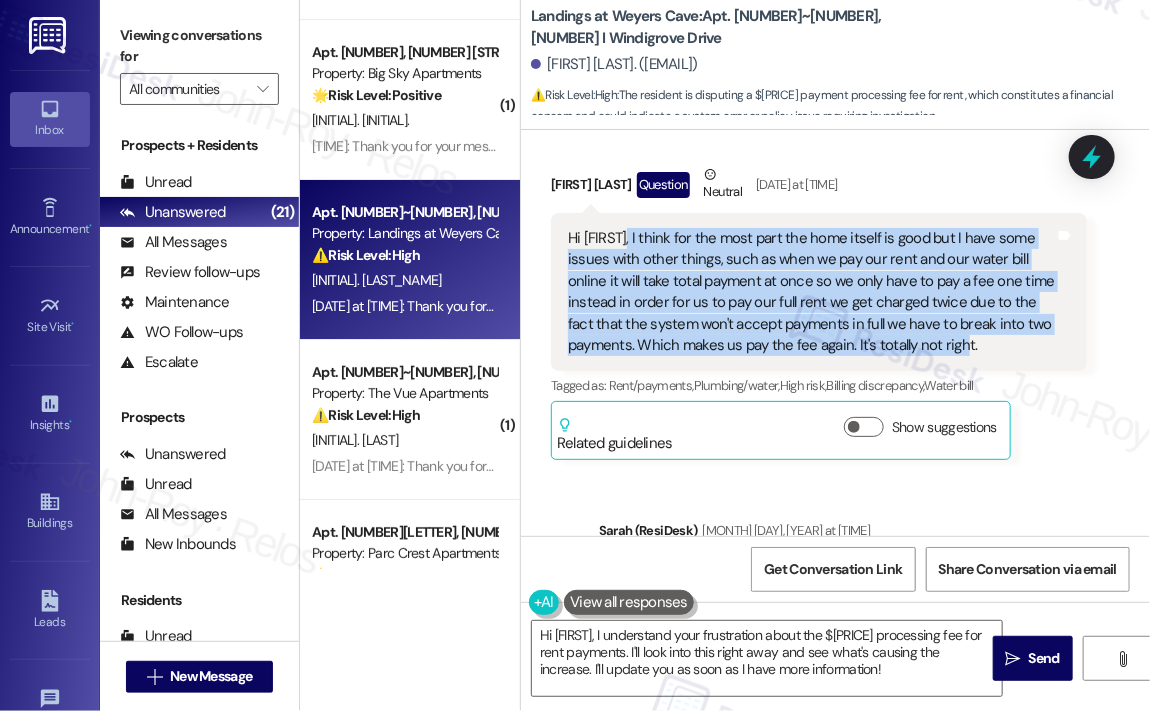 drag, startPoint x: 1007, startPoint y: 349, endPoint x: 622, endPoint y: 247, distance: 398.28256 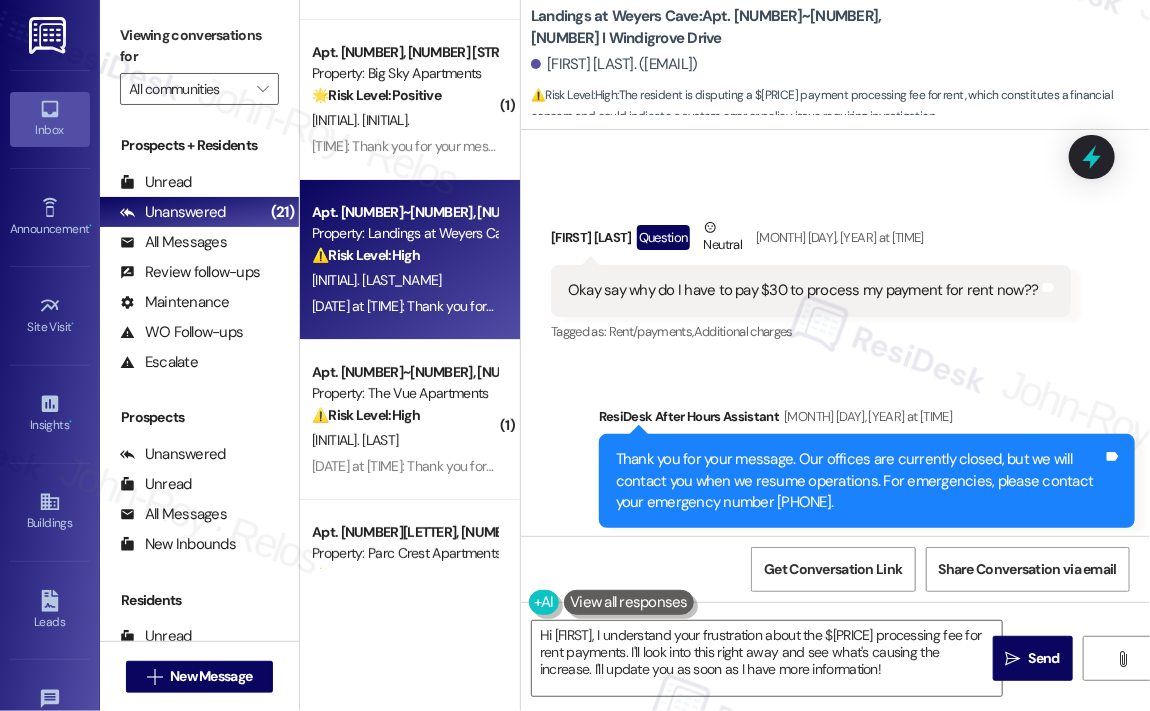 scroll, scrollTop: 1623, scrollLeft: 0, axis: vertical 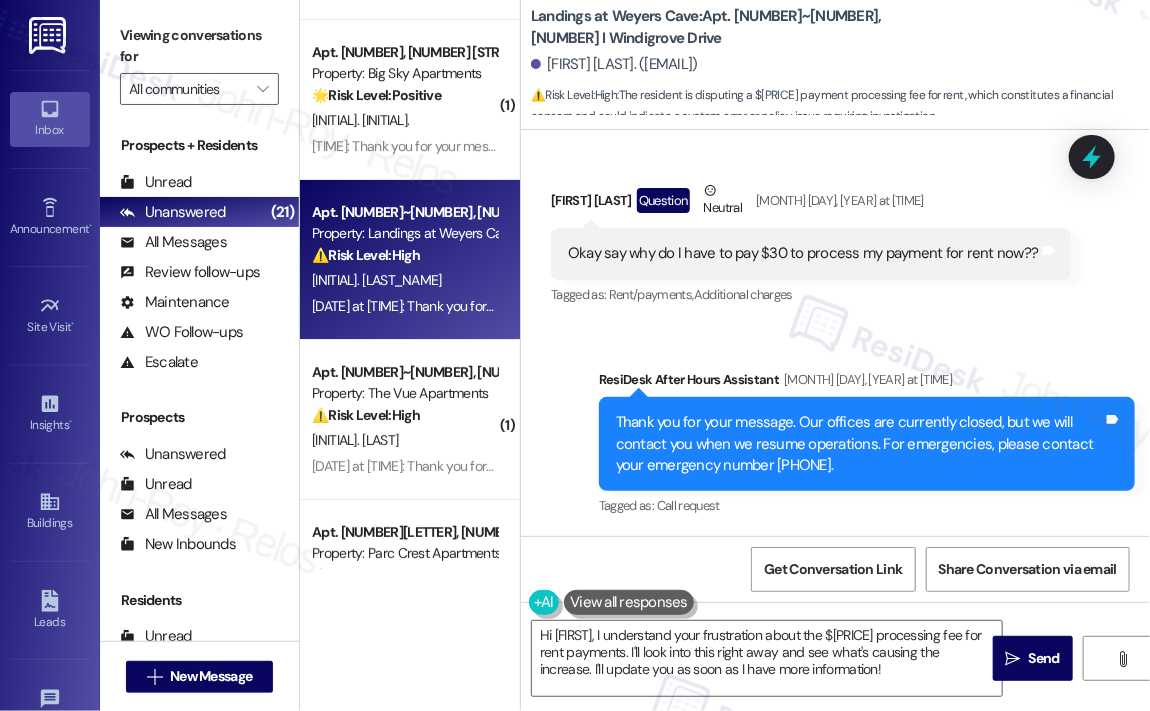 click on "Okay say why do I have to pay $30 to process my payment for rent now??" at bounding box center (803, 253) 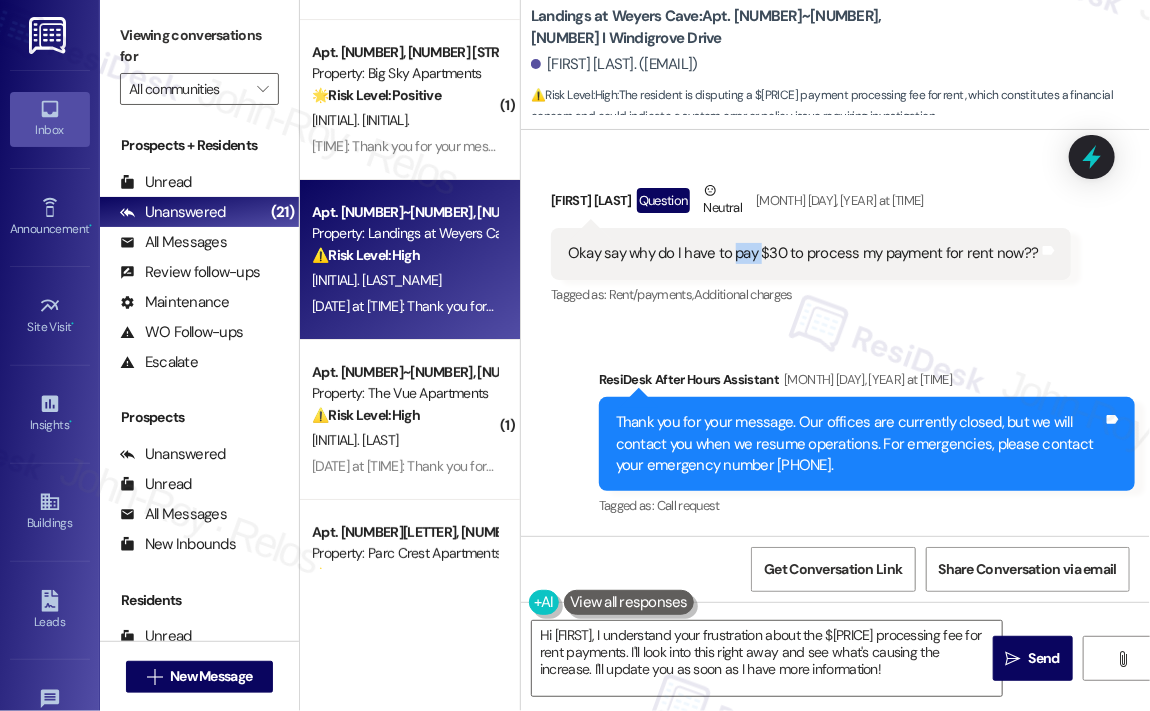 click on "Okay say why do I have to pay $30 to process my payment for rent now??" at bounding box center (803, 253) 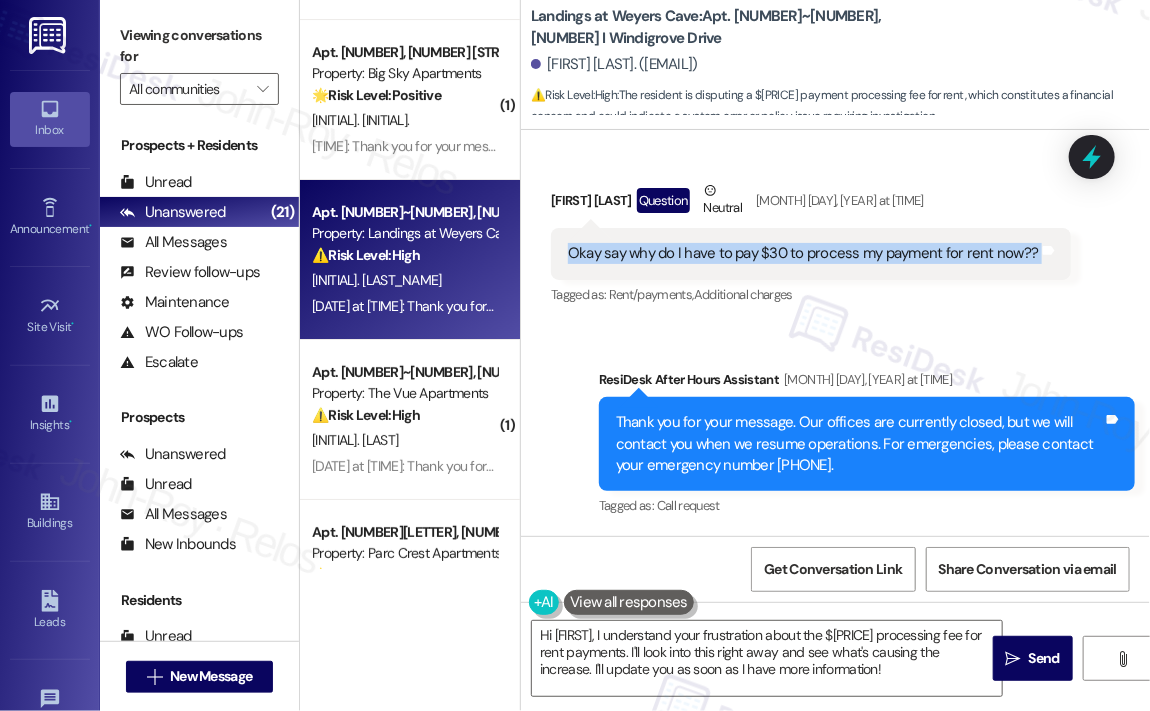 click on "Okay say why do I have to pay $30 to process my payment for rent now??" at bounding box center [803, 253] 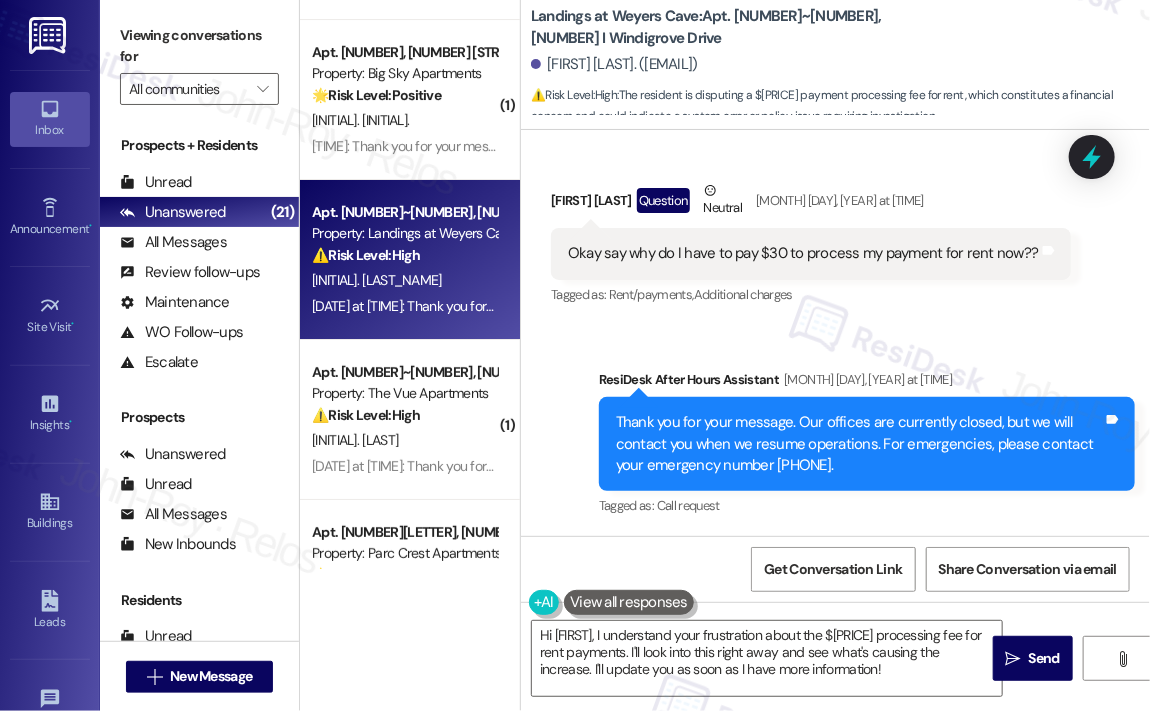 click on "Received via SMS Danesha Gulley Question   Neutral Aug 02, 2025 at 12:35 PM Okay say why do I have to pay $30 to process my payment for rent now??  Tags and notes Tagged as:   Rent/payments ,  Click to highlight conversations about Rent/payments Additional charges Click to highlight conversations about Additional charges" at bounding box center (811, 245) 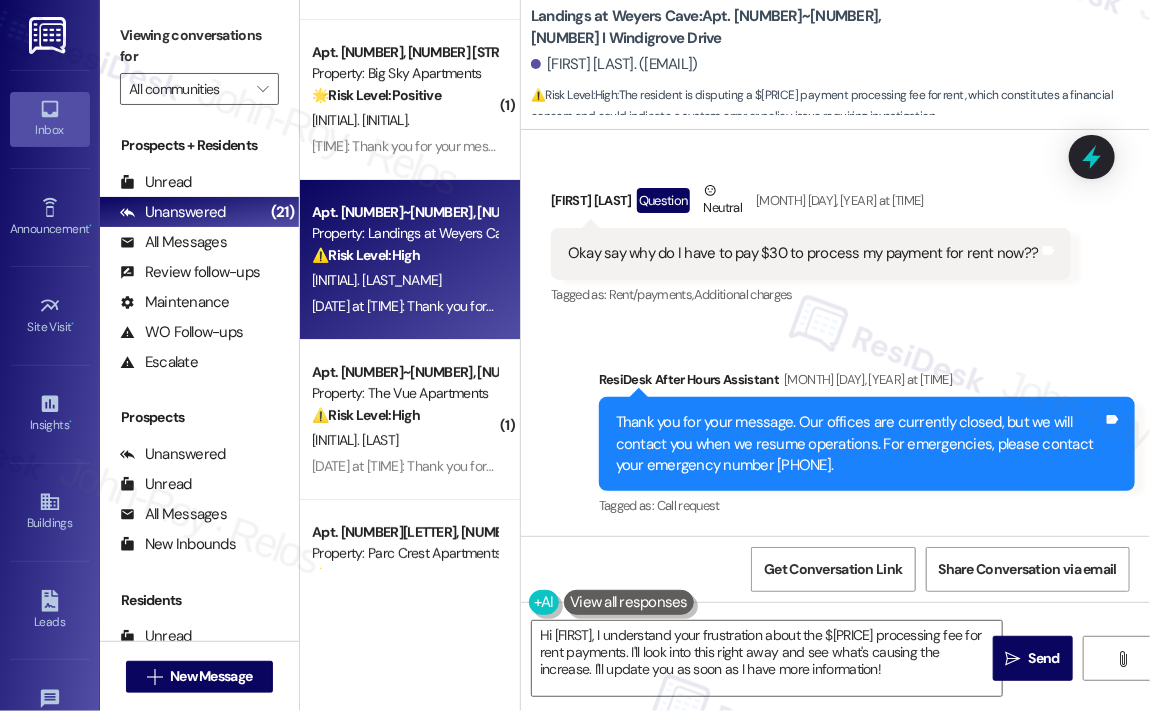 click 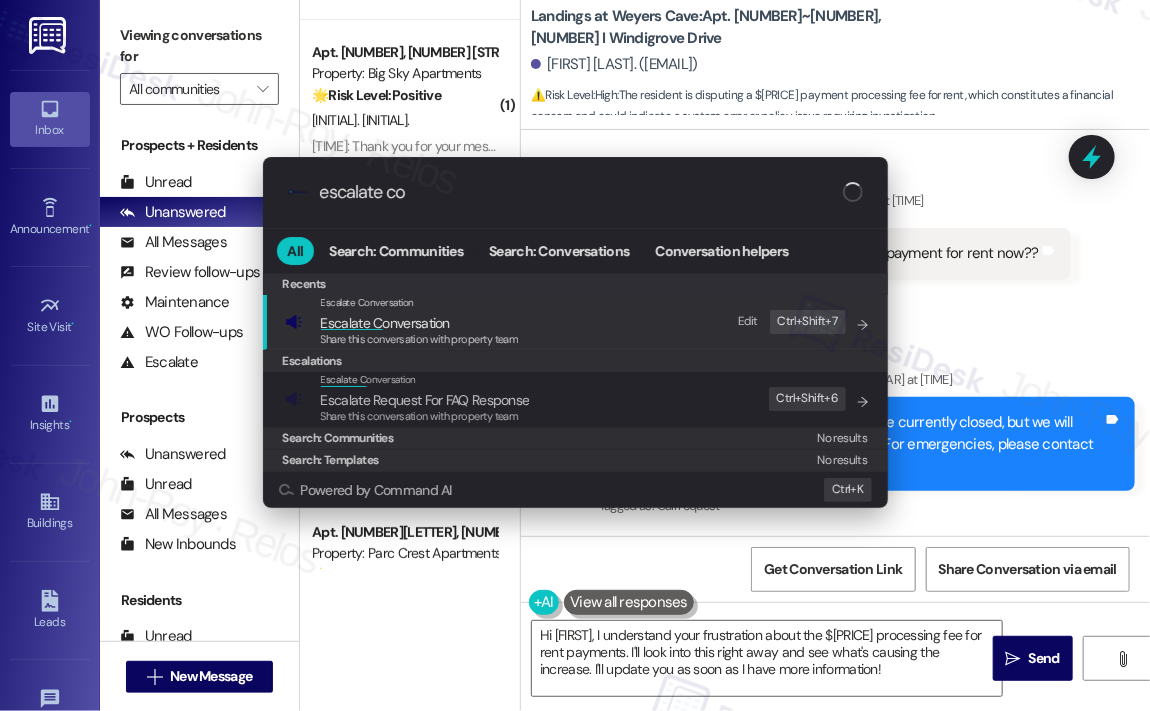 type on "escalate con" 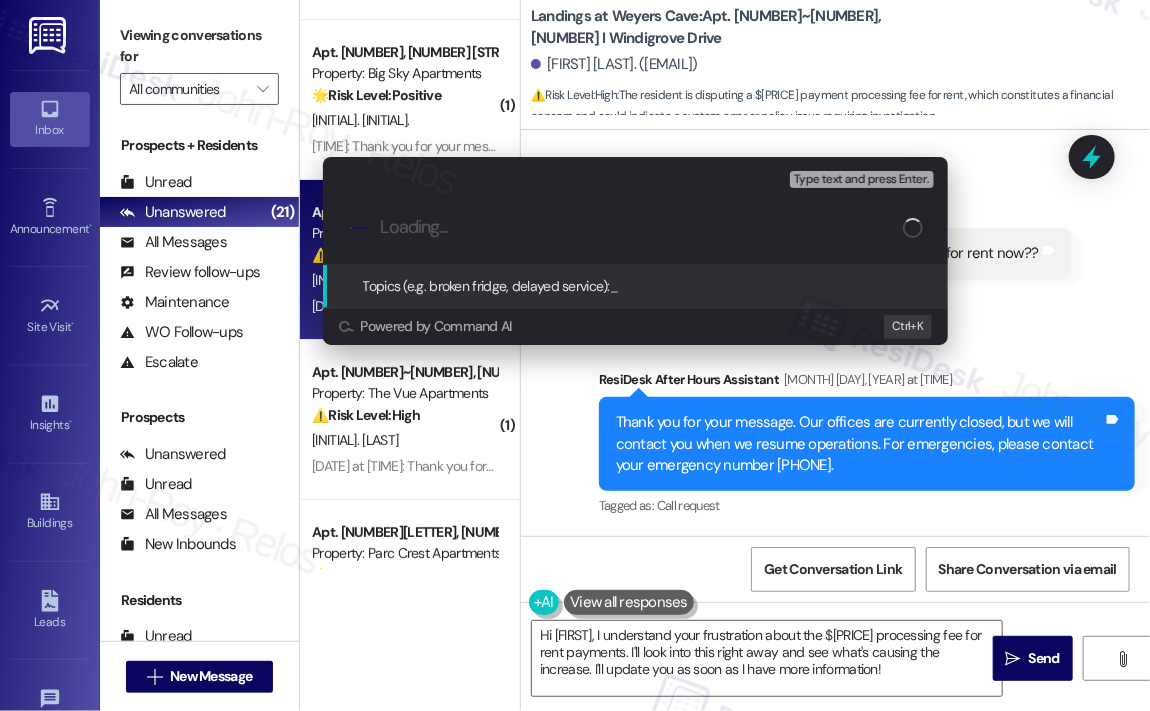 paste on "Concern About Being Charged Multiple Fees When Paying Rent and Utilities Online" 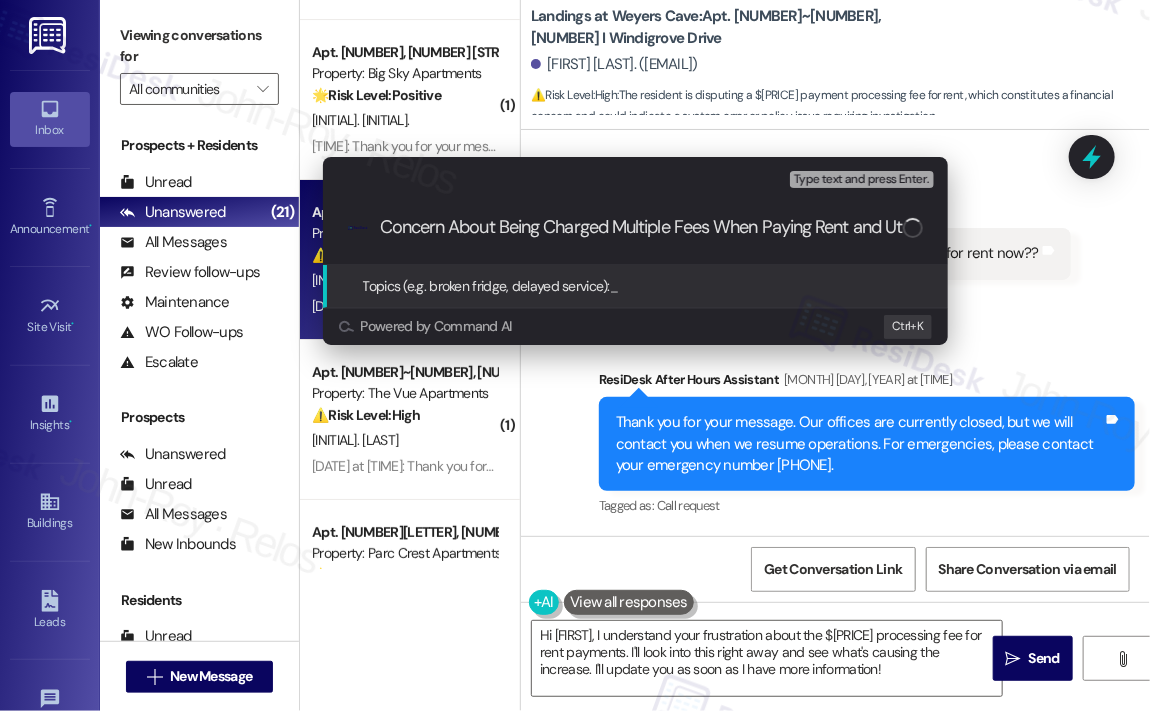 scroll, scrollTop: 0, scrollLeft: 96, axis: horizontal 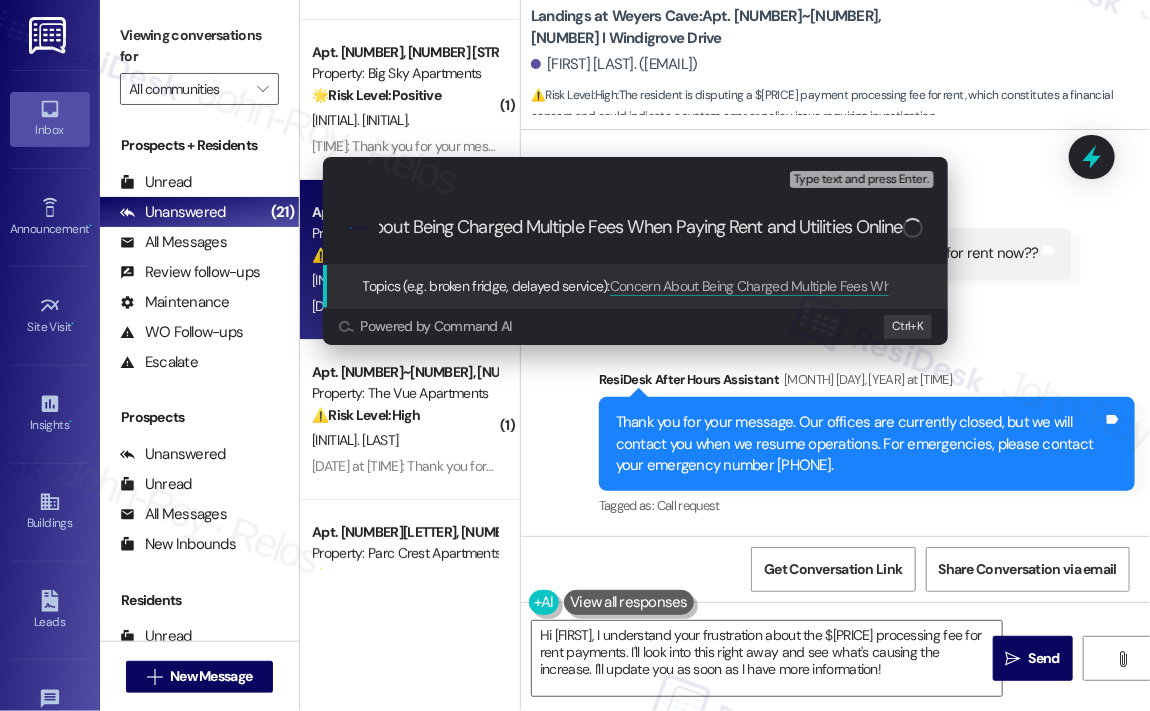 type 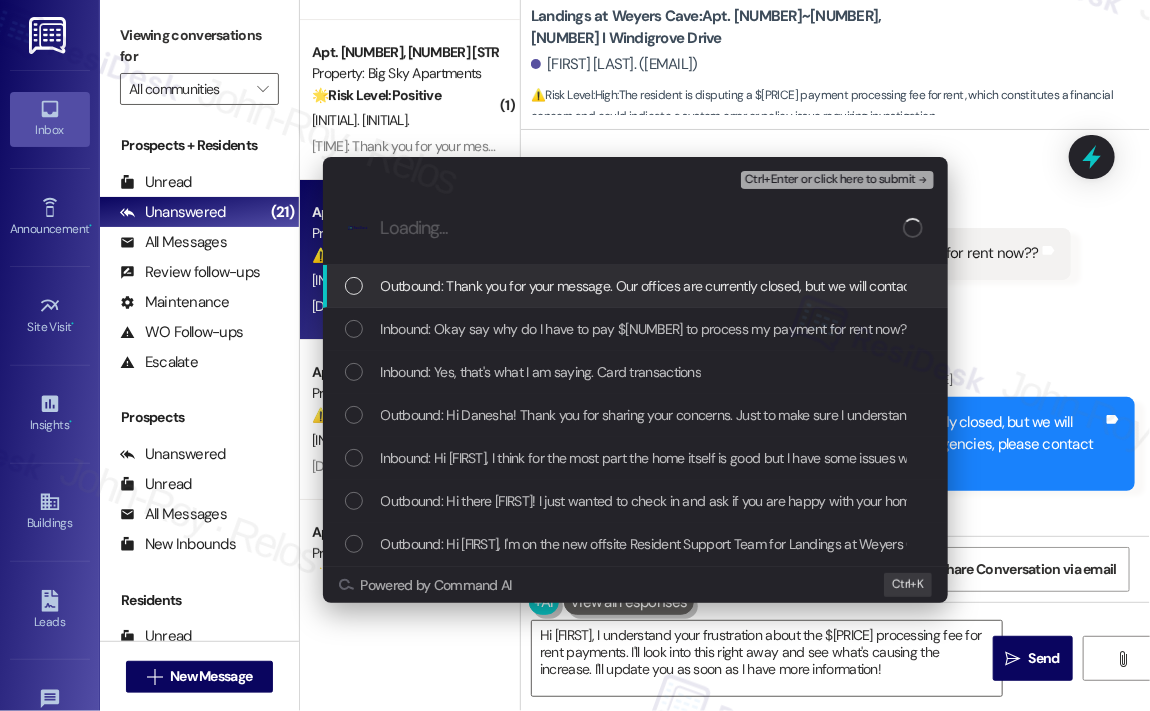 scroll, scrollTop: 0, scrollLeft: 0, axis: both 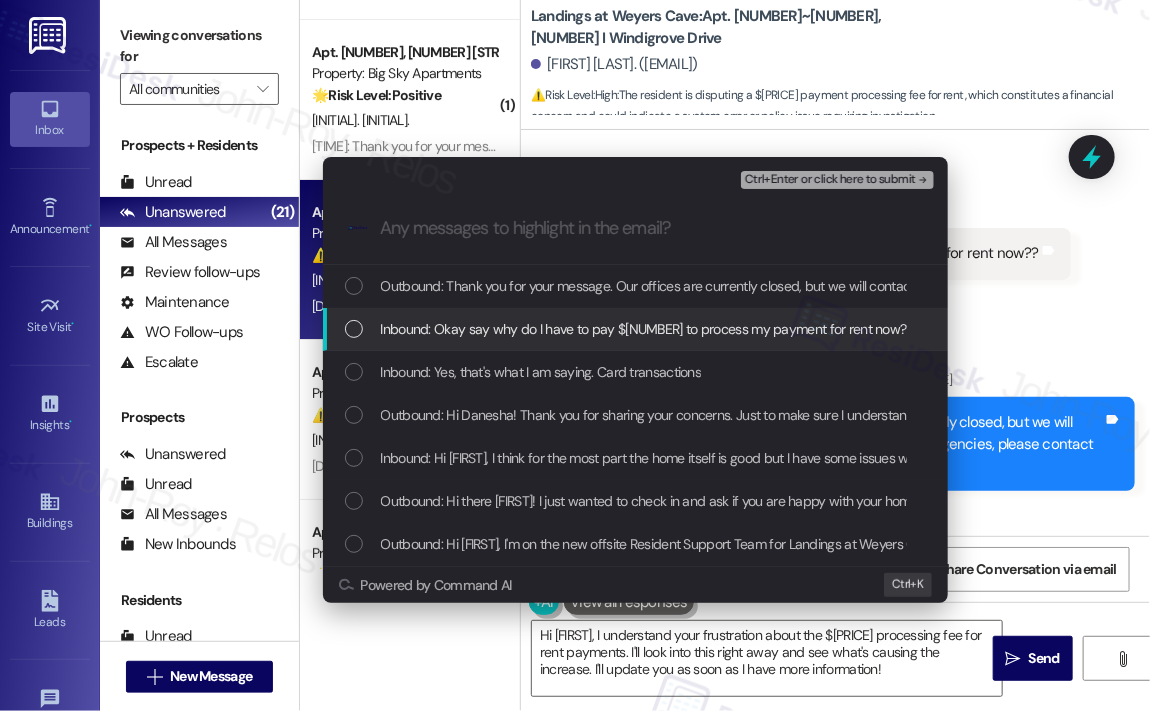 click on "Inbound: Okay say why do I have to pay $30 to process my payment for rent now??" at bounding box center [647, 329] 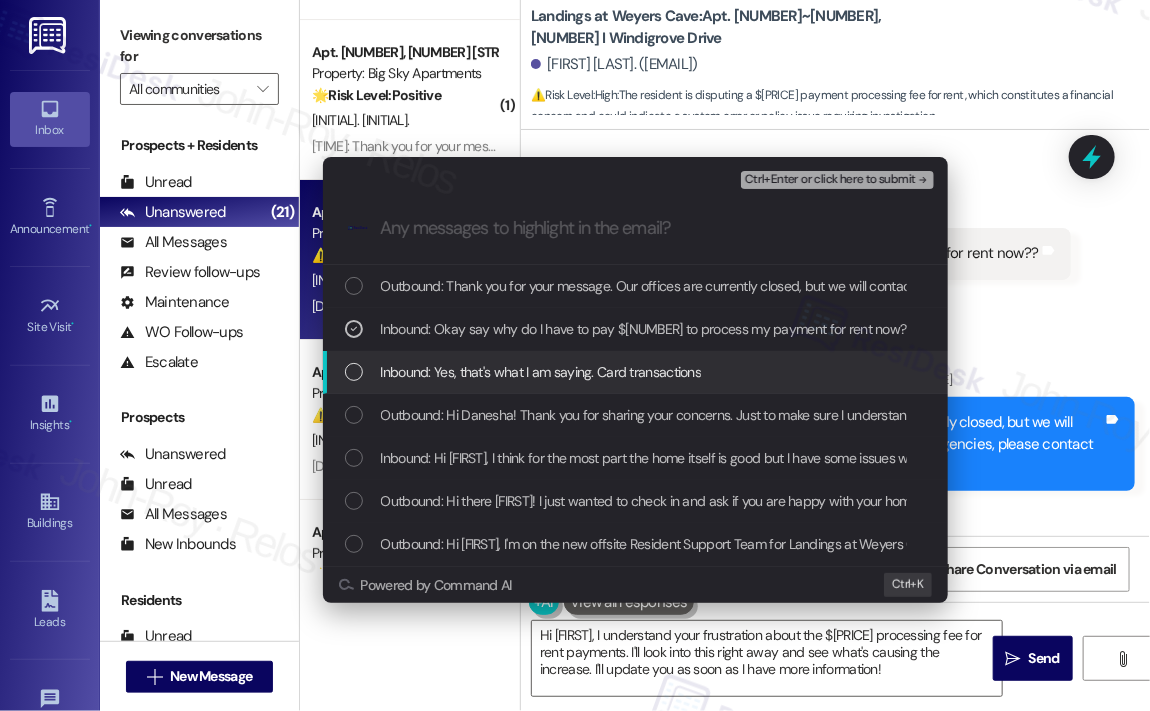 click on "Inbound: Yes, that's what I am saying. Card transactions" at bounding box center (541, 372) 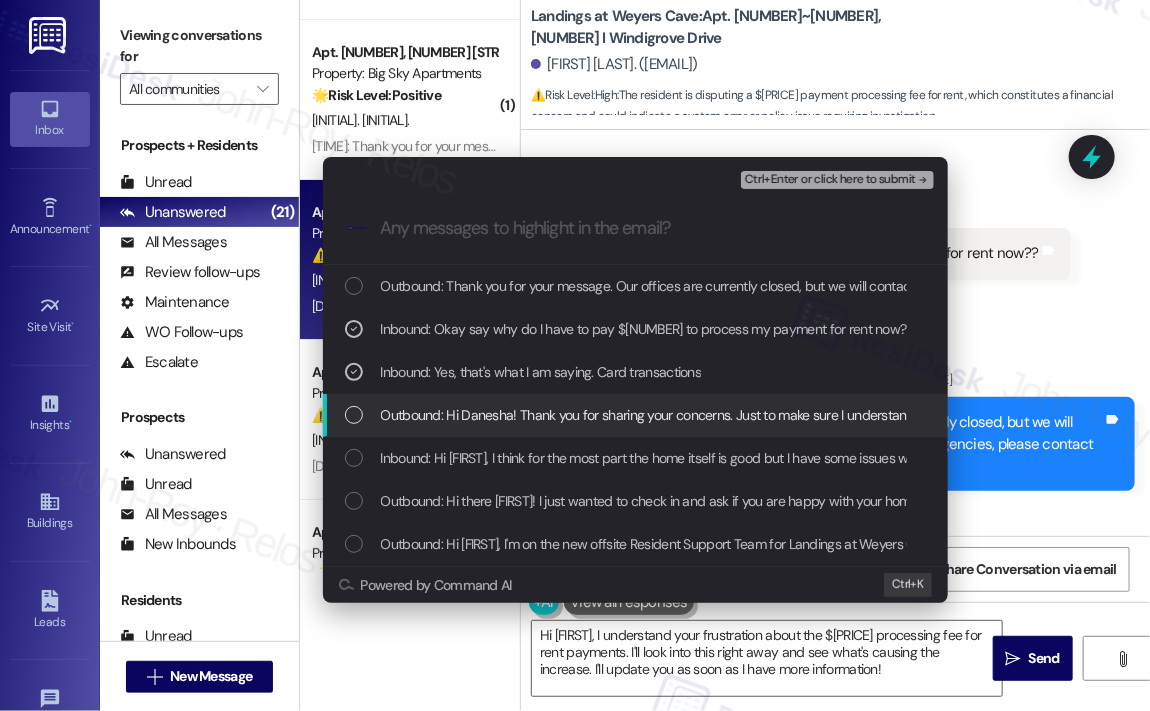 click on "Outbound: Hi Danesha! Thank you for sharing your concerns. Just to make sure I understand correctly—are you saying the system doesn't allow you to pay the full rent and water bill together in a single transaction, which results in being charged two separate service fees? I can definitely look into this for you. Do you recall what payment method you used when this happened (e.g., card or bank transfer)? This will help me explain the issue clearly to the team and see what can be done to improve the process." at bounding box center [1855, 415] 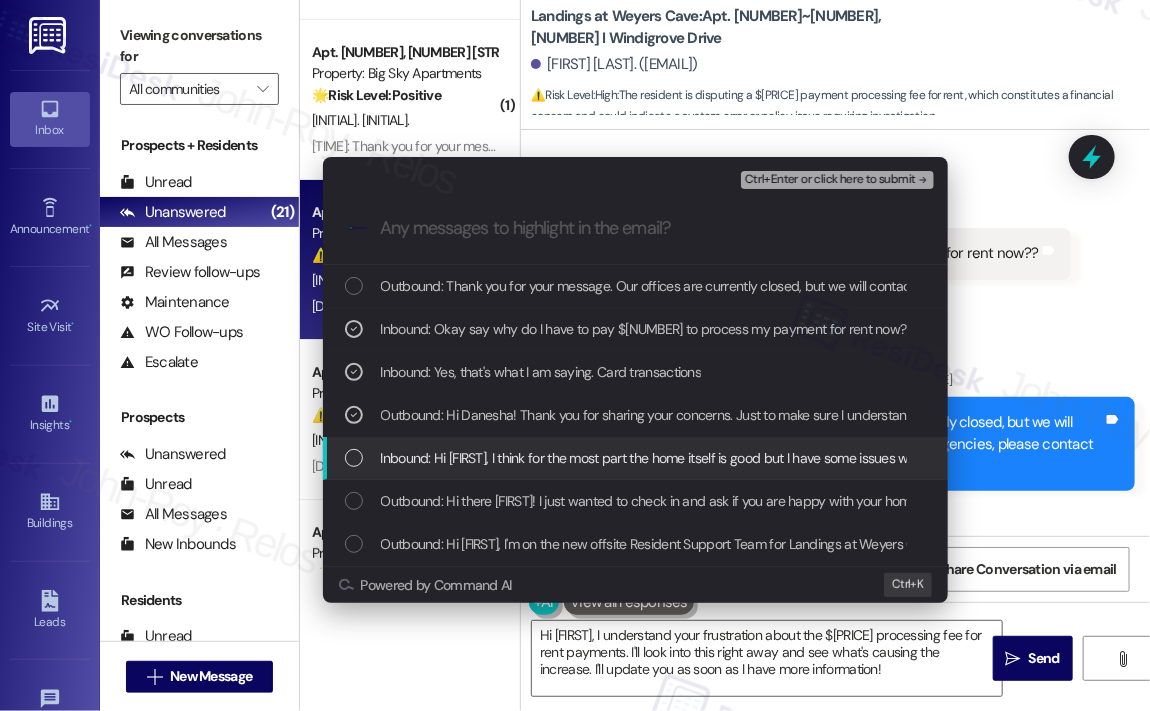click on "Inbound: Hi Sarah, I think for the most part the home itself is good but I have some issues with other things, such as when we pay our rent and our water bill online it will take total payment at once so we only have to pay a fee one time instead in order for us to pay our full rent we get charged twice due to the fact that the system won't accept payments in full we have to break into two payments. Which makes us pay the fee again. It's totally not right." at bounding box center [1688, 458] 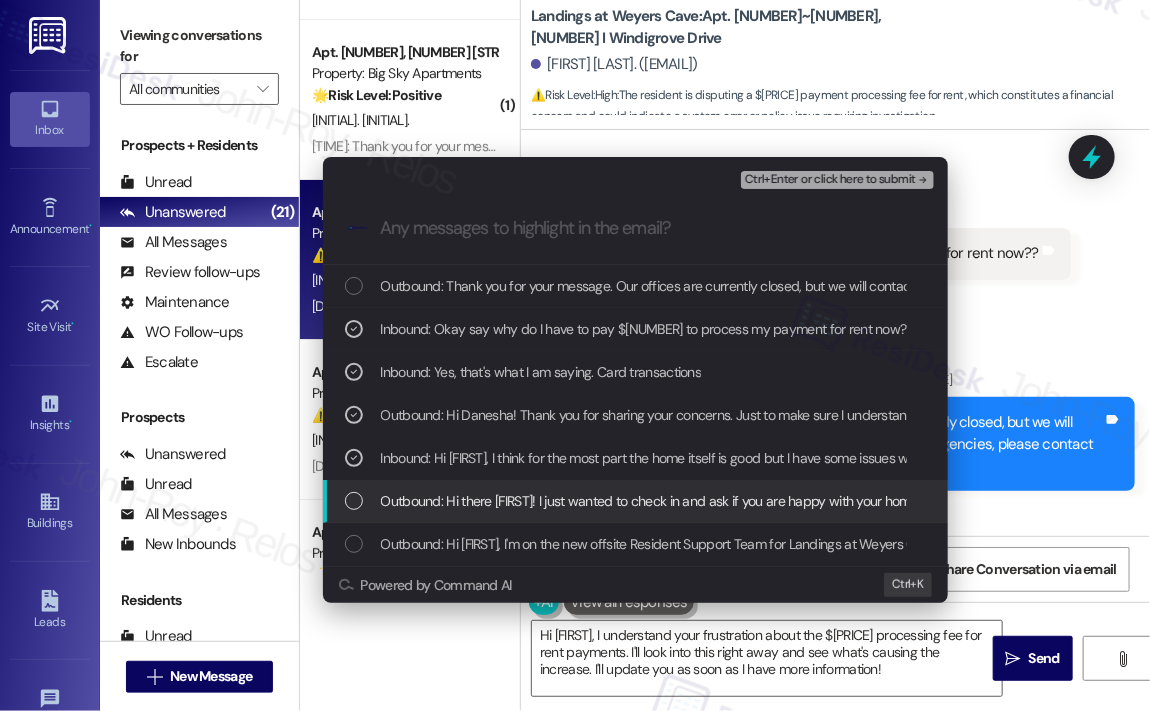 click on "Outbound: Hi there Danesha! I just wanted to check in and ask if you are happy with your home.  Feel free to answer with a quick (y/n)" at bounding box center (759, 501) 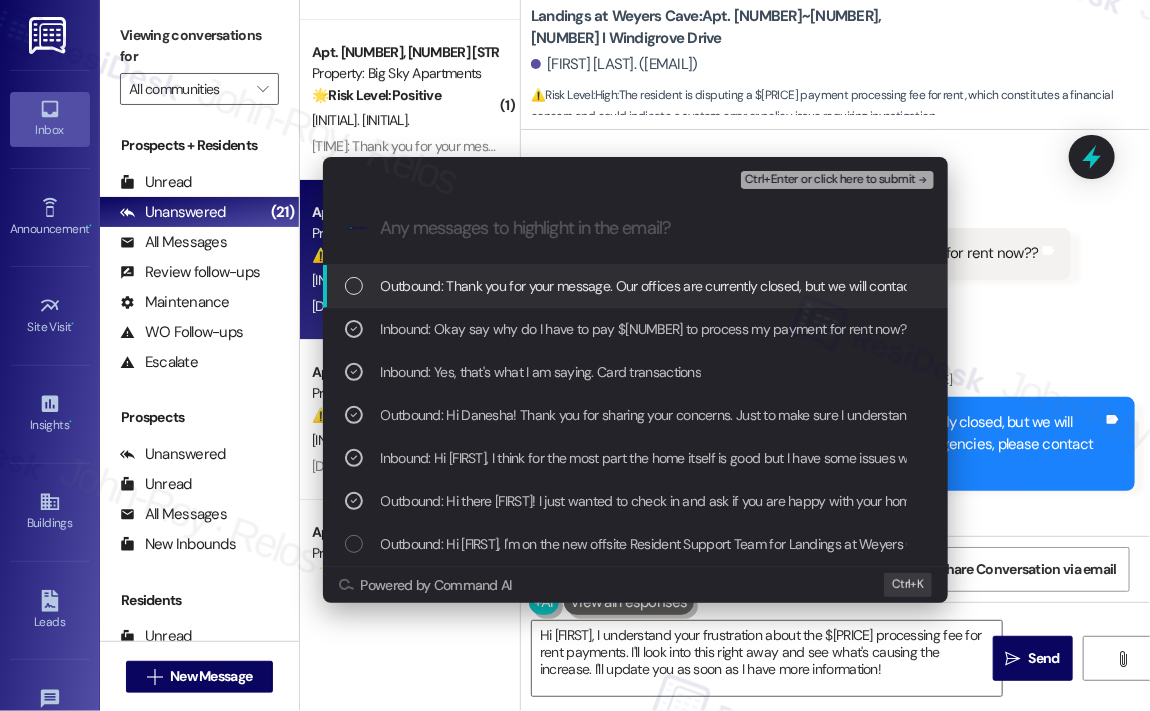 click on "Ctrl+Enter or click here to submit" at bounding box center (830, 180) 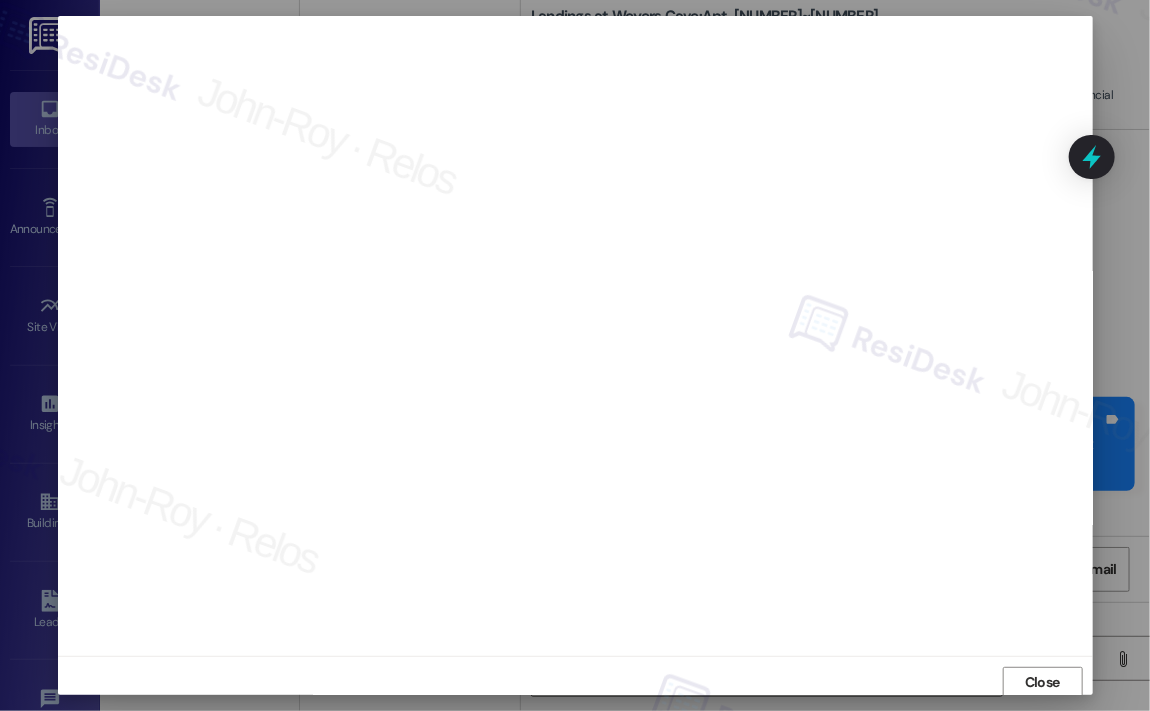 scroll, scrollTop: 4, scrollLeft: 0, axis: vertical 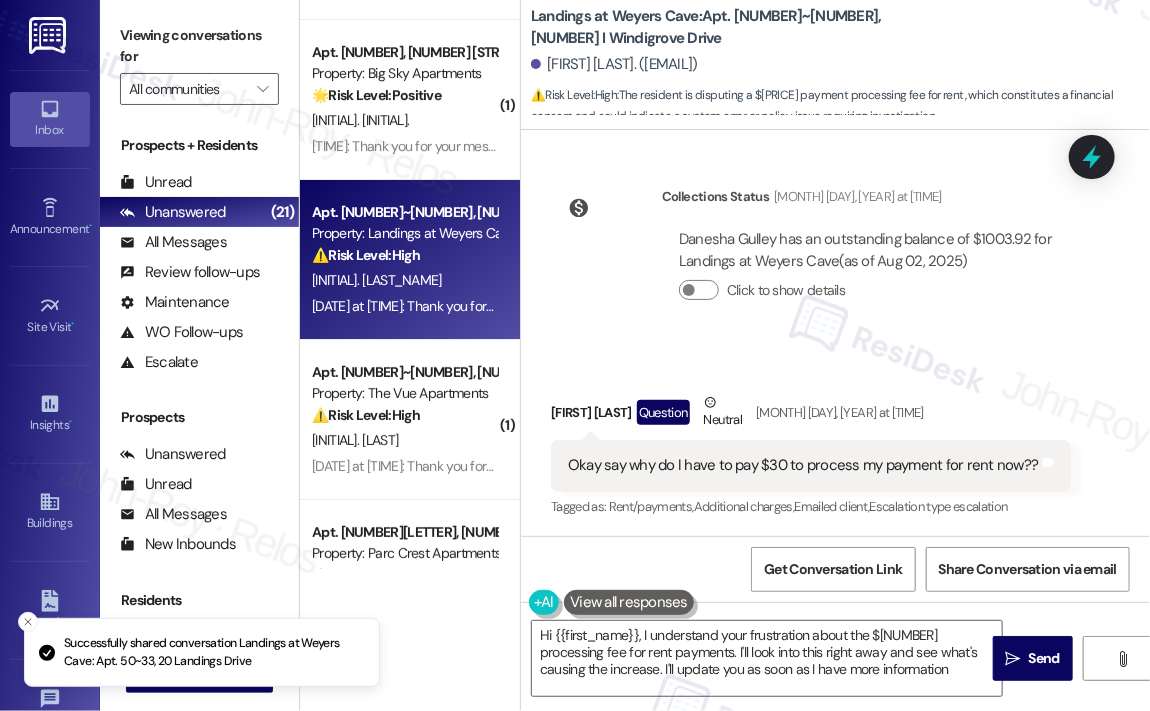 type on "Hi {{first_name}}, I understand your frustration about the $30 processing fee for rent payments. I'll look into this right away and see what's causing the increase. I'll update you as soon as I have more information!" 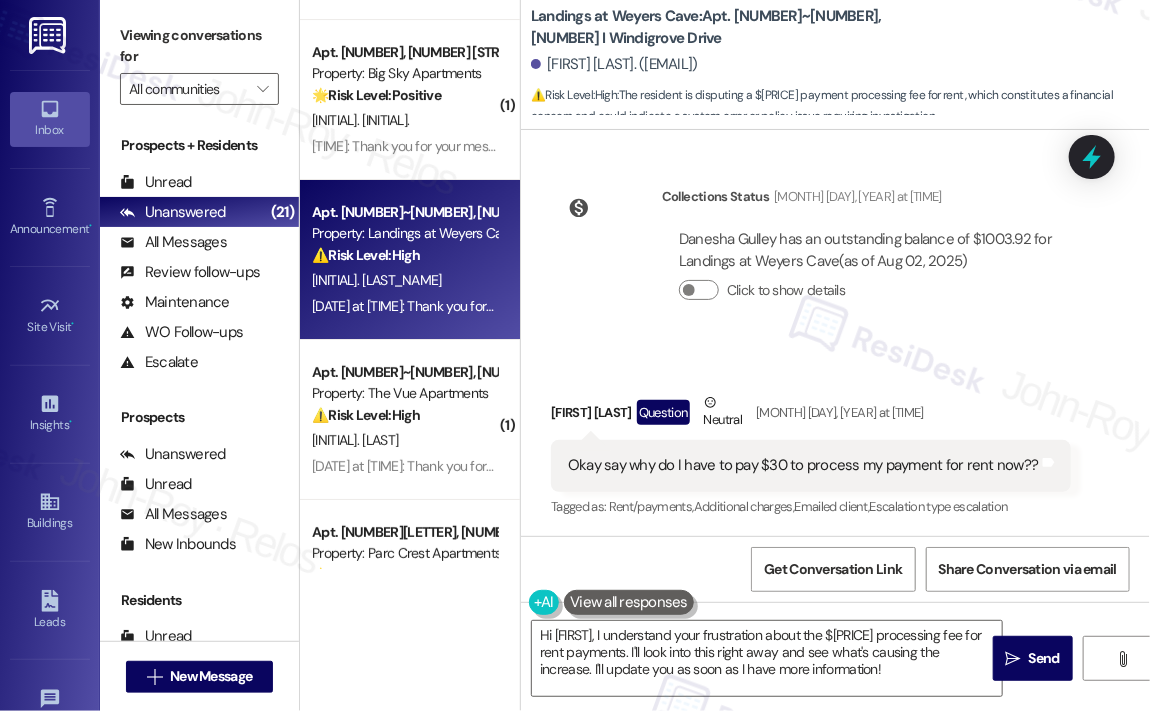 scroll, scrollTop: 1623, scrollLeft: 0, axis: vertical 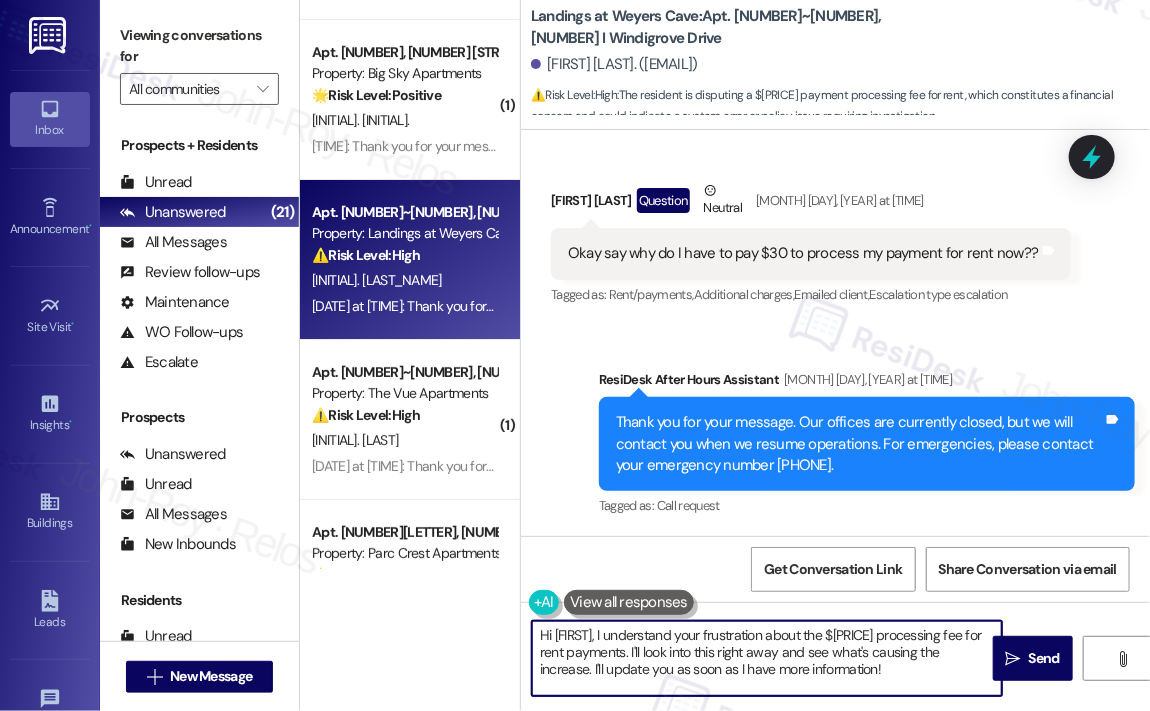 click on "Hi {{first_name}}, I understand your frustration about the $30 processing fee for rent payments. I'll look into this right away and see what's causing the increase. I'll update you as soon as I have more information!" at bounding box center [767, 658] 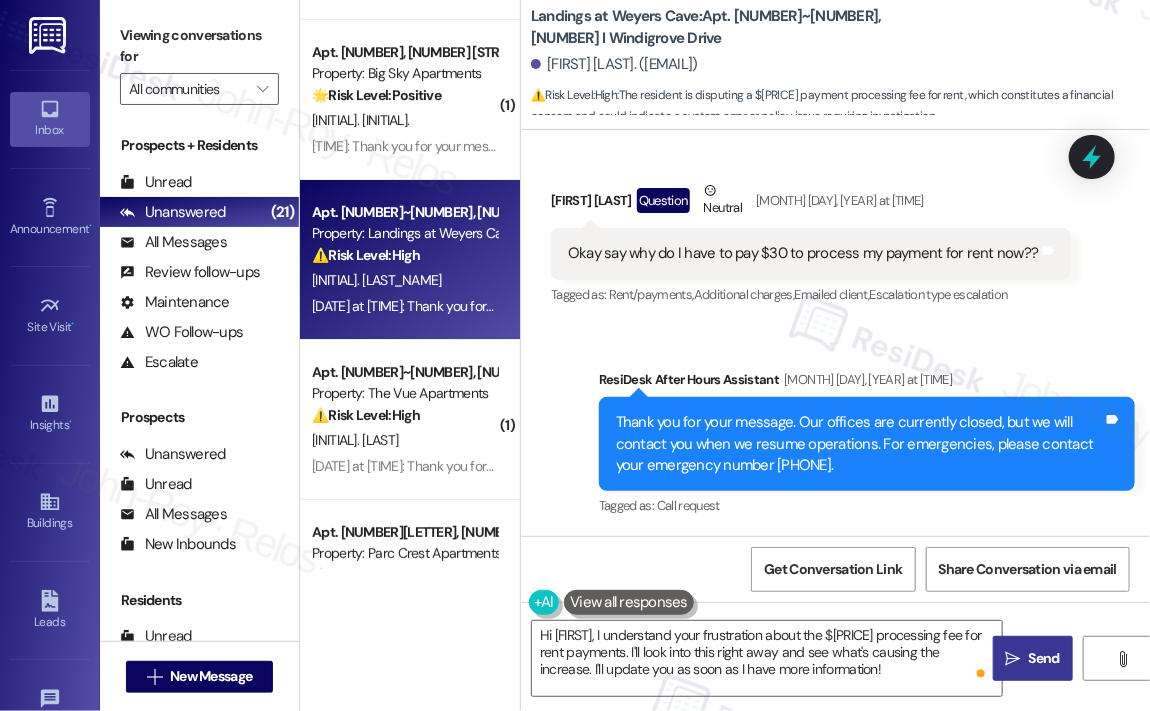 click on "Send" at bounding box center [1044, 658] 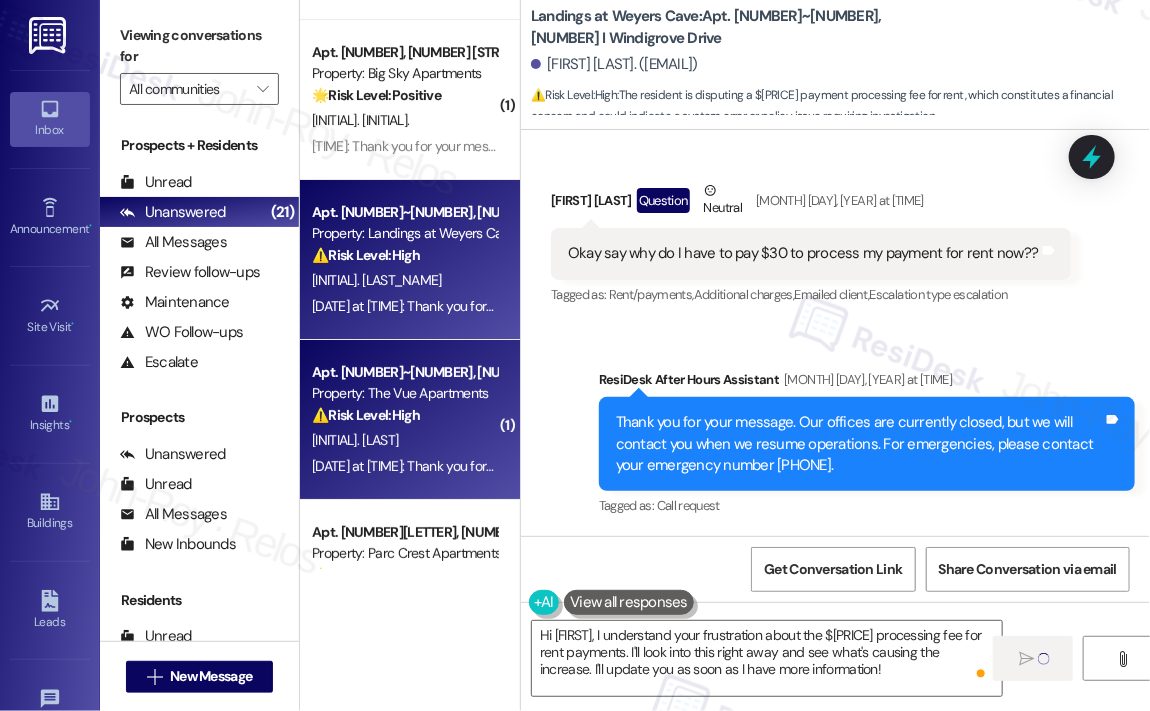 click on "Aug 02, 2025 at 6:34 AM: Thank you for your message. Our offices are currently closed, but we will contact you when we resume operations. For emergencies, please contact your emergency number (434) 282-4511. Aug 02, 2025 at 6:34 AM: Thank you for your message. Our offices are currently closed, but we will contact you when we resume operations. For emergencies, please contact your emergency number (434) 282-4511." at bounding box center [894, 466] 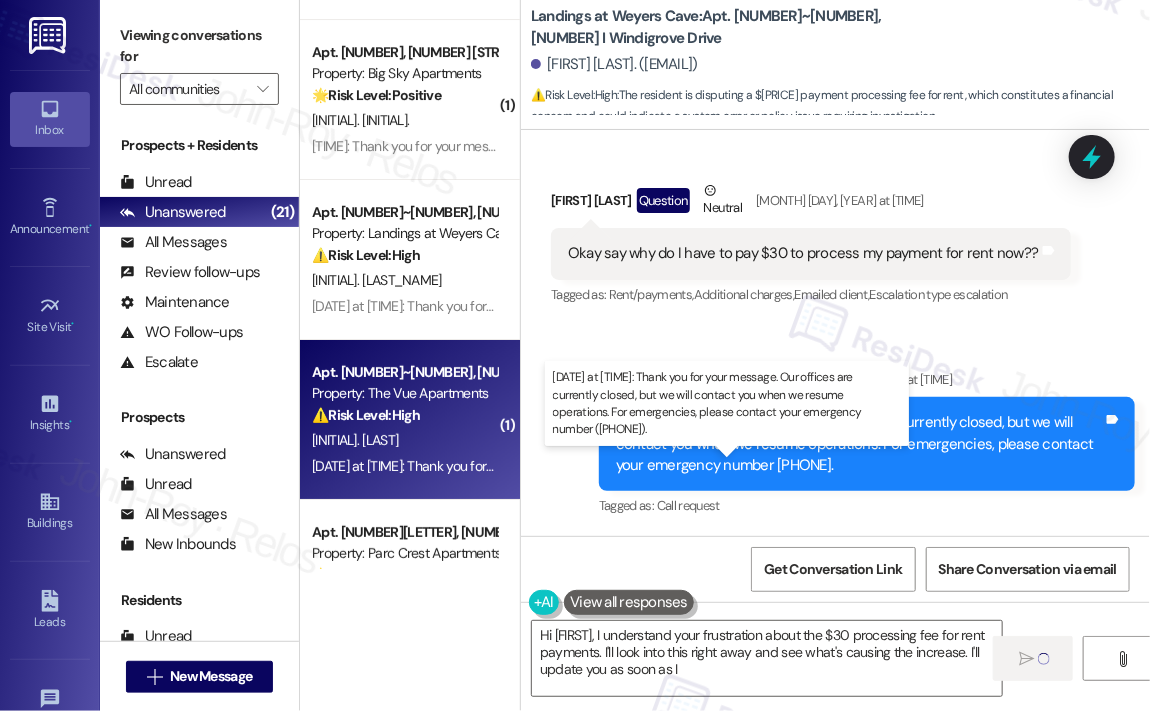 scroll, scrollTop: 473, scrollLeft: 0, axis: vertical 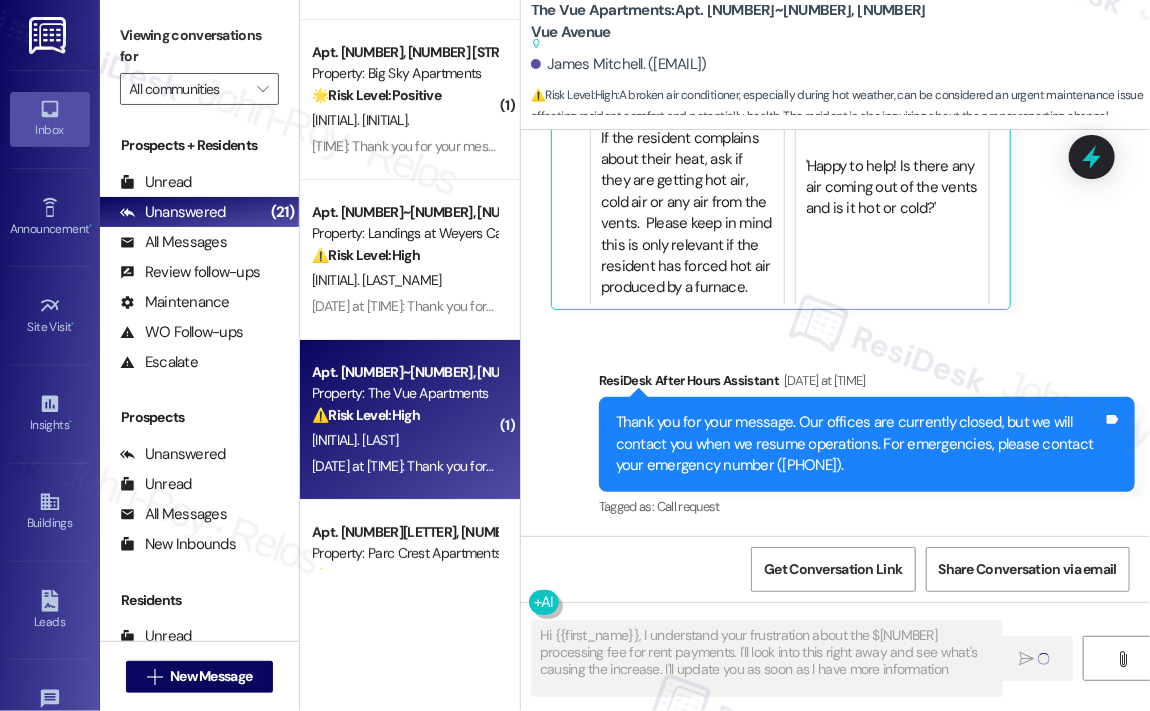 type on "Hi {{first_name}}, I understand your frustration about the $30 processing fee for rent payments. I'll look into this right away and see what's causing the increase. I'll update you as soon as I have more information!" 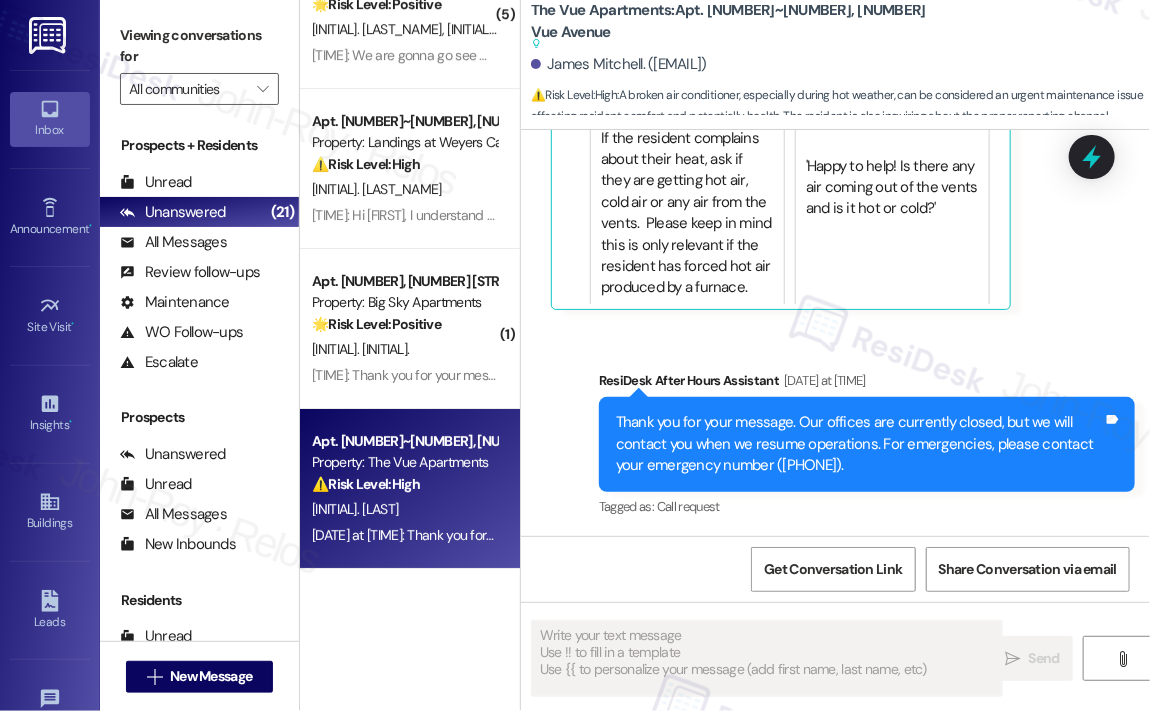 scroll, scrollTop: 2631, scrollLeft: 0, axis: vertical 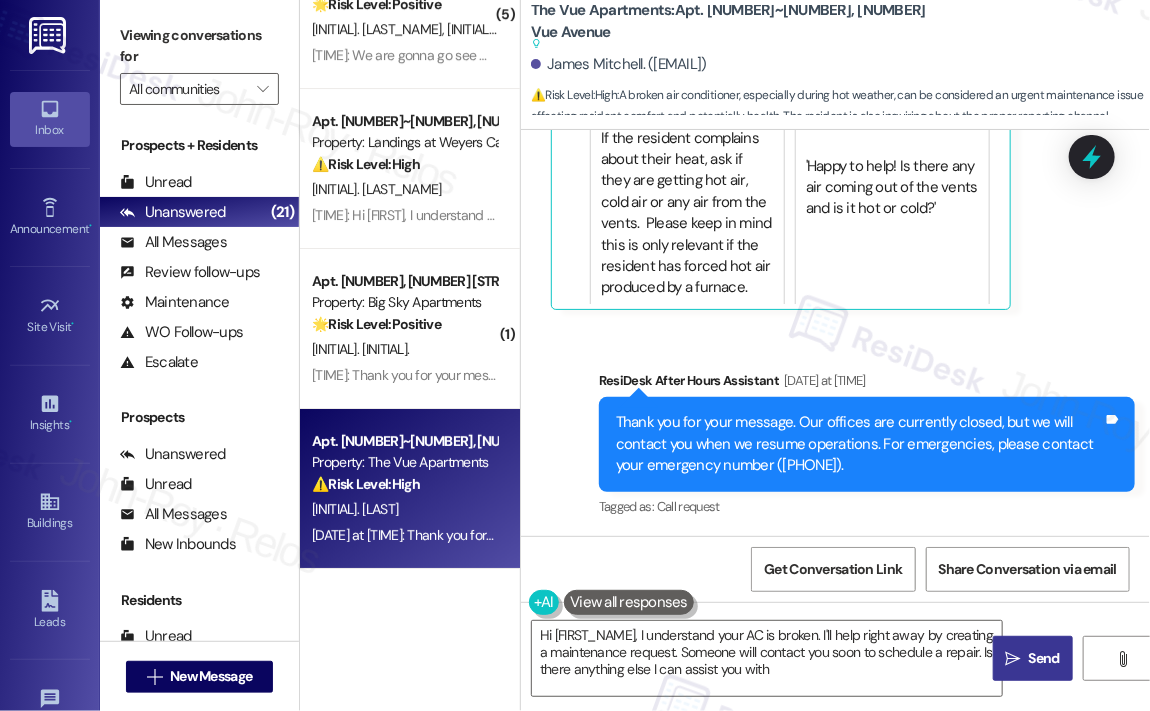 type on "Hi {{first_name}}, I understand your AC is broken. I'll help right away by creating a maintenance request. Someone will contact you soon to schedule a repair. Is there anything else I can assist you with?" 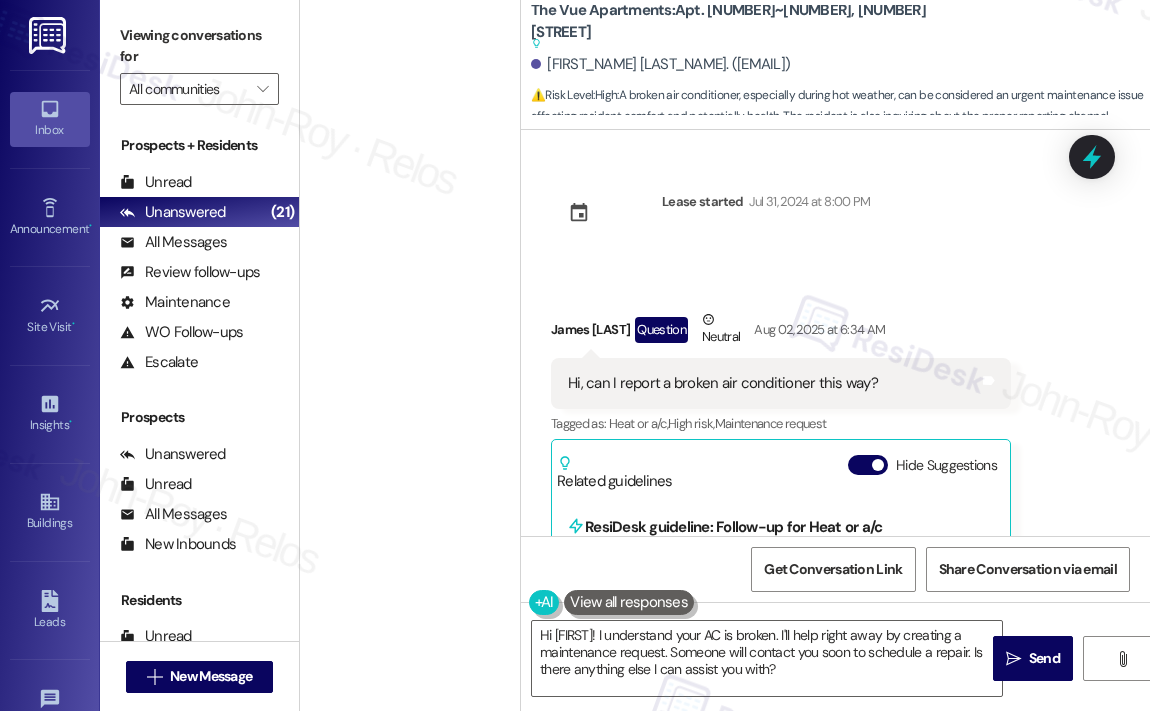 scroll, scrollTop: 0, scrollLeft: 0, axis: both 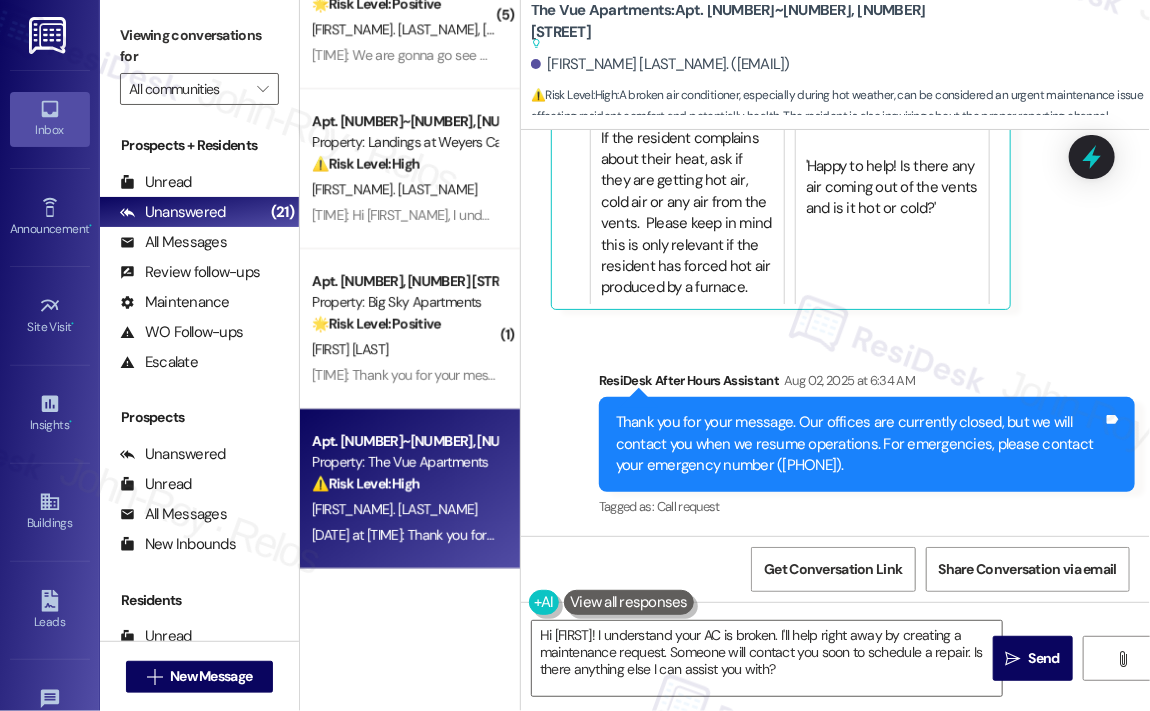 click on "Apt. [NUMBER]~[NUMBER], [NUMBER] [STREET] Property: The Vue Apartments ⚠️  Risk Level:  High A broken air conditioner, especially during hot weather, can be considered an urgent maintenance issue affecting resident comfort and potentially health. The resident is also inquiring about the proper reporting channel, suggesting a need for prompt guidance." at bounding box center [404, 463] 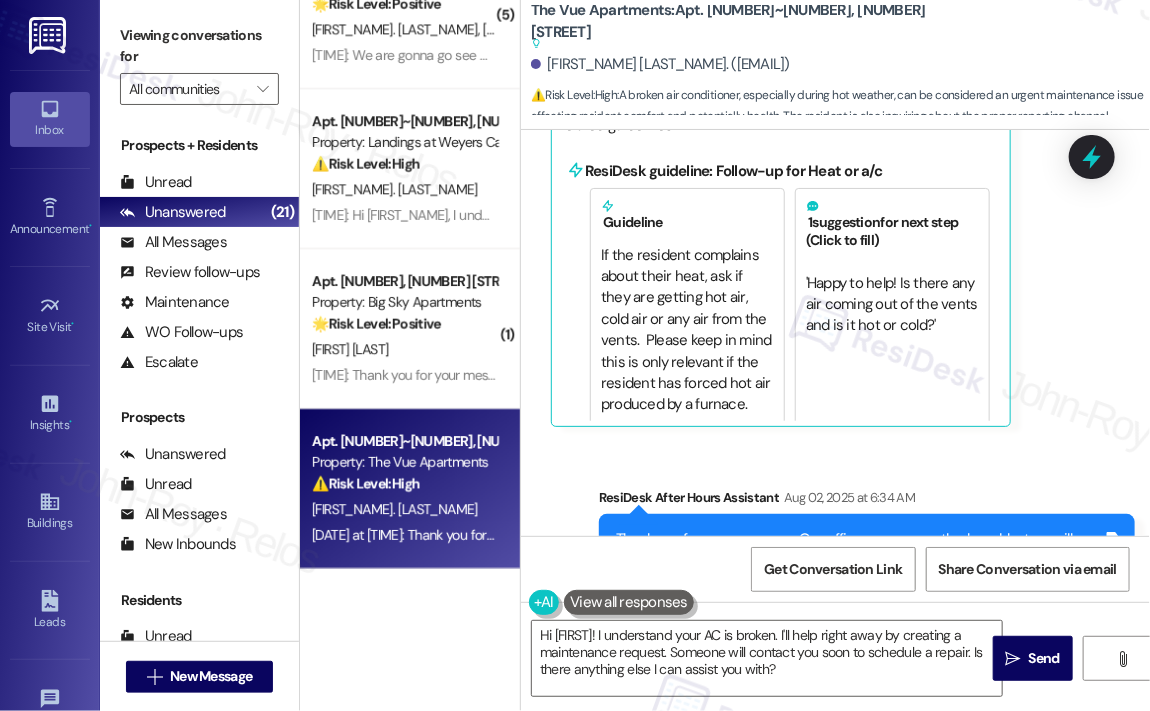 scroll, scrollTop: 73, scrollLeft: 0, axis: vertical 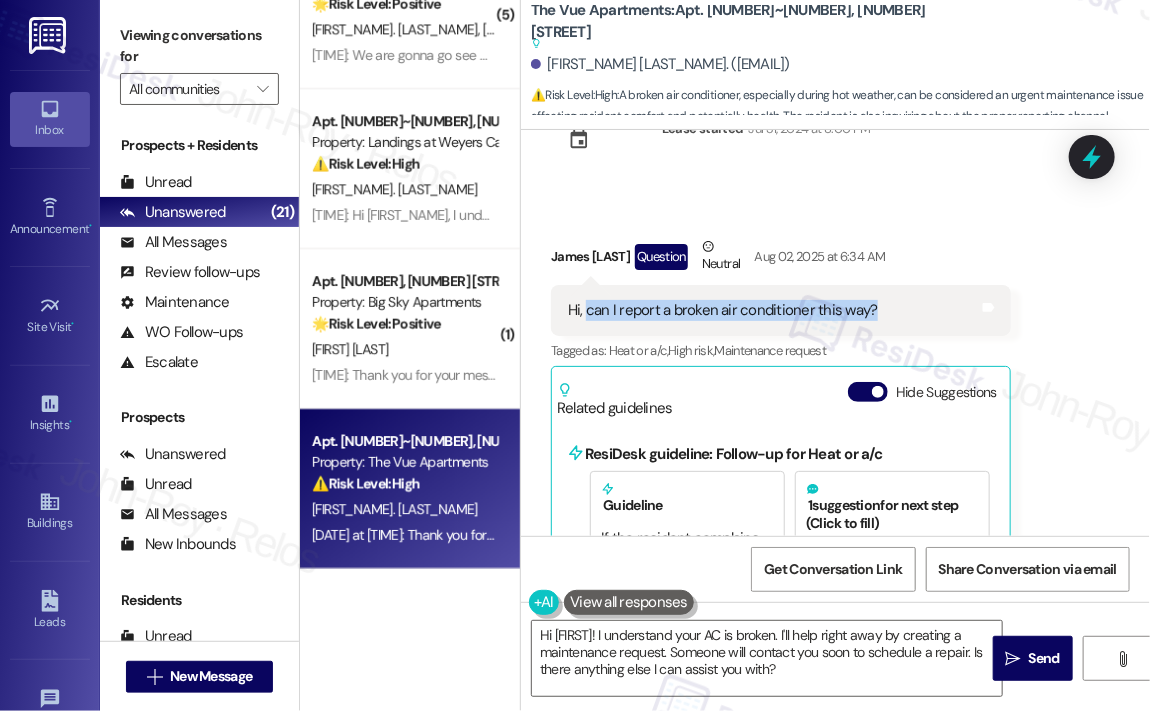 drag, startPoint x: 880, startPoint y: 306, endPoint x: 588, endPoint y: 303, distance: 292.0154 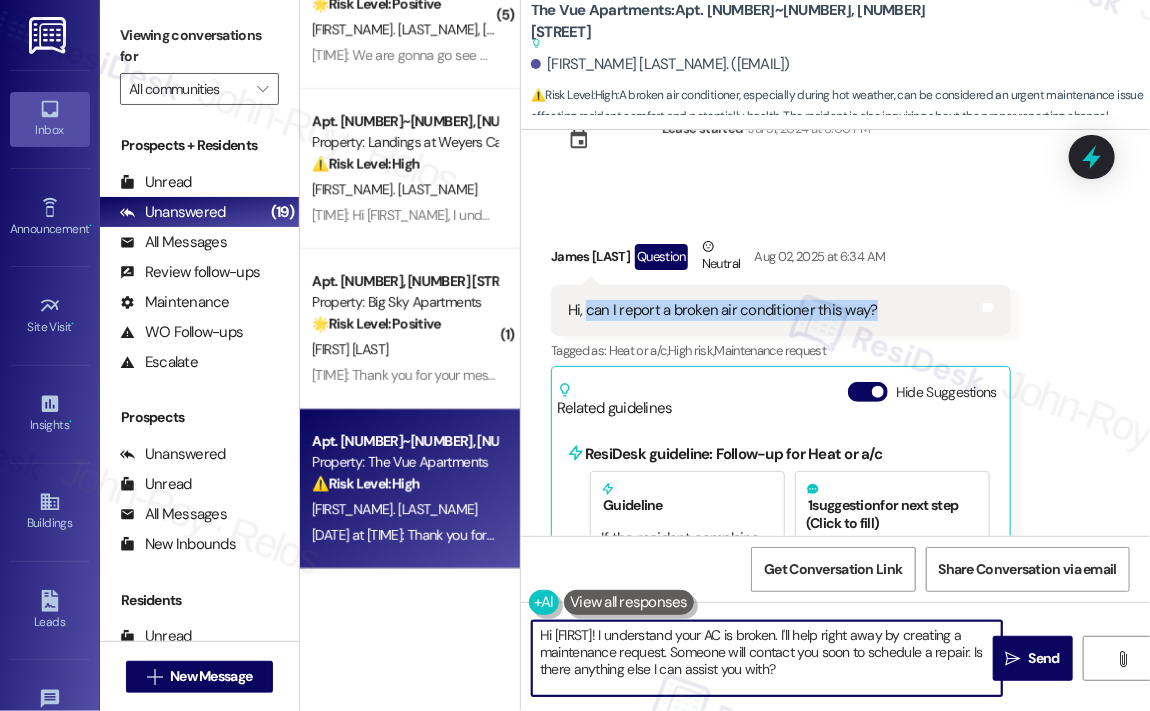 click on "Hi {{first_name}}, I understand your AC is broken. I'll help right away by creating a maintenance request. Someone will contact you soon to schedule a repair. Is there anything else I can assist you with?" at bounding box center [767, 658] 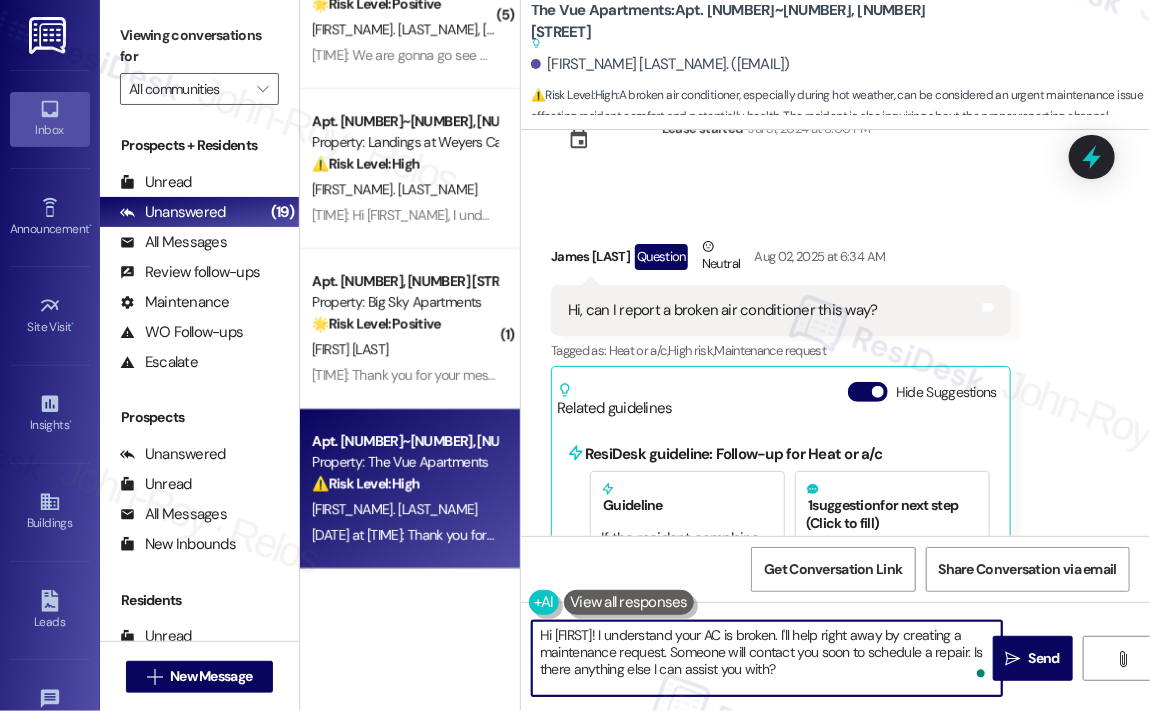 paste on "Thank you for reaching out — yes, you can absolutely report a broken air conditioner this way. I’m sorry you’re dealing with that.
Can you share a few details about what’s going on with the AC? For example, is it not turning on at all, blowing warm air, or making any unusual noises? The more info you provide, the better we can assist you." 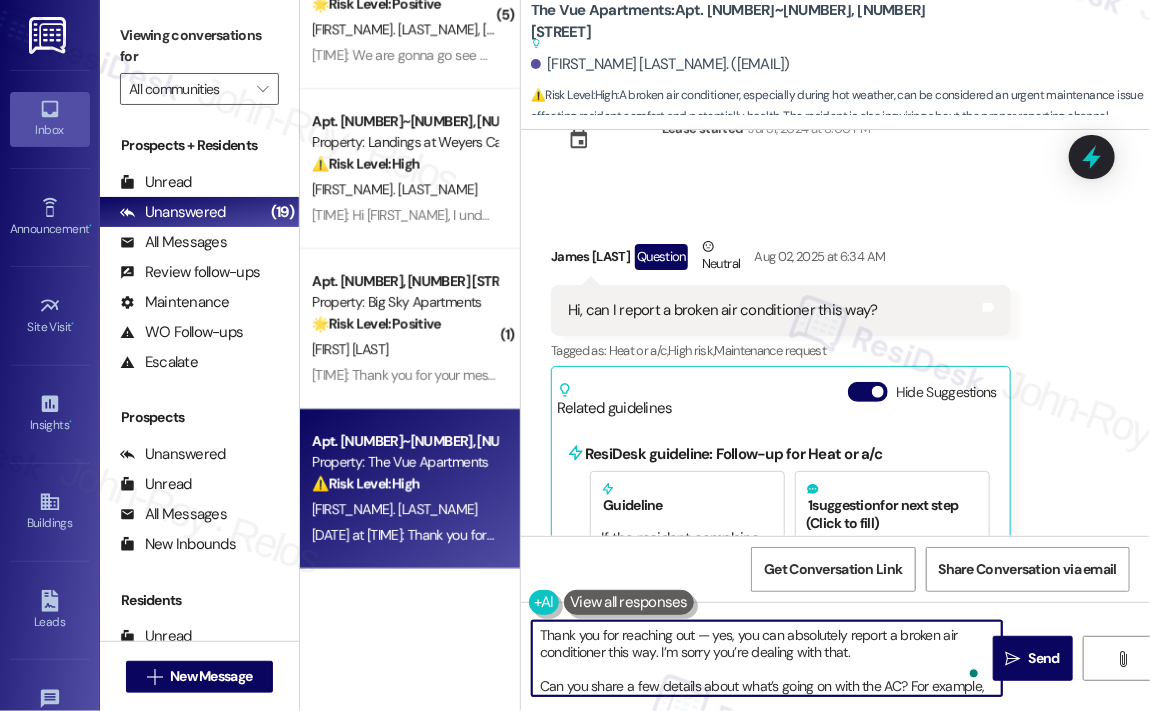 scroll, scrollTop: 33, scrollLeft: 0, axis: vertical 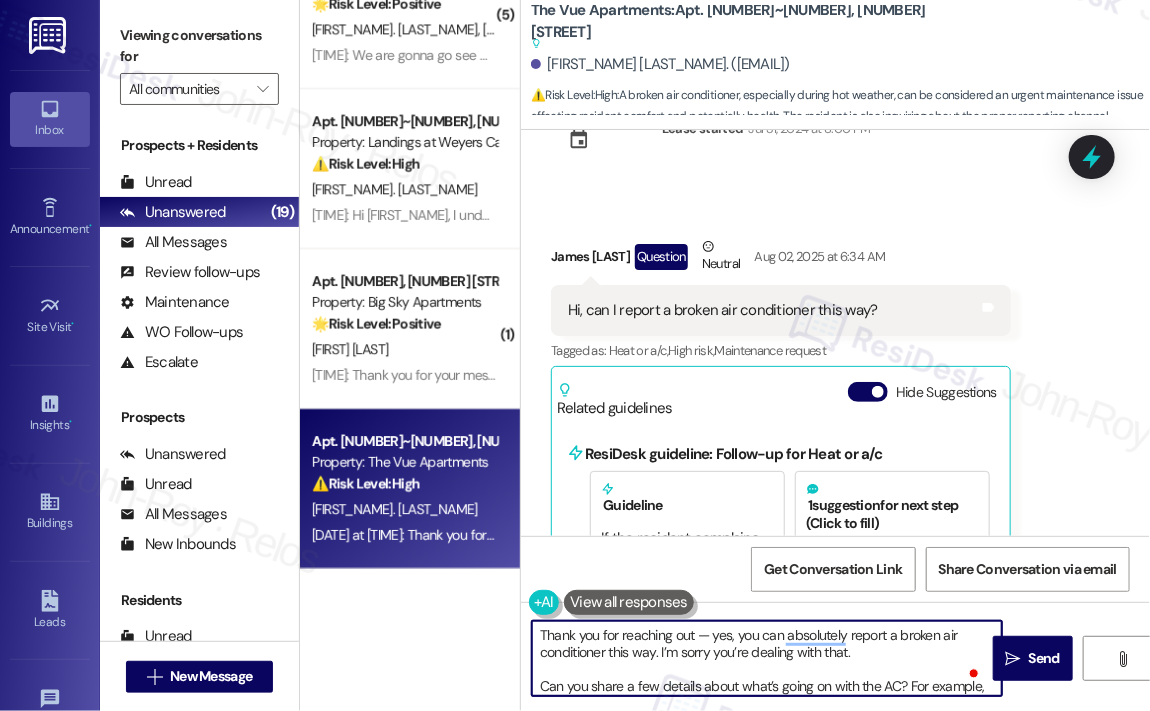 click on "Thank you for reaching out — yes, you can absolutely report a broken air conditioner this way. I’m sorry you’re dealing with that.
Can you share a few details about what’s going on with the AC? For example, is it not turning on at all, blowing warm air, or making any unusual noises? The more info you provide, the better we can assist you." at bounding box center [767, 658] 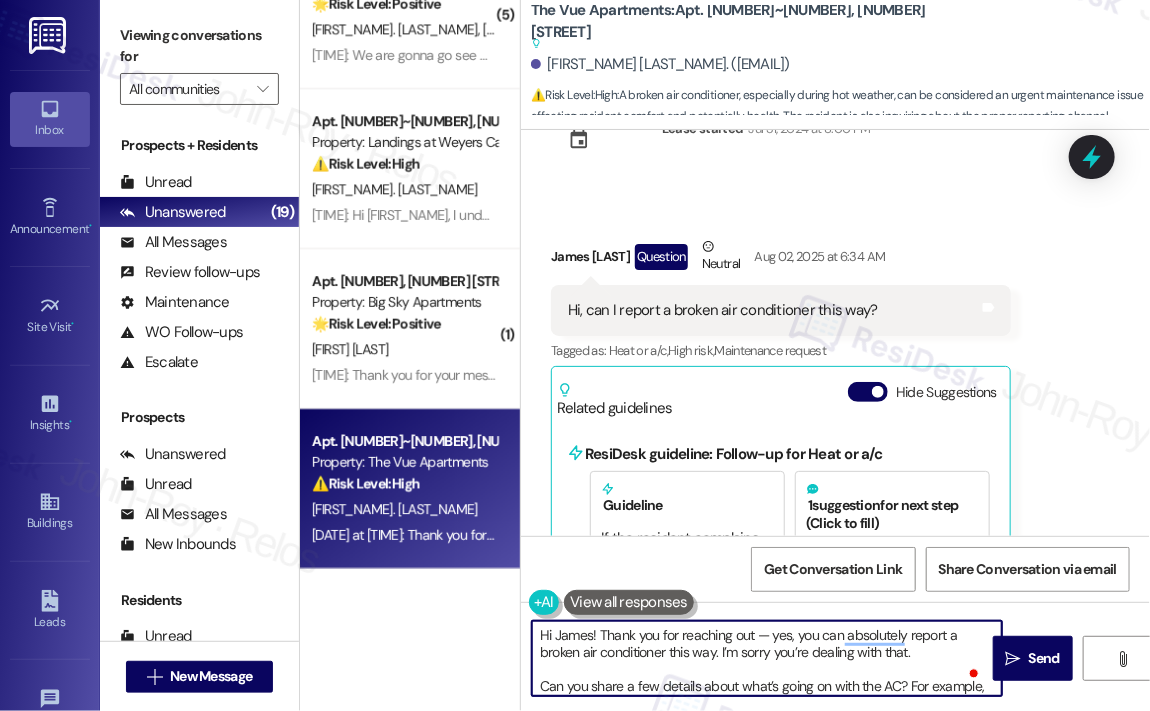 scroll, scrollTop: 39, scrollLeft: 0, axis: vertical 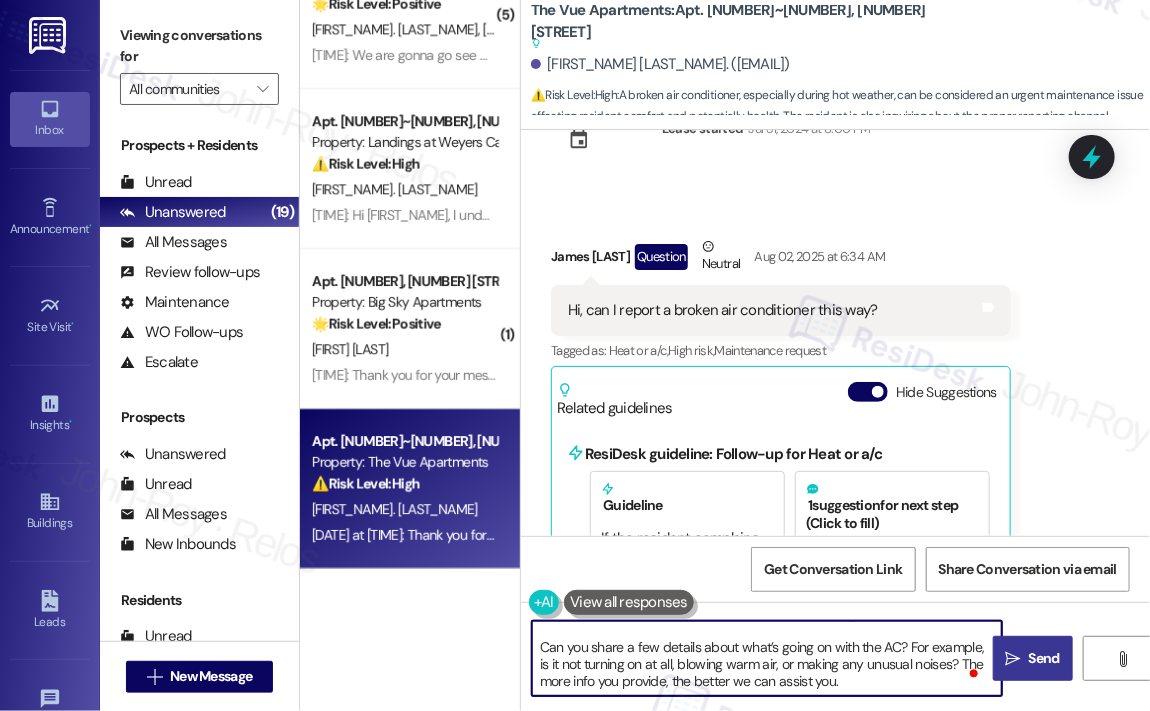 type on "Hi James! Thank you for reaching out — yes, you can absolutely report a broken air conditioner this way. I’m sorry you’re dealing with that.
Can you share a few details about what’s going on with the AC? For example, is it not turning on at all, blowing warm air, or making any unusual noises? The more info you provide, the better we can assist you." 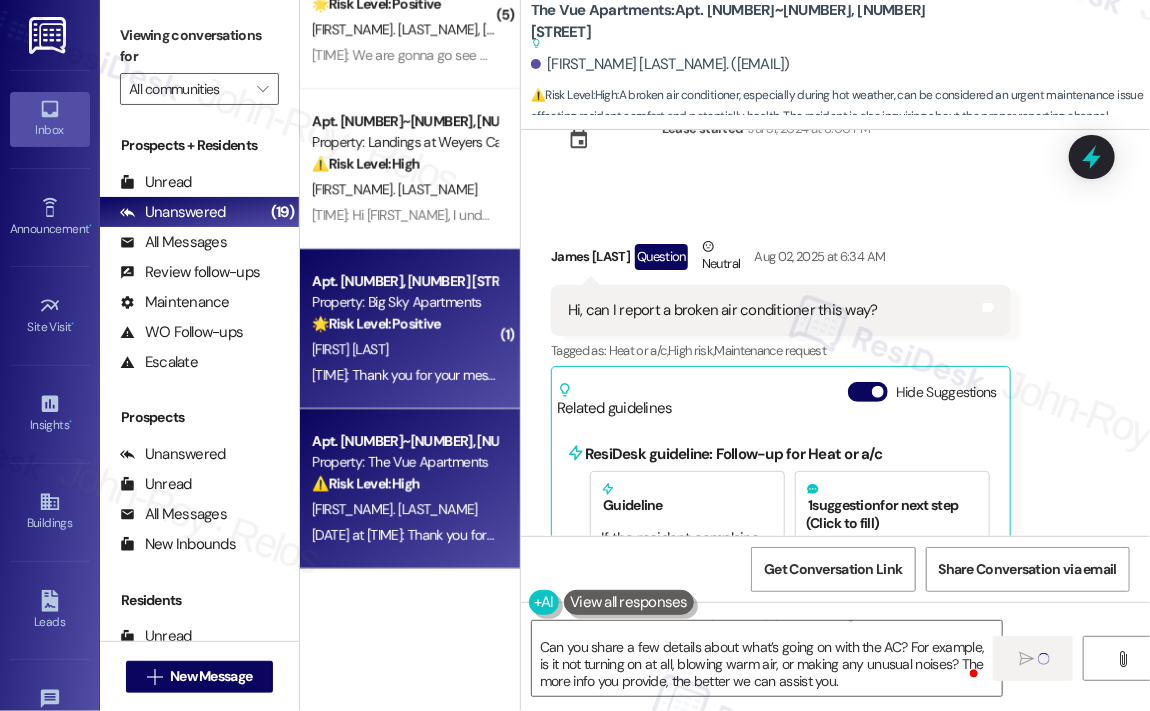 scroll, scrollTop: 0, scrollLeft: 0, axis: both 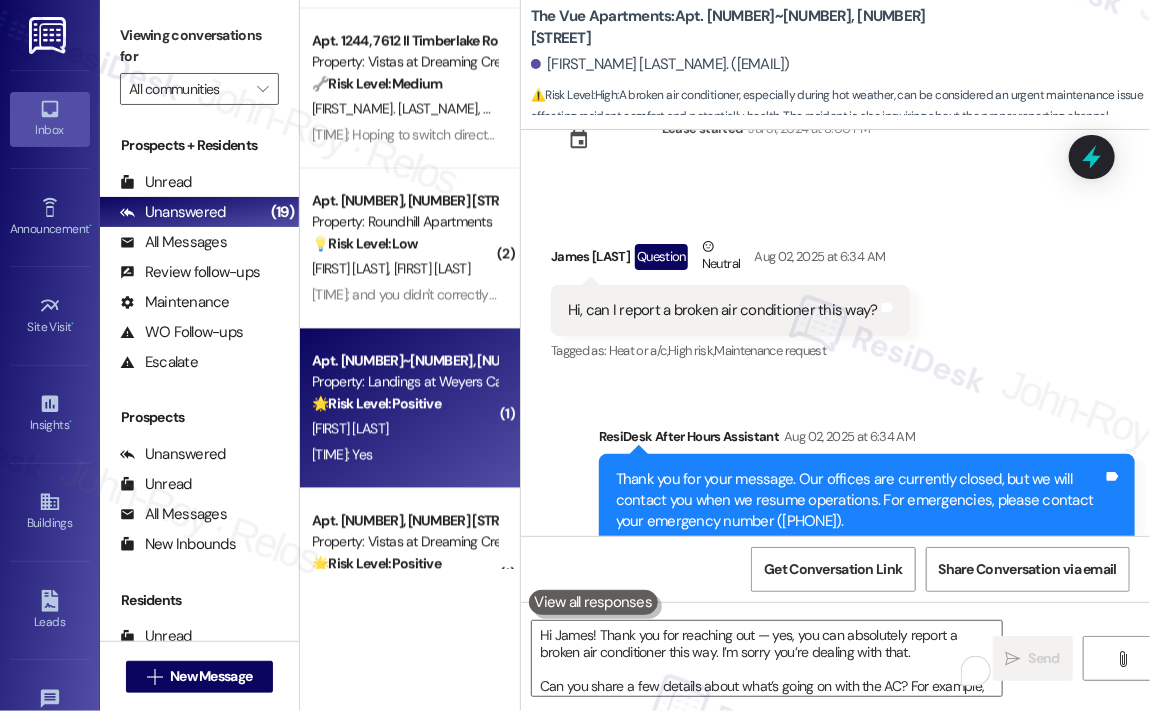 click on "P. Cairns" at bounding box center (404, 429) 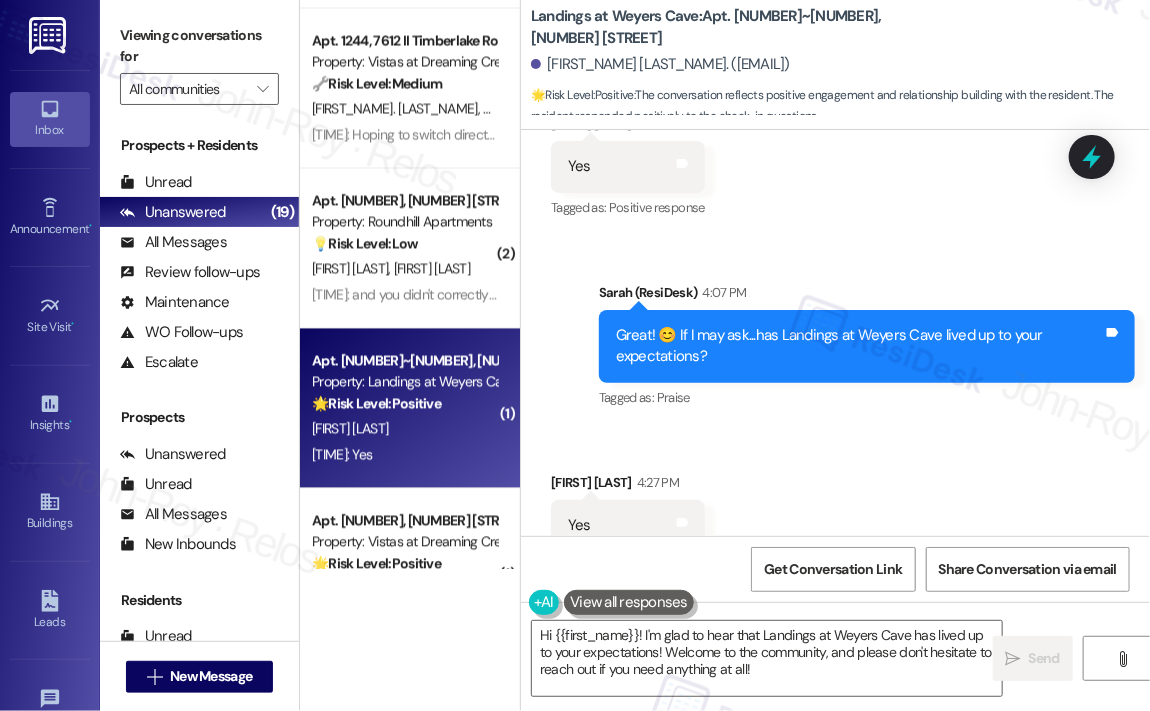 scroll, scrollTop: 926, scrollLeft: 0, axis: vertical 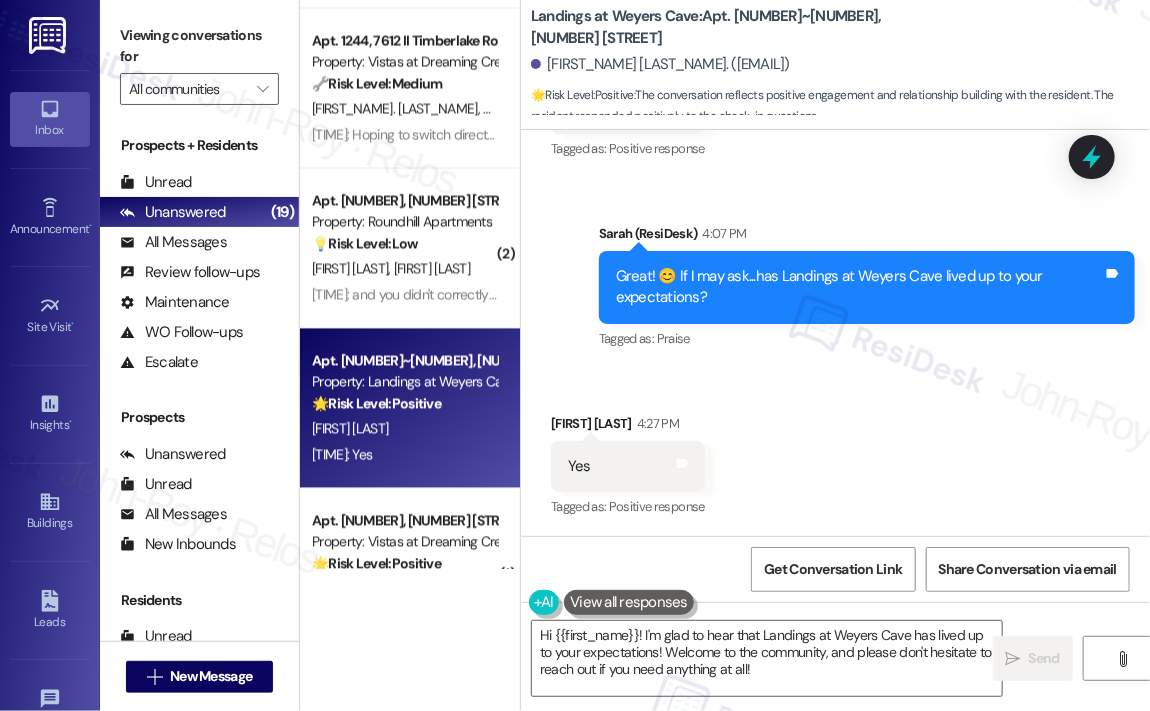 click on "Received via SMS Patricia Cairns 4:27 PM Yes Tags and notes Tagged as:   Positive response Click to highlight conversations about Positive response" at bounding box center [835, 452] 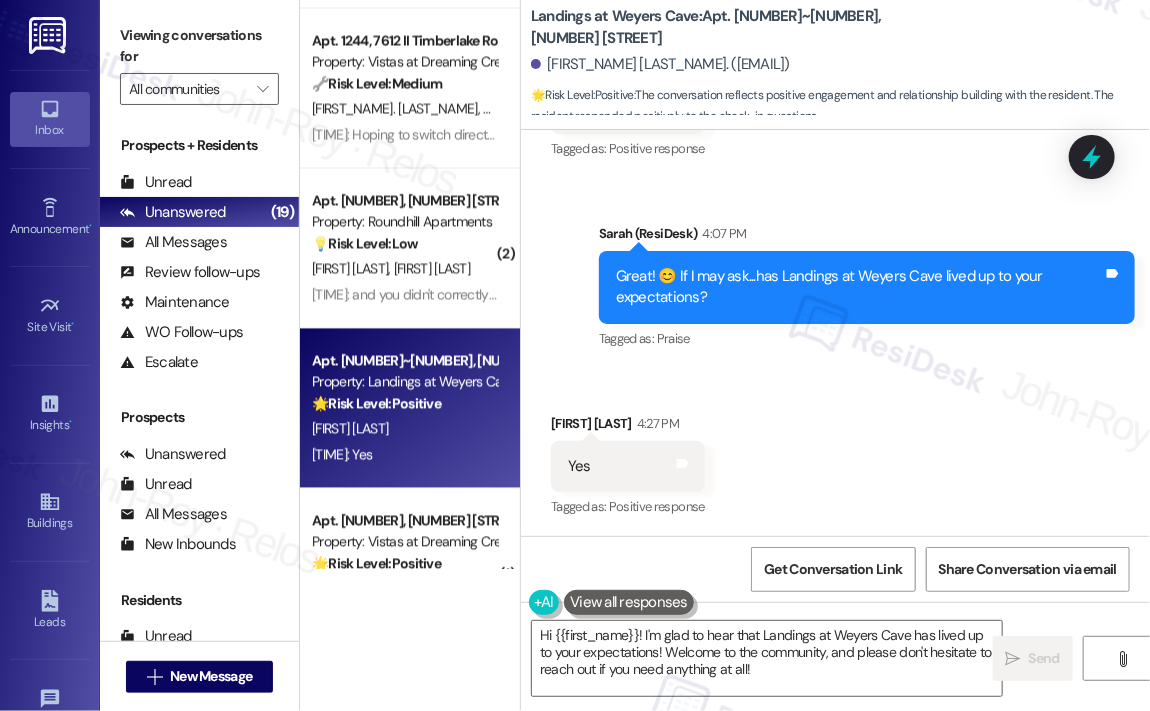click on "Received via SMS Patricia Cairns 4:27 PM Yes Tags and notes Tagged as:   Positive response Click to highlight conversations about Positive response" at bounding box center [835, 452] 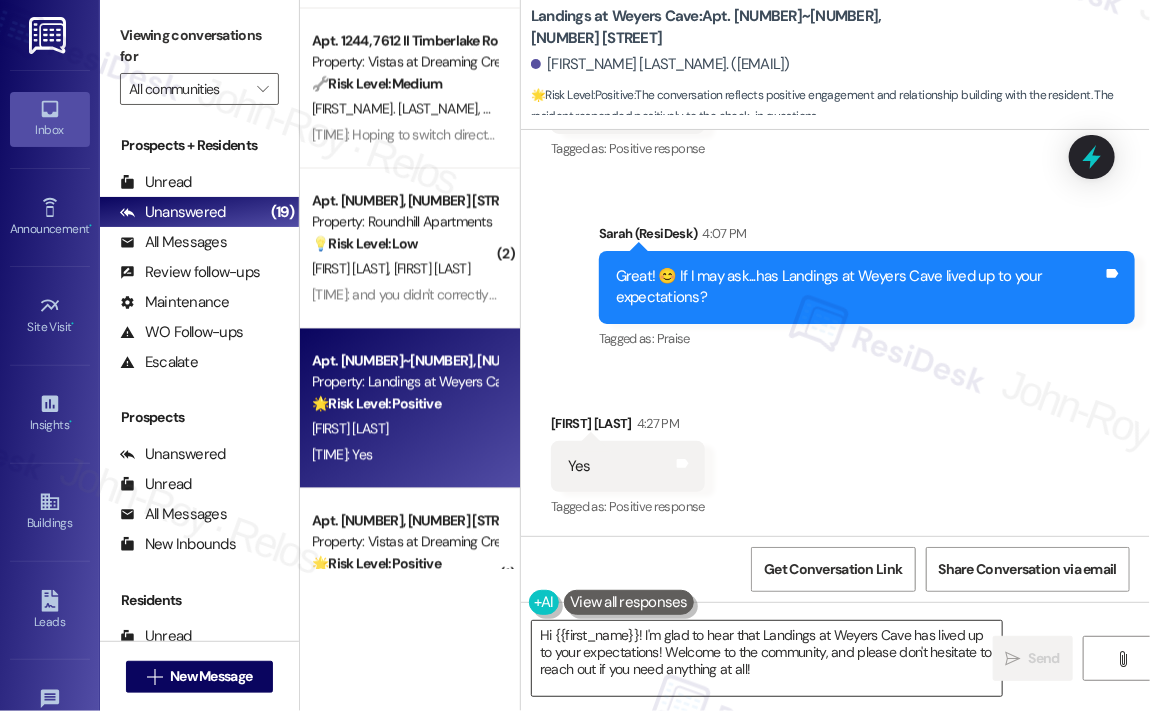 click on "Hi {{first_name}}! I'm glad to hear that Landings at Weyers Cave has lived up to your expectations! Welcome to the community, and please don't hesitate to reach out if you need anything at all!" at bounding box center [767, 658] 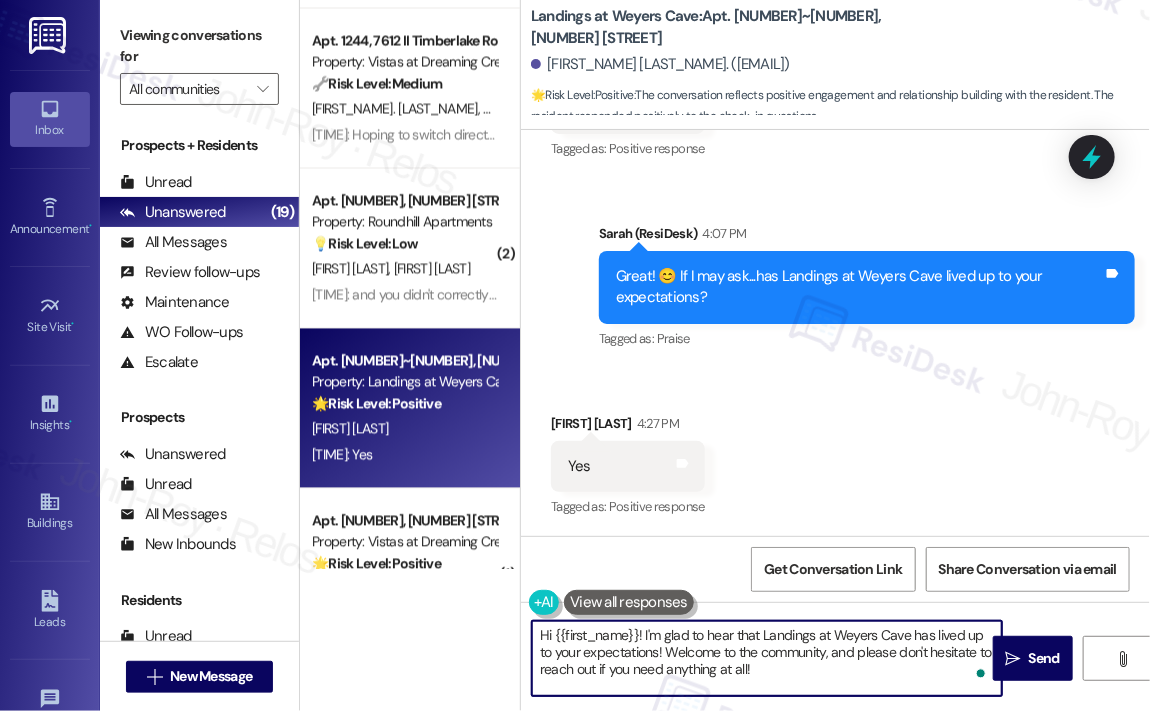 paste on "Awesome! ❤️ Can I ask a quick favor...would you mind writing us a Google review? No worries at all if not.
Here's a quick link {{google_review_link}}. Please let me know once you're done. :)" 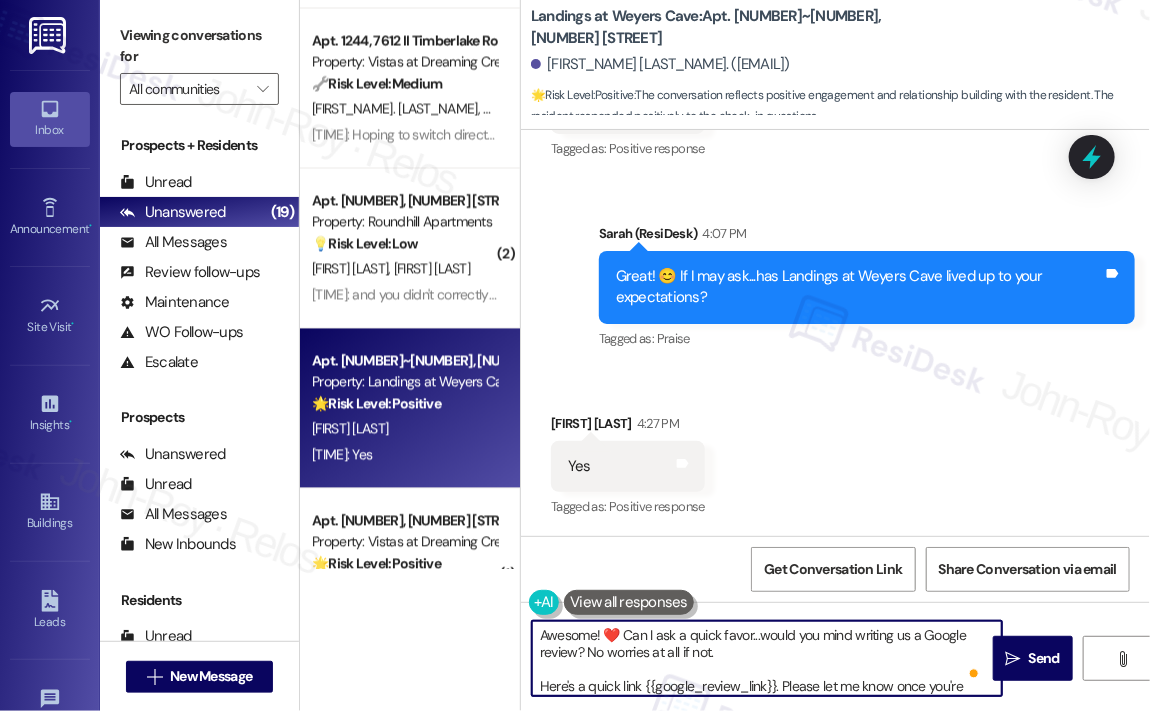 scroll, scrollTop: 16, scrollLeft: 0, axis: vertical 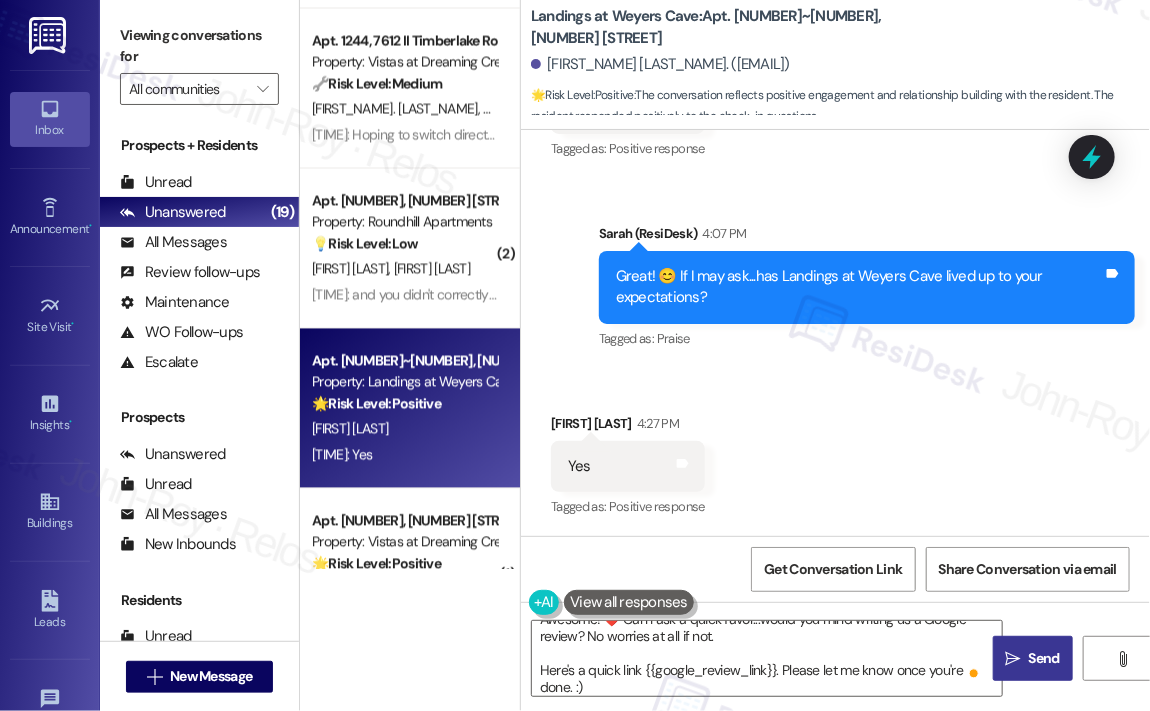 click on " Send" at bounding box center [1033, 658] 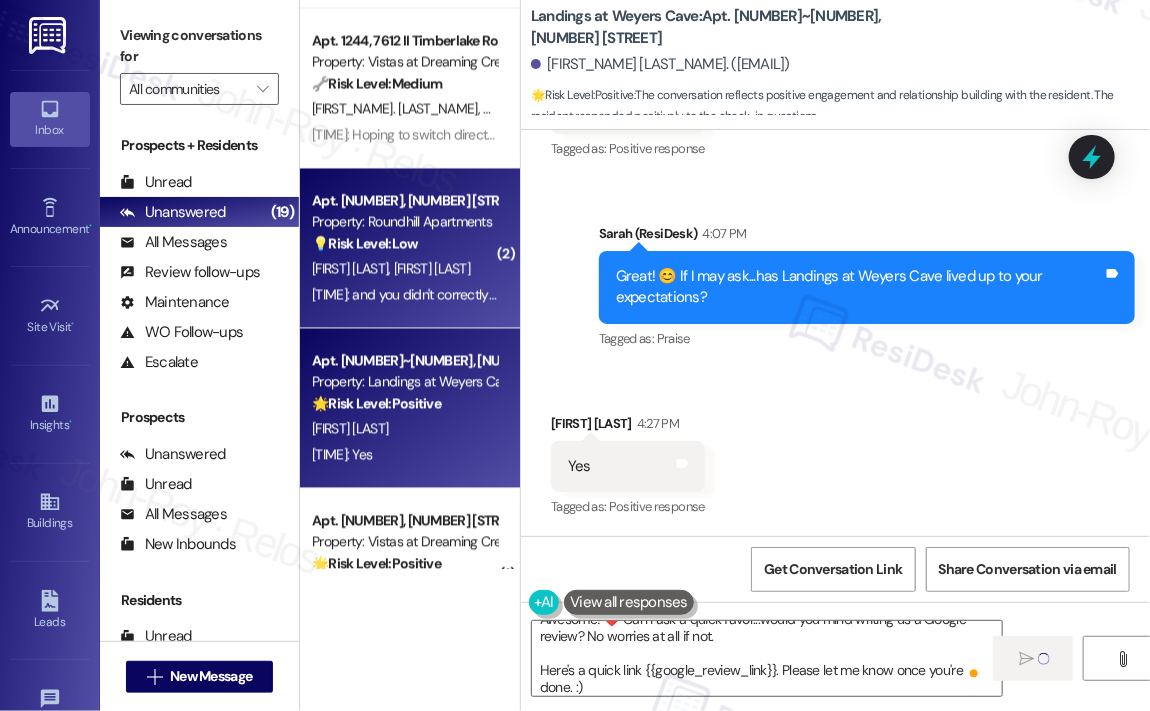 type on "Fetching suggested responses. Please feel free to read through the conversation in the meantime." 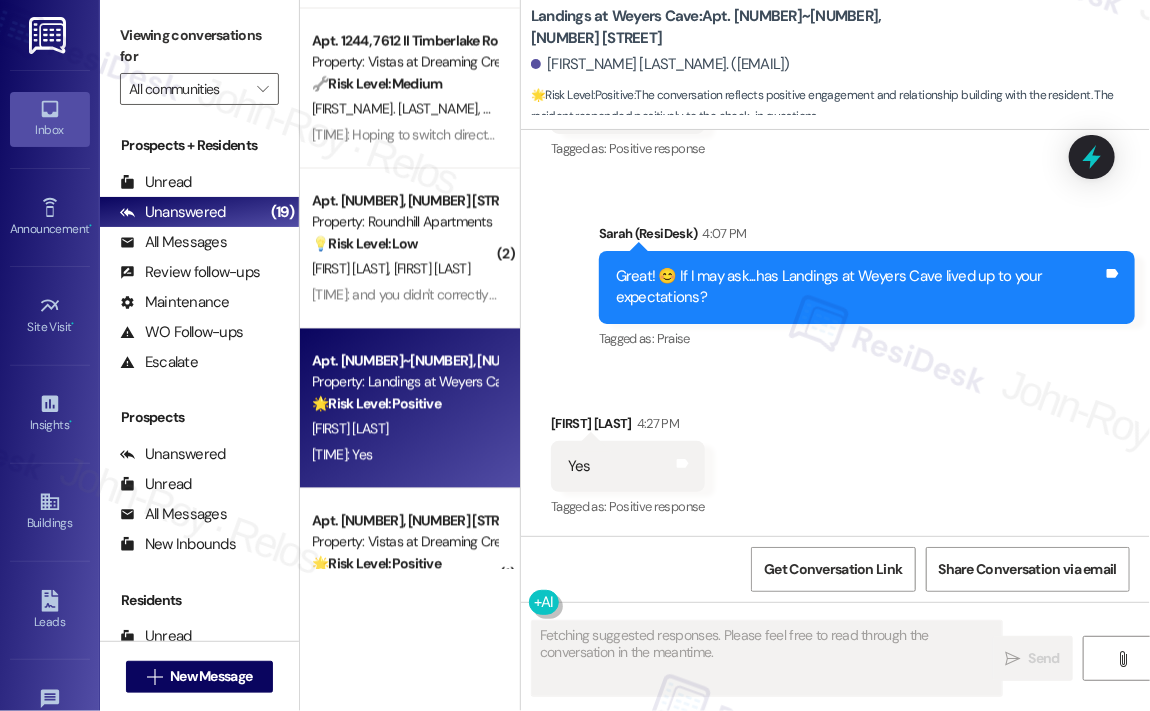 scroll, scrollTop: 0, scrollLeft: 0, axis: both 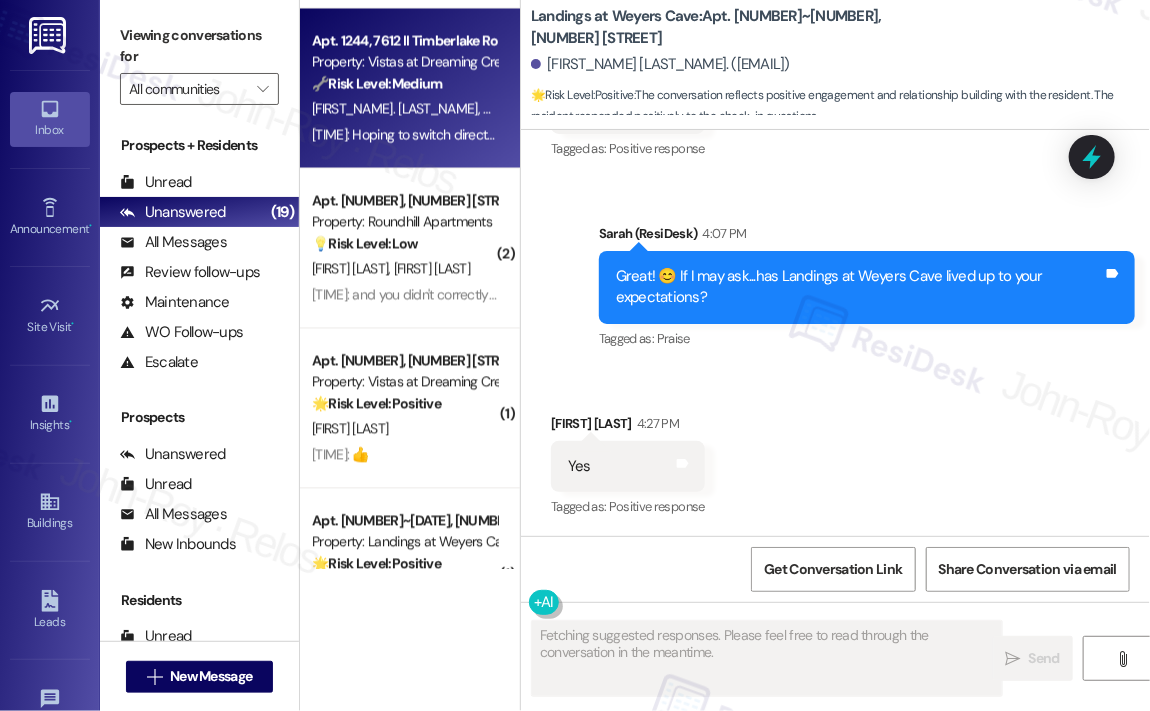 click on "Aug 01, 2025 at 3:23 PM: Hoping to switch directly over from 1101 to 1206 if it becomes available! We live in building 1200 and were promised an end garage in our building once one became available.  Aug 01, 2025 at 3:23 PM: Hoping to switch directly over from 1101 to 1206 if it becomes available! We live in building 1200 and were promised an end garage in our building once one became available." at bounding box center [404, 135] 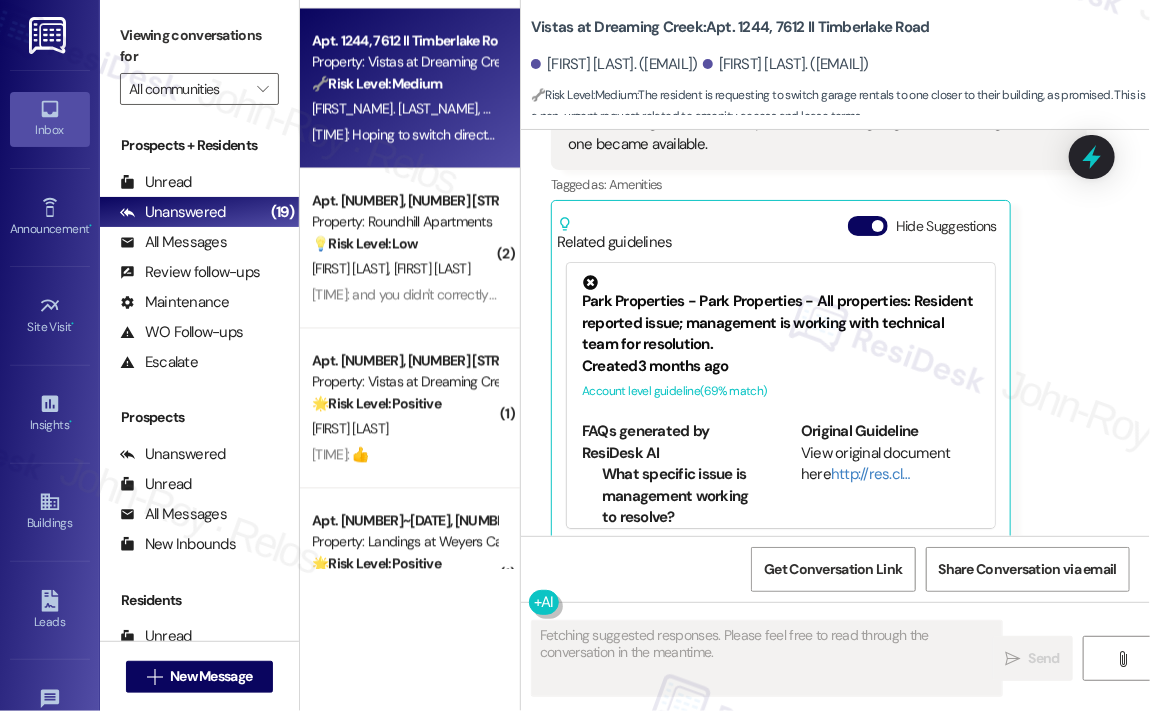 scroll, scrollTop: 5030, scrollLeft: 0, axis: vertical 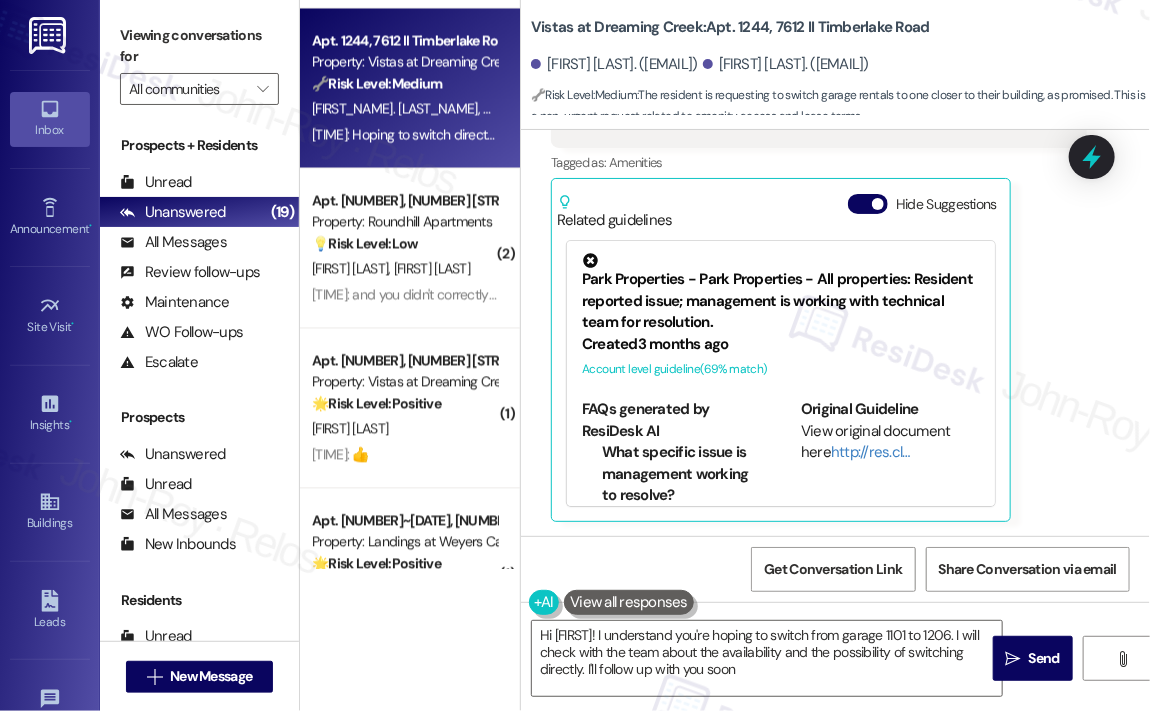 type on "Hi {{first_name}}! I understand you're hoping to switch from garage 1101 to 1206. I will check with the team about the availability and the possibility of switching directly. I'll follow up with you soon!" 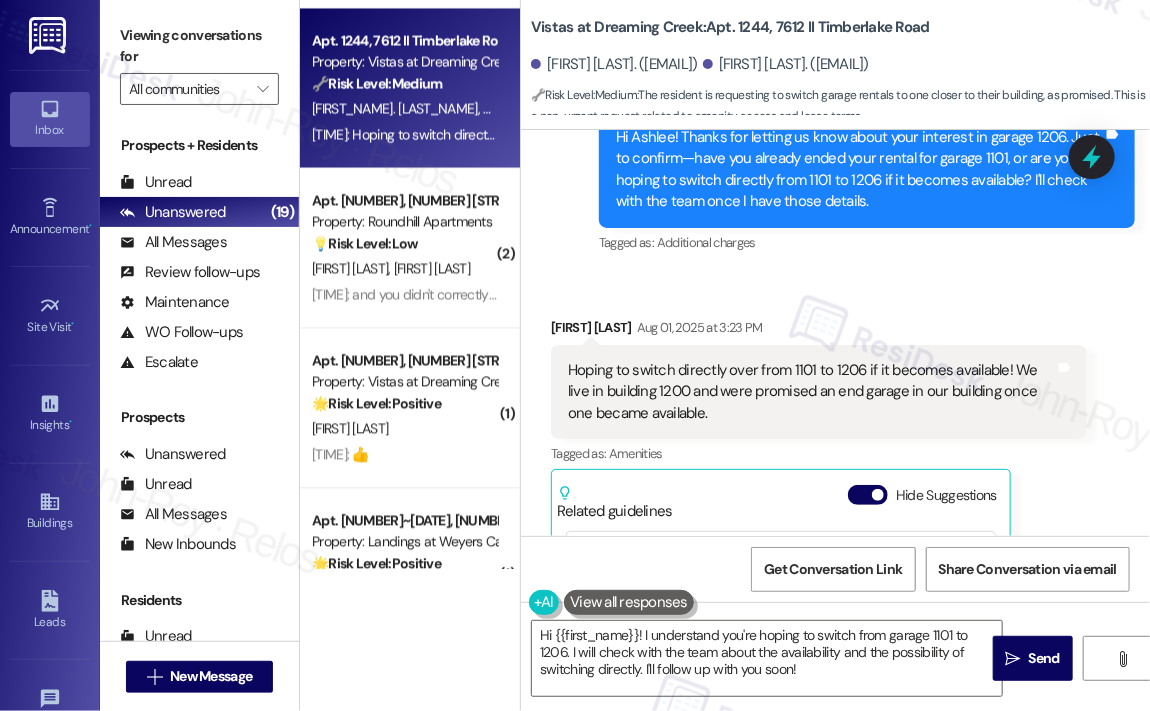 scroll, scrollTop: 4730, scrollLeft: 0, axis: vertical 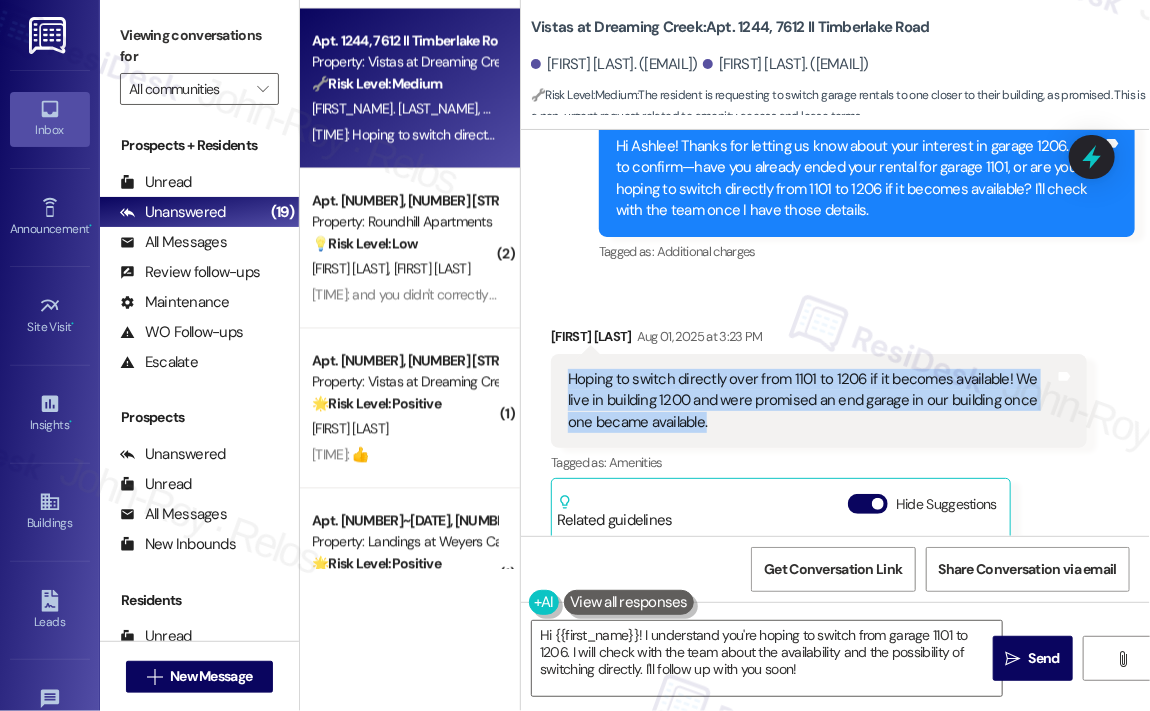 drag, startPoint x: 737, startPoint y: 423, endPoint x: 565, endPoint y: 376, distance: 178.30592 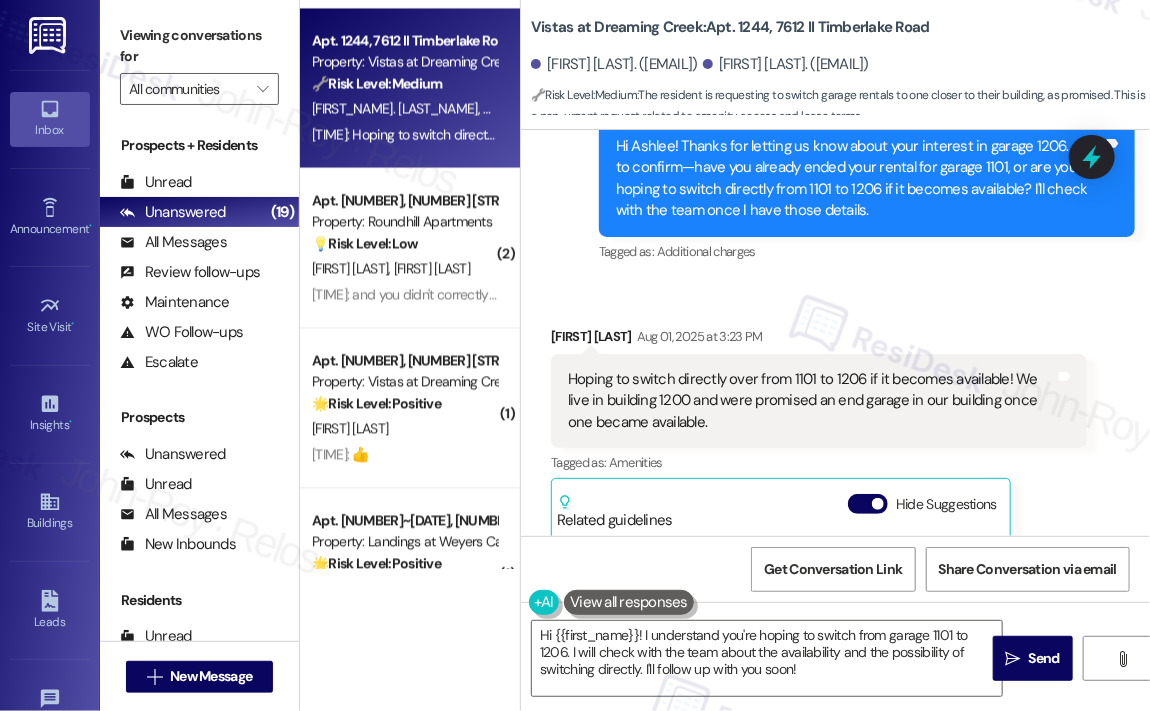 click on "Ashlee Doss Aug 01, 2025 at 3:23 PM" at bounding box center (819, 340) 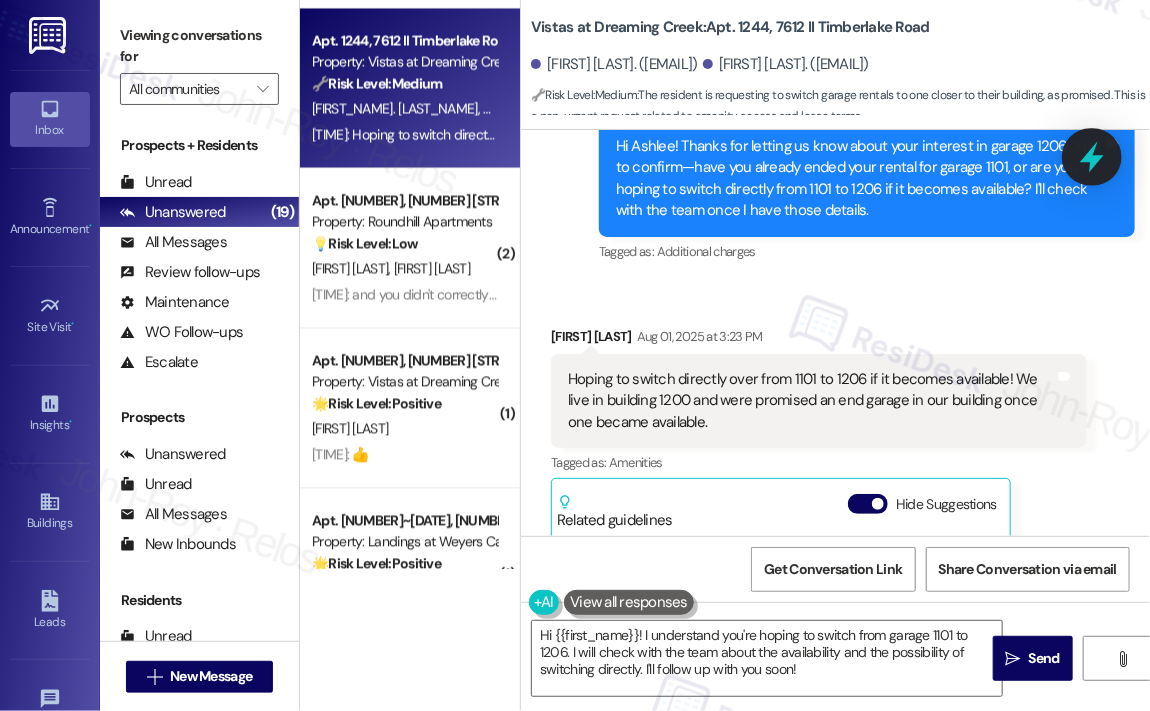 click 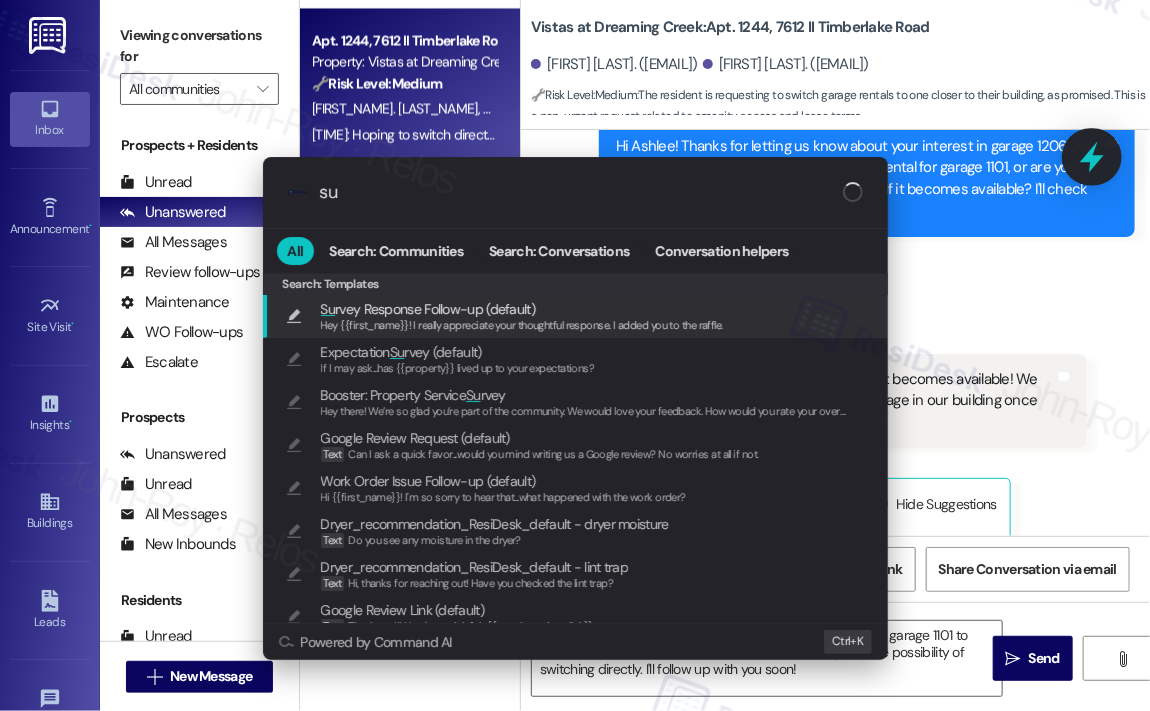 type on "s" 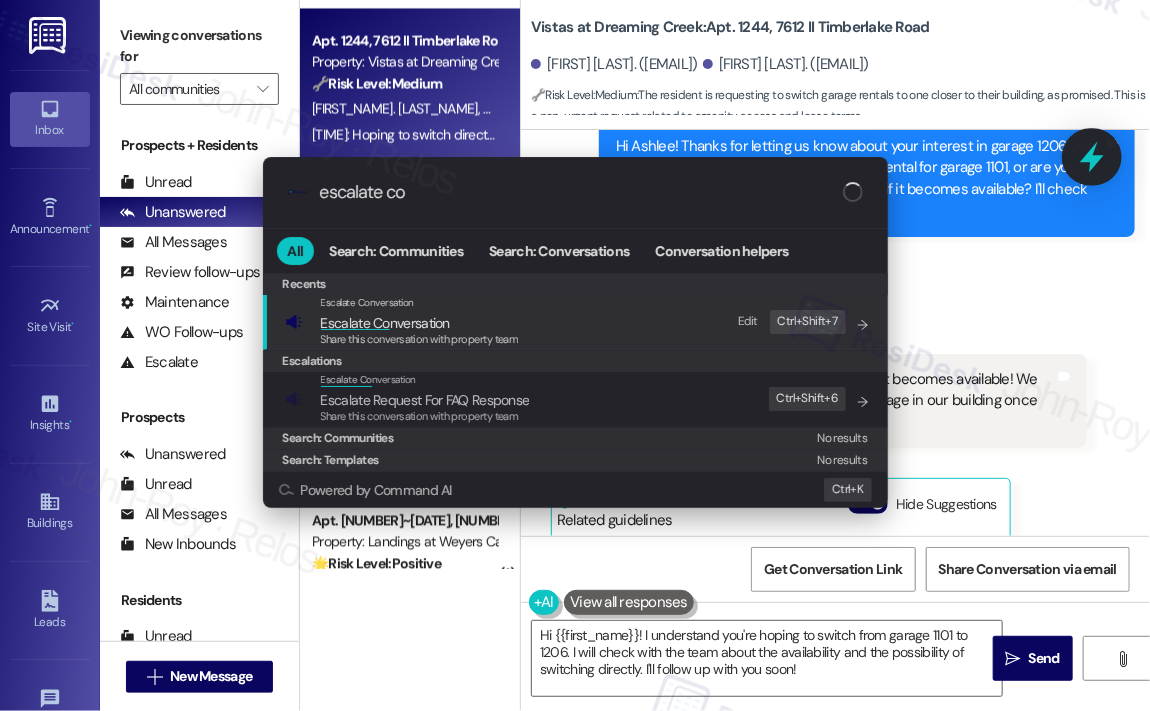 type on "escalate con" 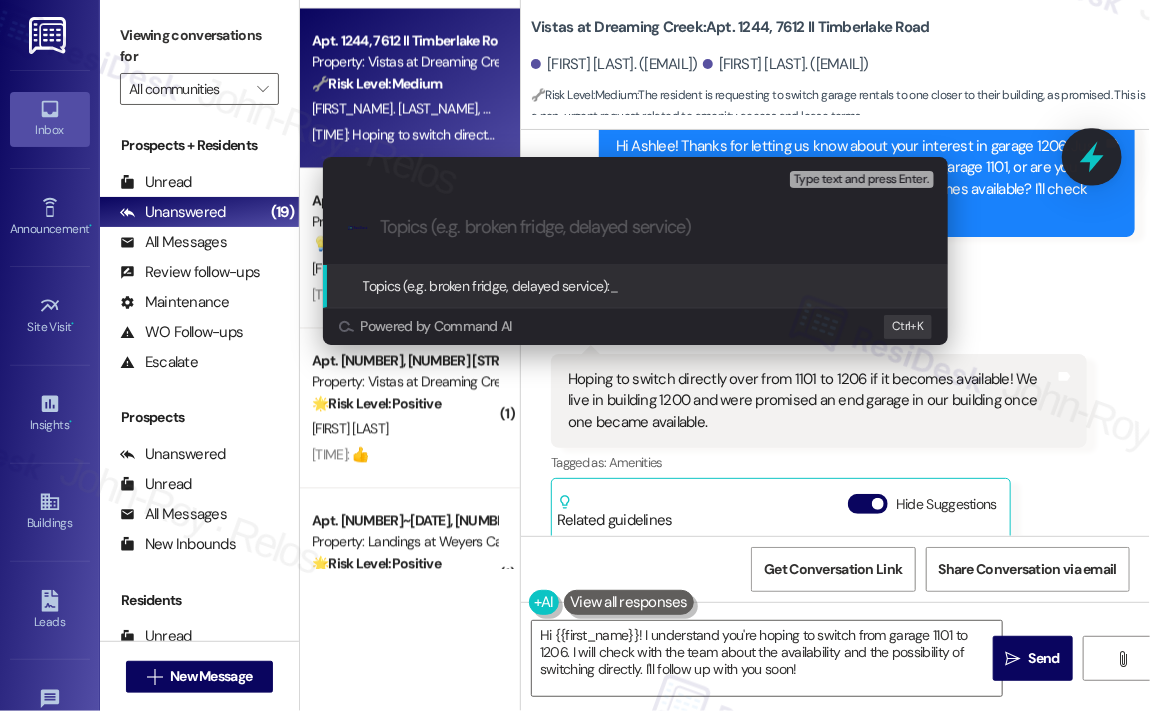 paste on "Request to Switch from Garage 1101 to 1206 in Building 1200" 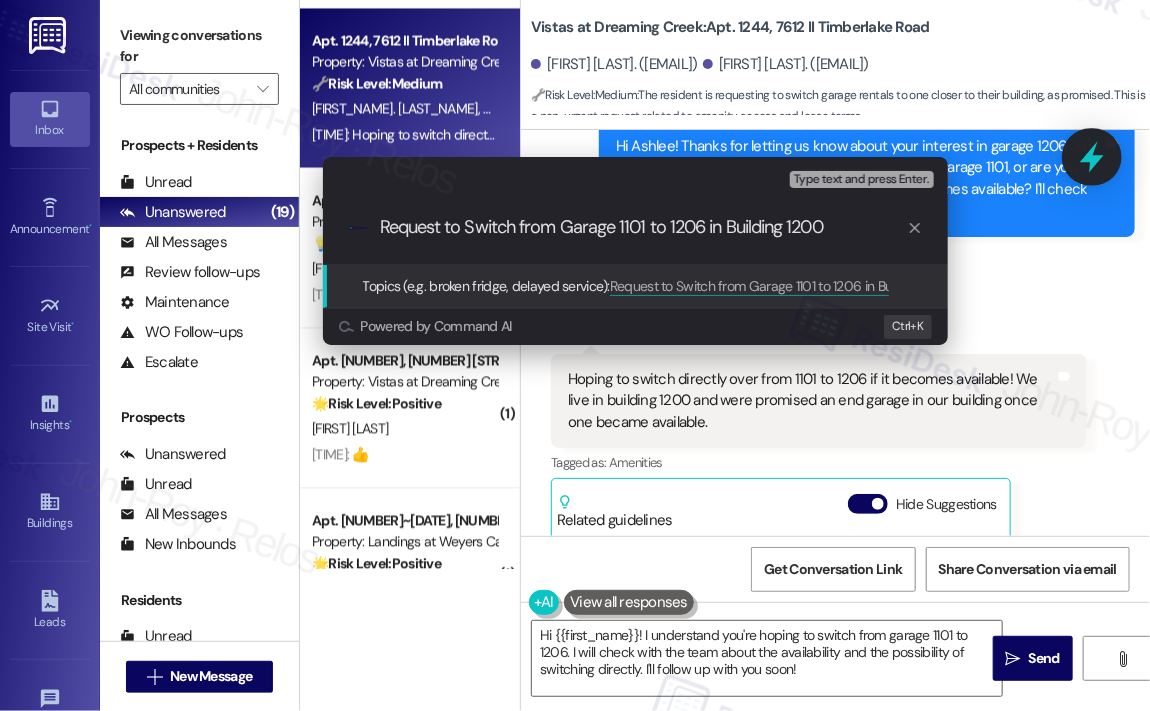 type 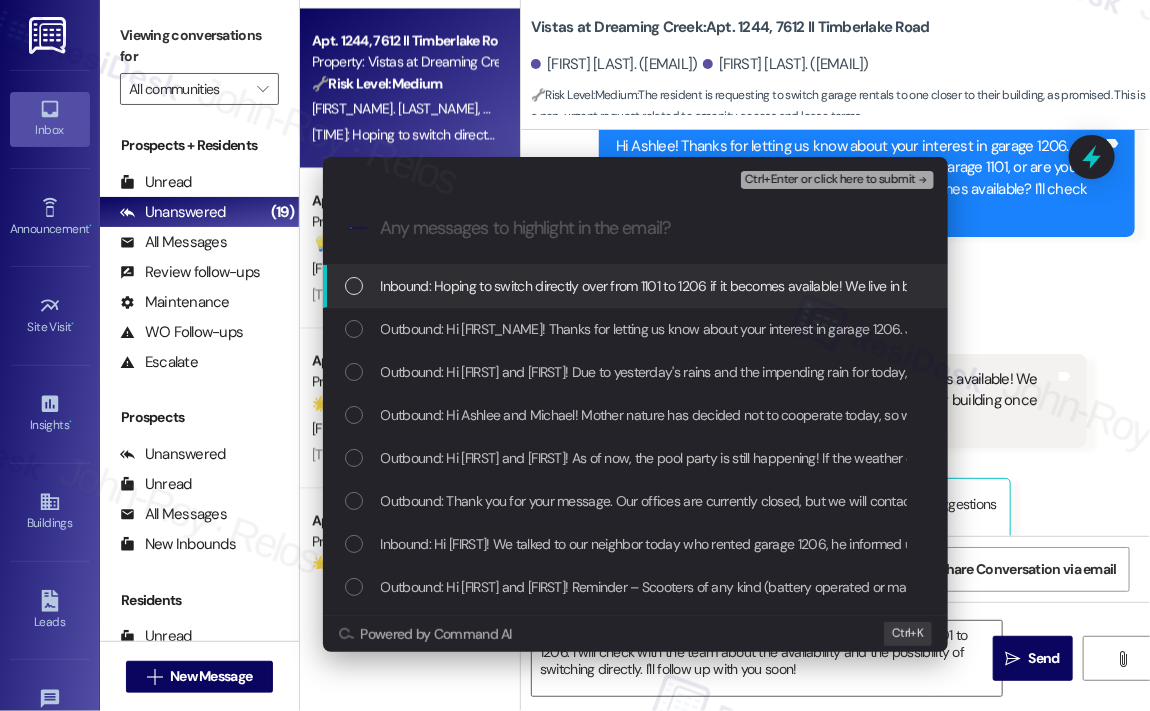 click on "Inbound: Hoping to switch directly over from 1101 to 1206 if it becomes available! We live in building 1200 and were promised an end garage in our building once one became available." at bounding box center (909, 286) 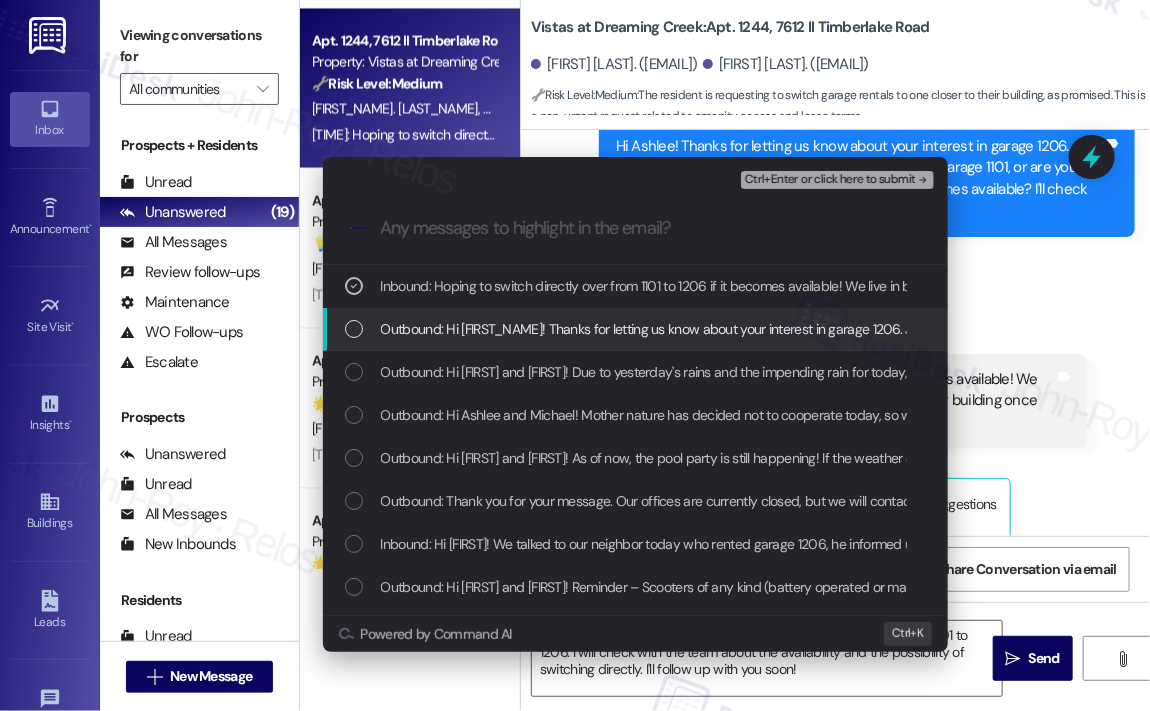 click on "Outbound: Hi [NAME]! Thanks for letting us know about your interest in garage 1206. Just to confirm—have you already ended your rental for garage 1101, or are you hoping to switch directly from 1101 to 1206 if it becomes available? I'll check with the team once I have those details." at bounding box center [1203, 329] 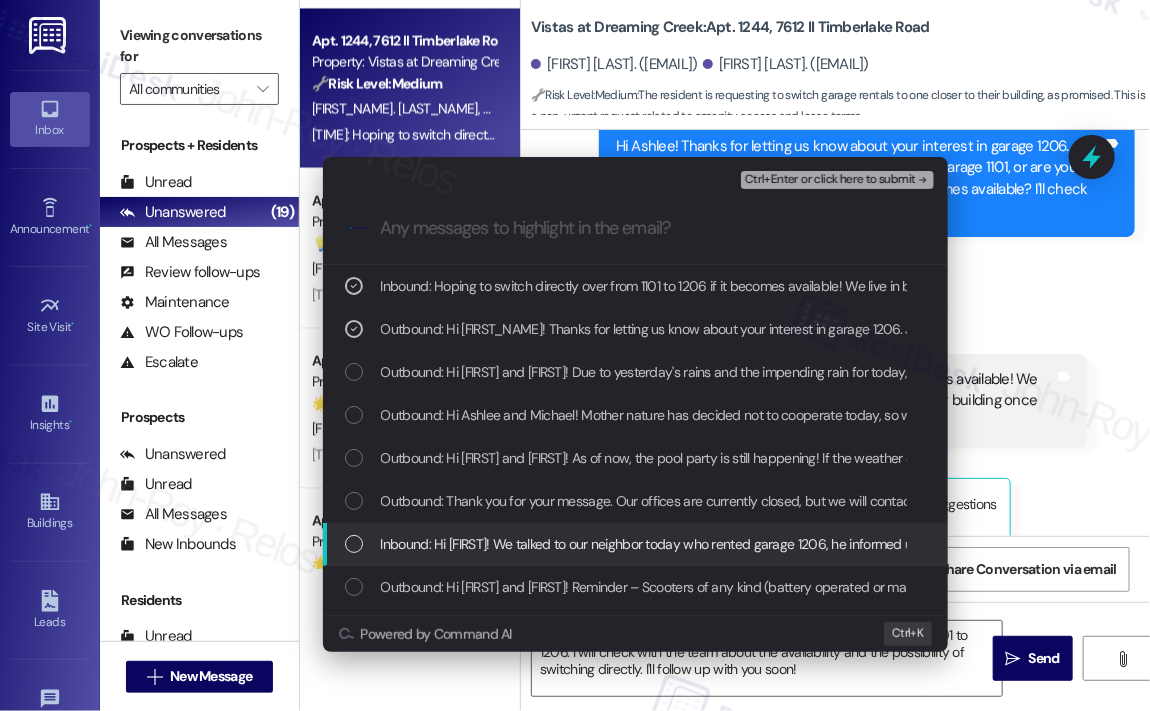 click on "Inbound: Hi [FIRST_NAME]! We talked to our neighbor today who rented garage [NUMBER], he informed us that today is his last day renting garage [NUMBER]. We would like to rent that garage ([NUMBER]) instead of garage [NUMBER] if possible. Thank you!" at bounding box center (1029, 544) 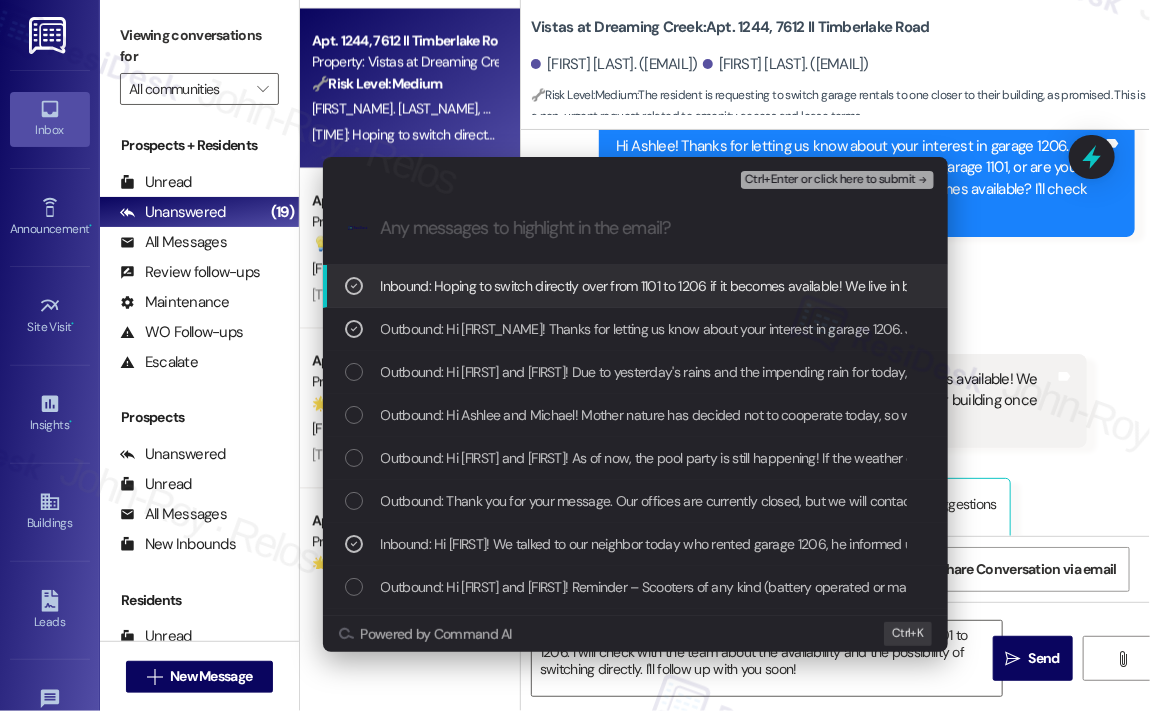 click on "Ctrl+Enter or click here to submit" at bounding box center [837, 180] 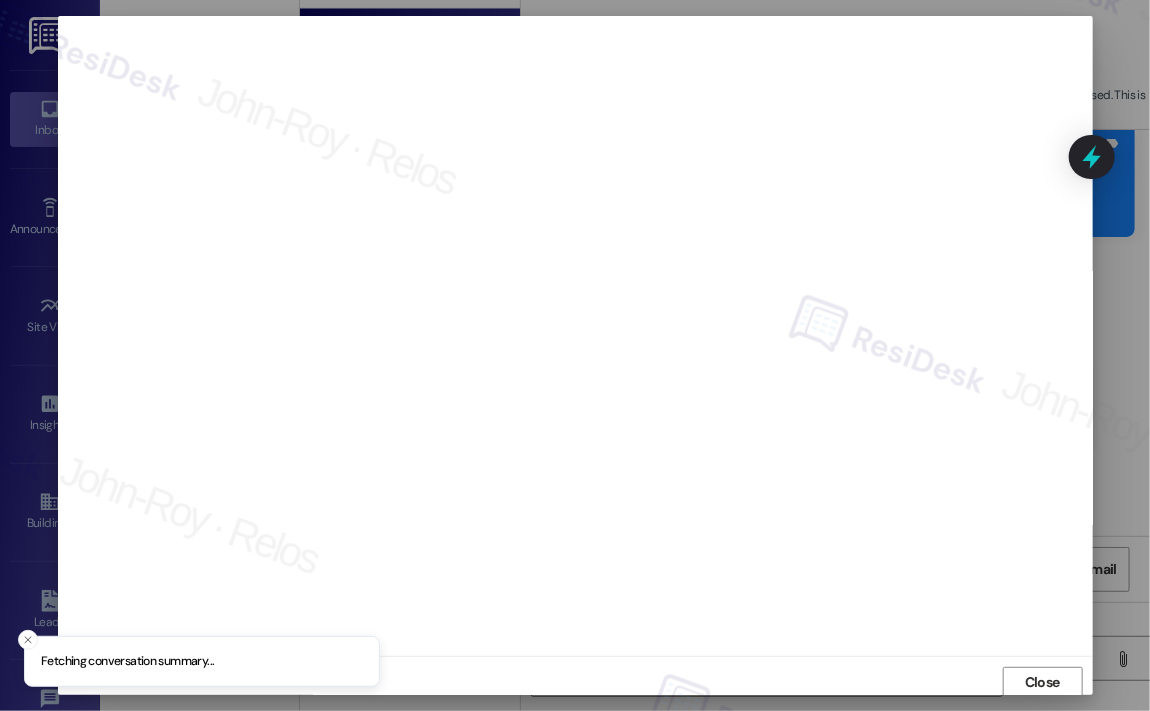 scroll, scrollTop: 4, scrollLeft: 0, axis: vertical 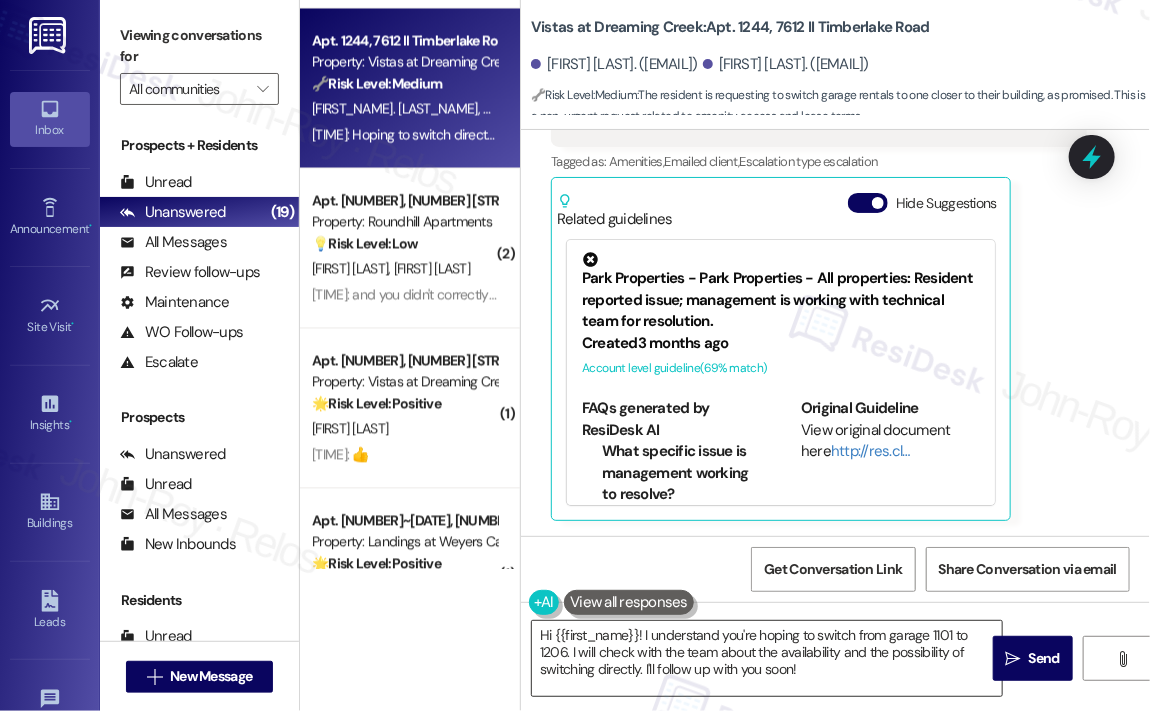 click on "Hi {{first_name}}! I understand you're hoping to switch from garage 1101 to 1206. I will check with the team about the availability and the possibility of switching directly. I'll follow up with you soon!" at bounding box center [767, 658] 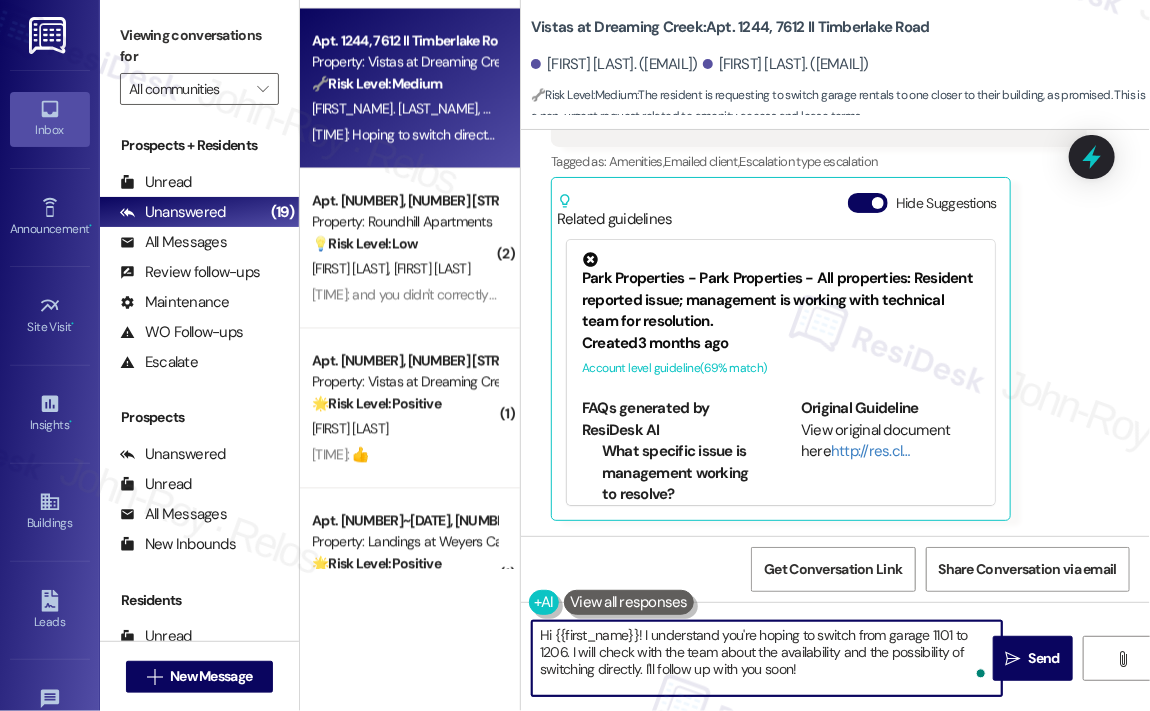 click on "Hi {{first_name}}! I understand you're hoping to switch from garage 1101 to 1206. I will check with the team about the availability and the possibility of switching directly. I'll follow up with you soon!" at bounding box center (767, 658) 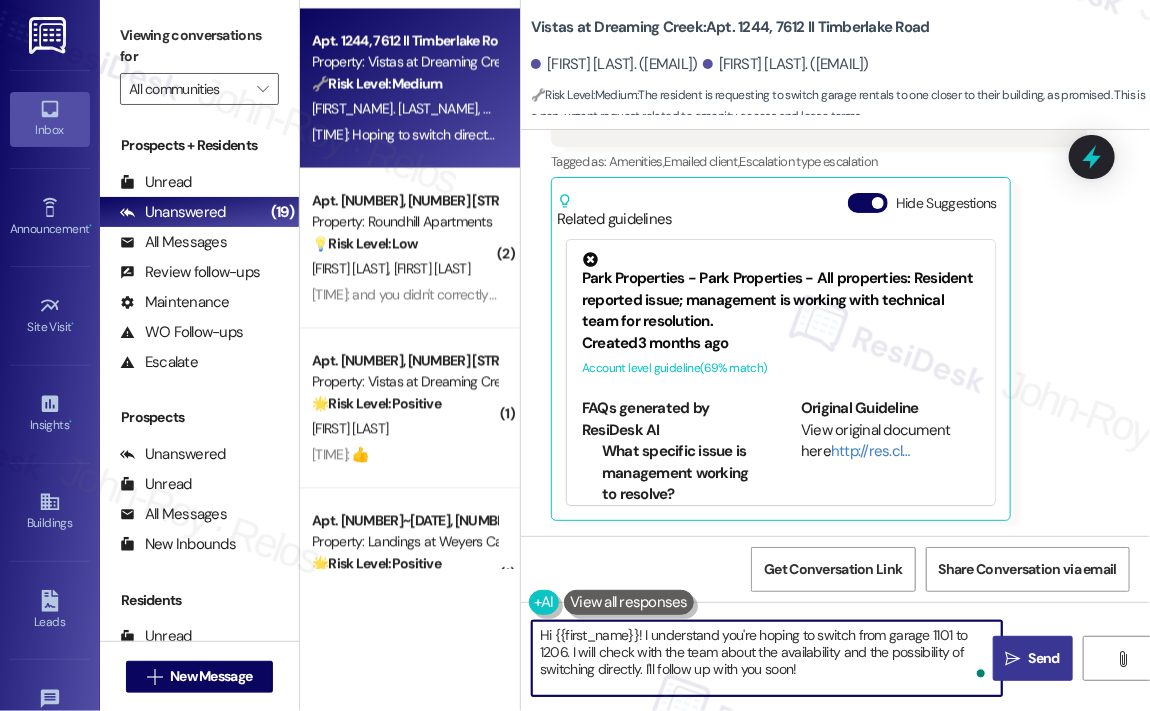 click on "Send" at bounding box center [1044, 658] 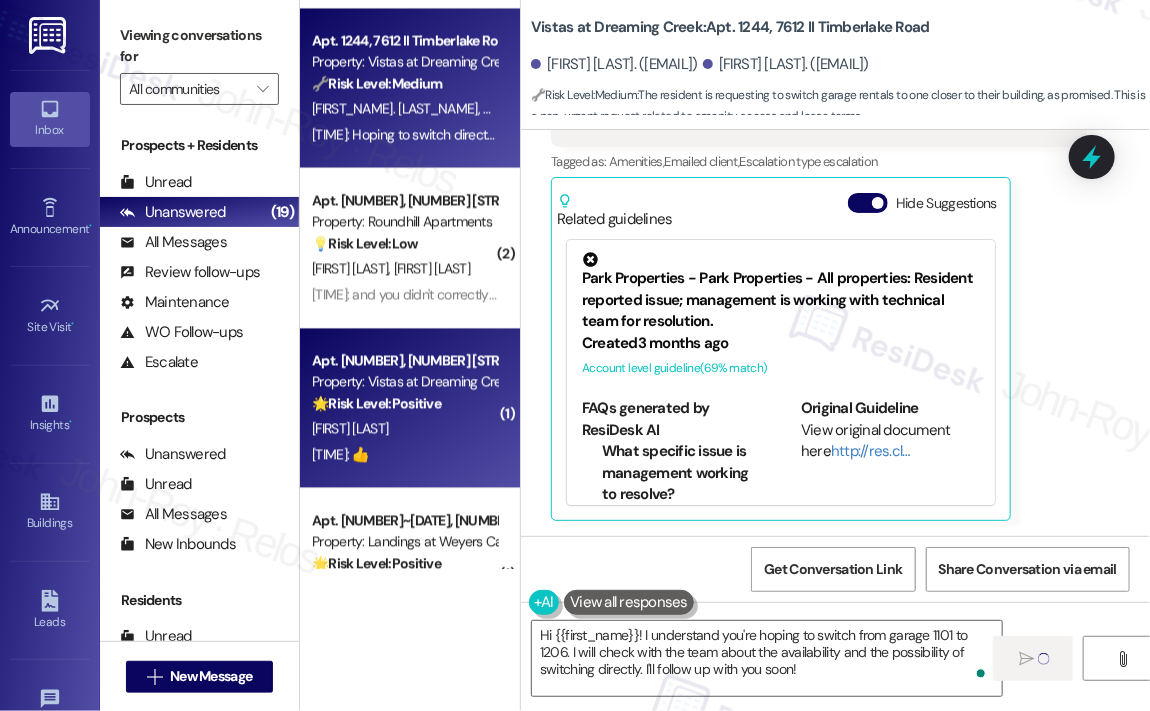 type 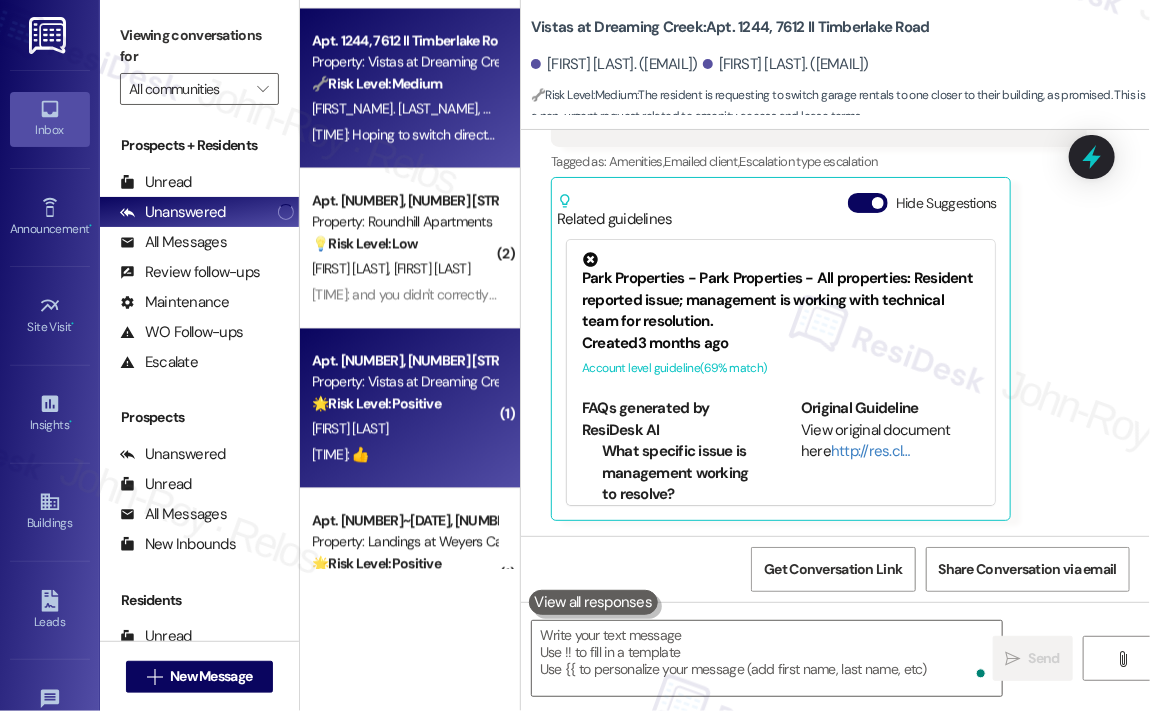 scroll, scrollTop: 5030, scrollLeft: 0, axis: vertical 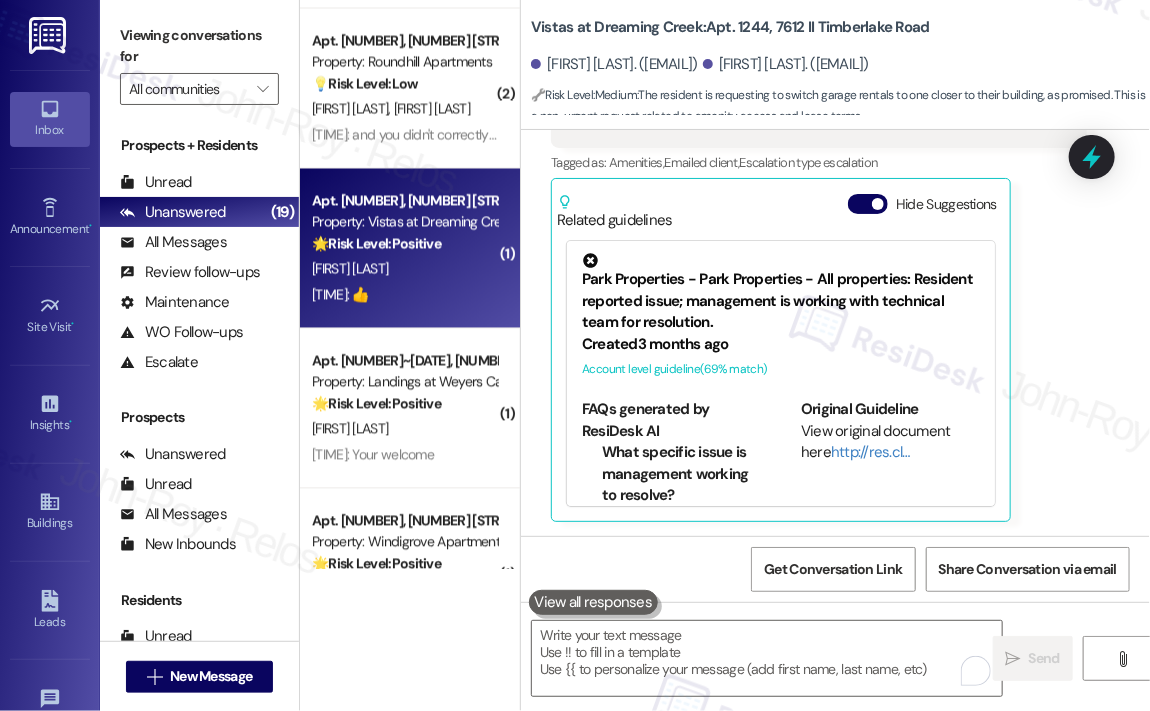 click on "4:11 PM: 👍 4:11 PM: 👍" at bounding box center (404, 295) 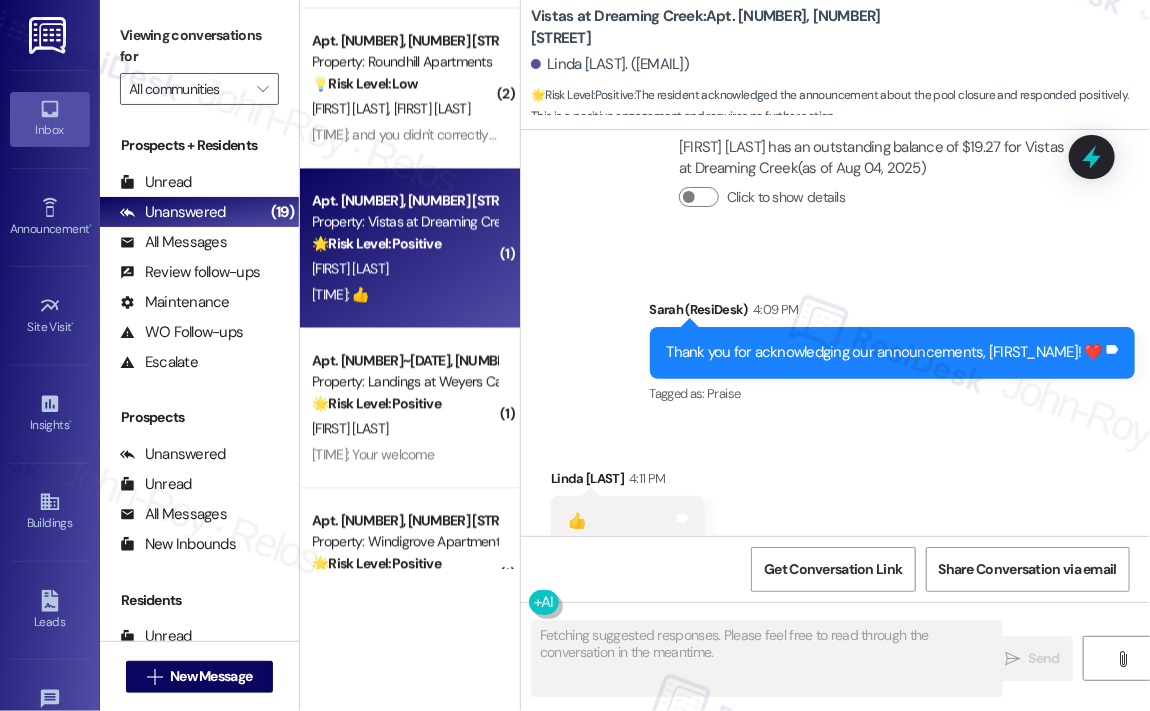 scroll, scrollTop: 5528, scrollLeft: 0, axis: vertical 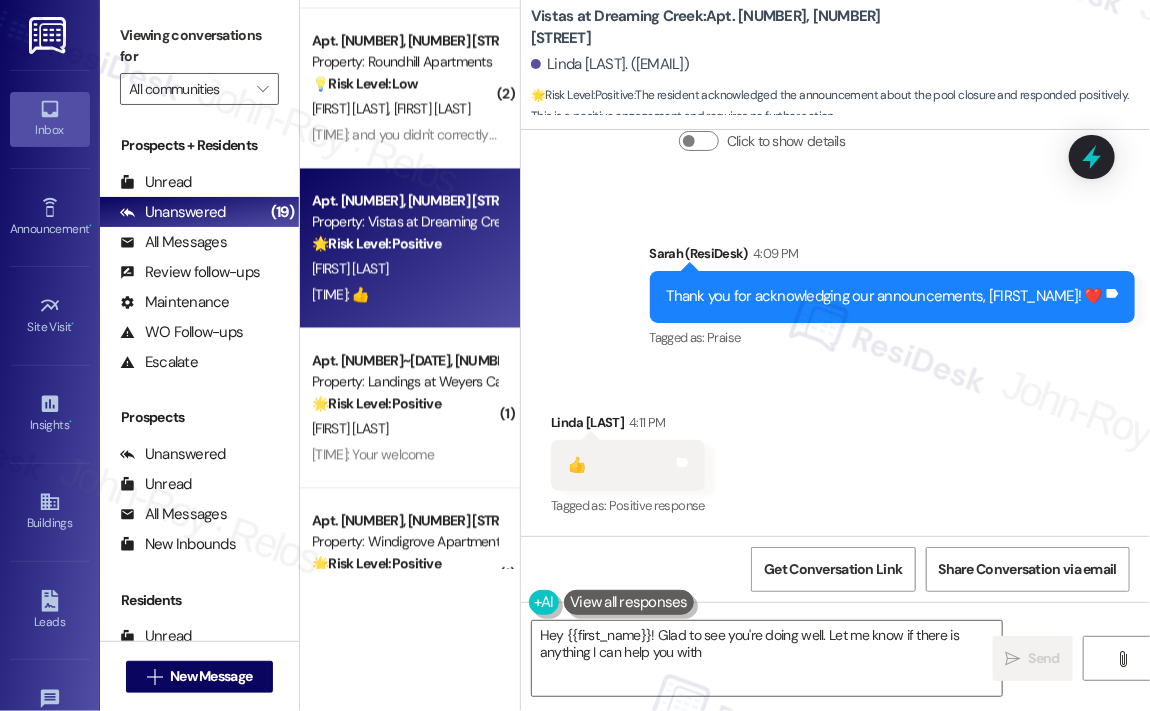 type on "Hey {{first_name}}! Glad to see you're doing well. Let me know if there is anything I can help you with!" 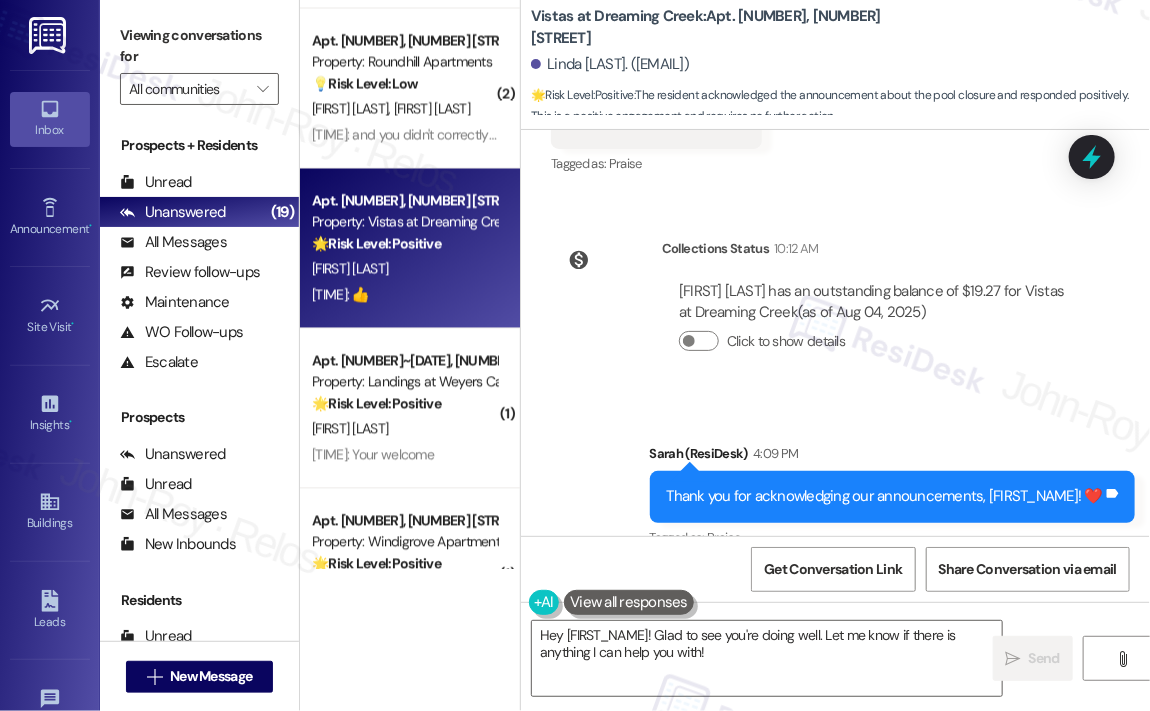 scroll, scrollTop: 5528, scrollLeft: 0, axis: vertical 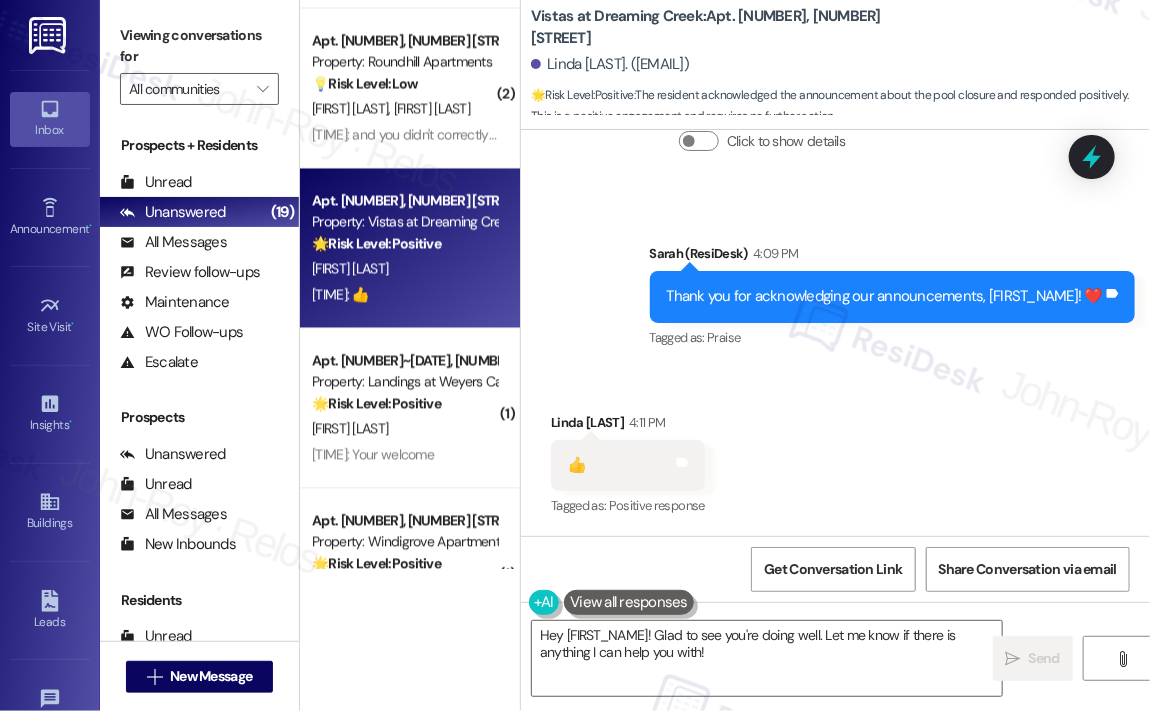 click on "Sent via SMS Sarah   (ResiDesk) 4:09 PM Thank you for acknowledging our announcements, Linda! ❤️ Tags and notes Tagged as:   Praise Click to highlight conversations about Praise" at bounding box center [835, 282] 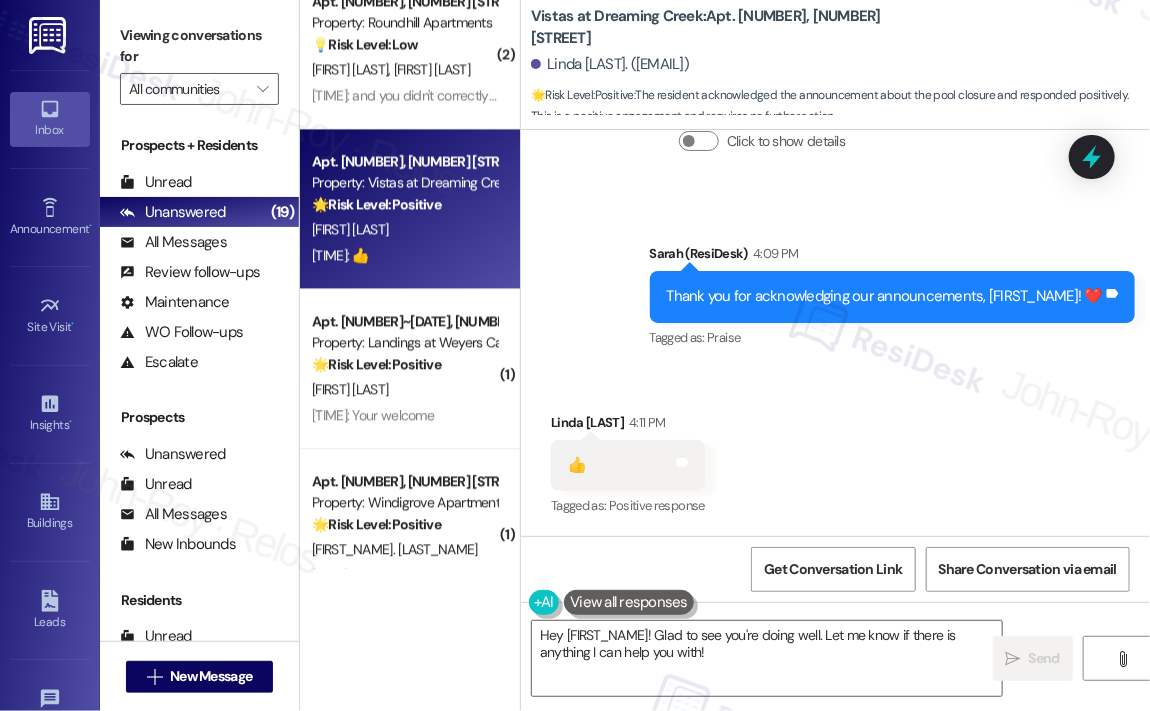 scroll, scrollTop: 1431, scrollLeft: 0, axis: vertical 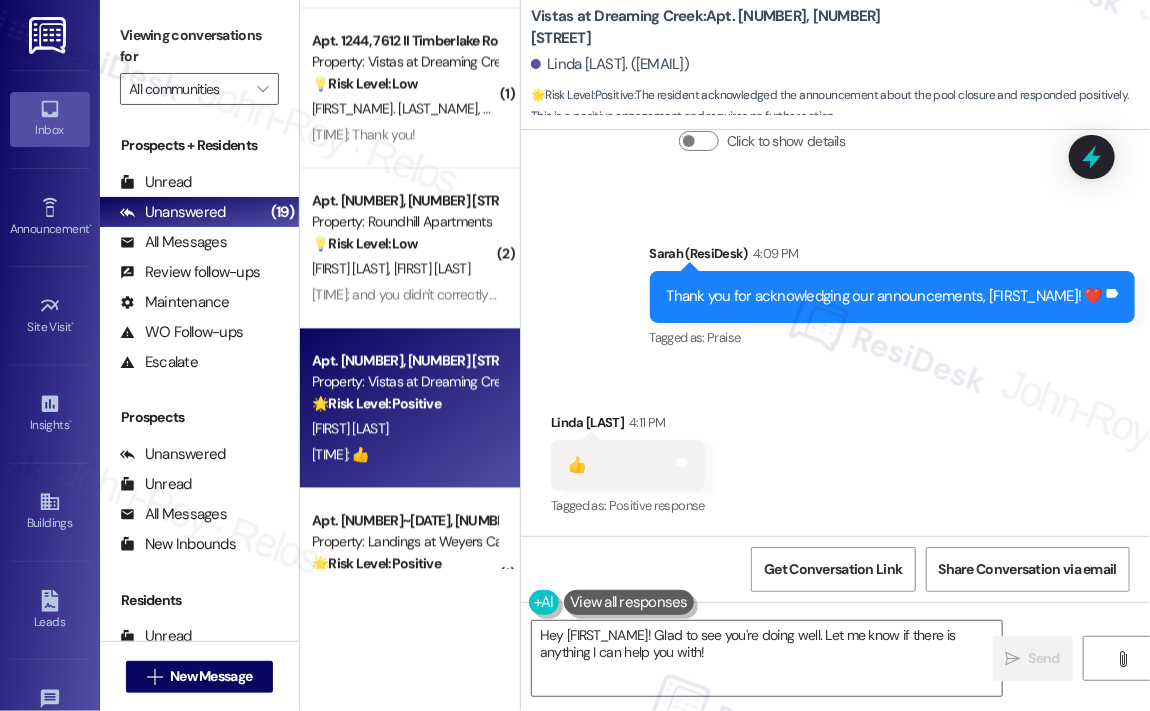 click on "Sent via SMS Sarah   (ResiDesk) 4:09 PM Thank you for acknowledging our announcements, Linda! ❤️ Tags and notes Tagged as:   Praise Click to highlight conversations about Praise" at bounding box center (835, 282) 